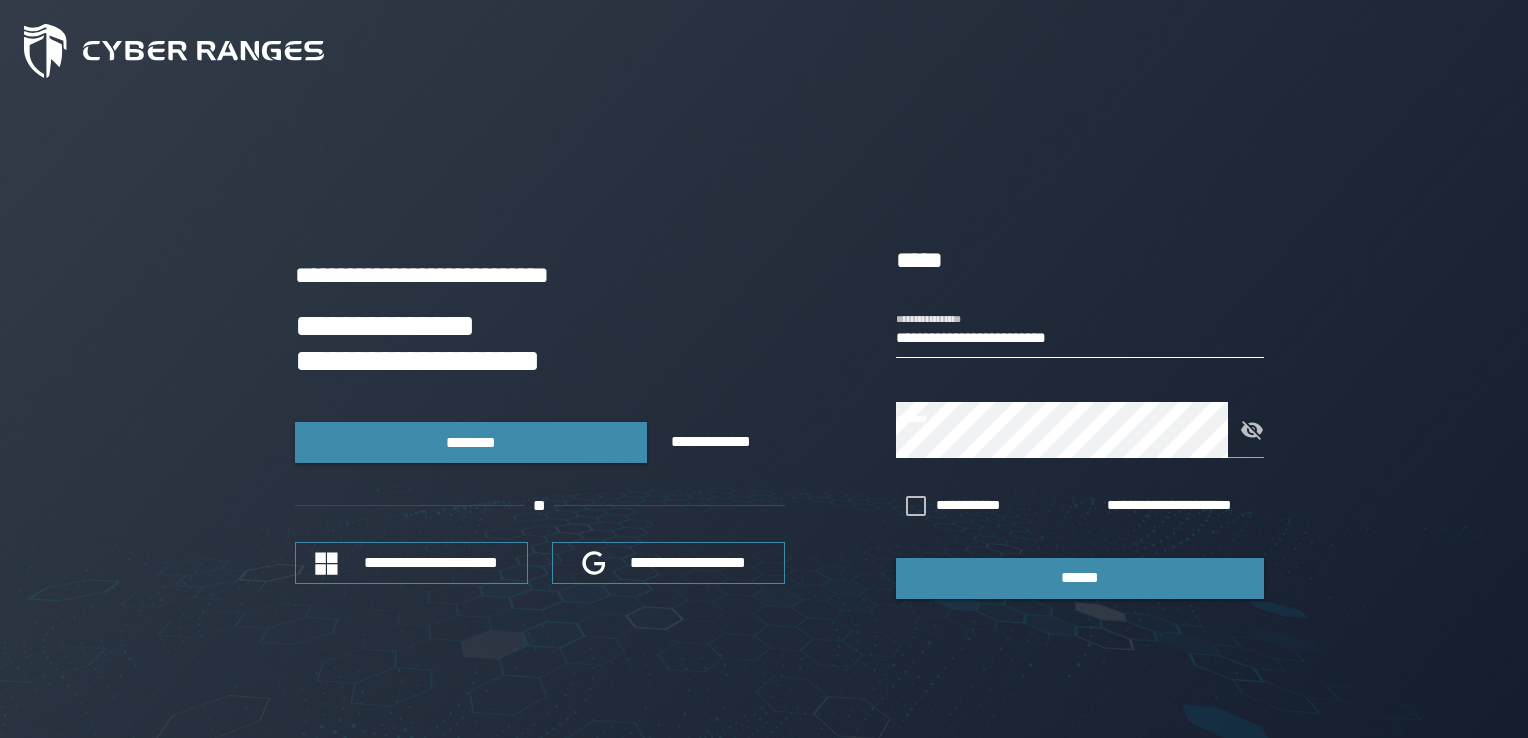 scroll, scrollTop: 0, scrollLeft: 0, axis: both 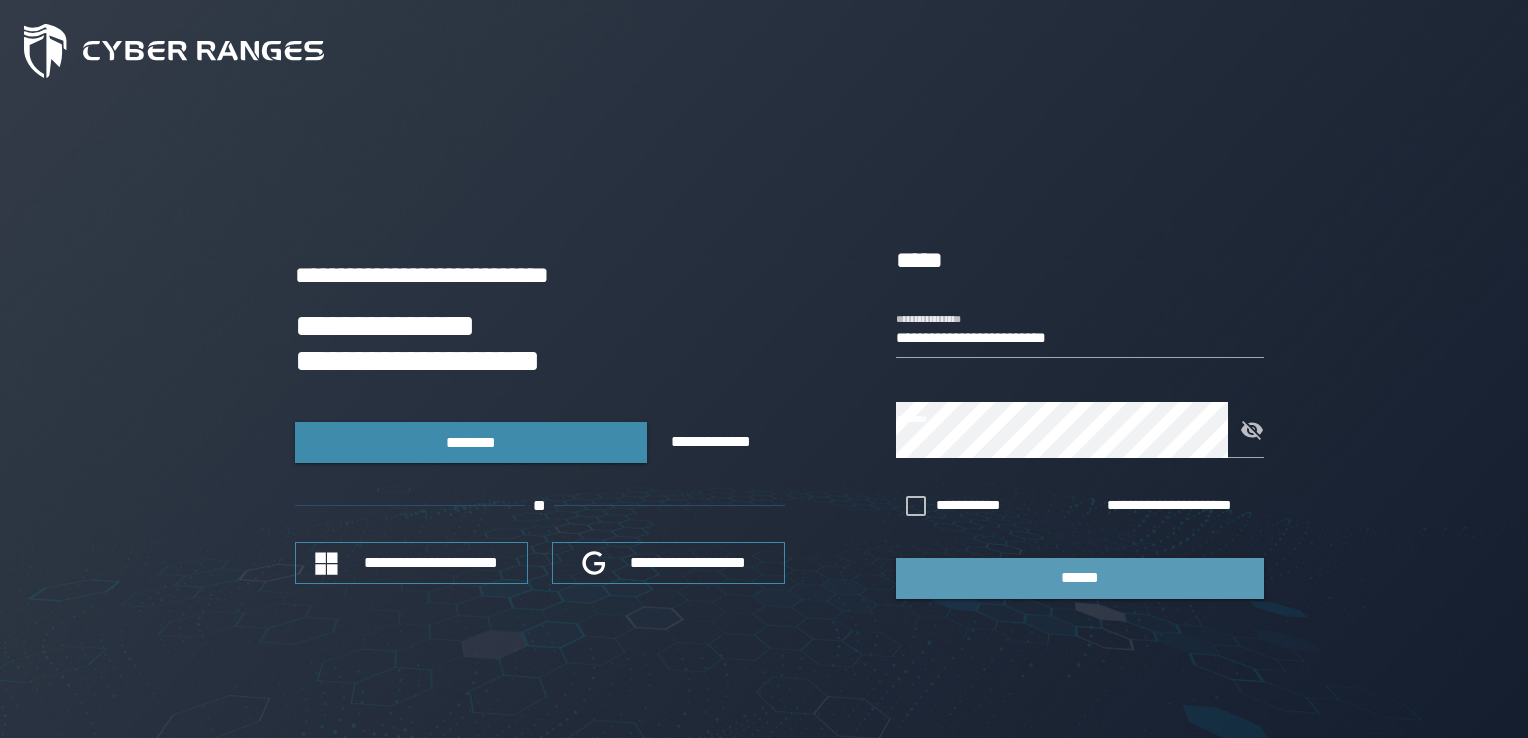 click on "******" at bounding box center (1080, 578) 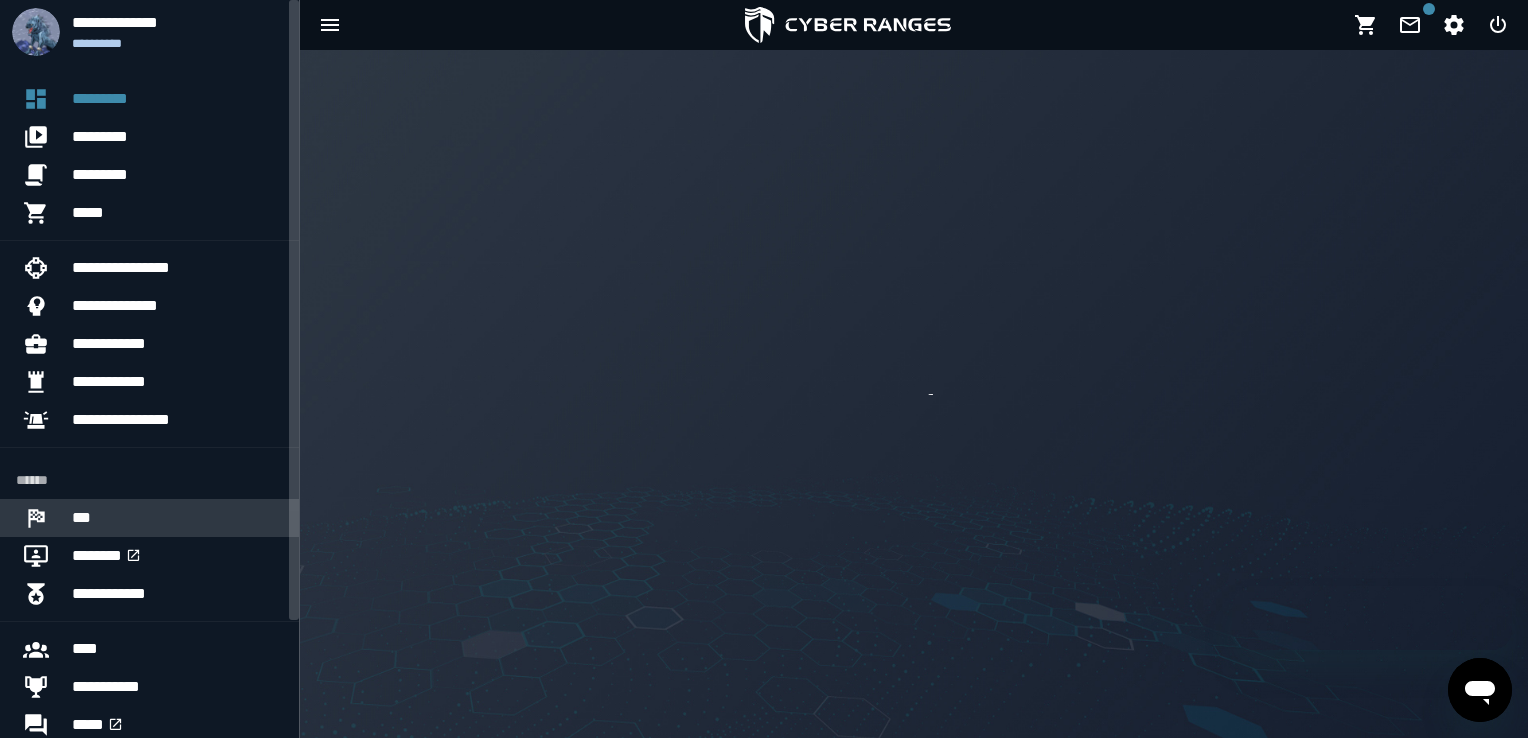 scroll, scrollTop: 0, scrollLeft: 0, axis: both 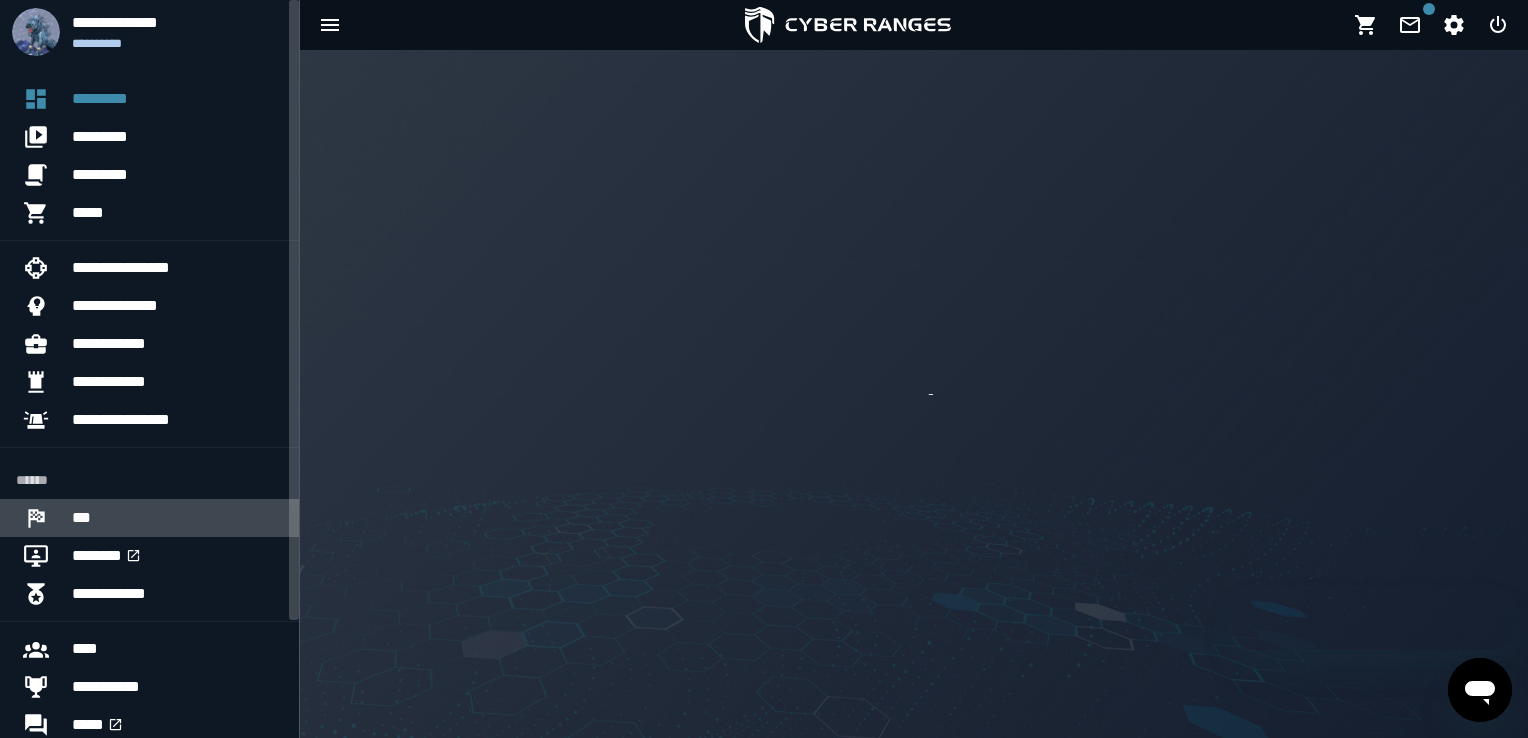 click on "***" at bounding box center (177, 518) 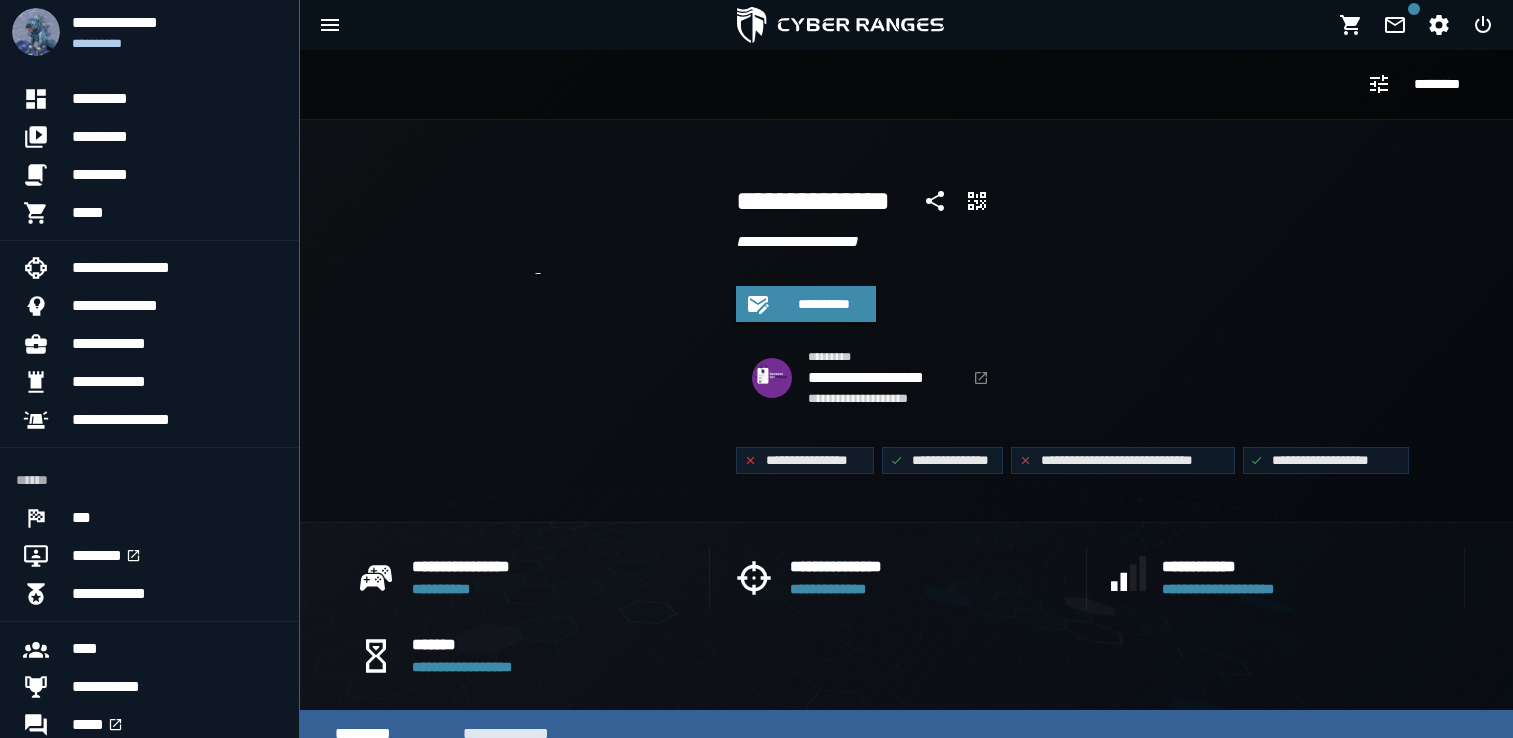 scroll, scrollTop: 0, scrollLeft: 0, axis: both 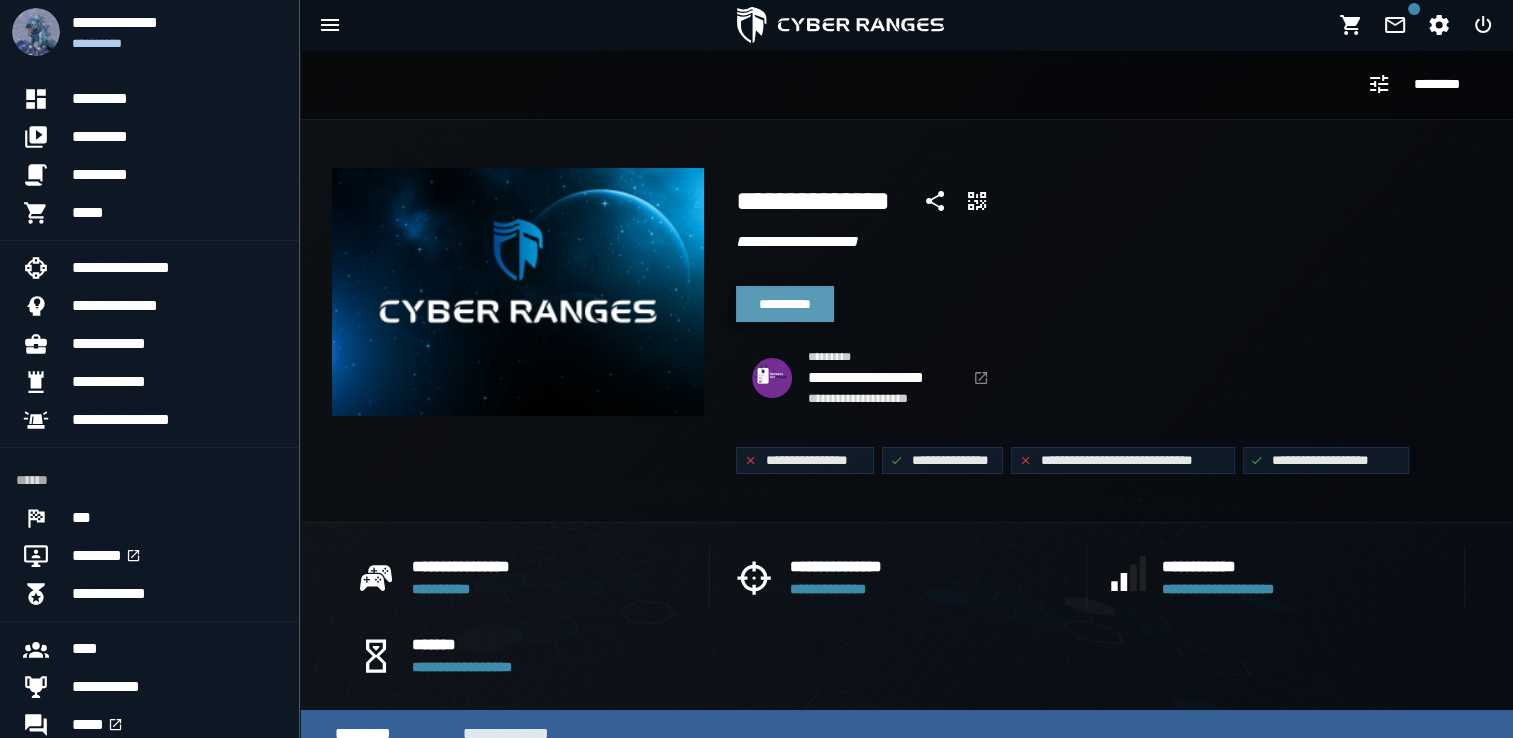 click on "**********" at bounding box center [785, 304] 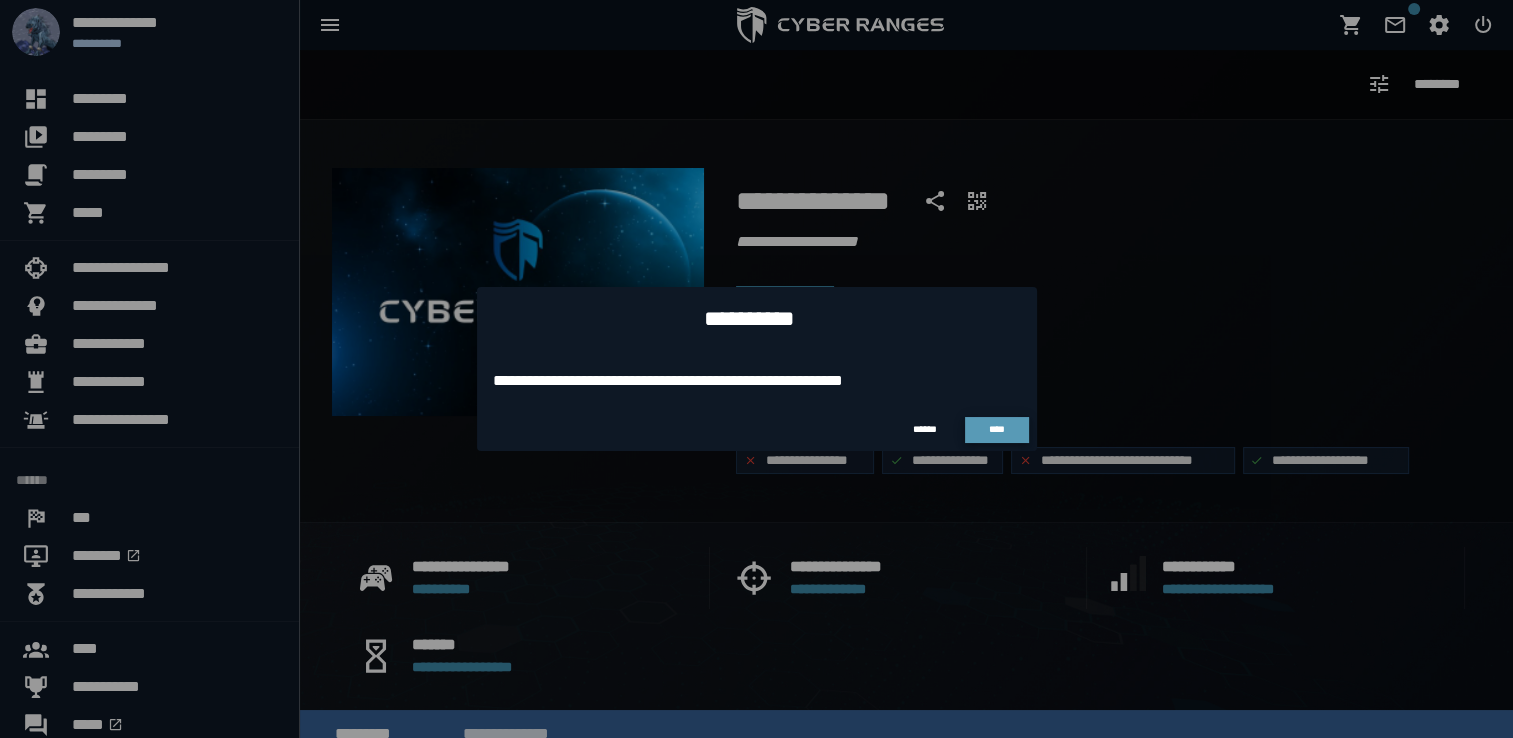 click on "****" at bounding box center [997, 430] 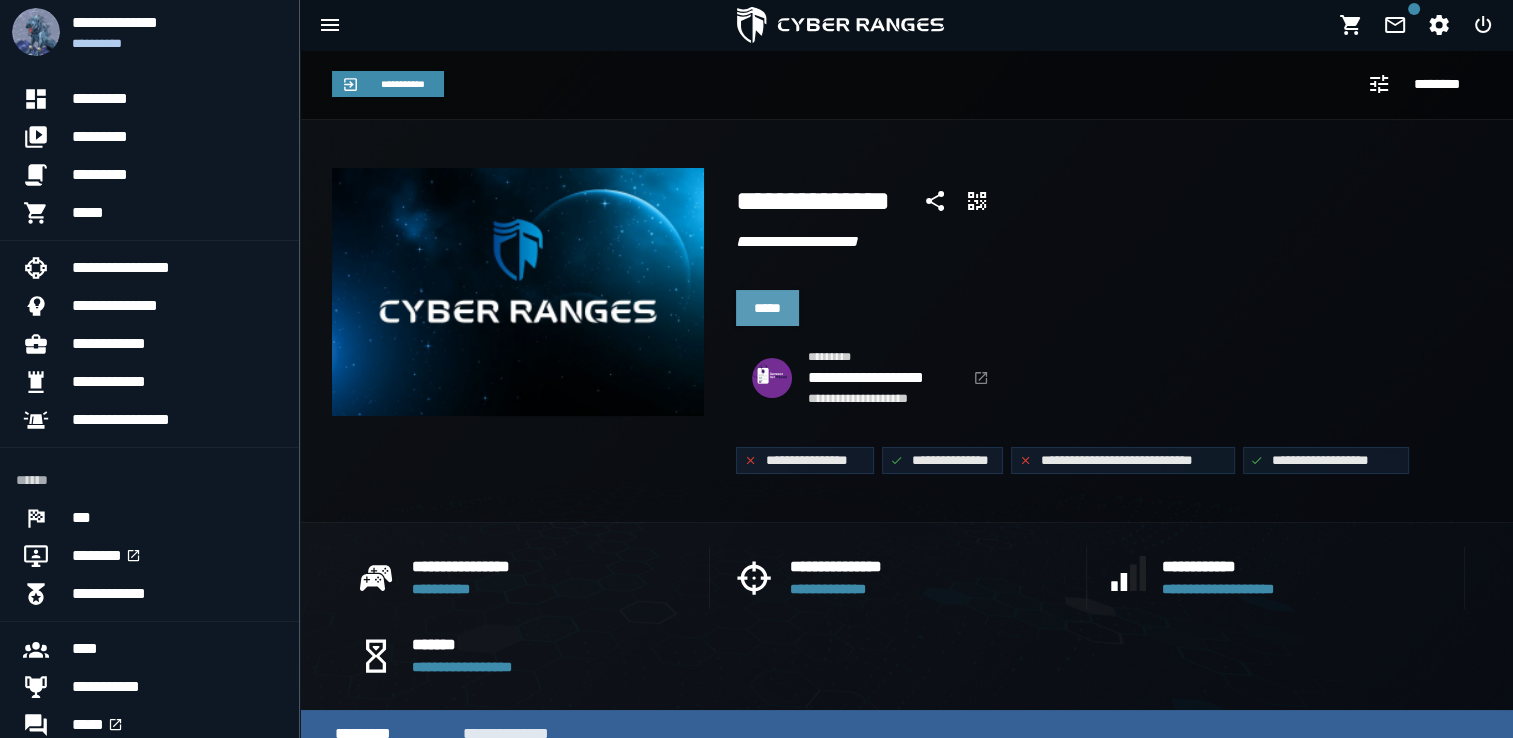 click on "*****" at bounding box center [767, 308] 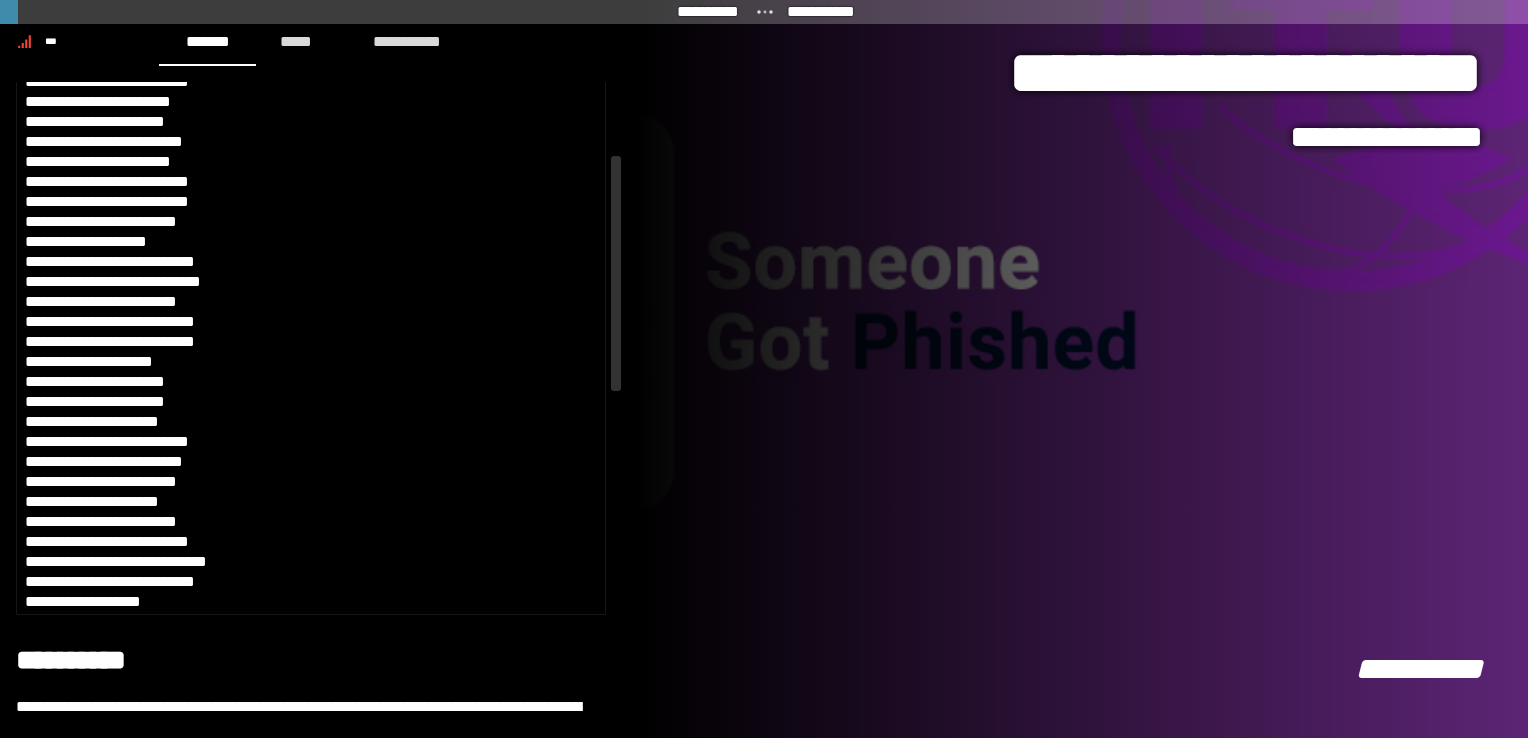 scroll, scrollTop: 0, scrollLeft: 0, axis: both 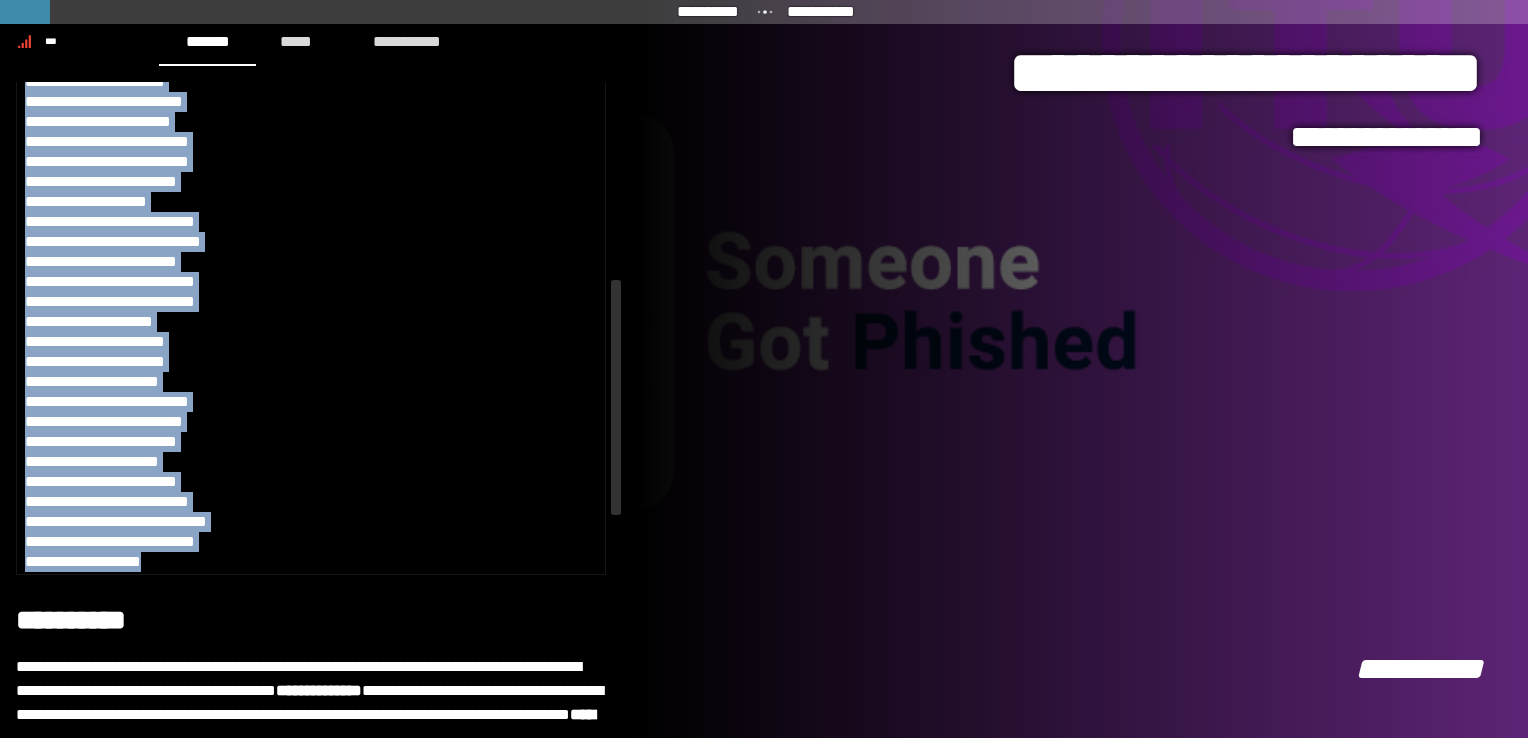 drag, startPoint x: 26, startPoint y: 438, endPoint x: 304, endPoint y: 555, distance: 301.6173 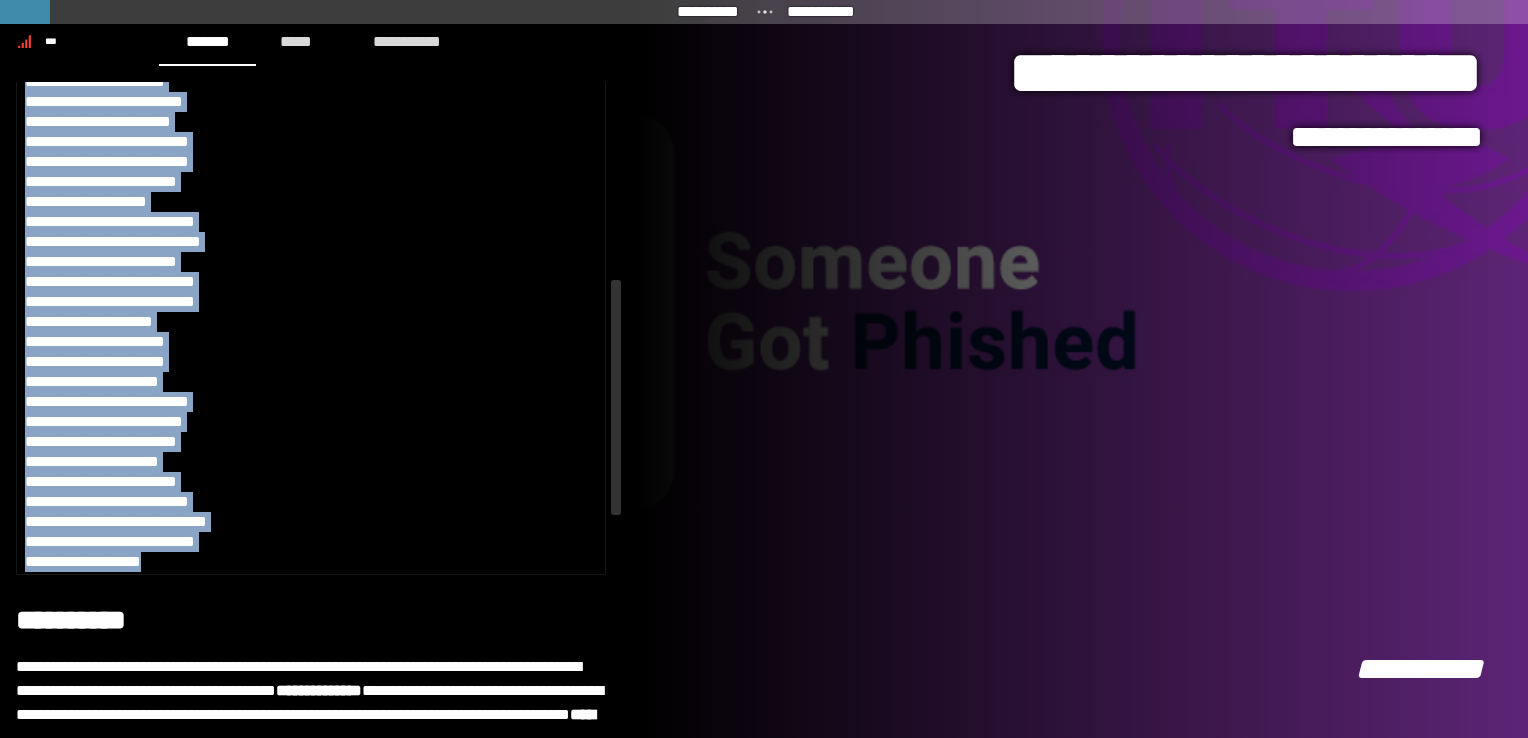 click on "**********" at bounding box center (311, 231) 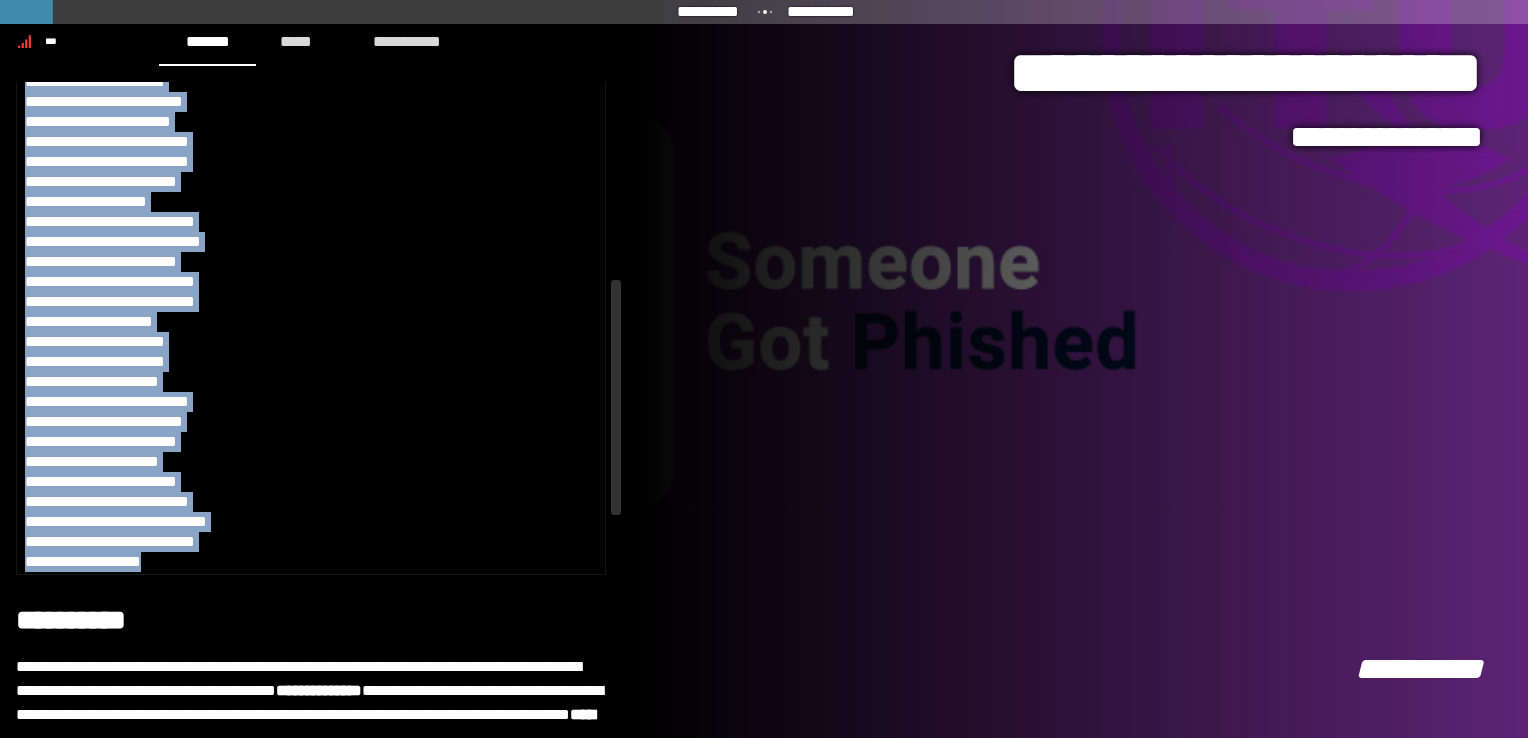 drag, startPoint x: 304, startPoint y: 555, endPoint x: 207, endPoint y: 521, distance: 102.78619 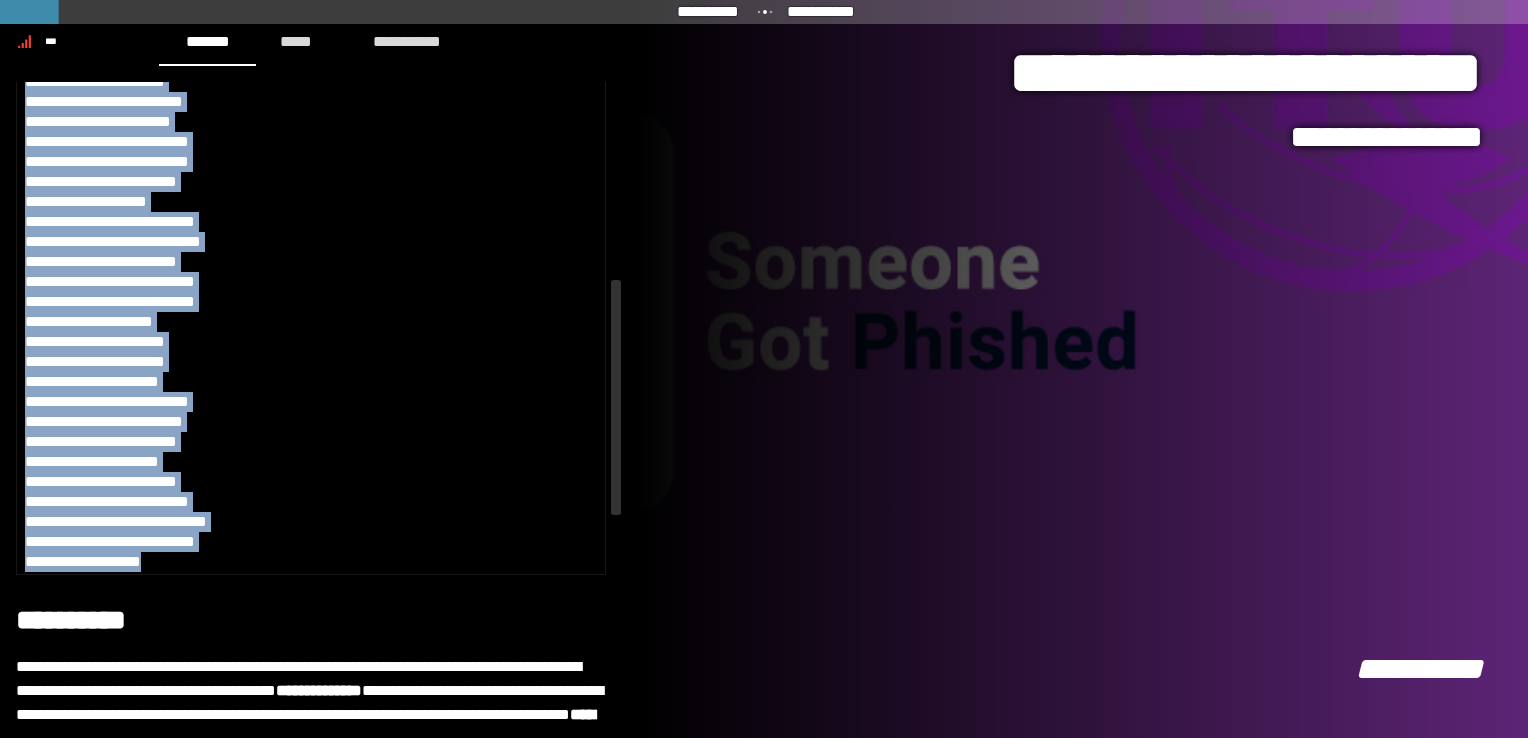 copy on "**********" 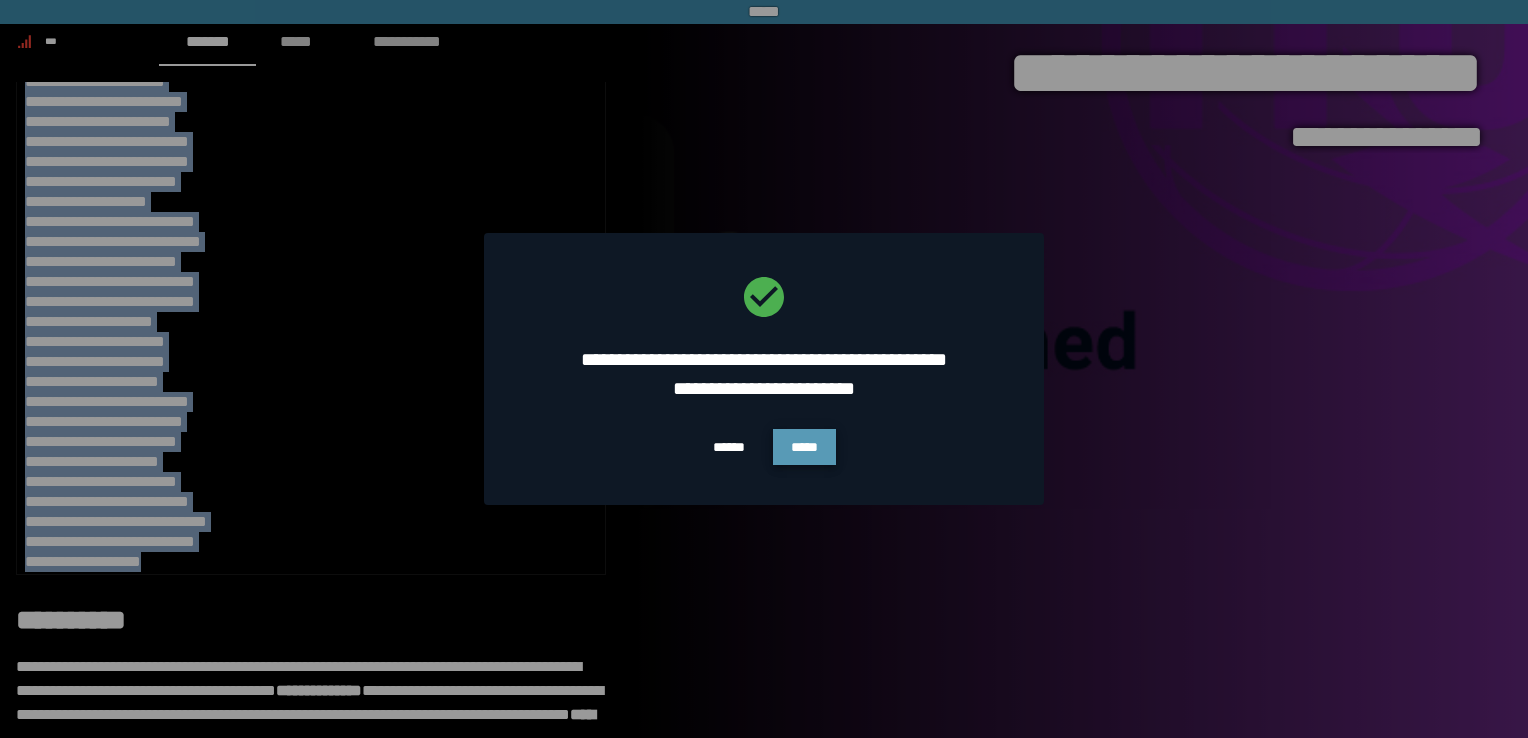 click on "*****" at bounding box center (804, 447) 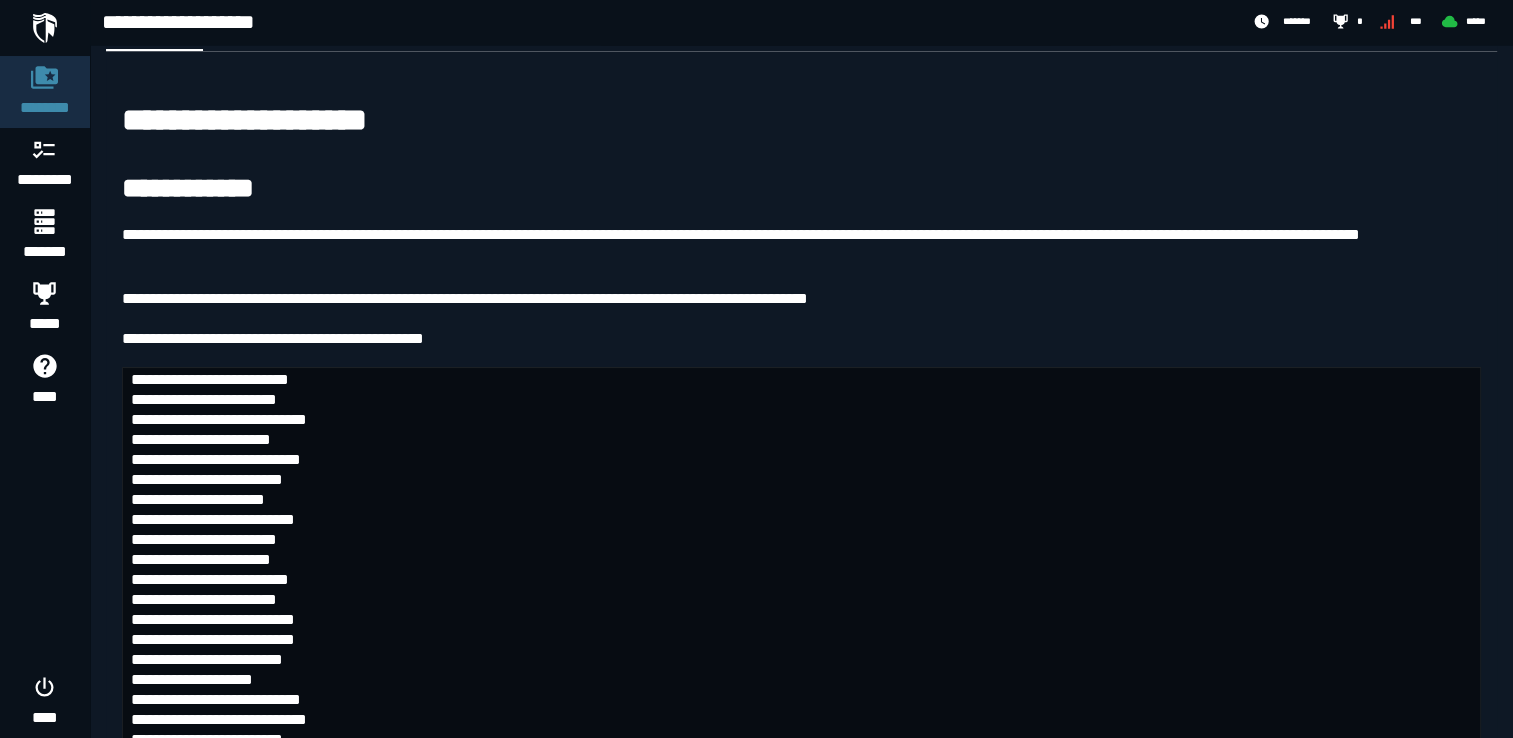 scroll, scrollTop: 0, scrollLeft: 0, axis: both 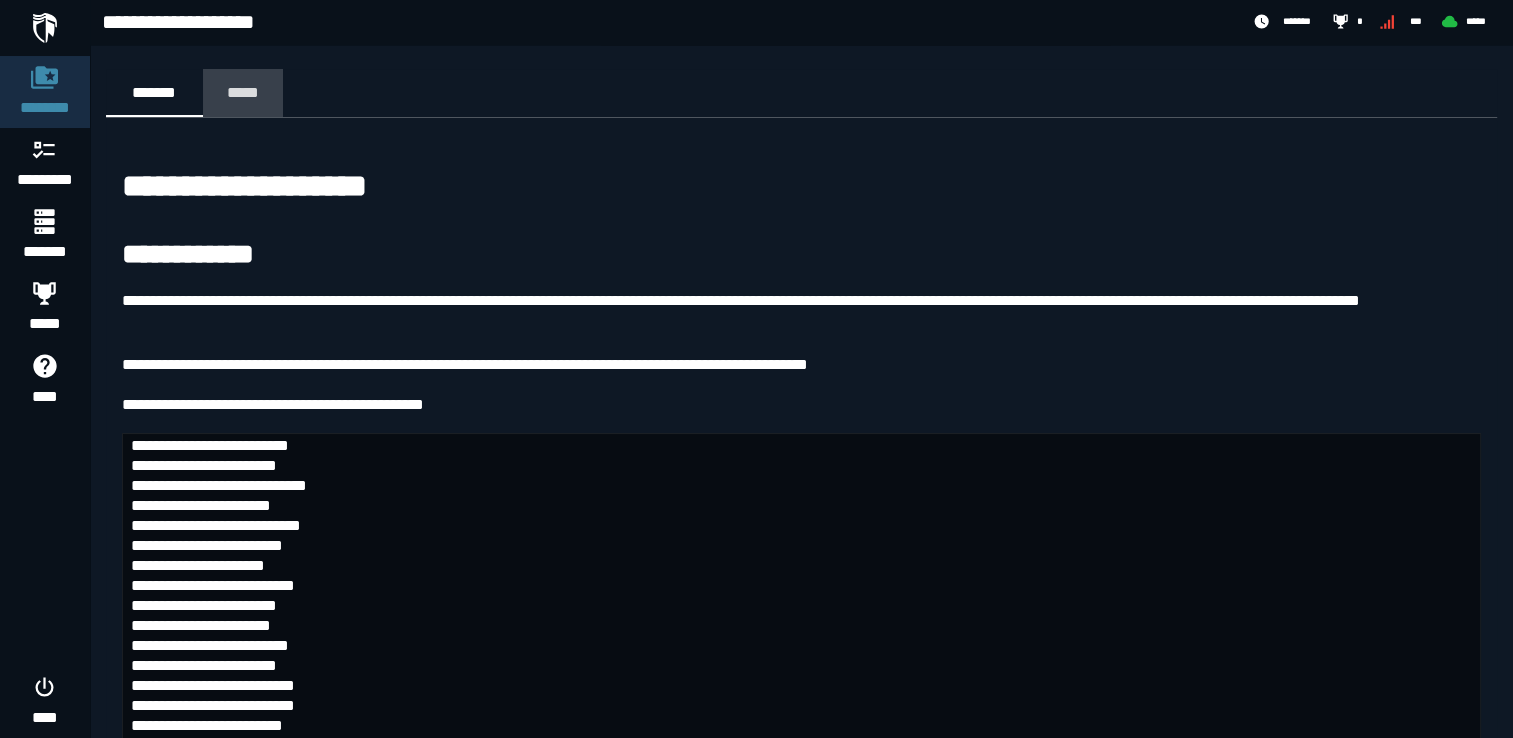 click on "*****" at bounding box center (243, 92) 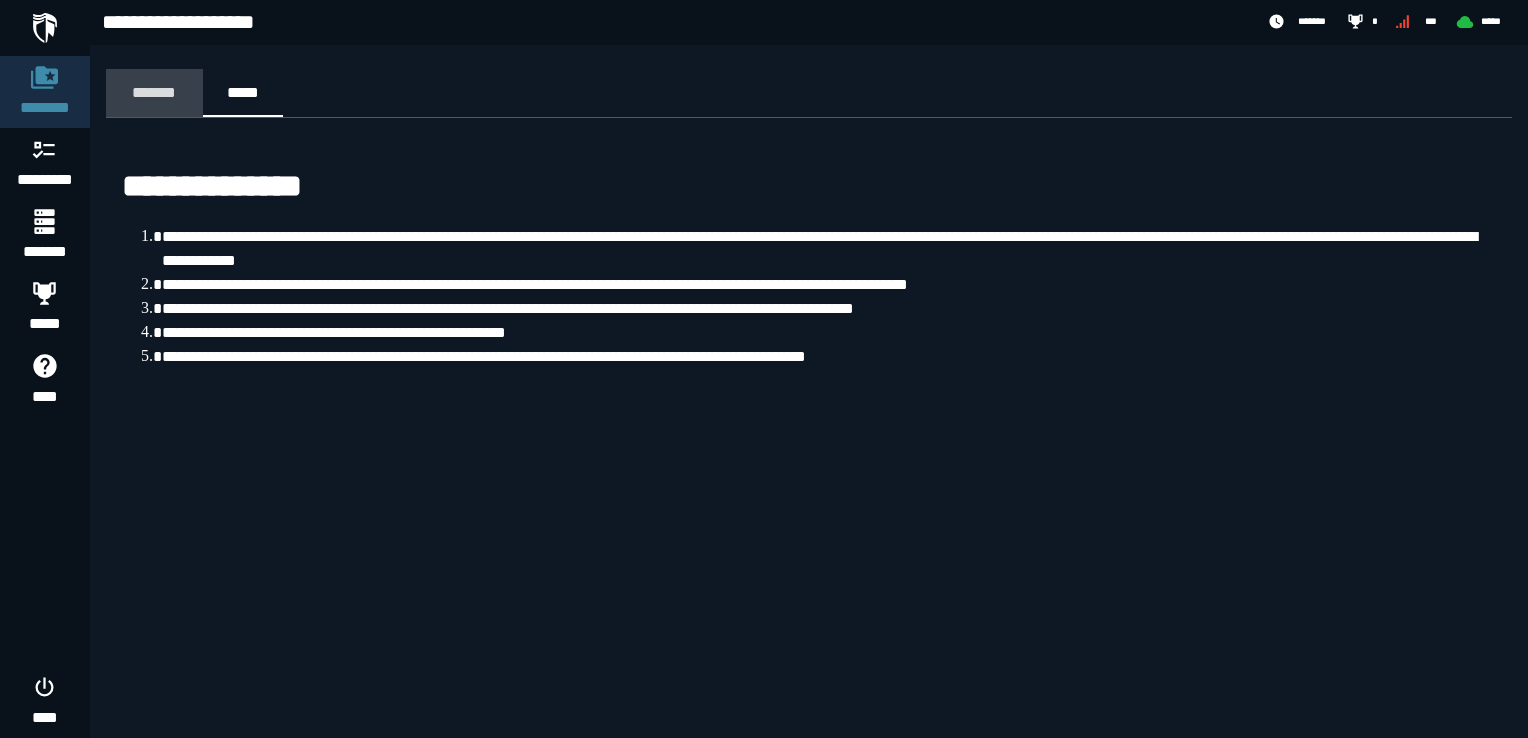 click on "*******" at bounding box center [154, 92] 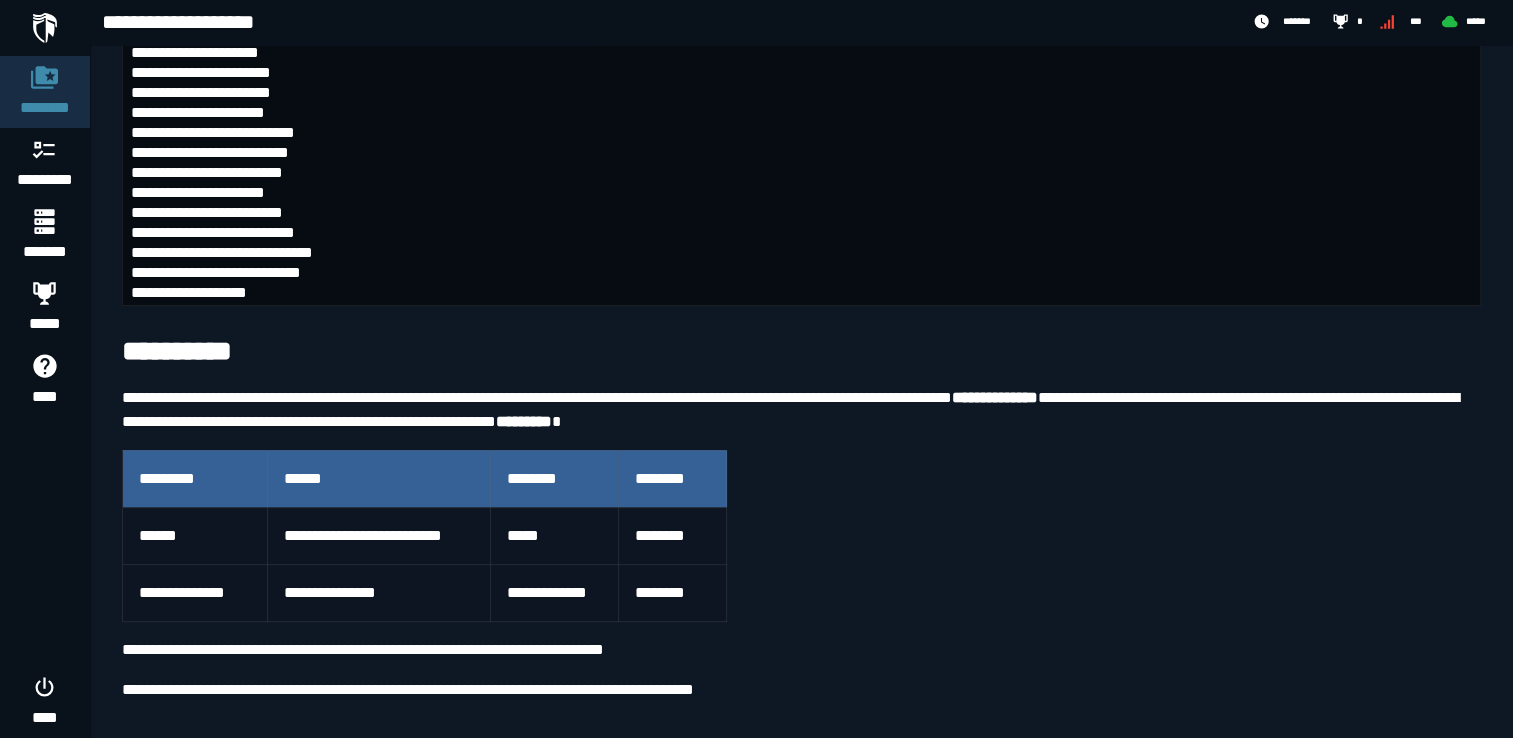 scroll, scrollTop: 985, scrollLeft: 0, axis: vertical 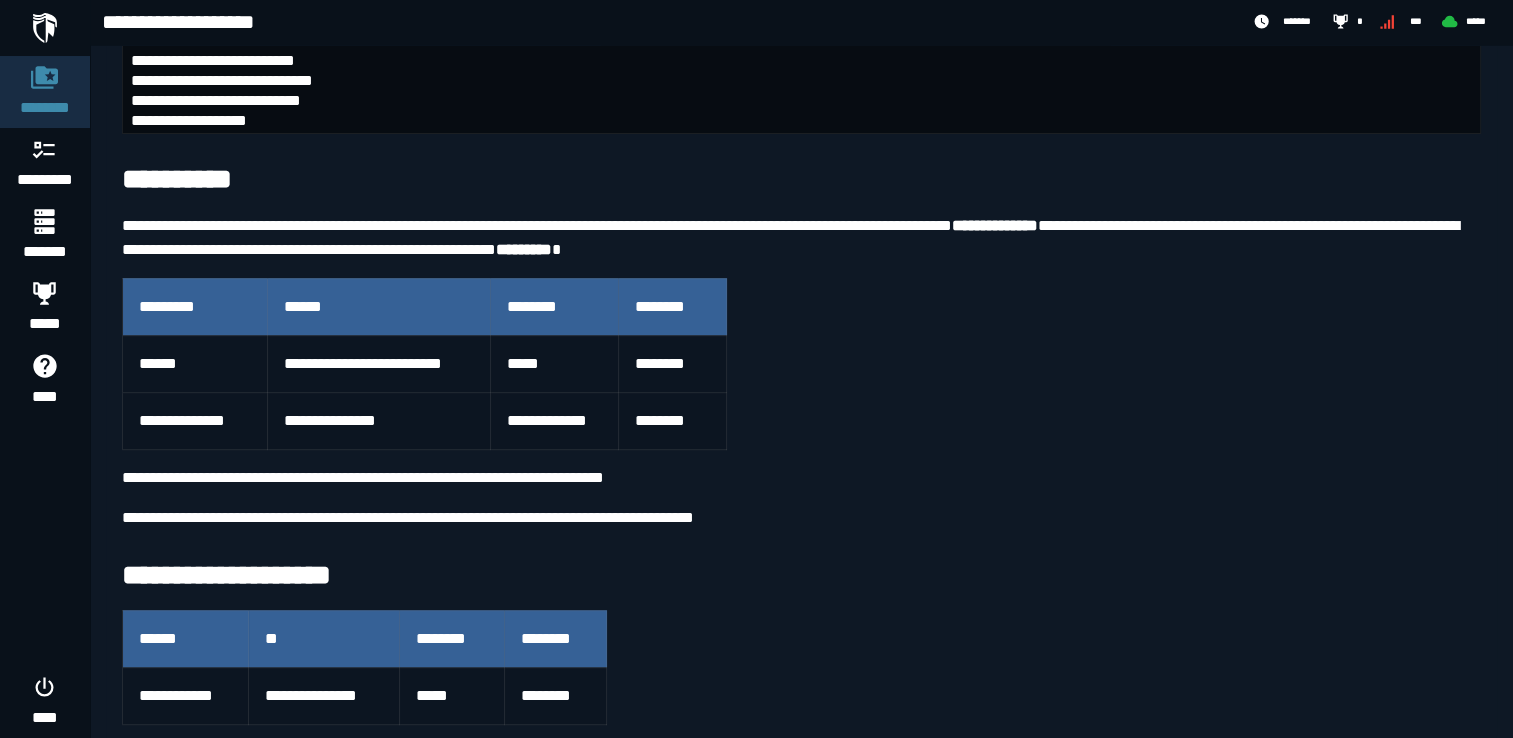 click on "**********" at bounding box center (801, -48) 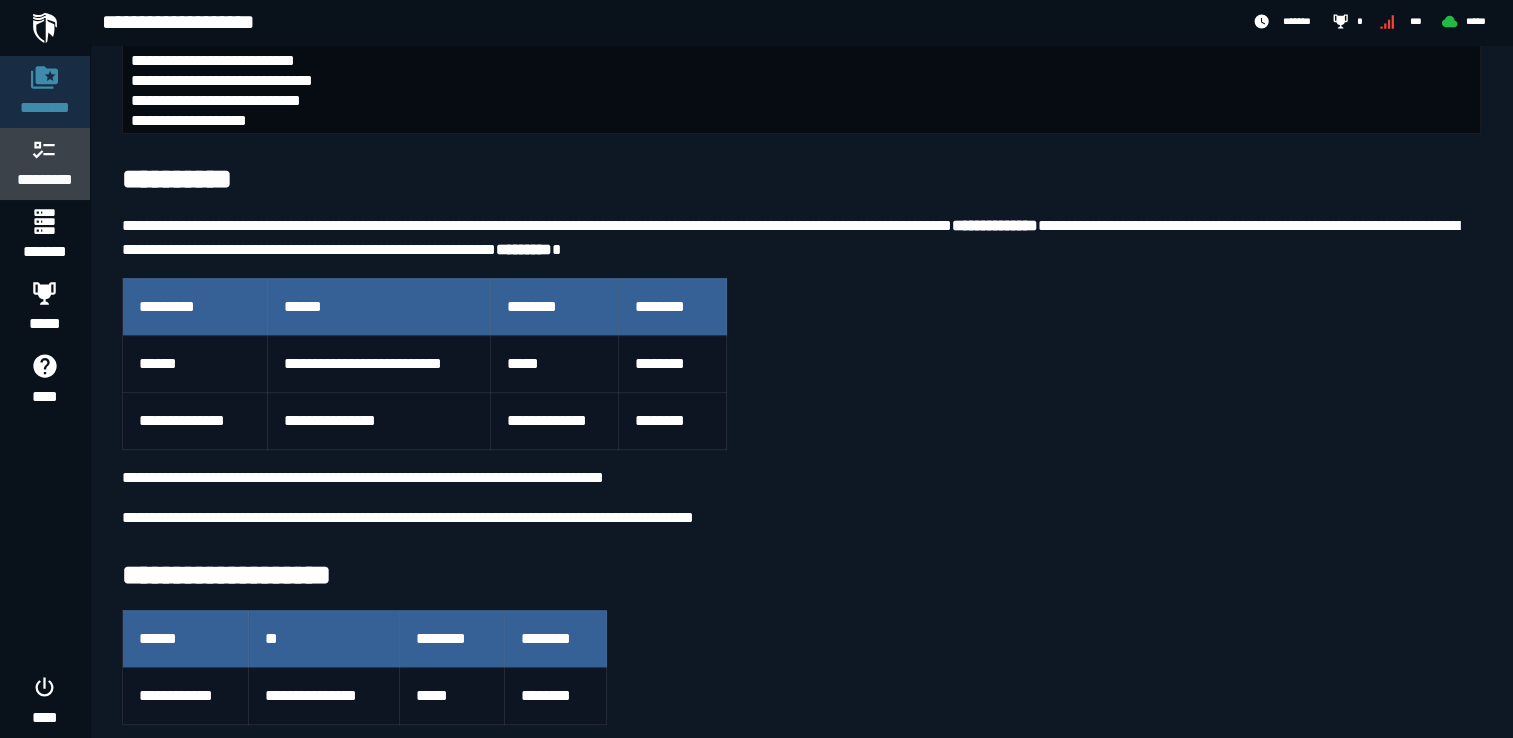 click at bounding box center (45, 149) 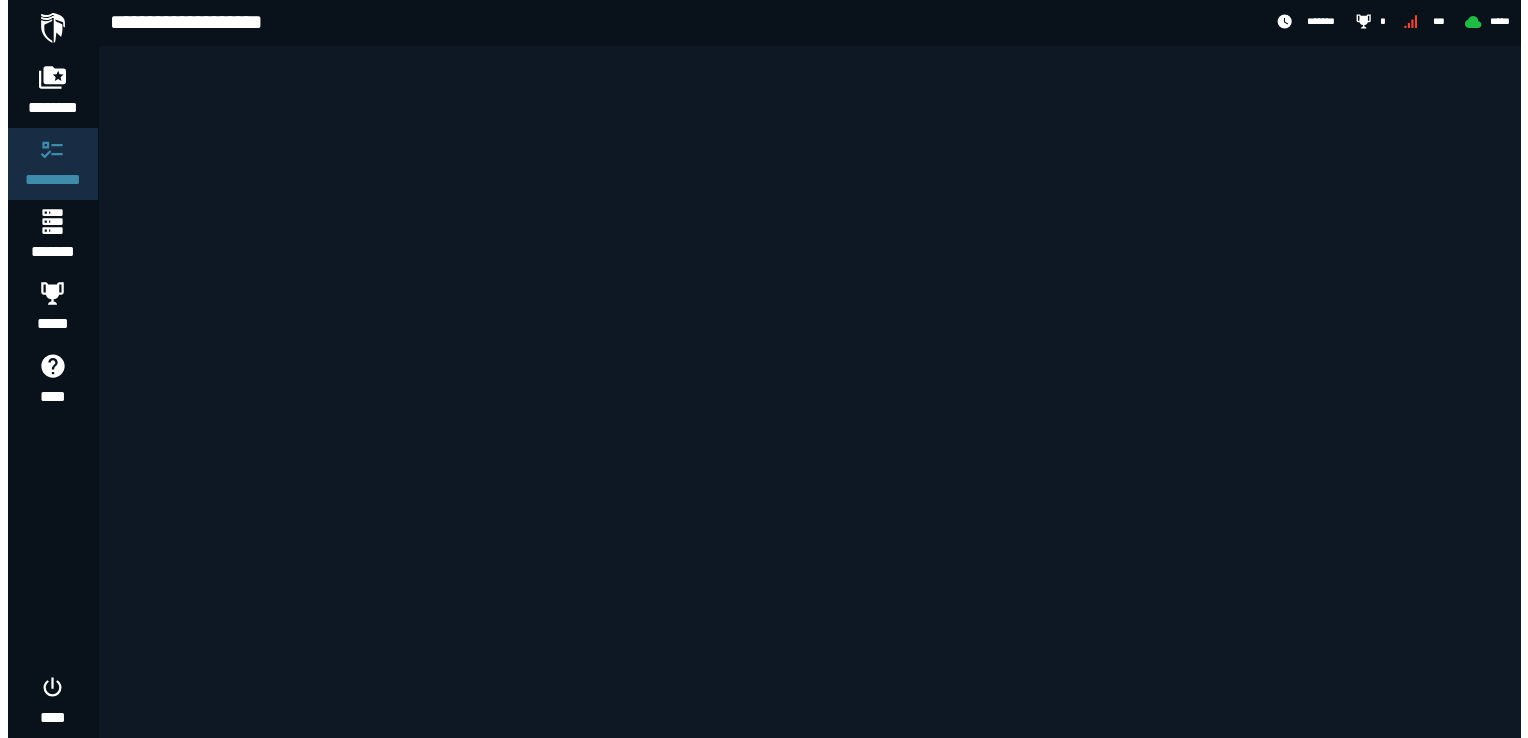 scroll, scrollTop: 0, scrollLeft: 0, axis: both 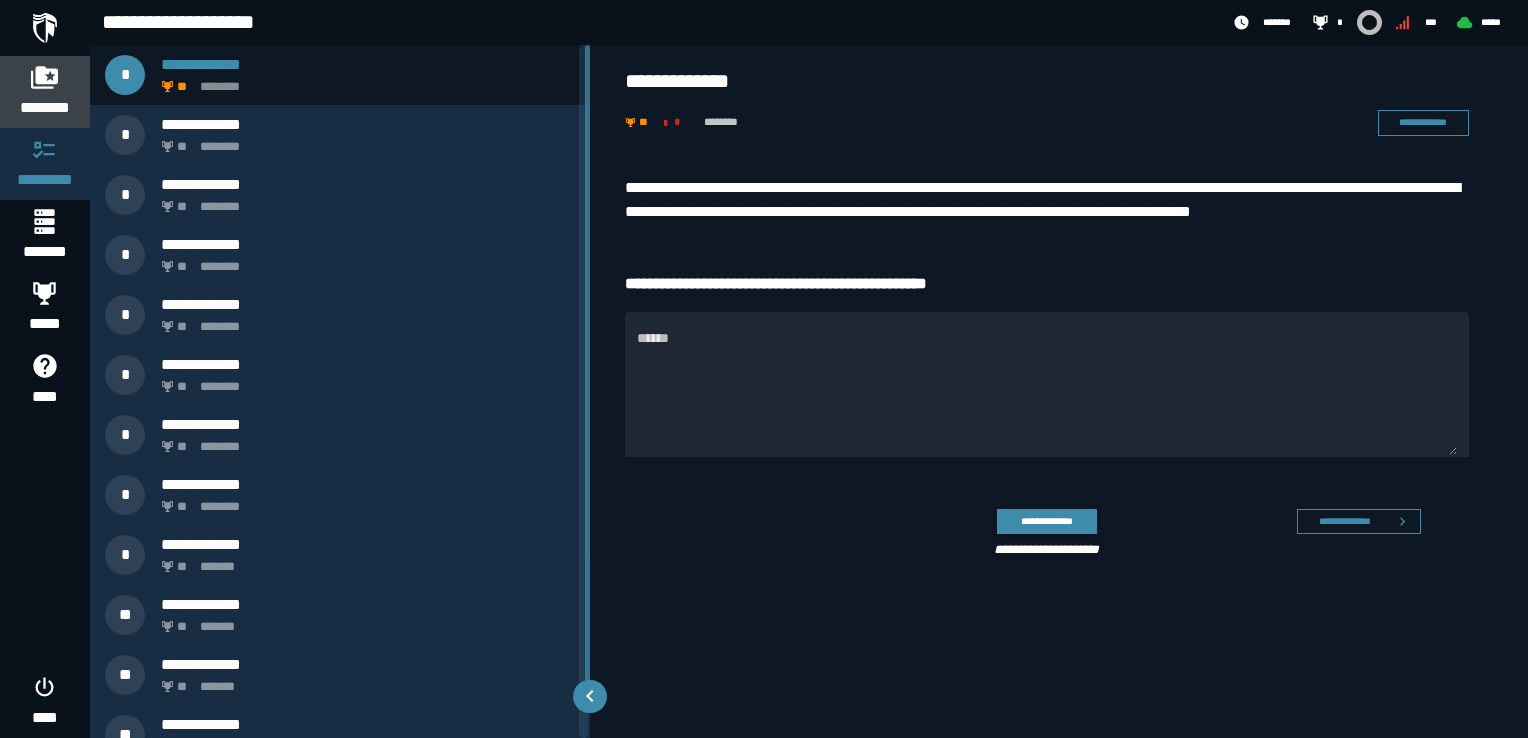 click 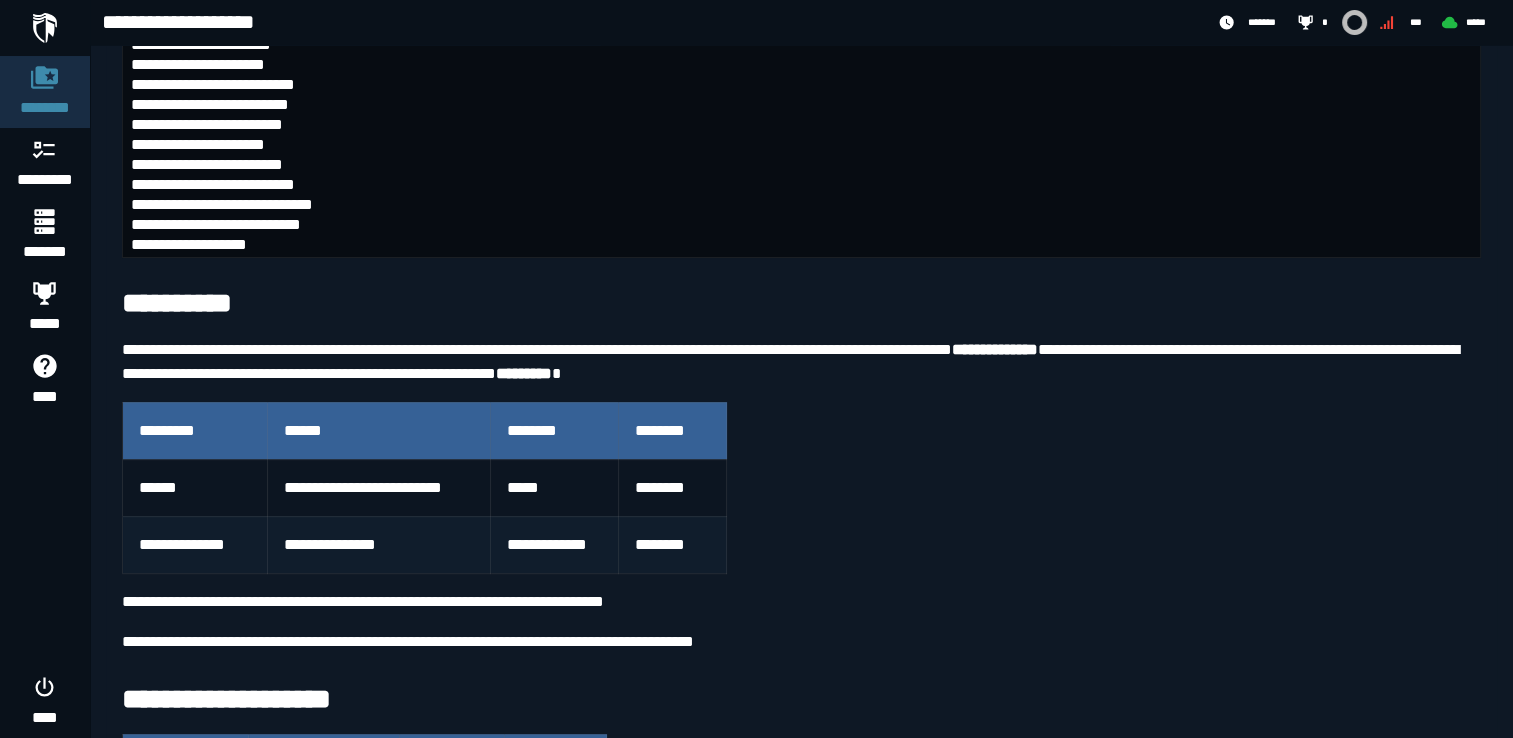 scroll, scrollTop: 985, scrollLeft: 0, axis: vertical 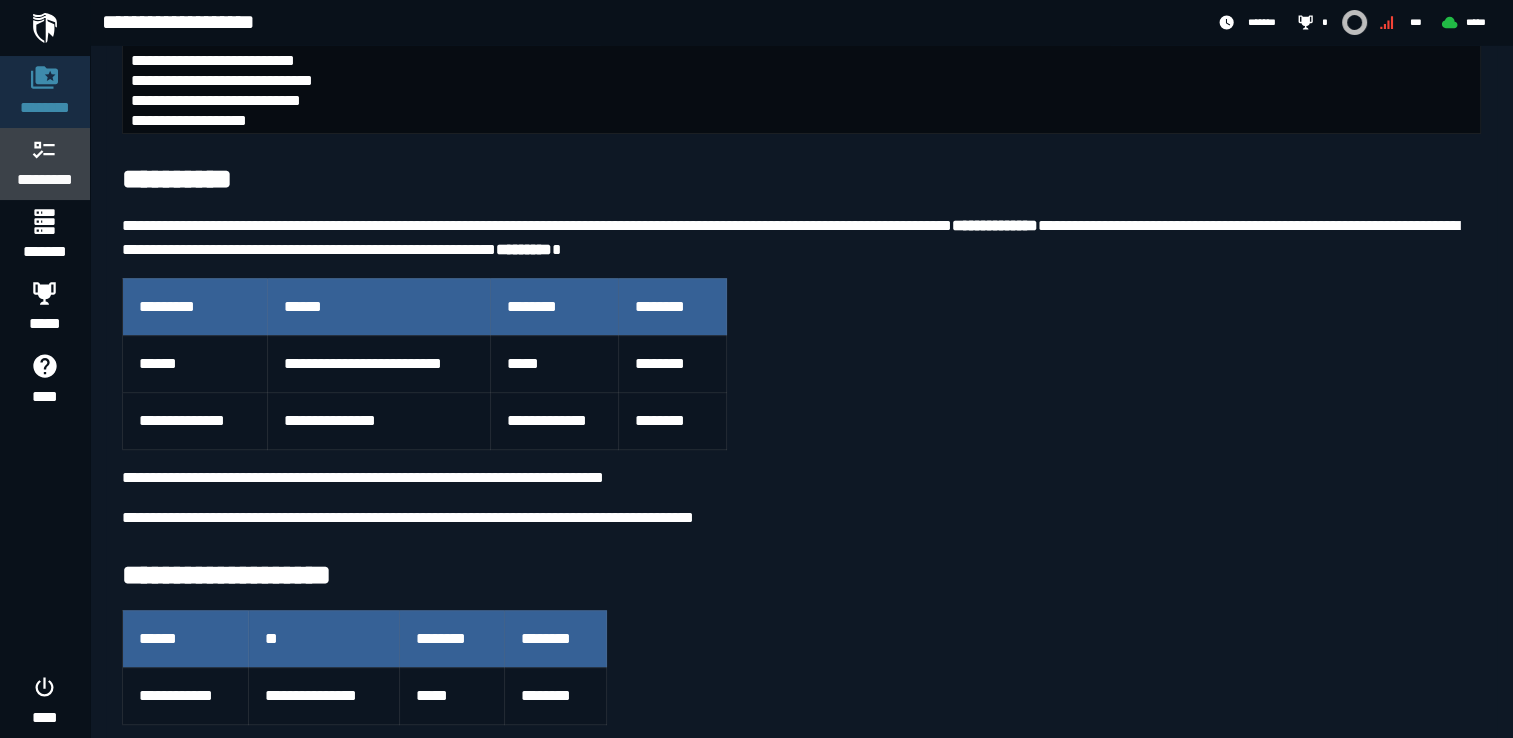 click 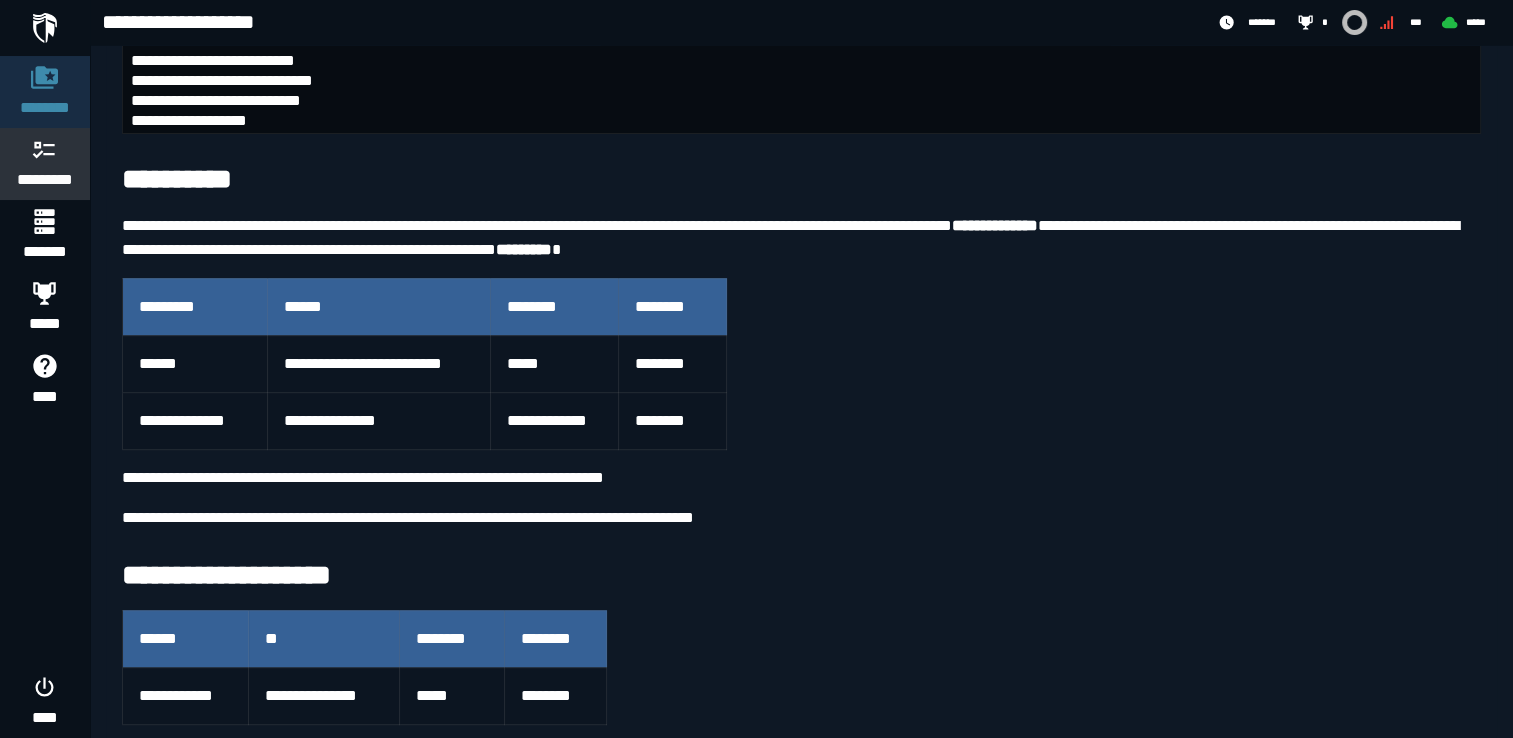 scroll, scrollTop: 0, scrollLeft: 0, axis: both 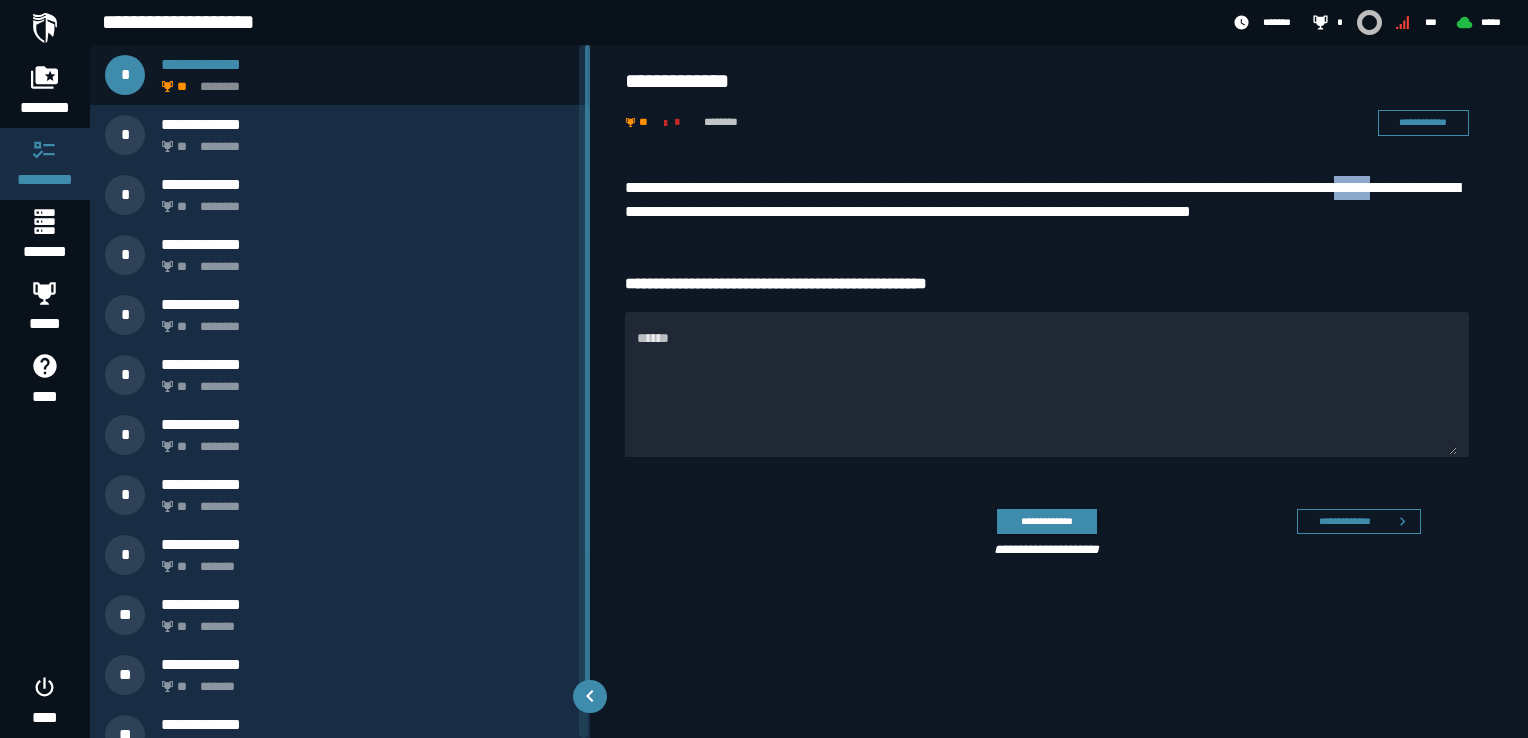 drag, startPoint x: 621, startPoint y: 218, endPoint x: 696, endPoint y: 211, distance: 75.32596 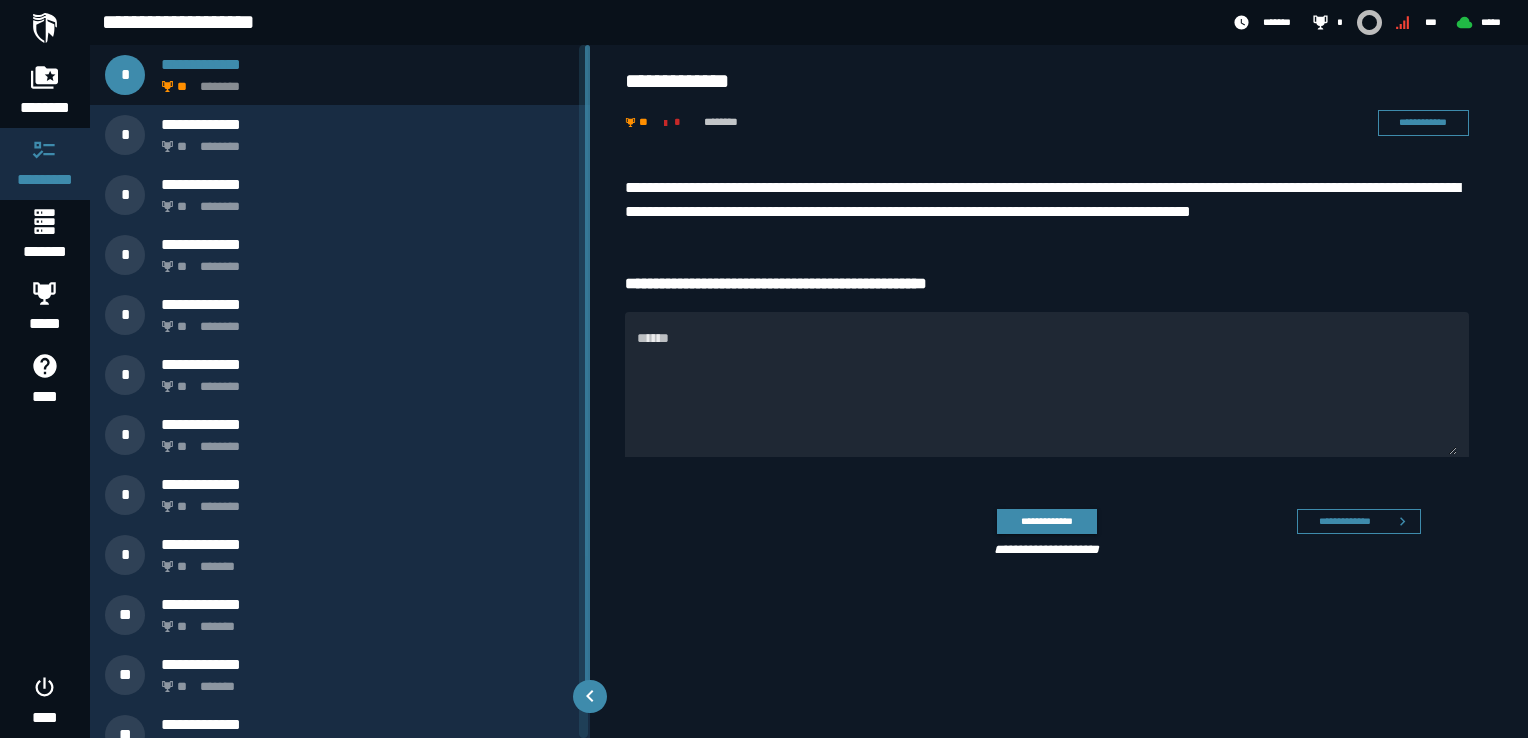 drag, startPoint x: 696, startPoint y: 211, endPoint x: 964, endPoint y: 211, distance: 268 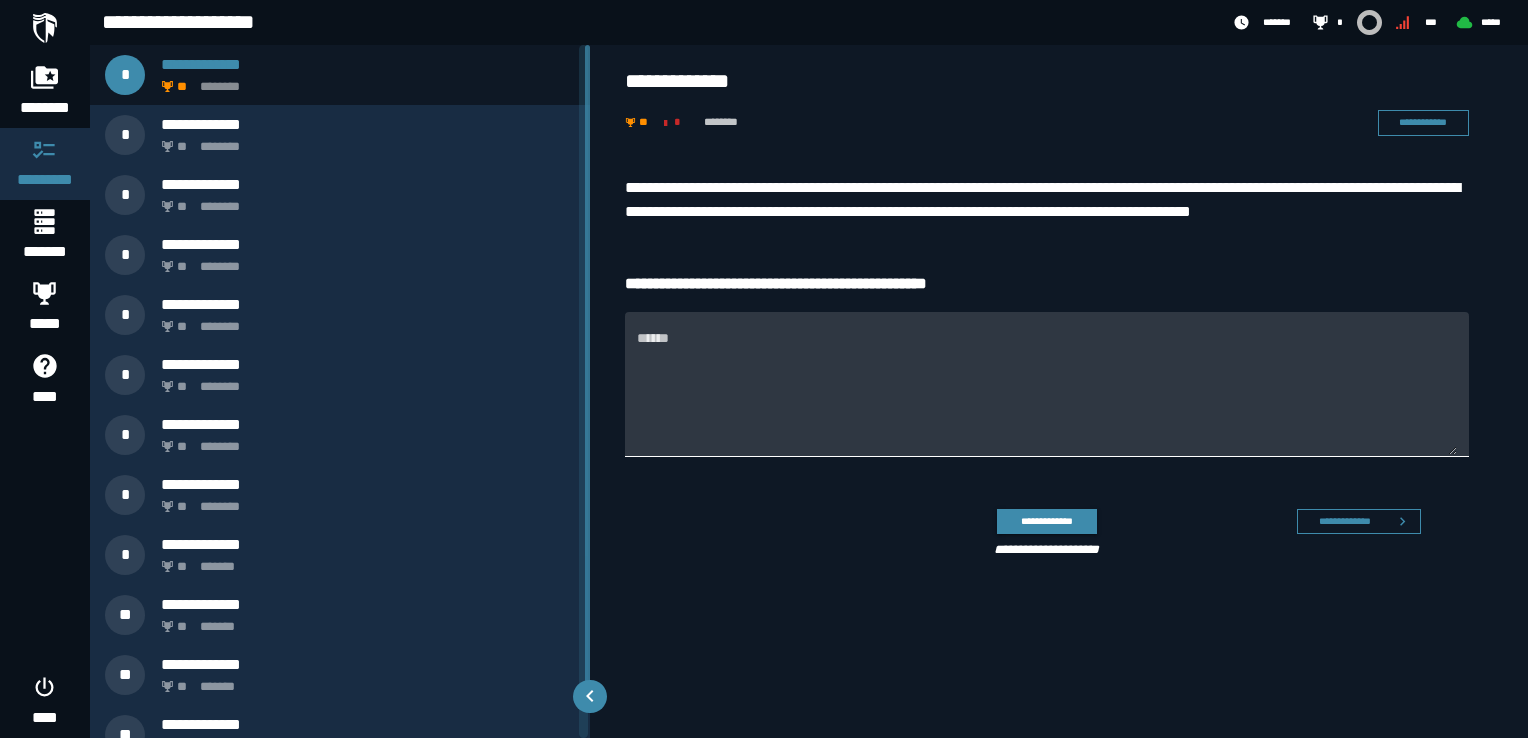 drag, startPoint x: 834, startPoint y: 383, endPoint x: 807, endPoint y: 375, distance: 28.160255 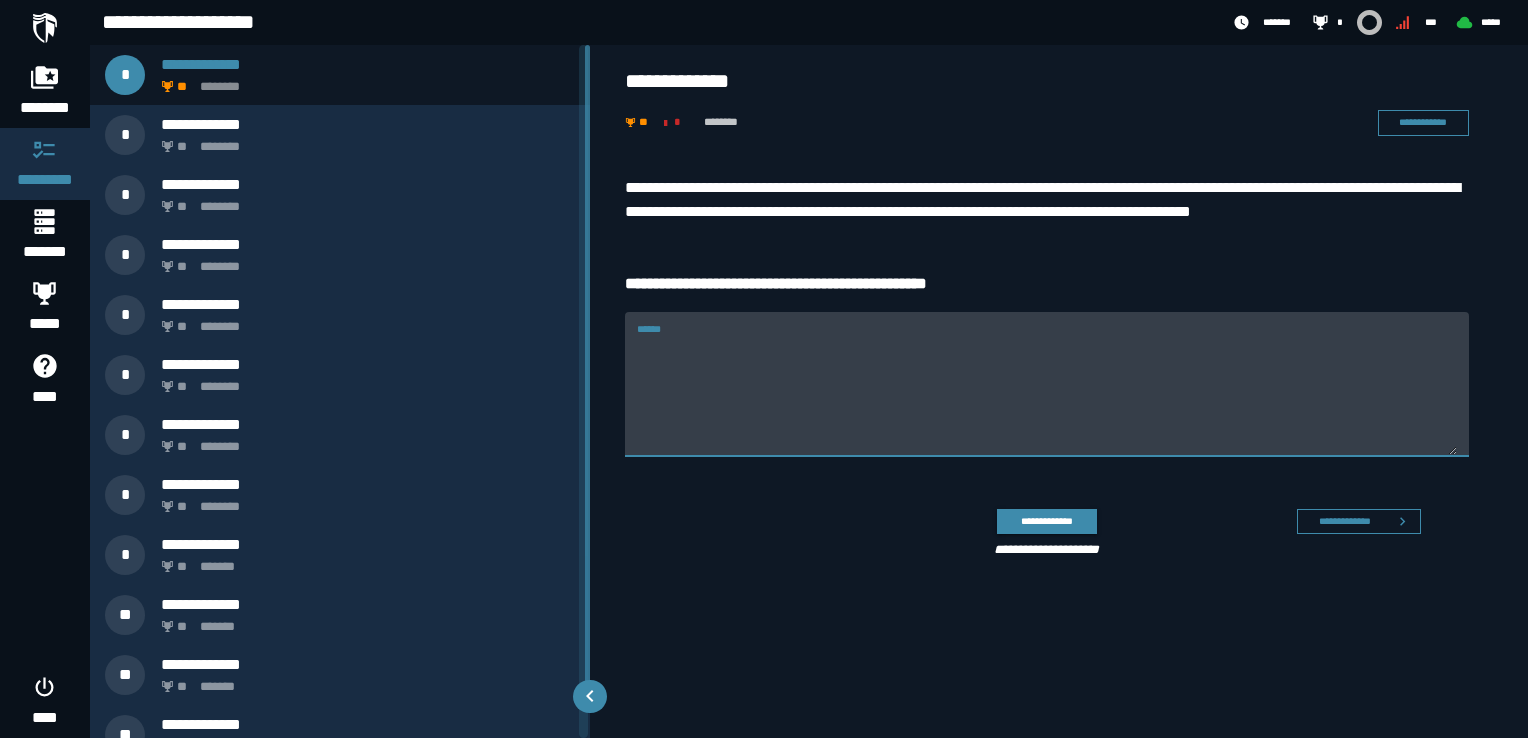 paste on "**********" 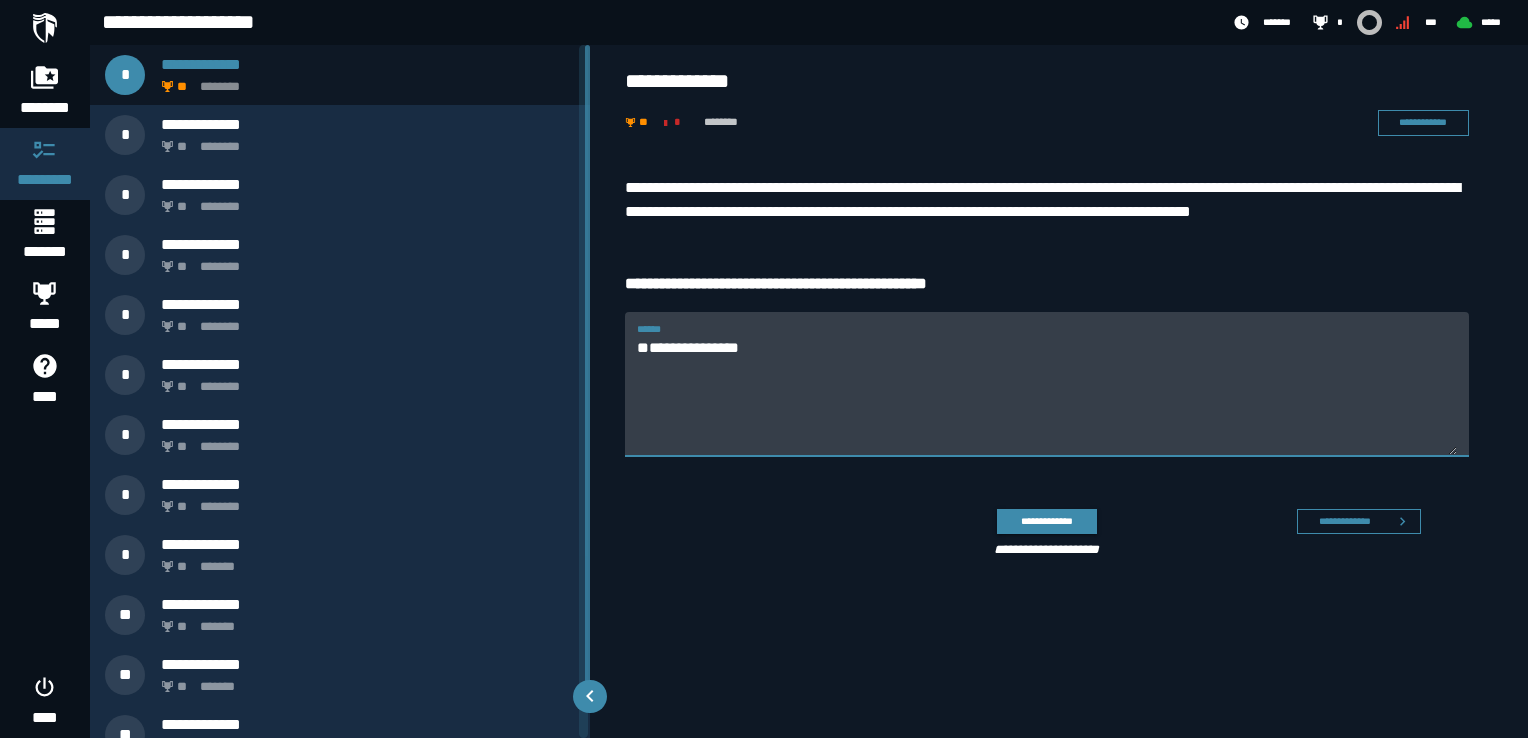 click on "**********" at bounding box center [1047, 396] 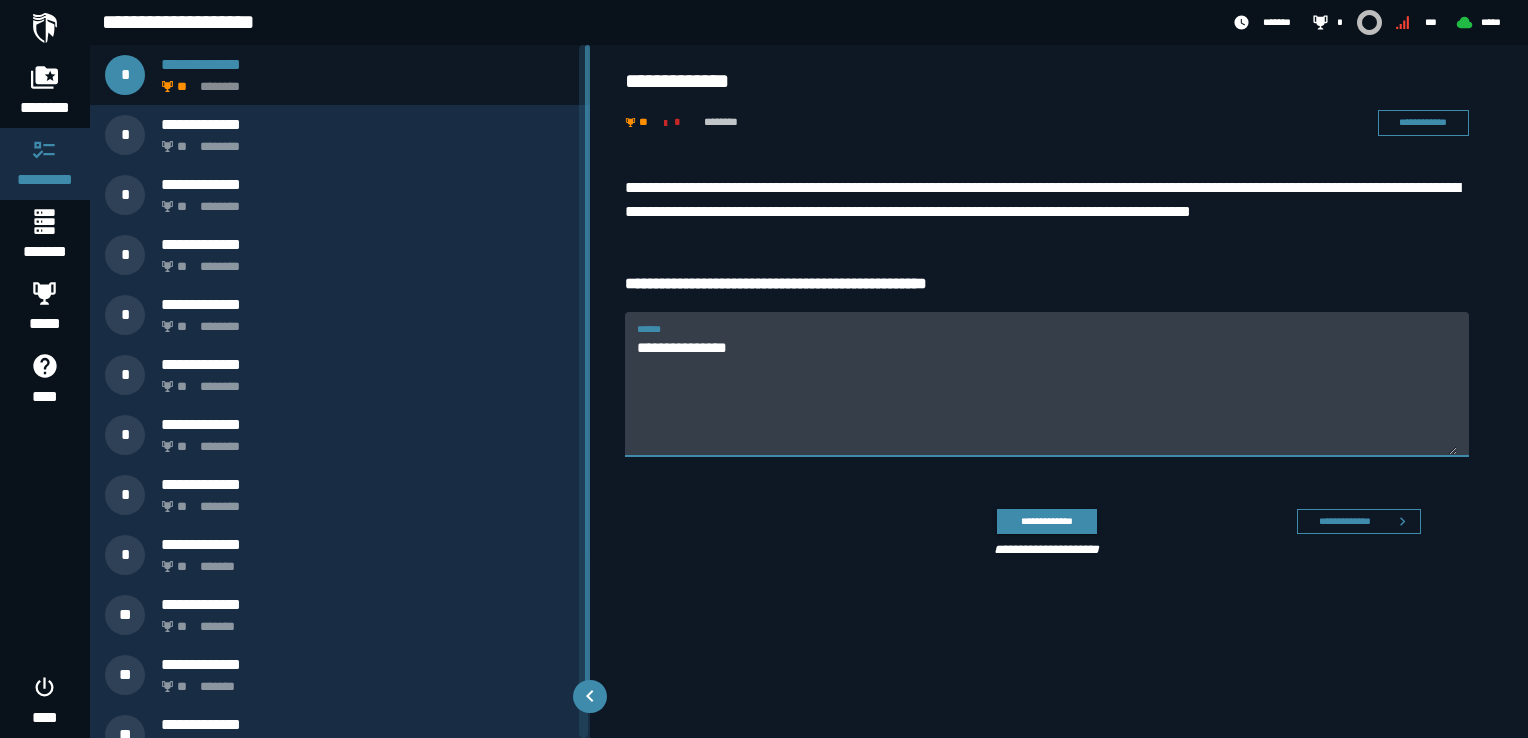 click on "**********" at bounding box center [1047, 396] 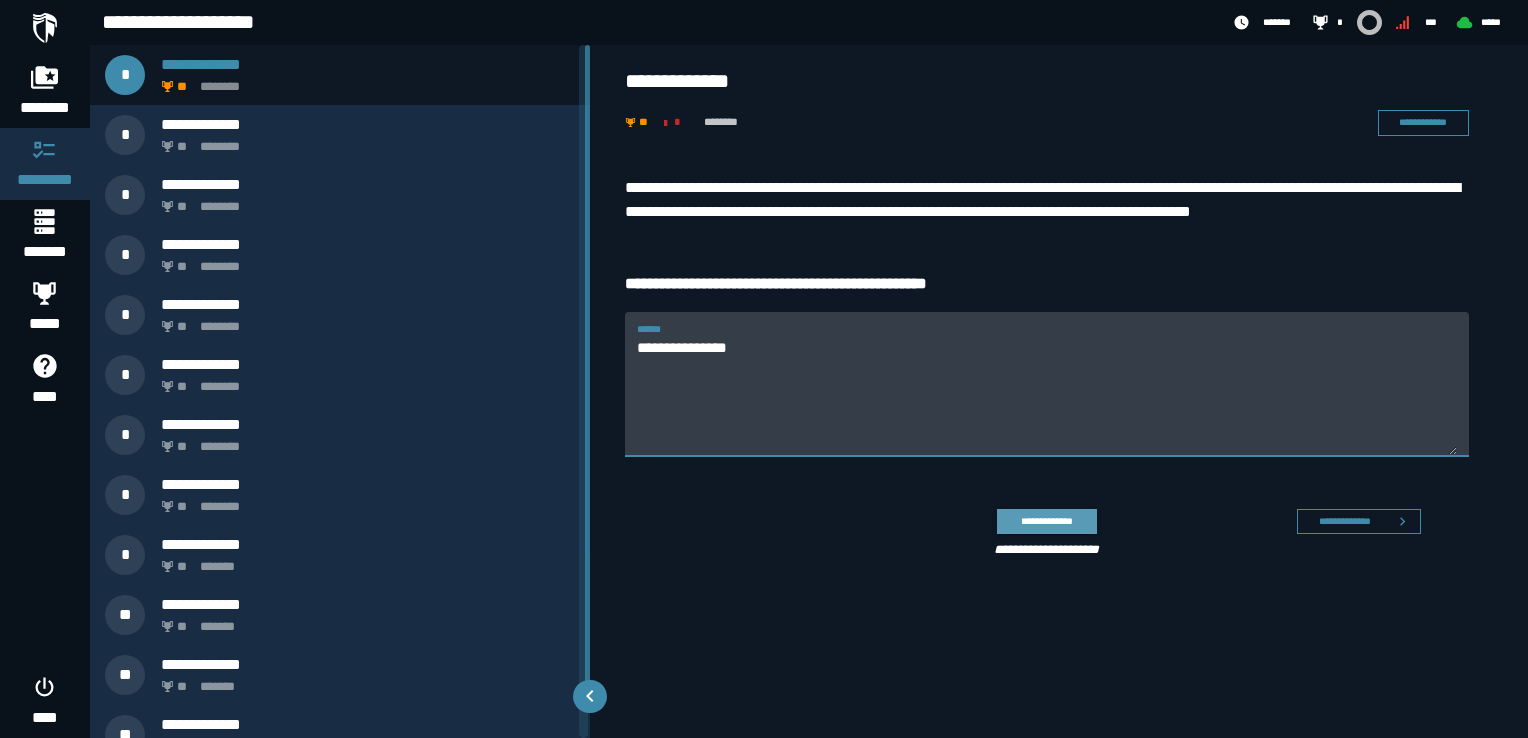 type on "**********" 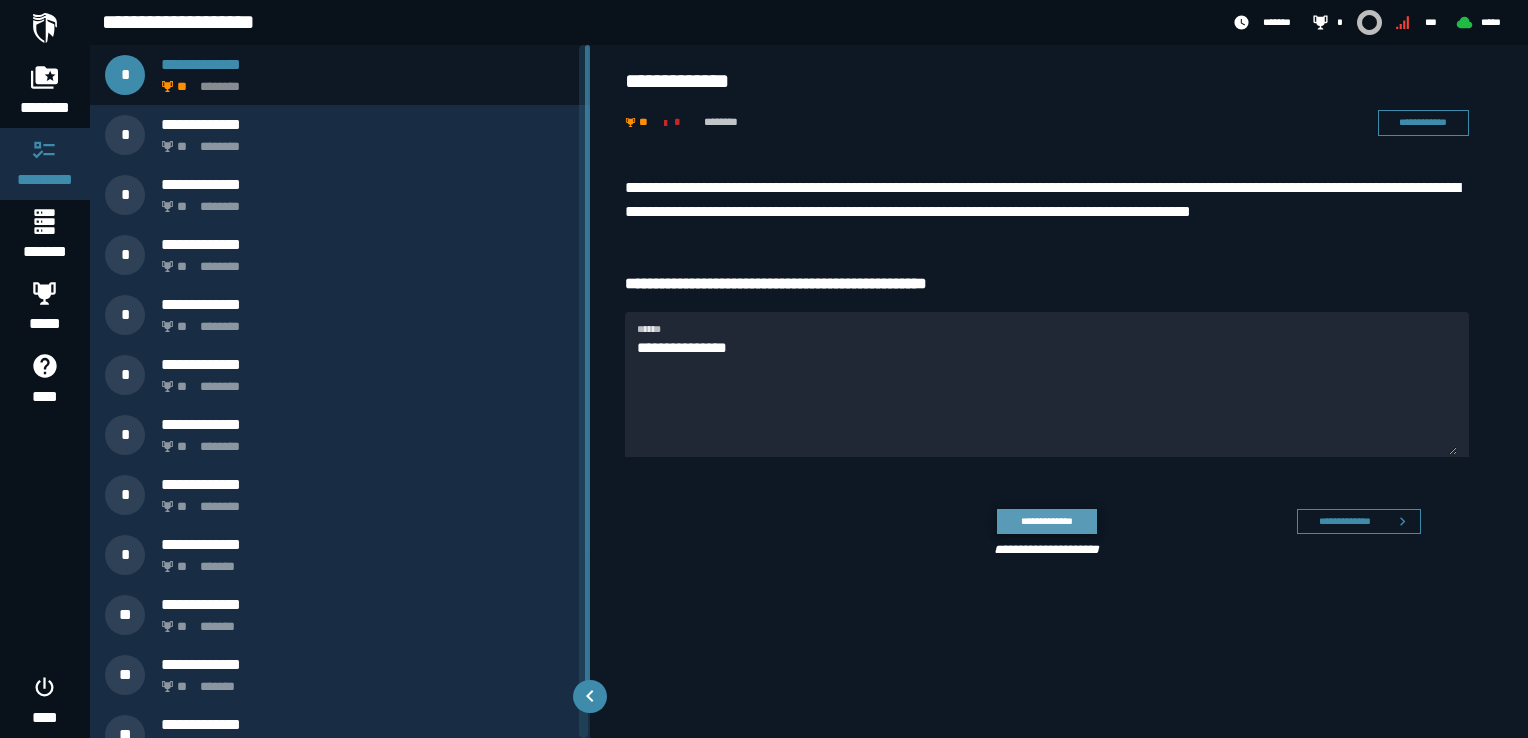 click on "**********" at bounding box center (1046, 521) 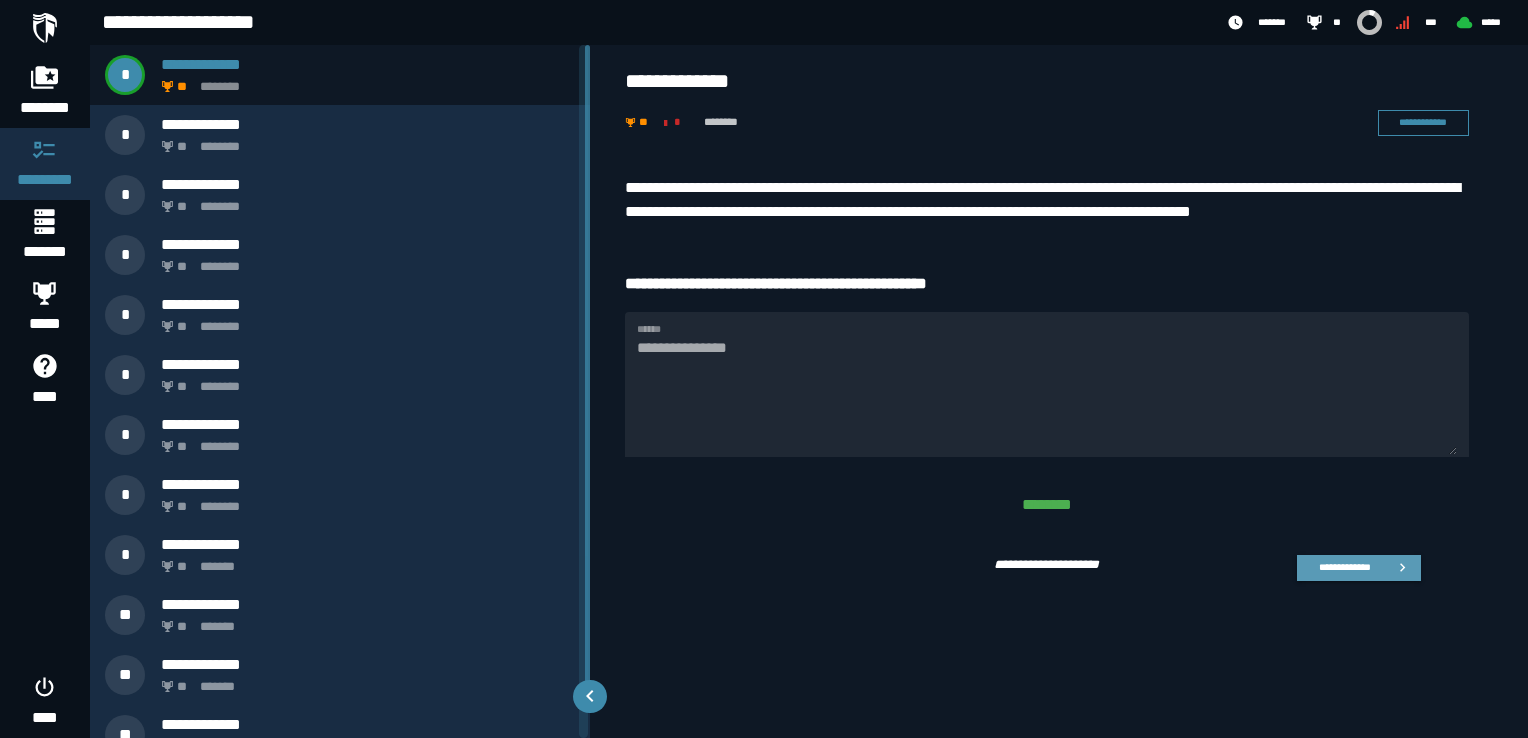 click on "**********" at bounding box center (1344, 567) 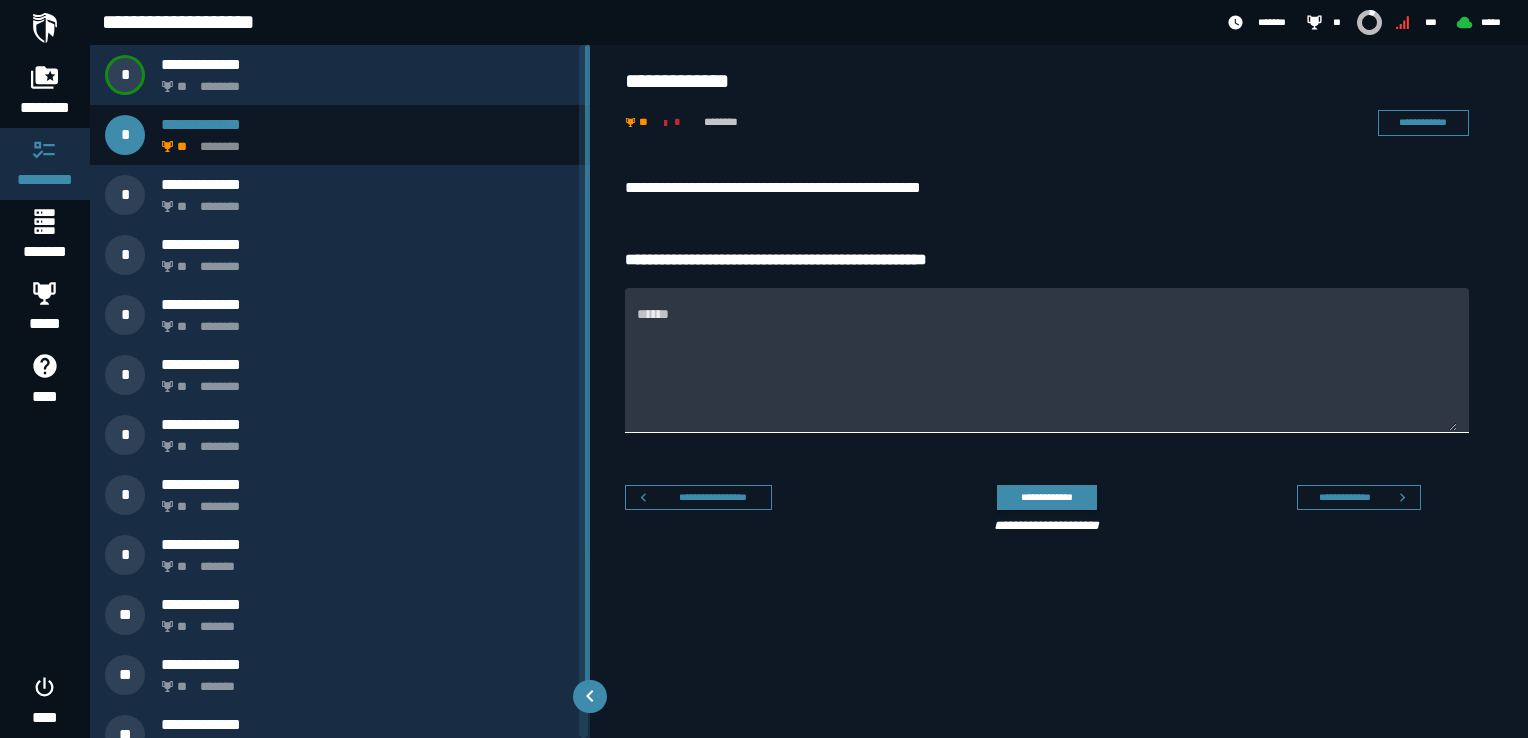drag, startPoint x: 809, startPoint y: 383, endPoint x: 795, endPoint y: 371, distance: 18.439089 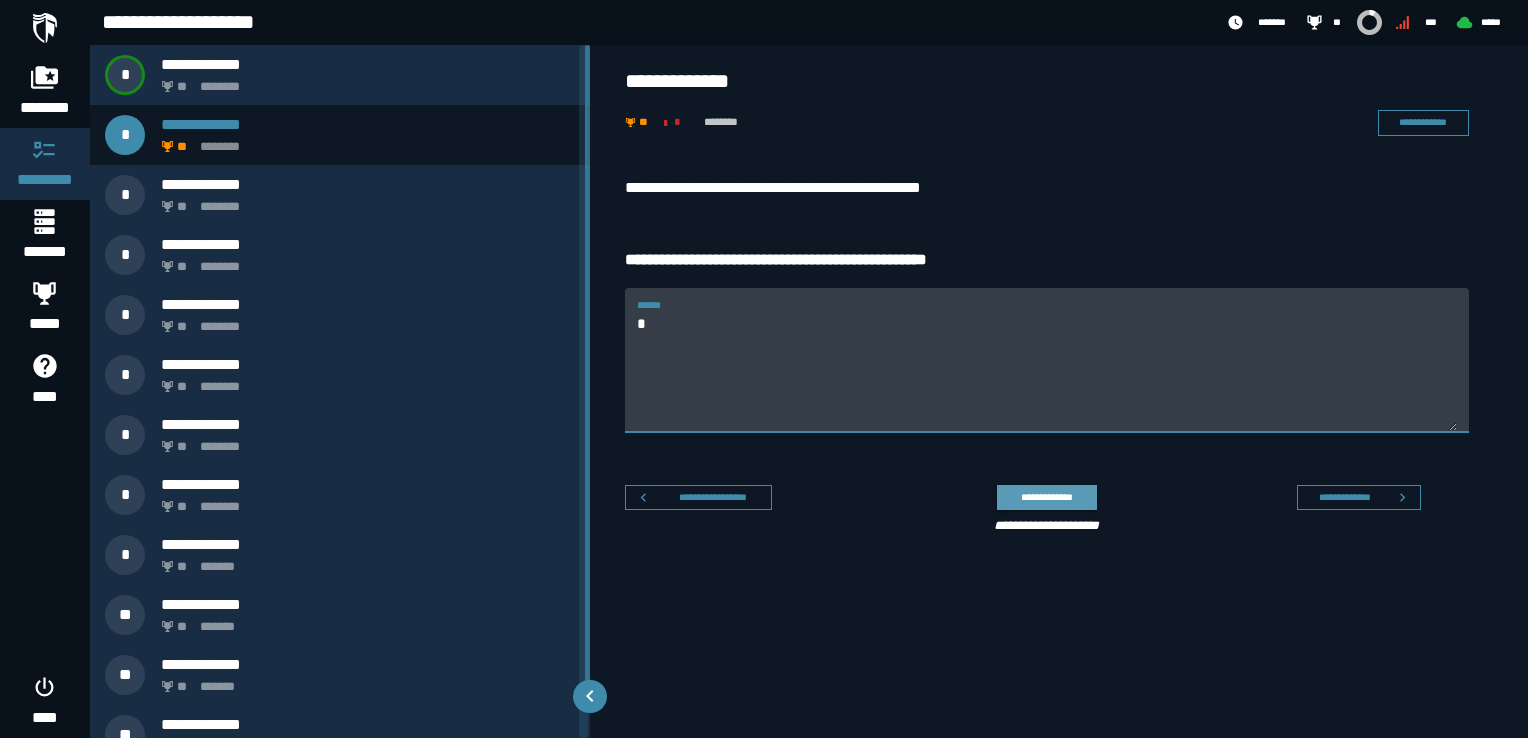 type on "*" 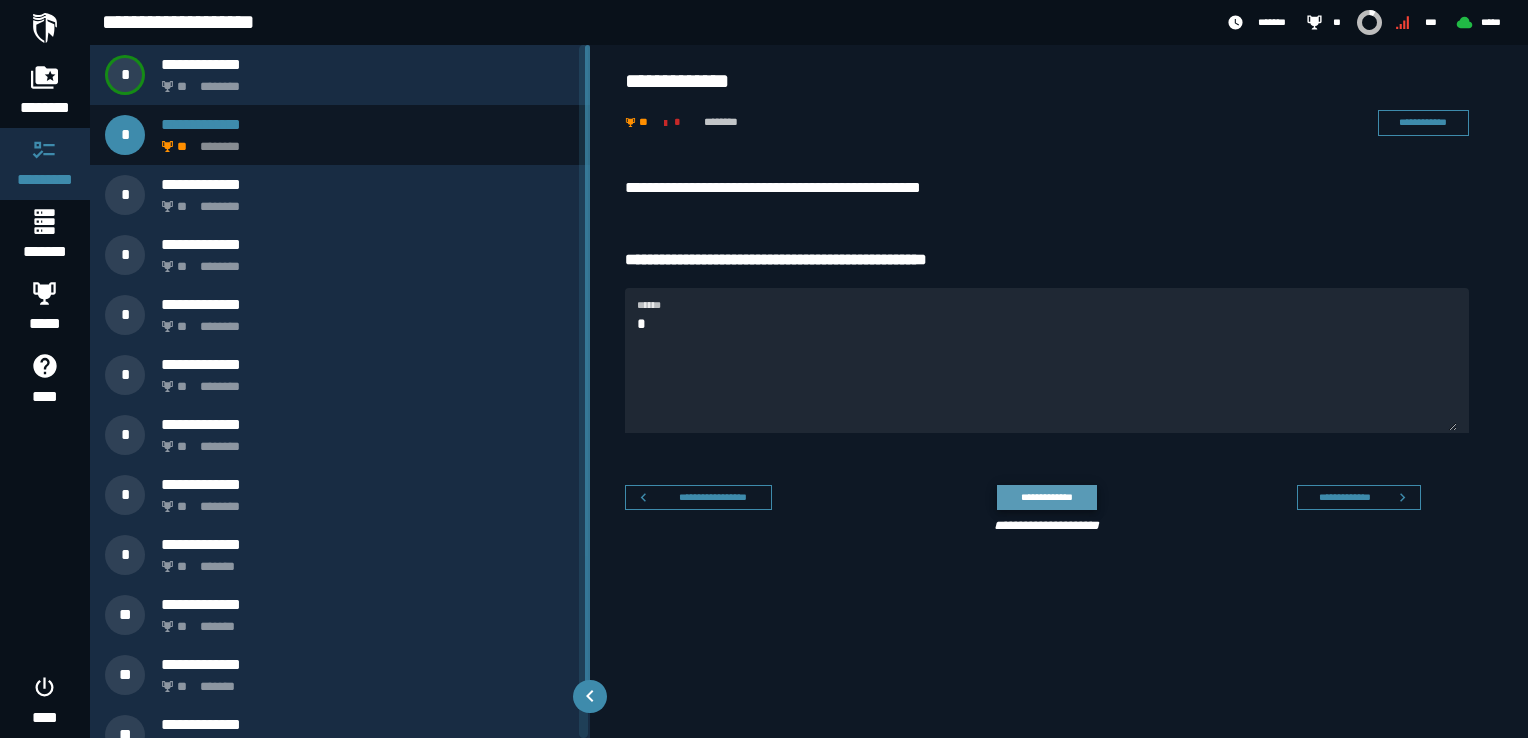click on "**********" at bounding box center (1046, 497) 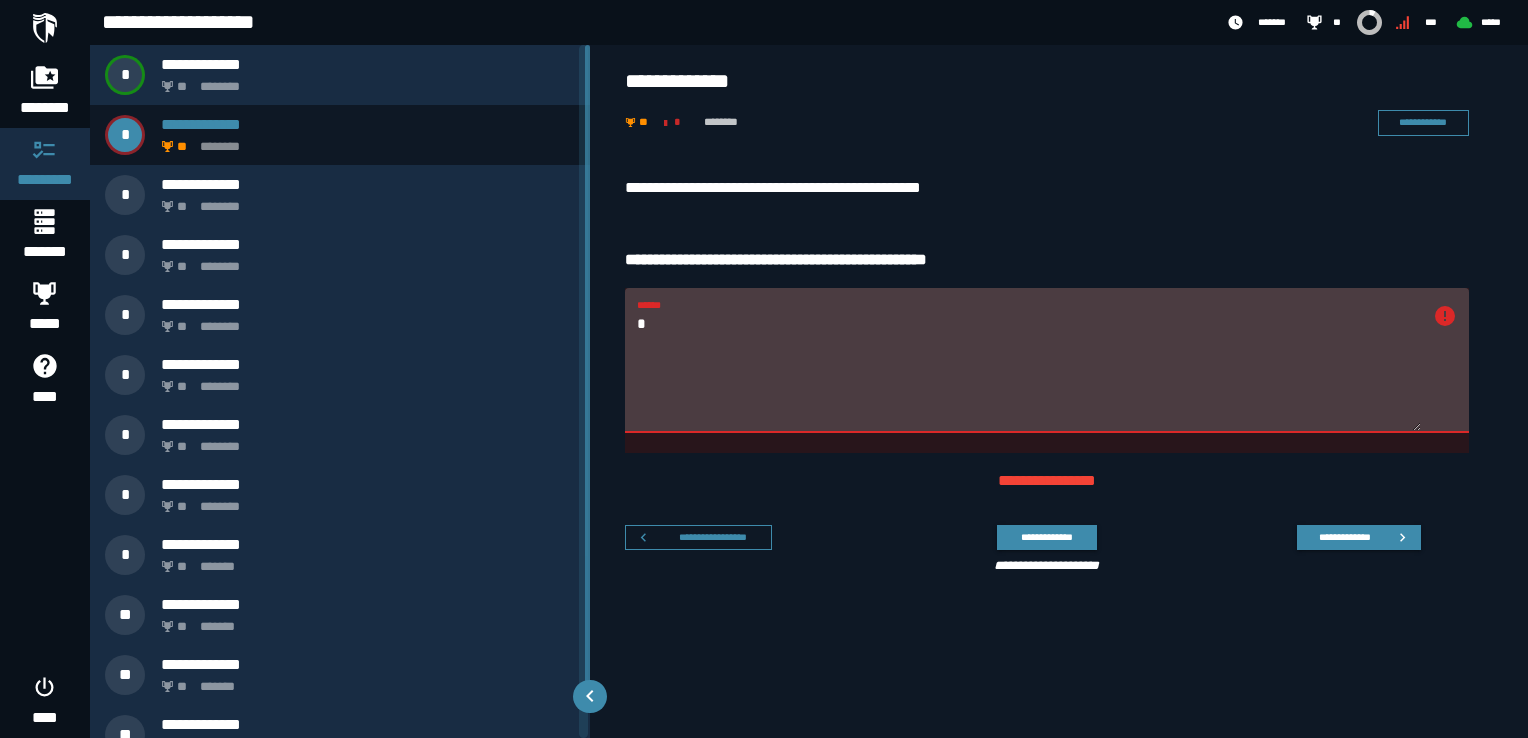 click on "*" at bounding box center (1029, 372) 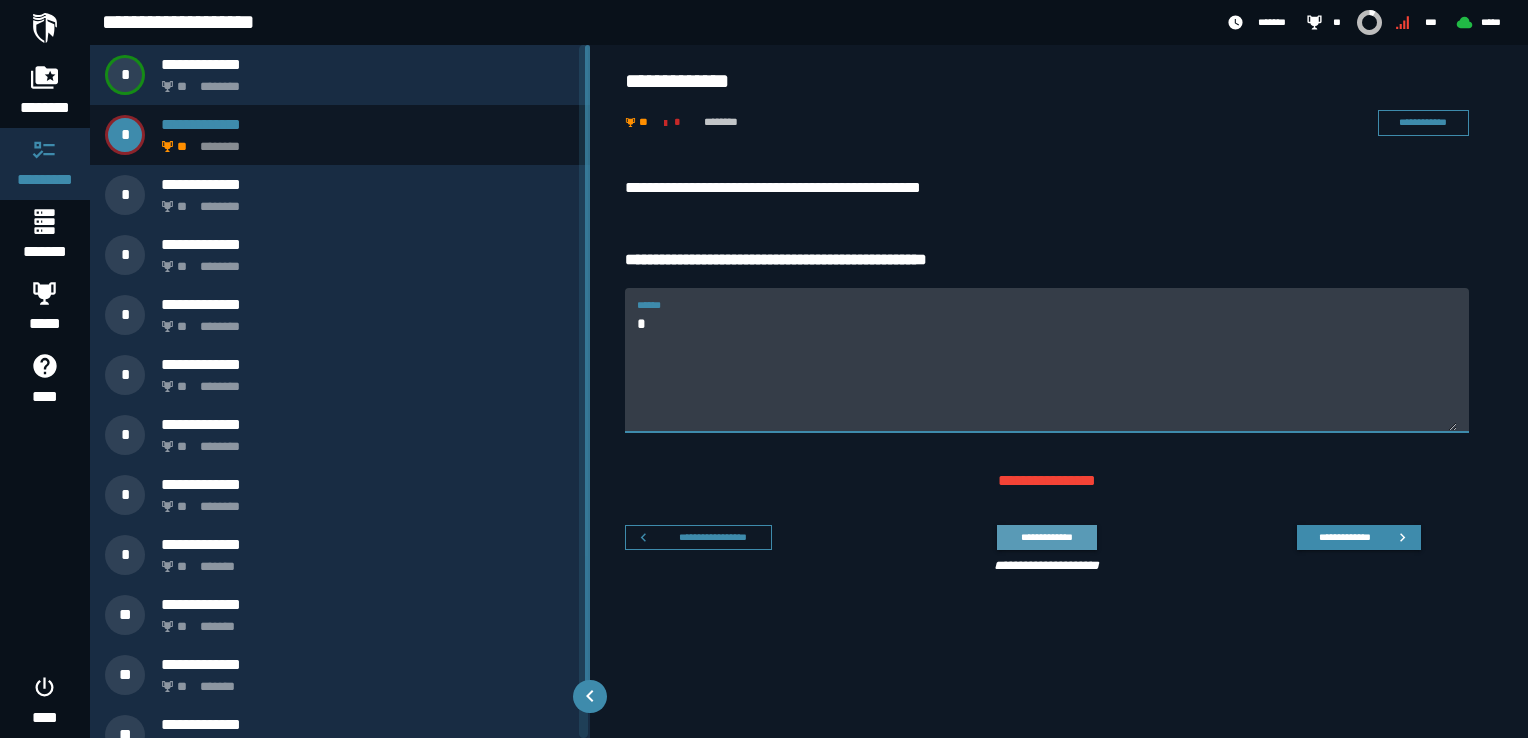 type on "*" 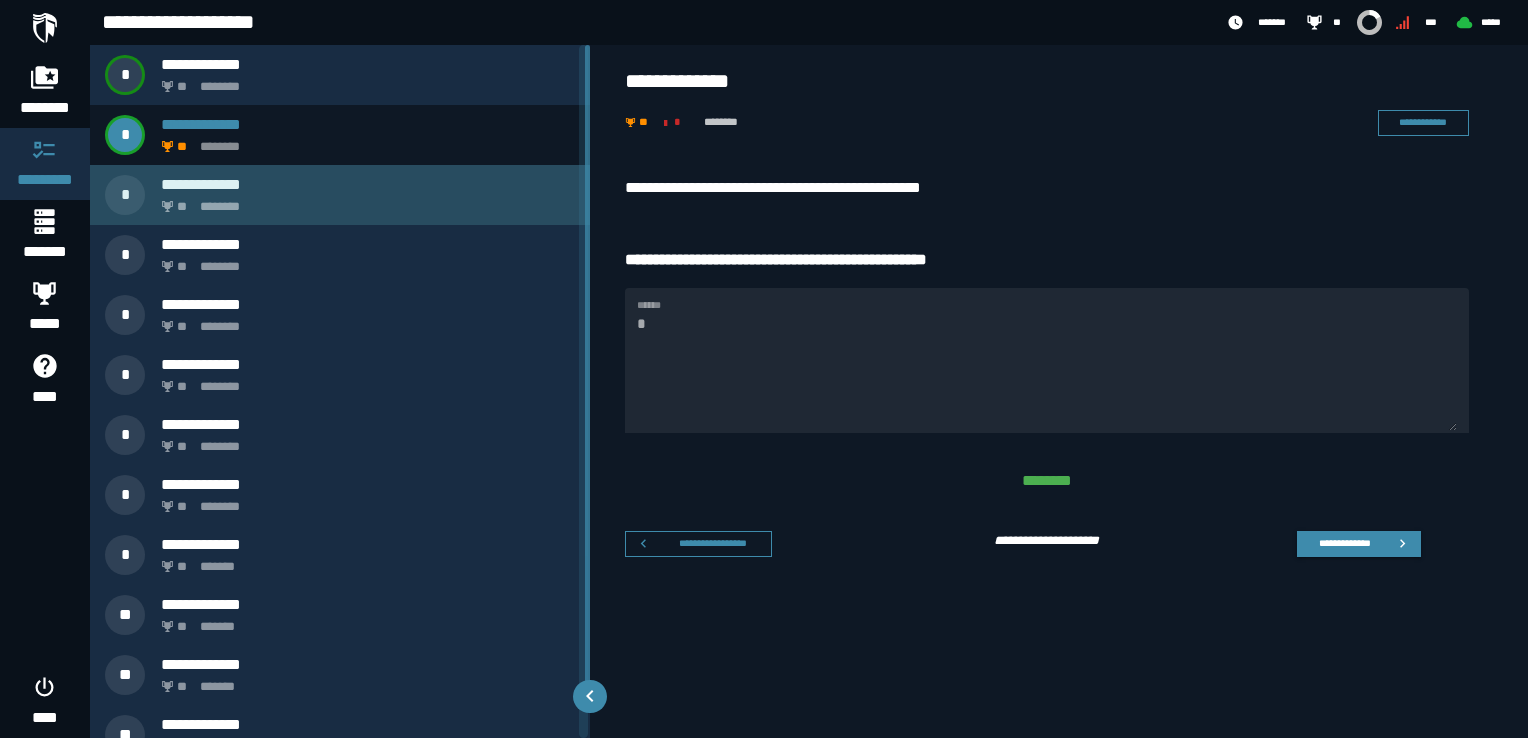 click on "** ********" at bounding box center (364, 201) 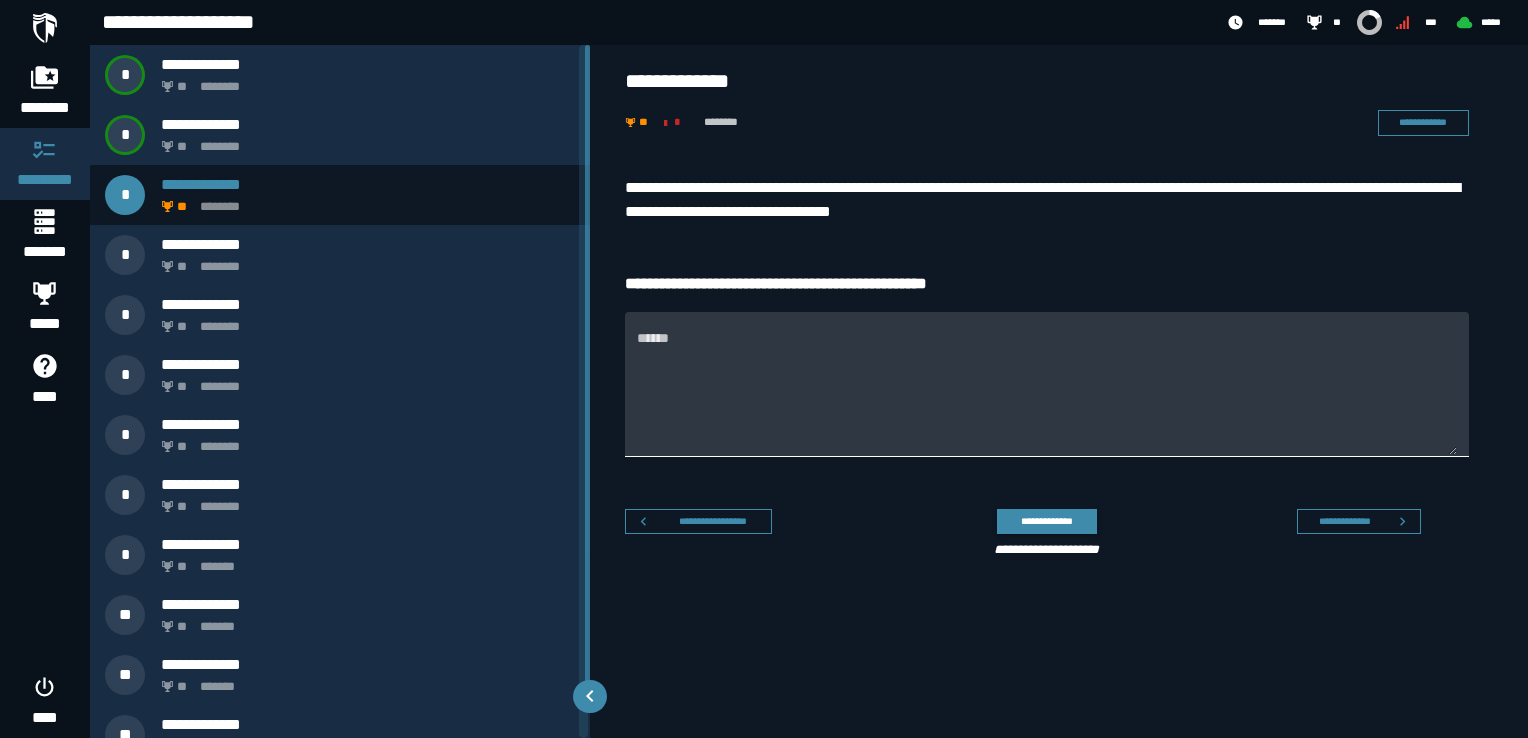 click on "******" at bounding box center [1047, 396] 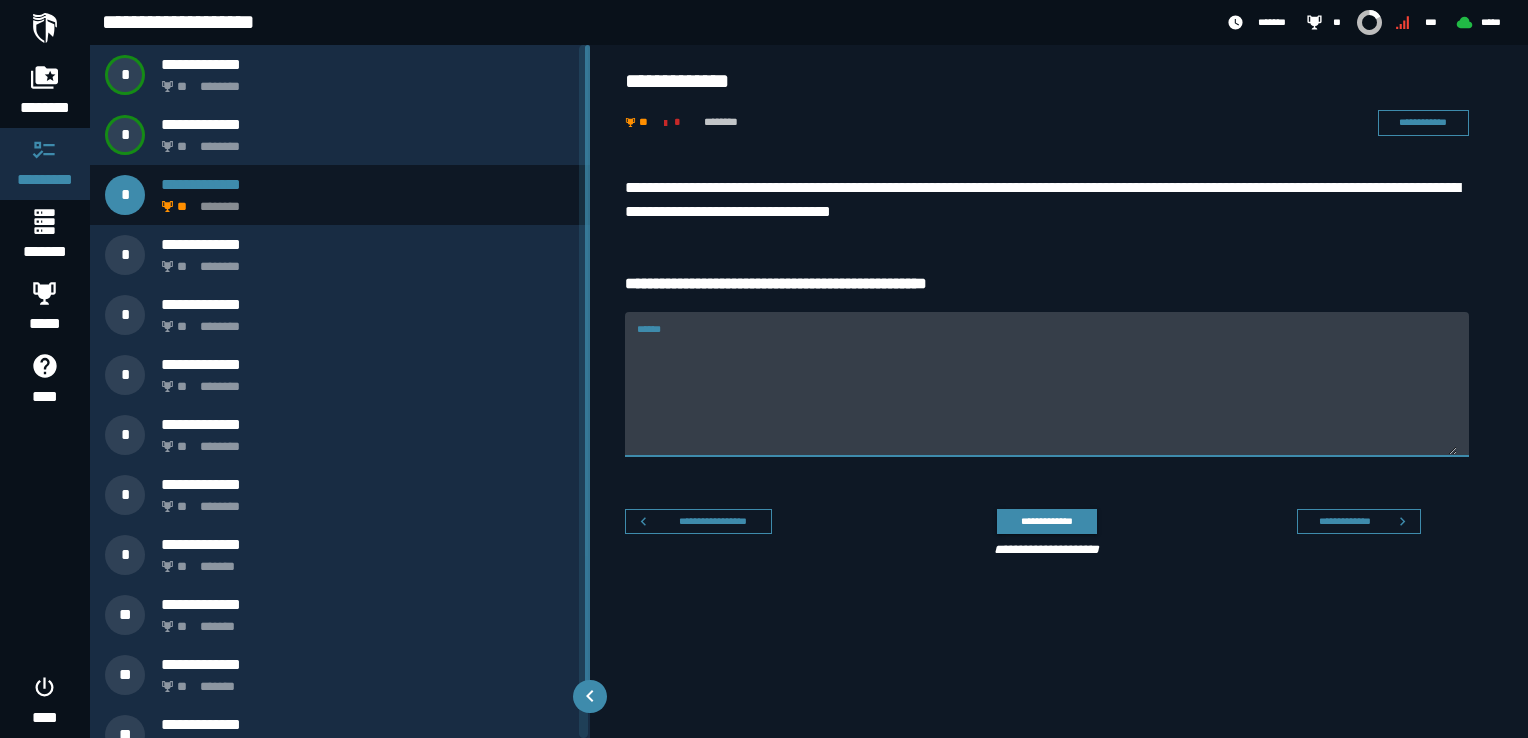 paste on "**********" 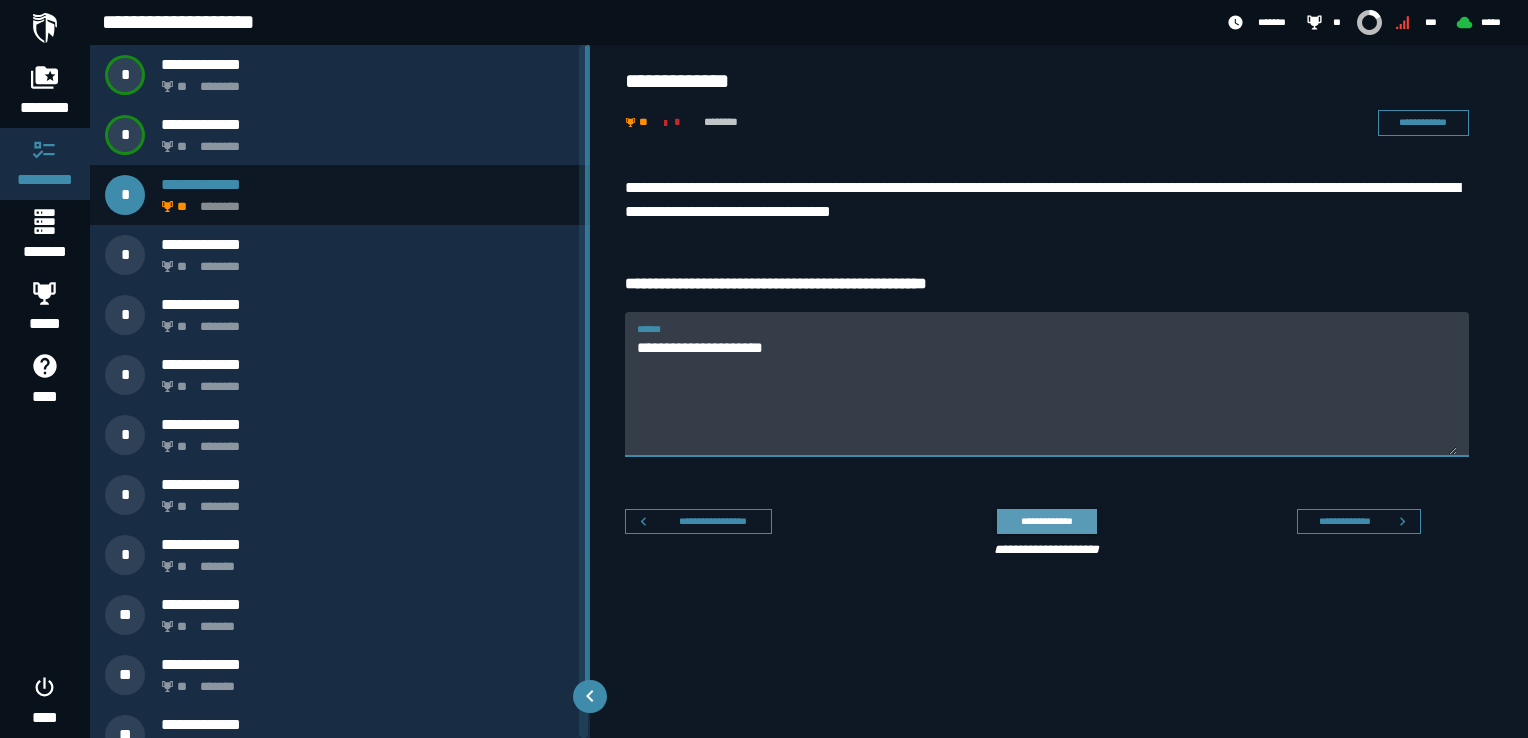 click on "**********" at bounding box center [1046, 521] 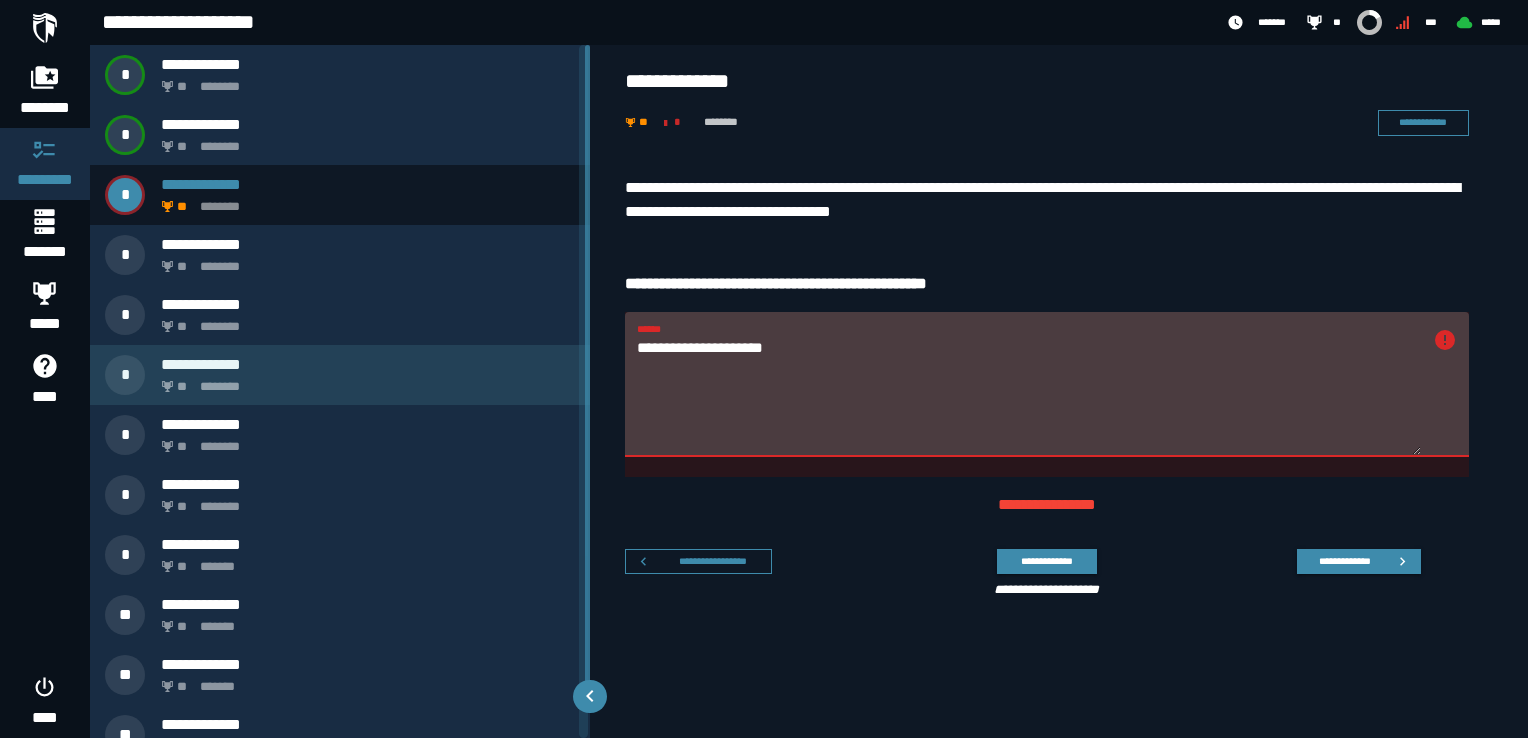 drag, startPoint x: 877, startPoint y: 365, endPoint x: 517, endPoint y: 346, distance: 360.50104 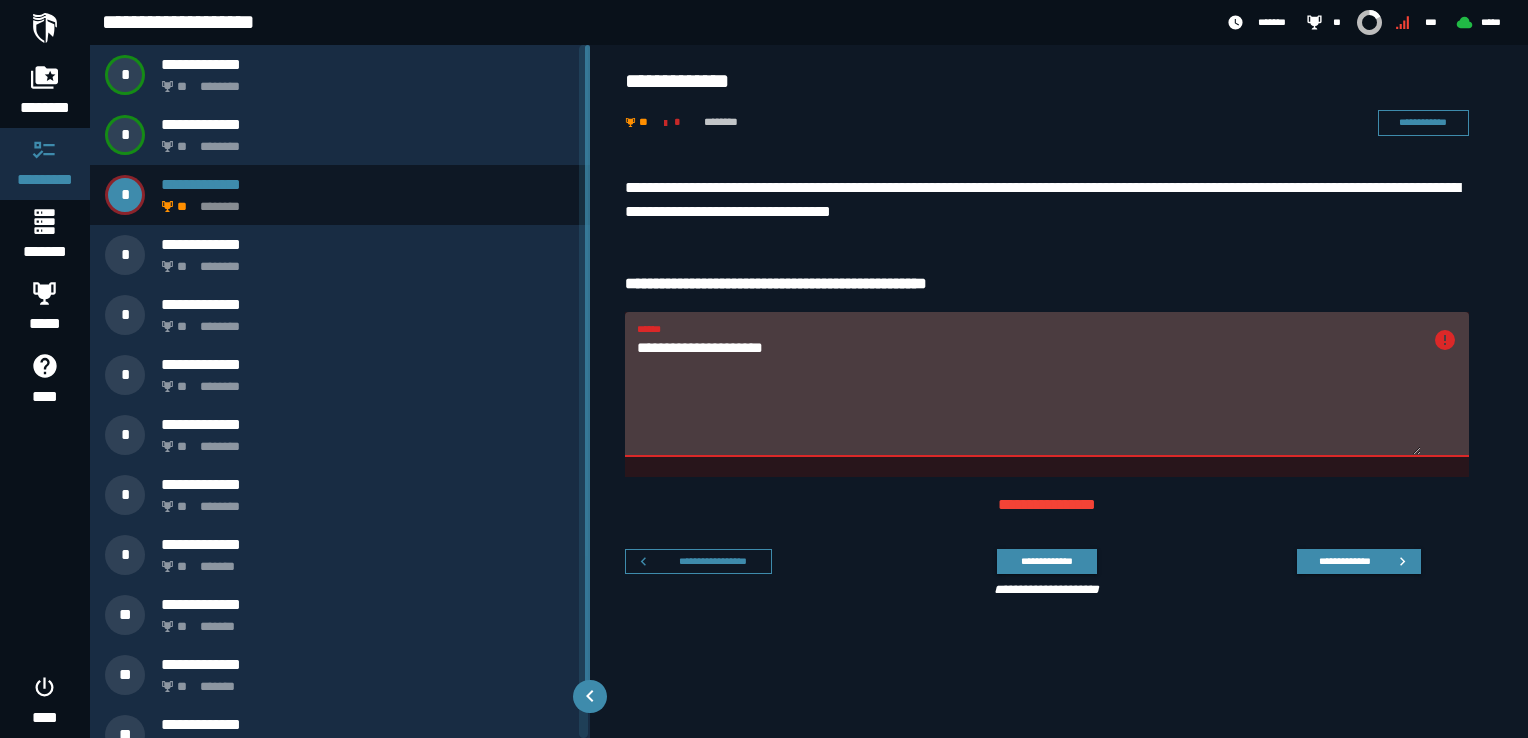 paste on "***" 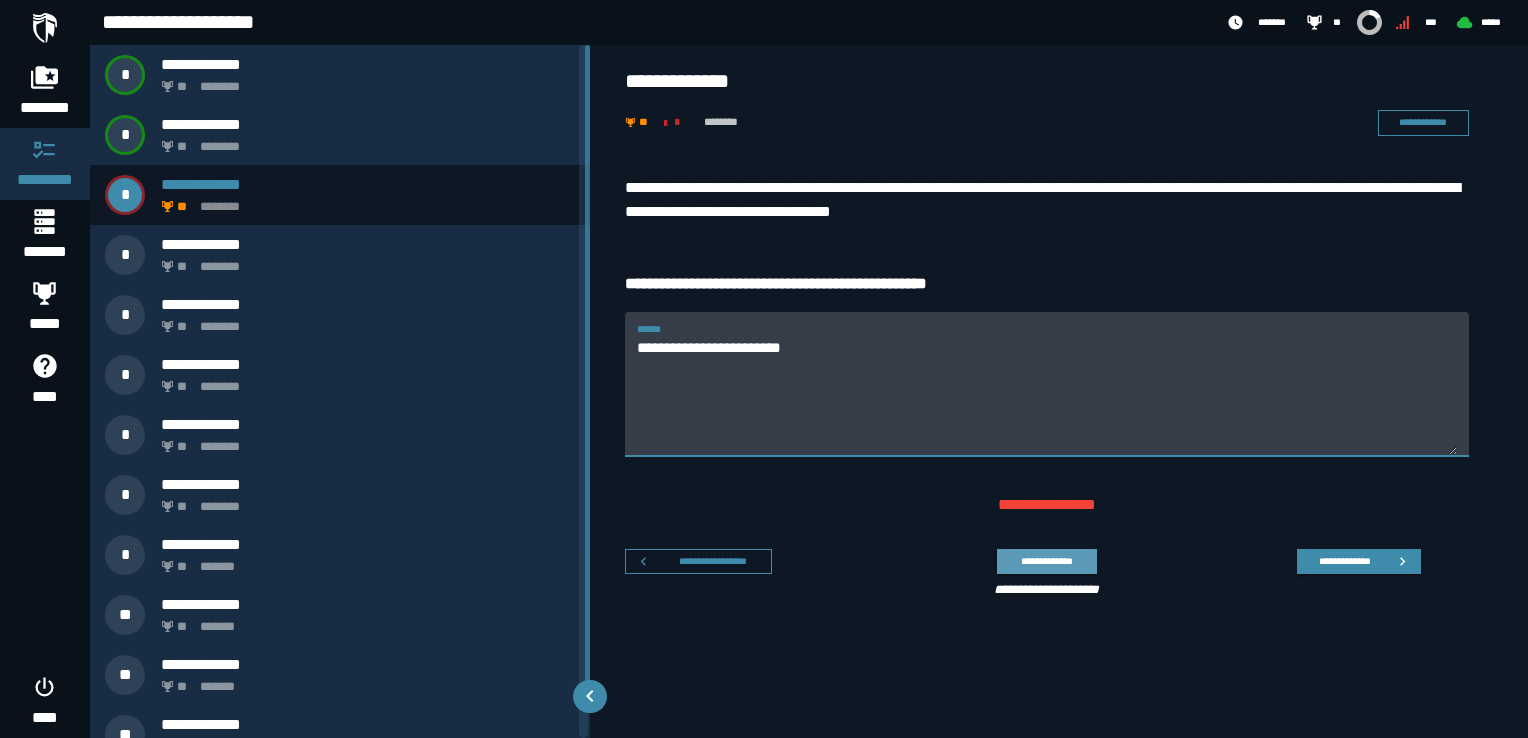 type on "**********" 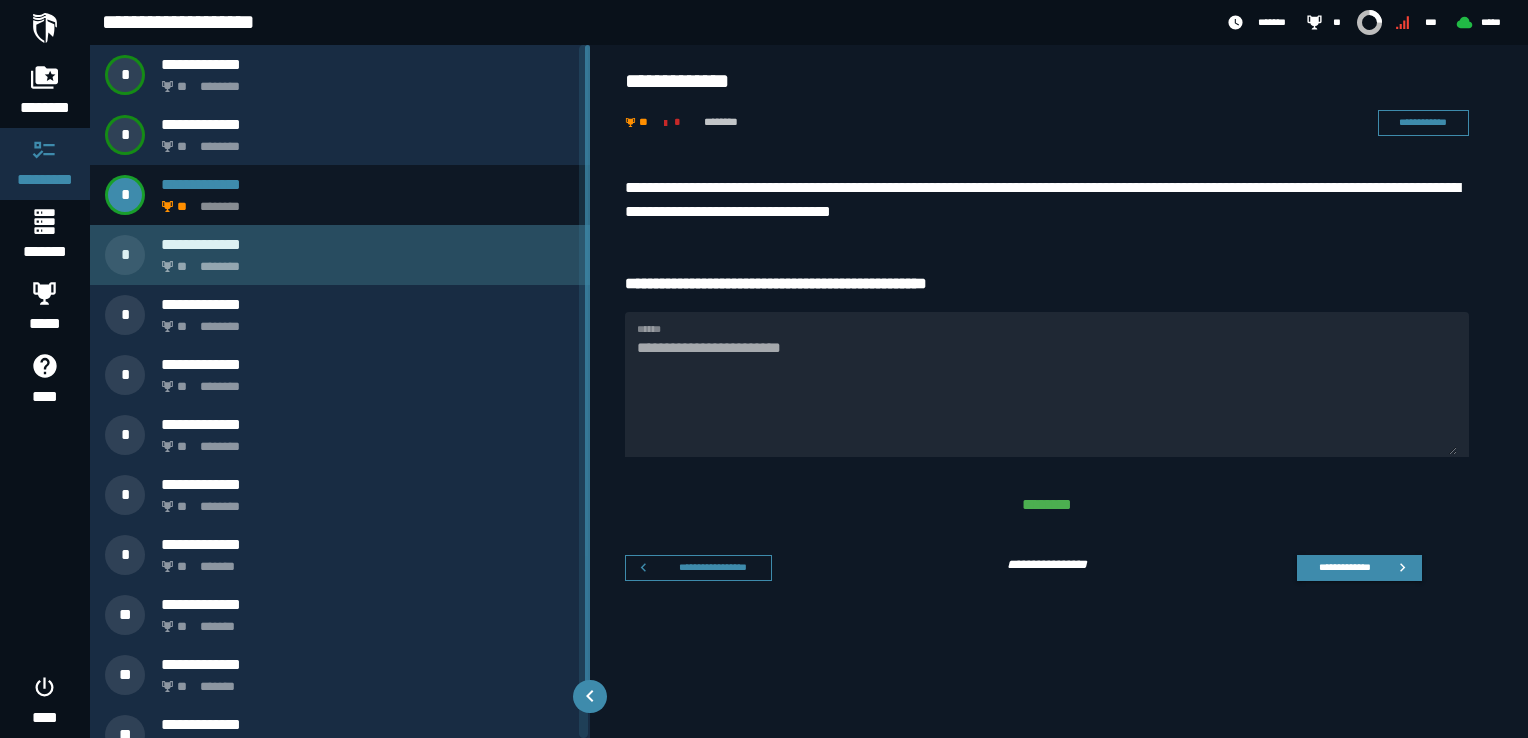 click on "** ********" at bounding box center [364, 261] 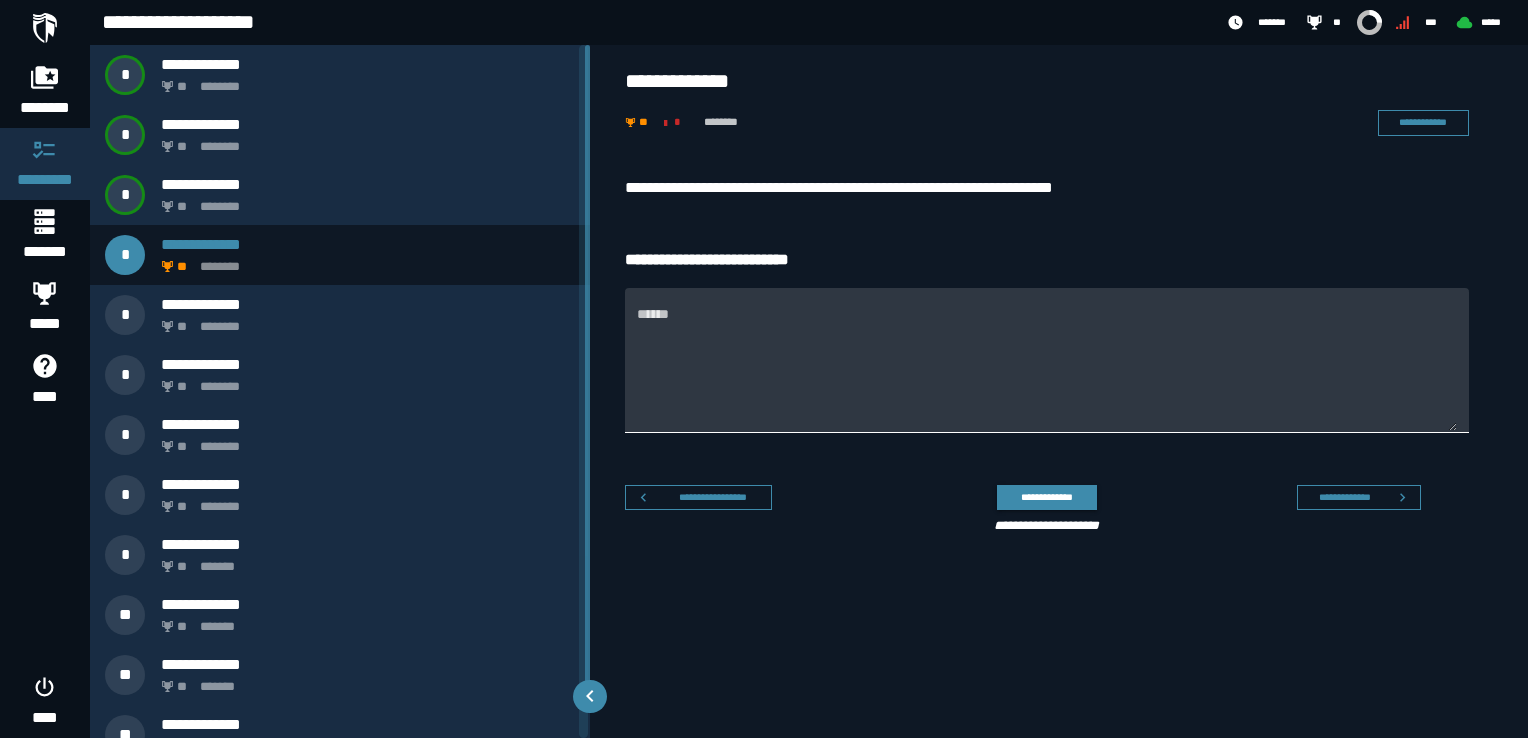 click on "******" at bounding box center [1047, 360] 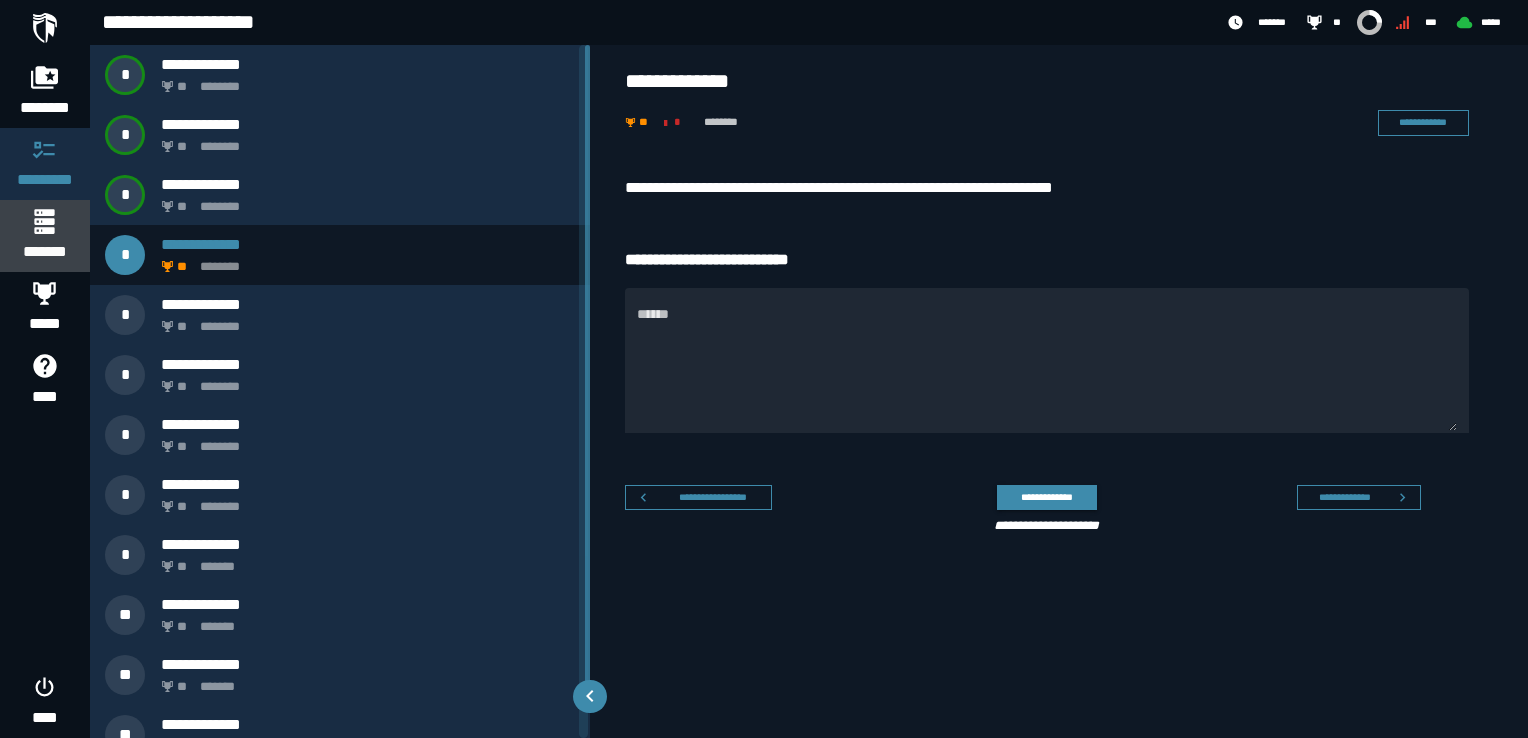 click on "*******" at bounding box center (44, 252) 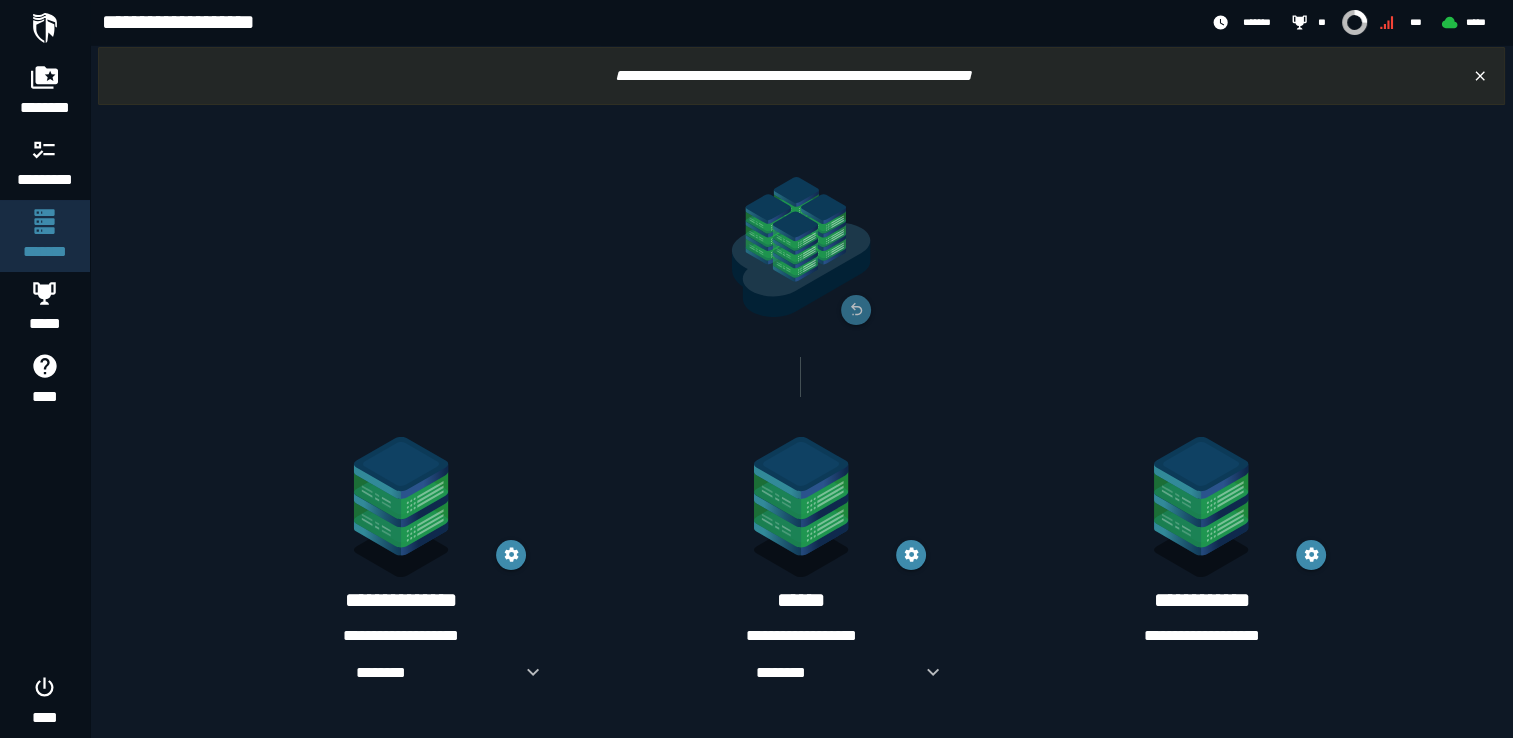 scroll, scrollTop: 8, scrollLeft: 0, axis: vertical 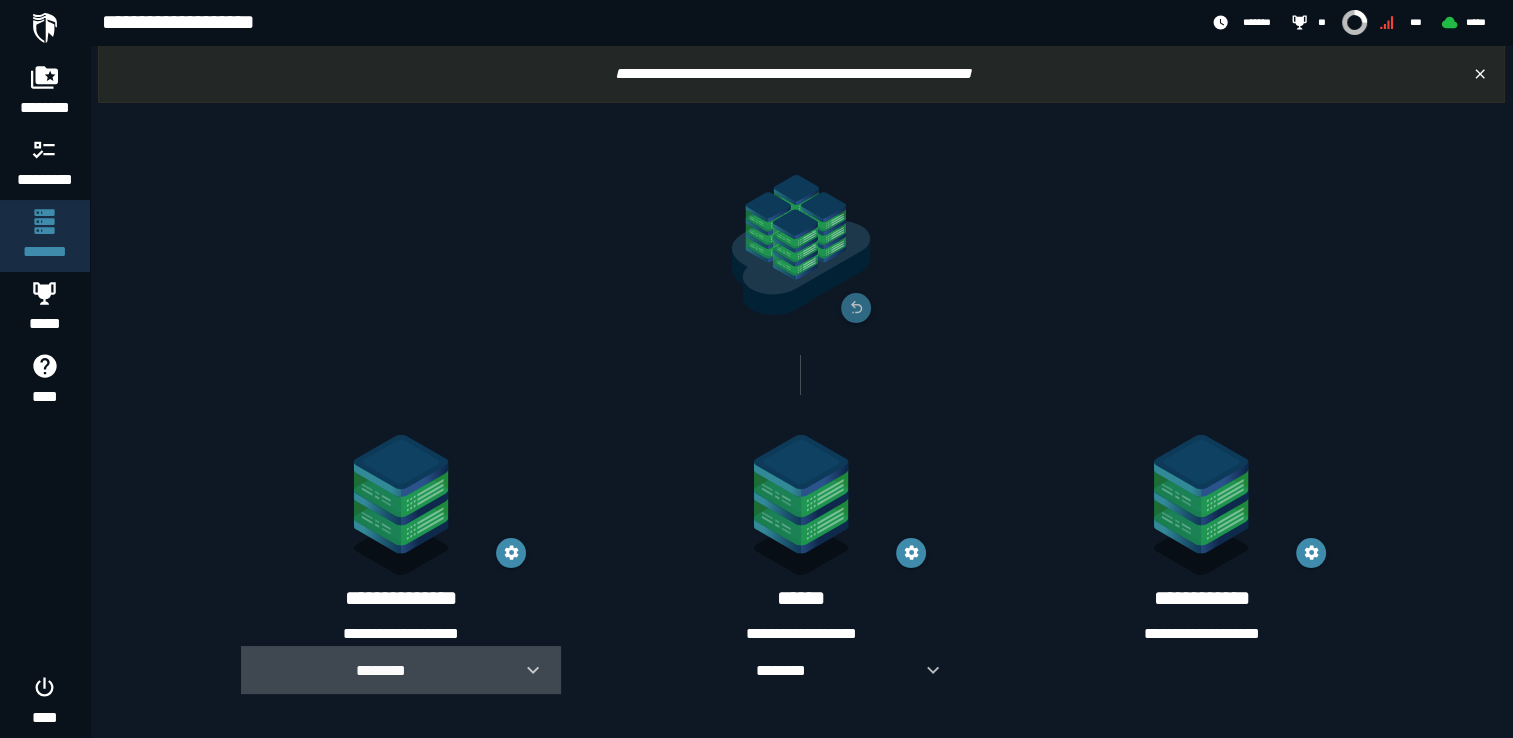 click 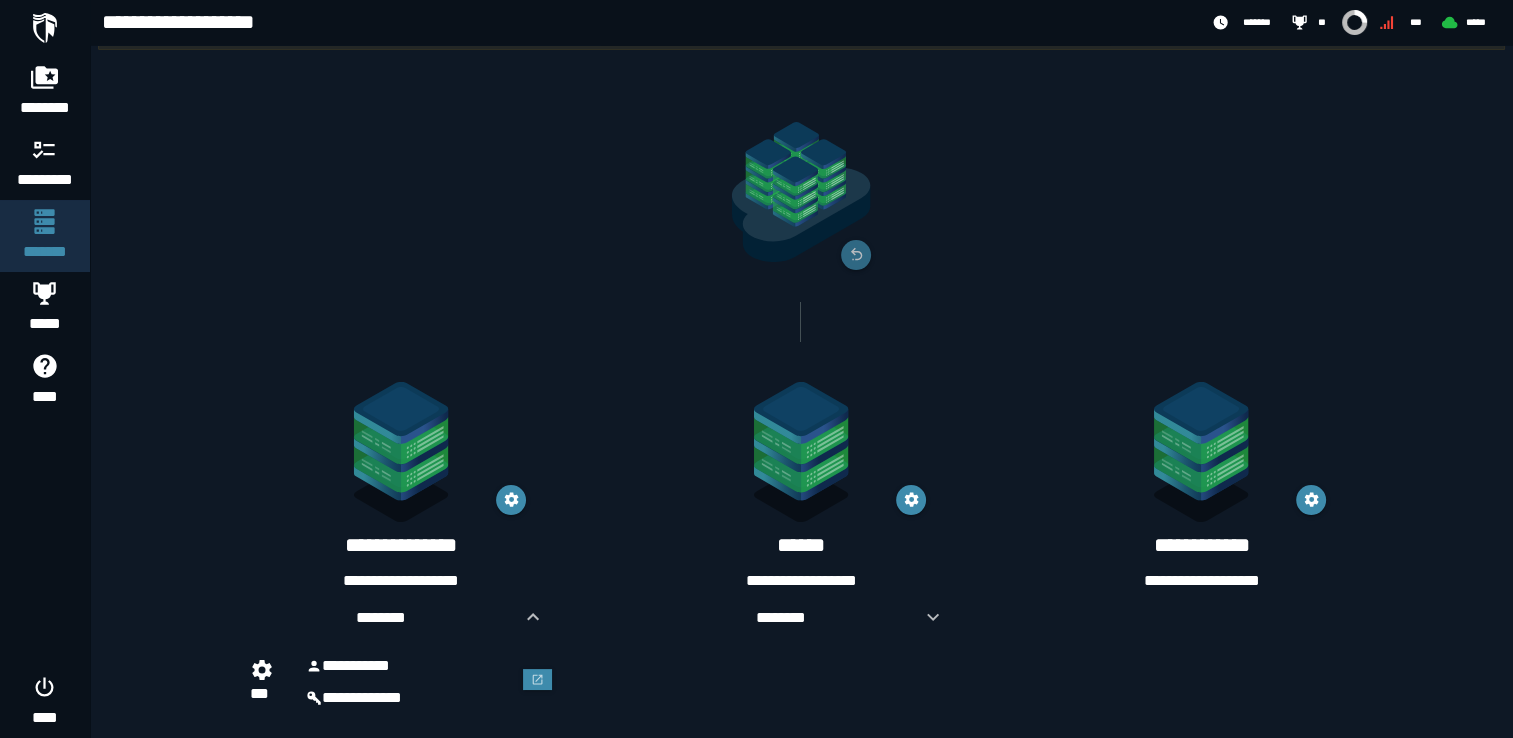 scroll, scrollTop: 90, scrollLeft: 0, axis: vertical 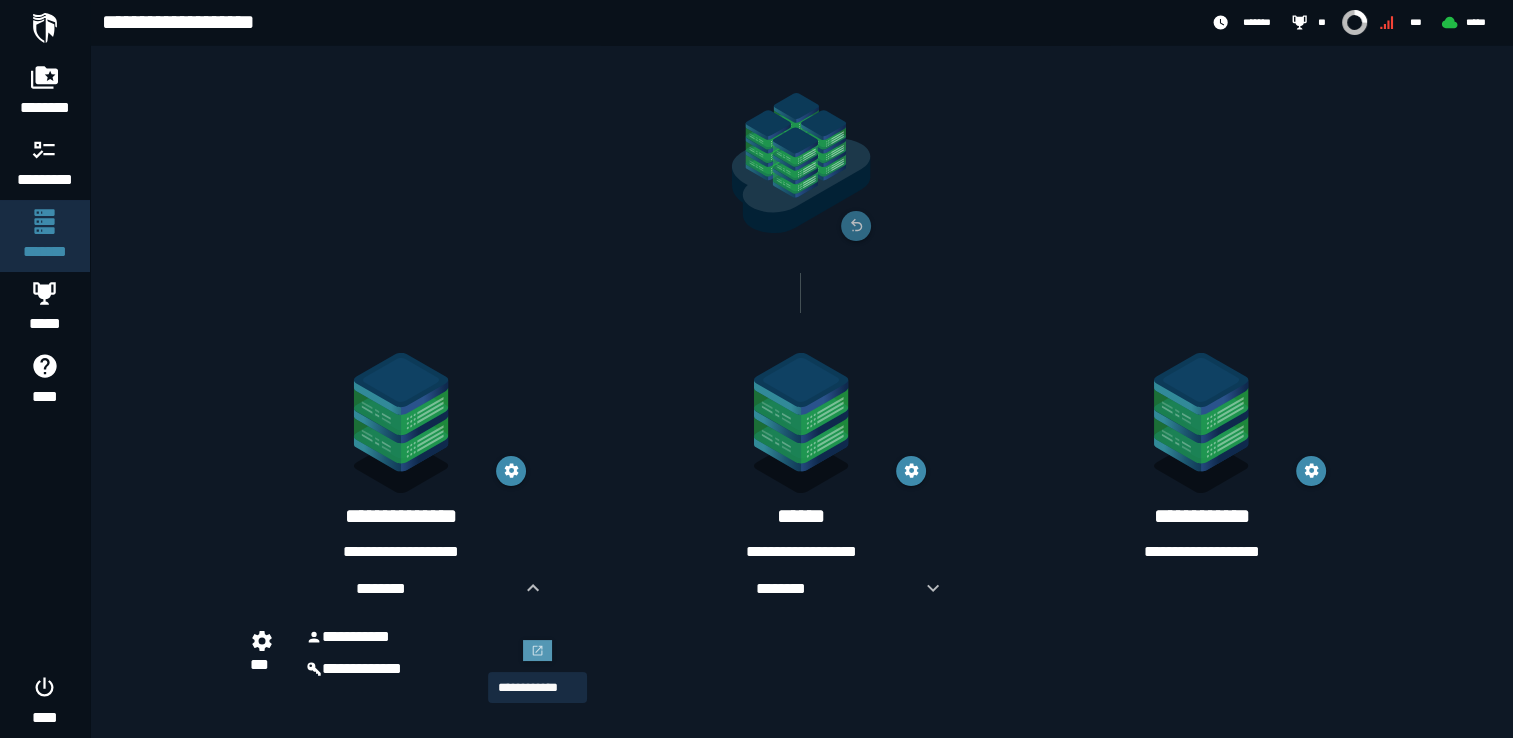 click 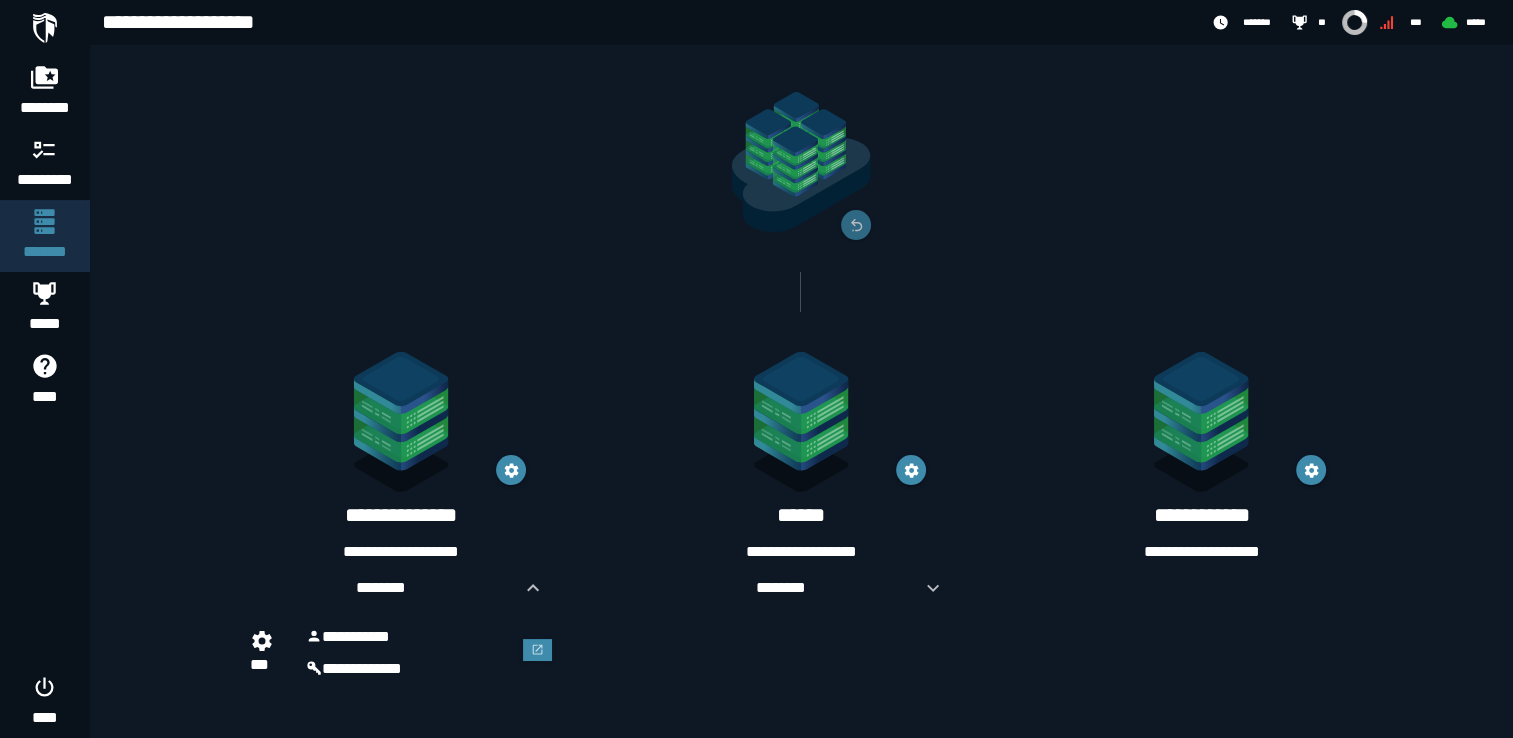 scroll, scrollTop: 90, scrollLeft: 0, axis: vertical 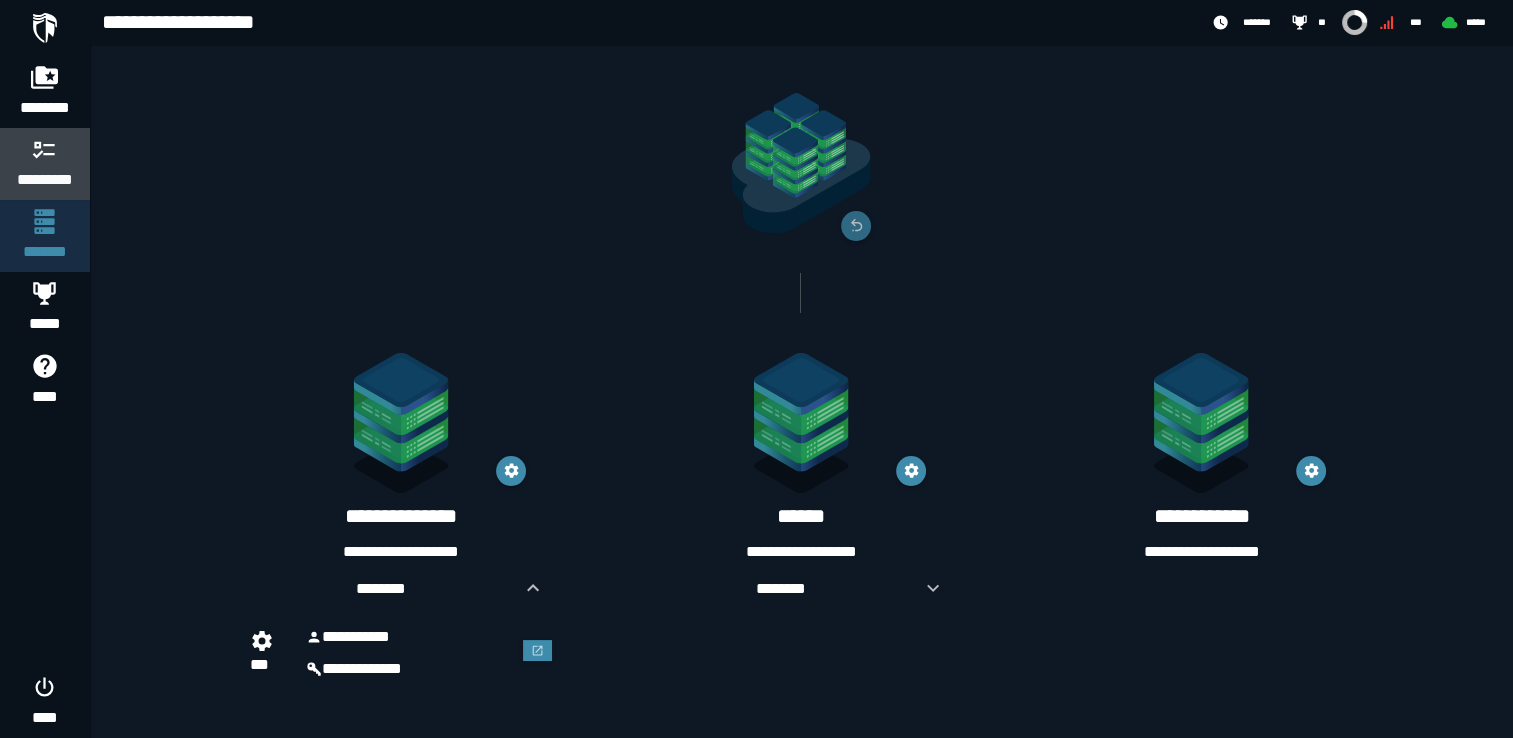 click on "*********" at bounding box center [45, 180] 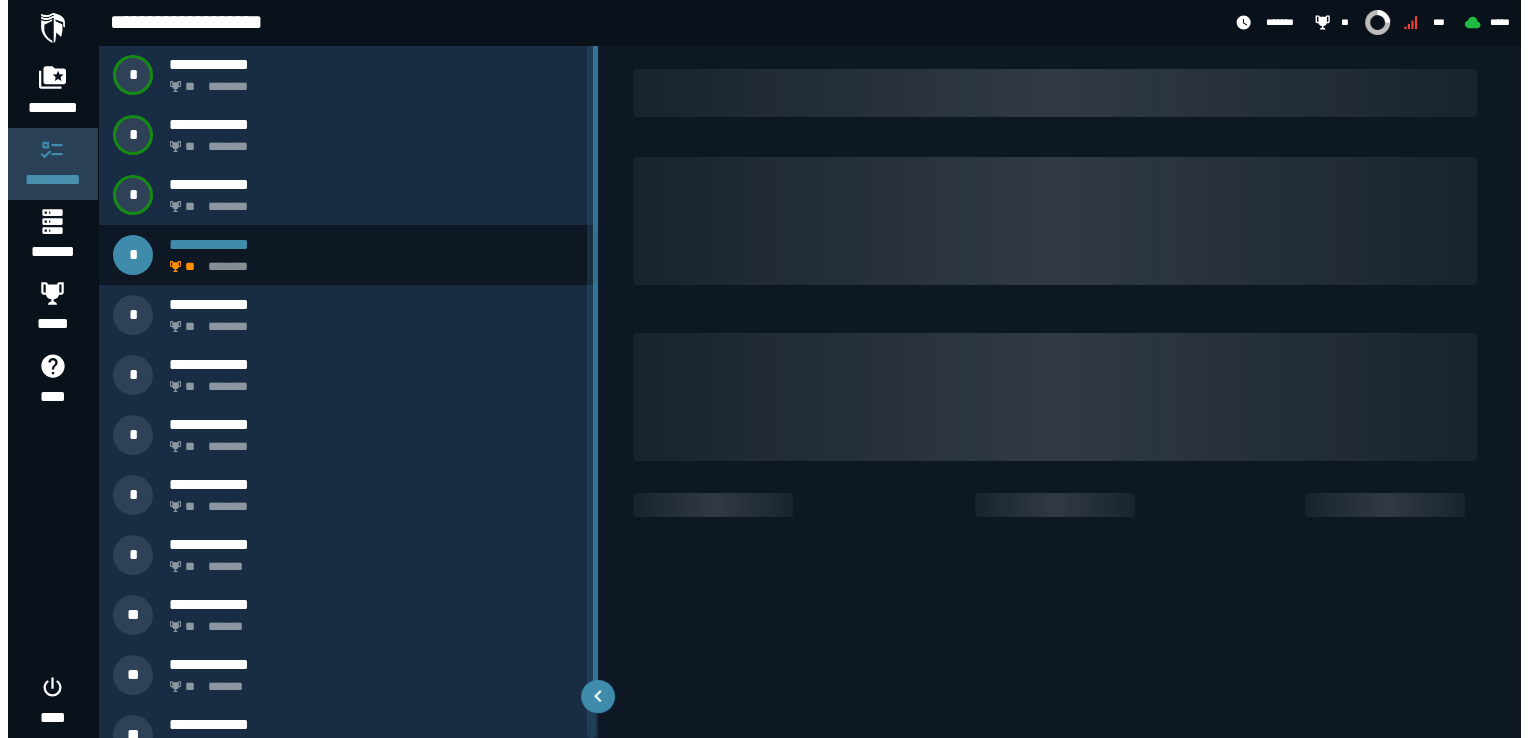 scroll, scrollTop: 0, scrollLeft: 0, axis: both 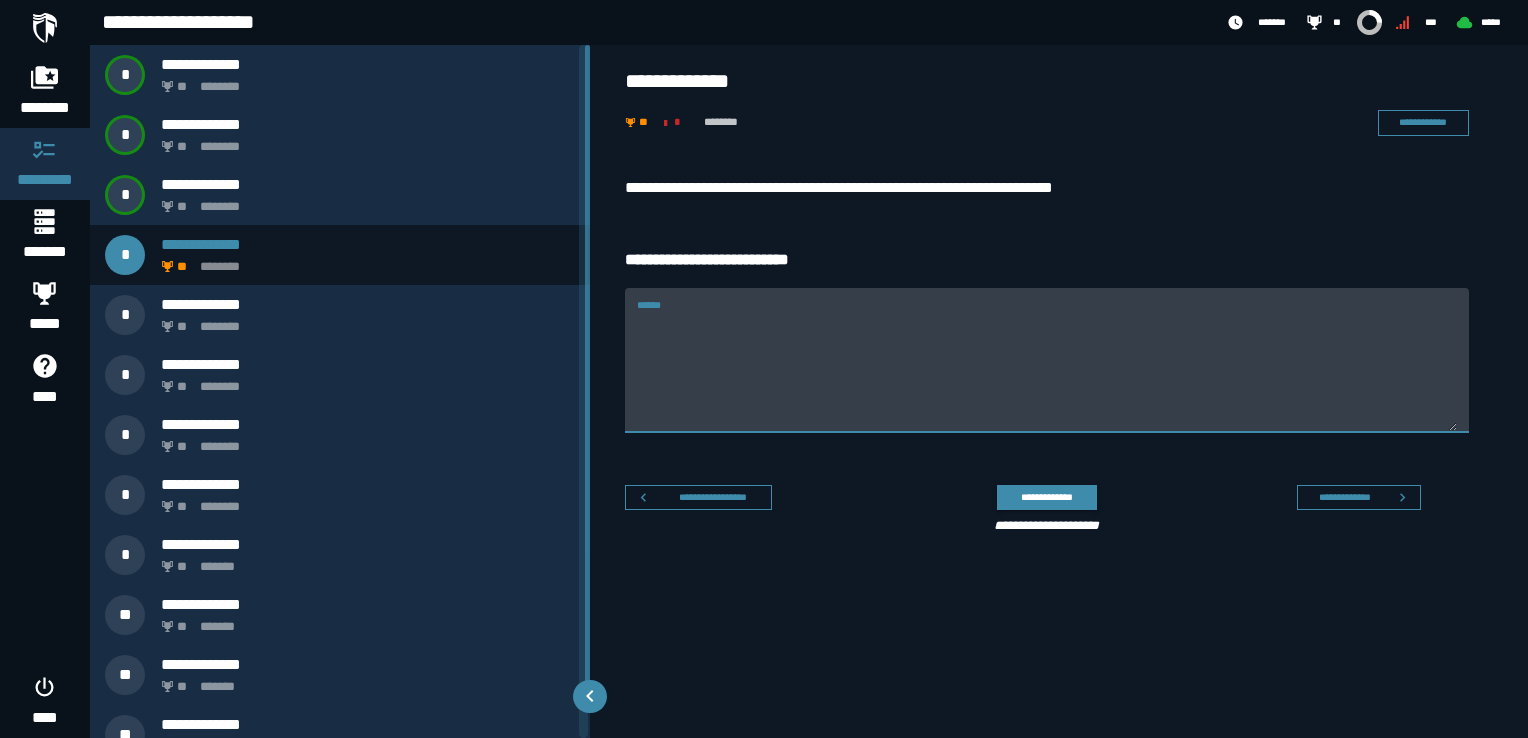 click on "******" at bounding box center (1047, 372) 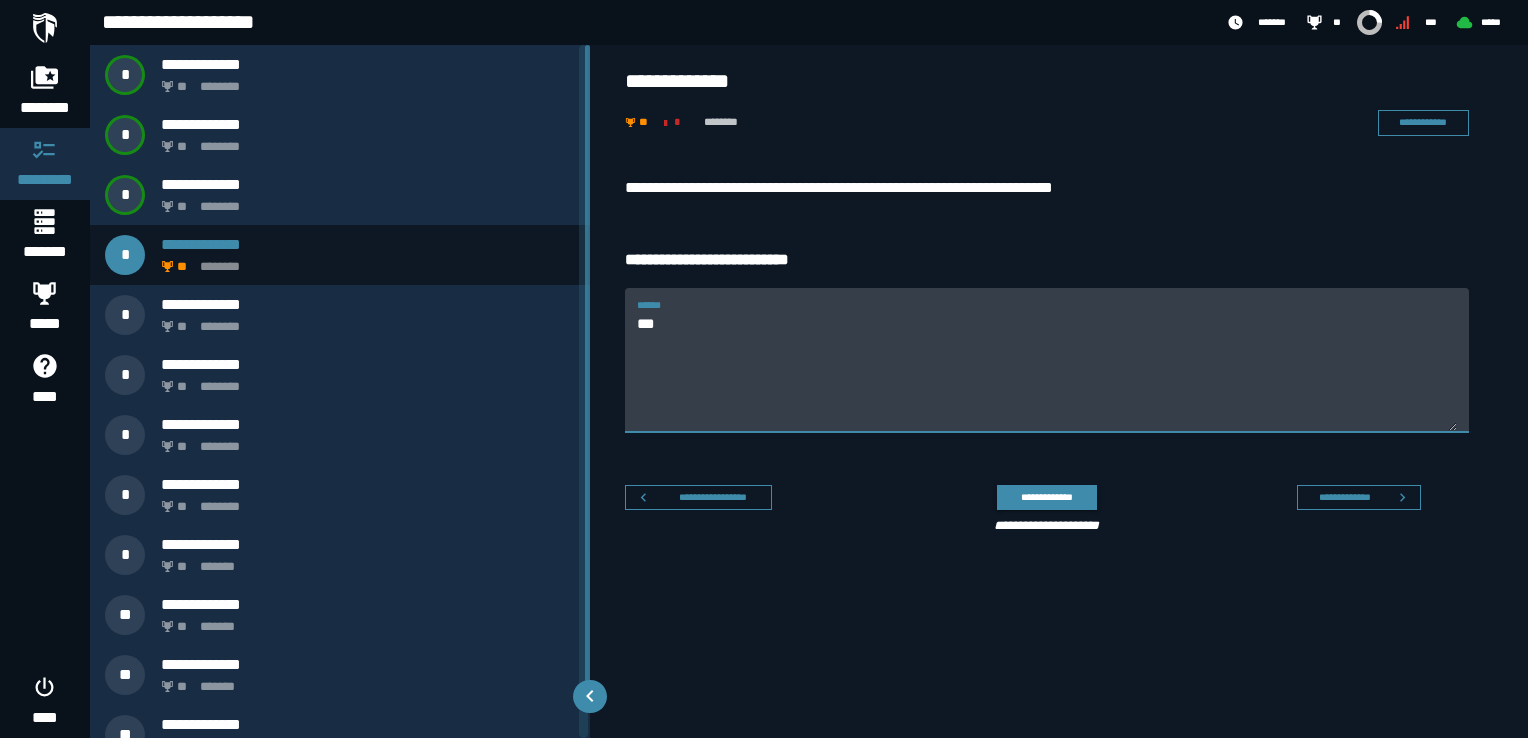 drag, startPoint x: 691, startPoint y: 321, endPoint x: 650, endPoint y: 326, distance: 41.303753 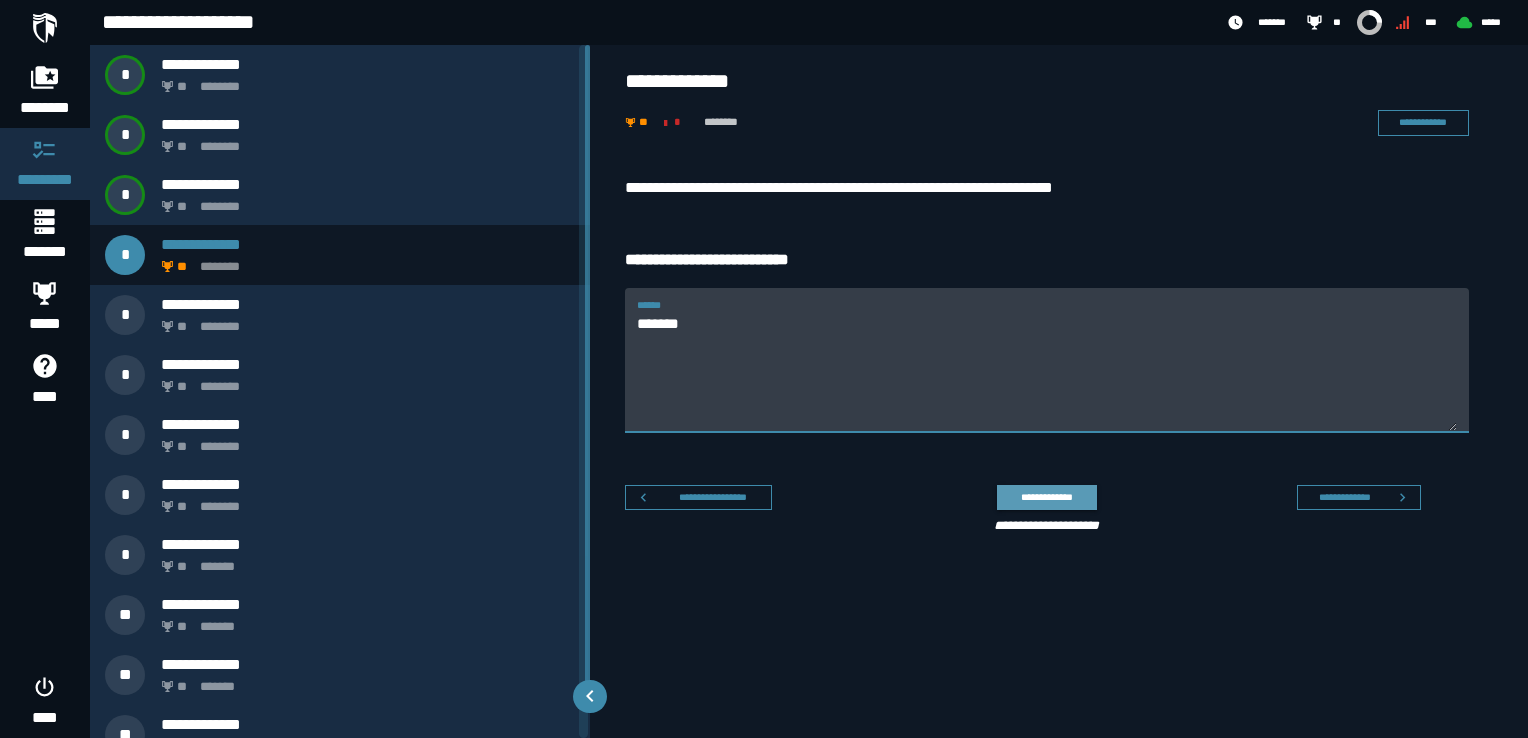 type on "*******" 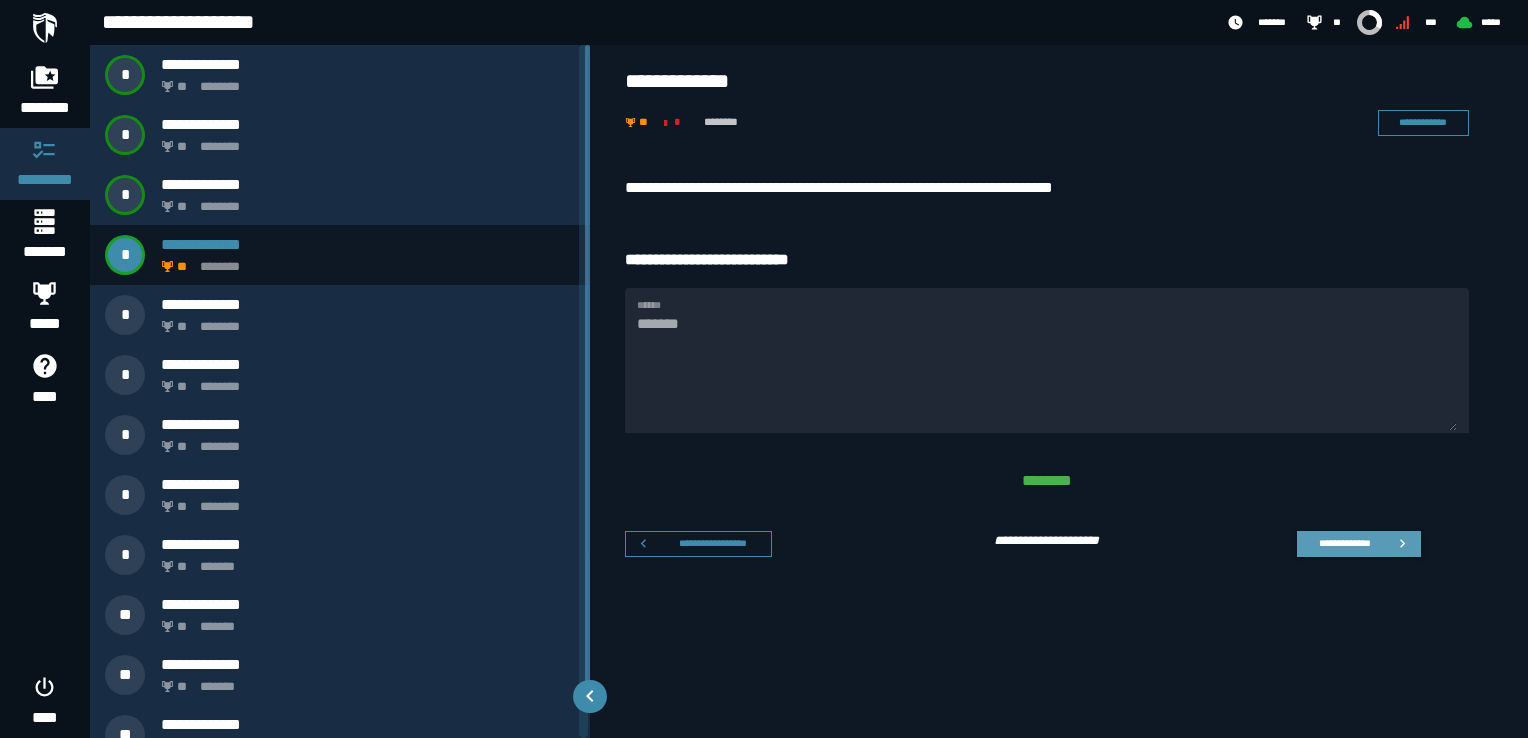 click on "**********" at bounding box center [1344, 543] 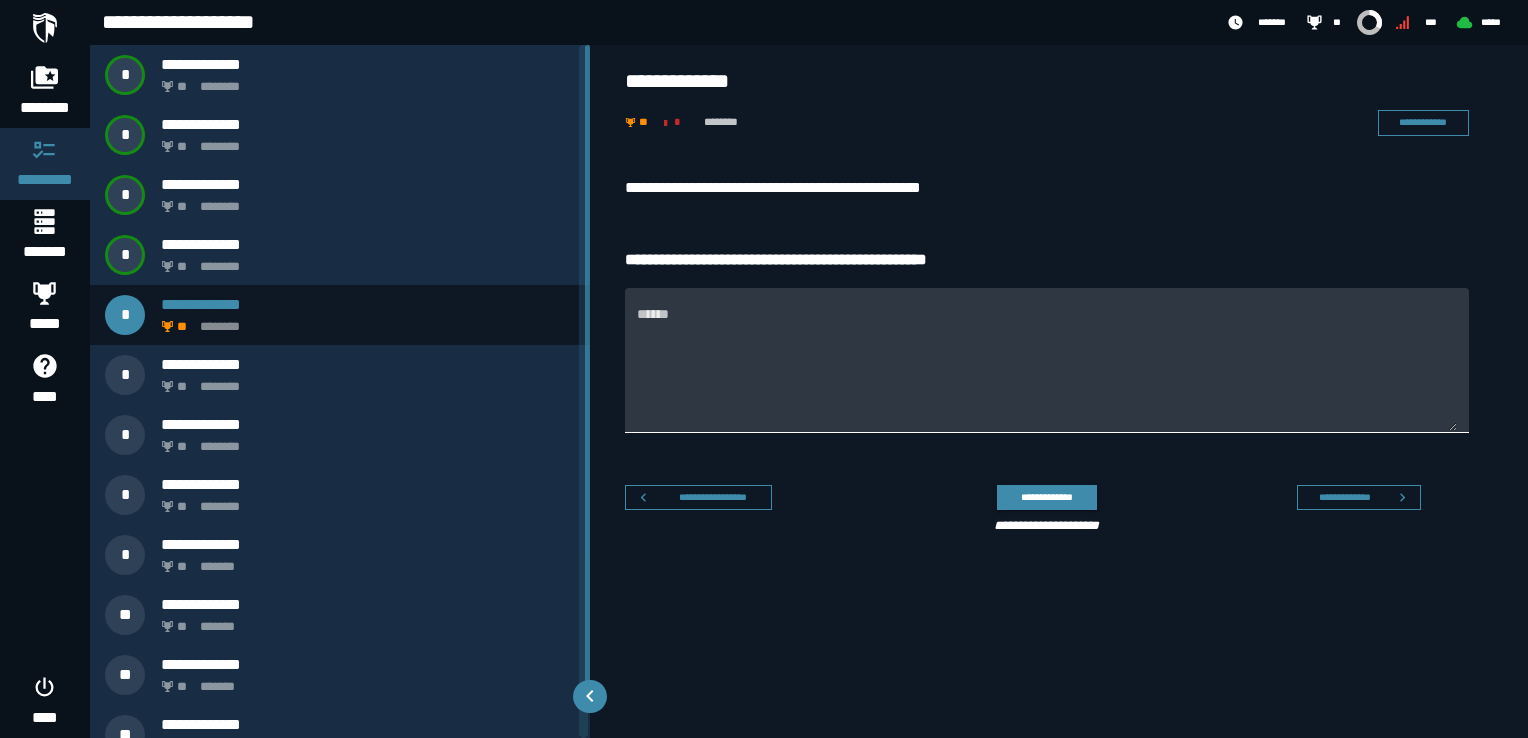 click on "******" at bounding box center (1047, 372) 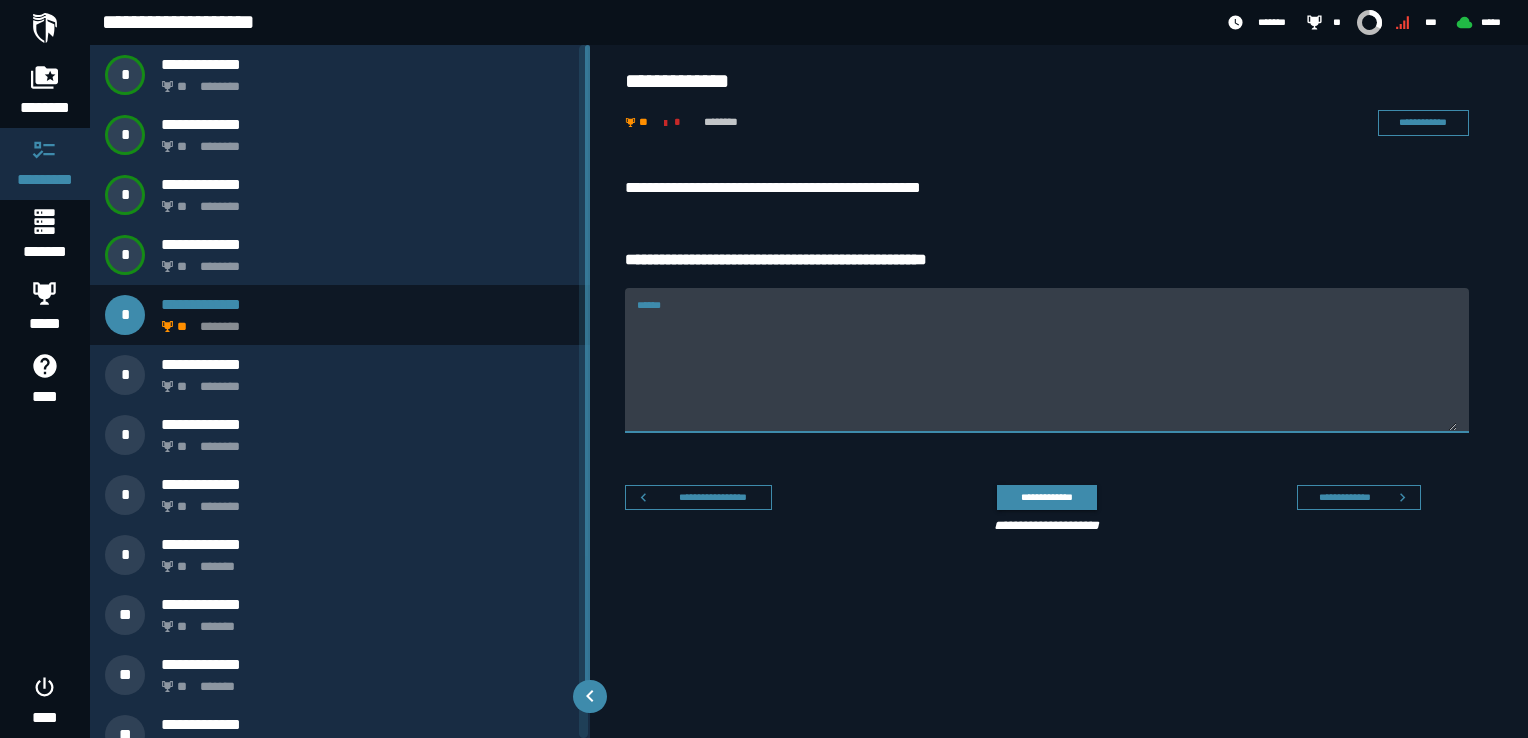 paste on "**********" 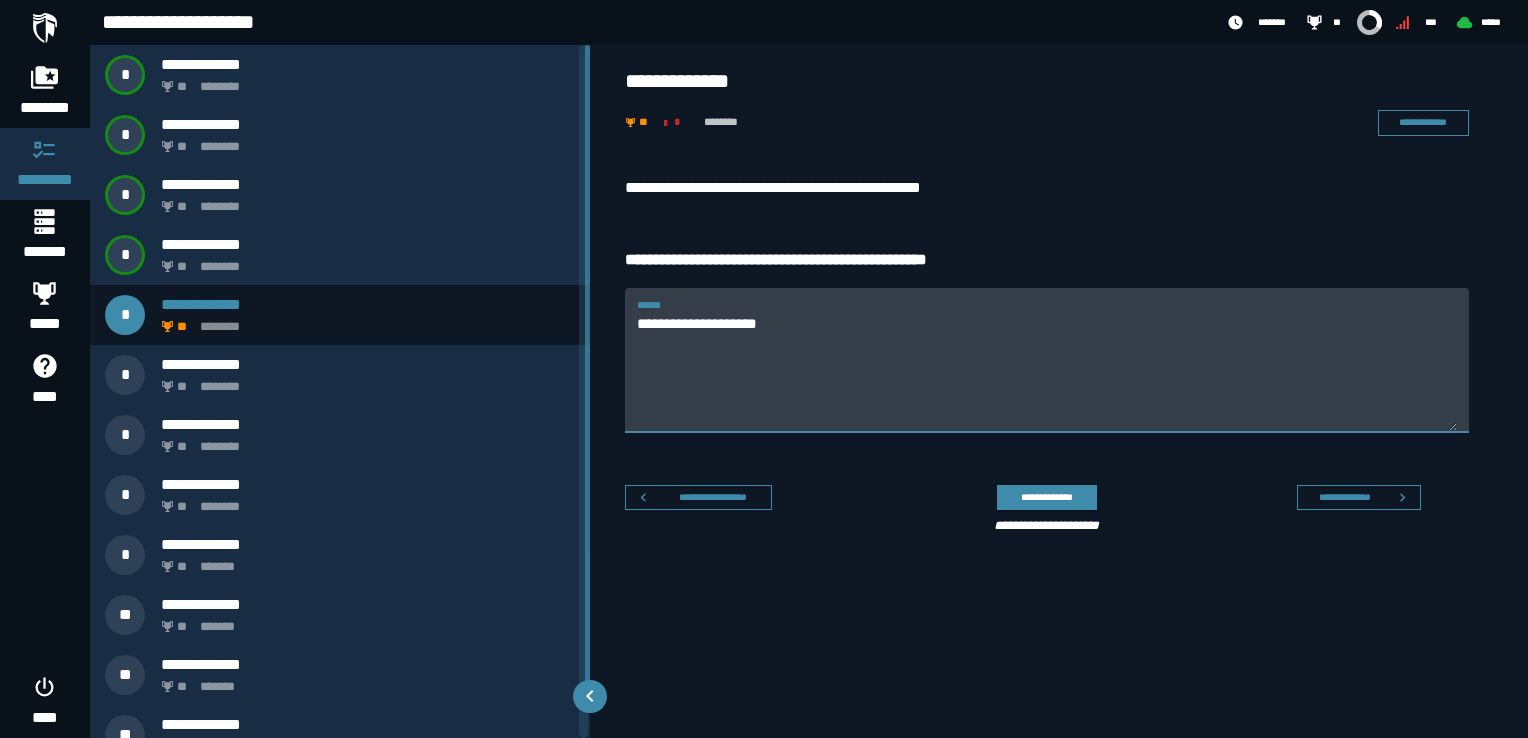 drag, startPoint x: 676, startPoint y: 322, endPoint x: 589, endPoint y: 323, distance: 87.005745 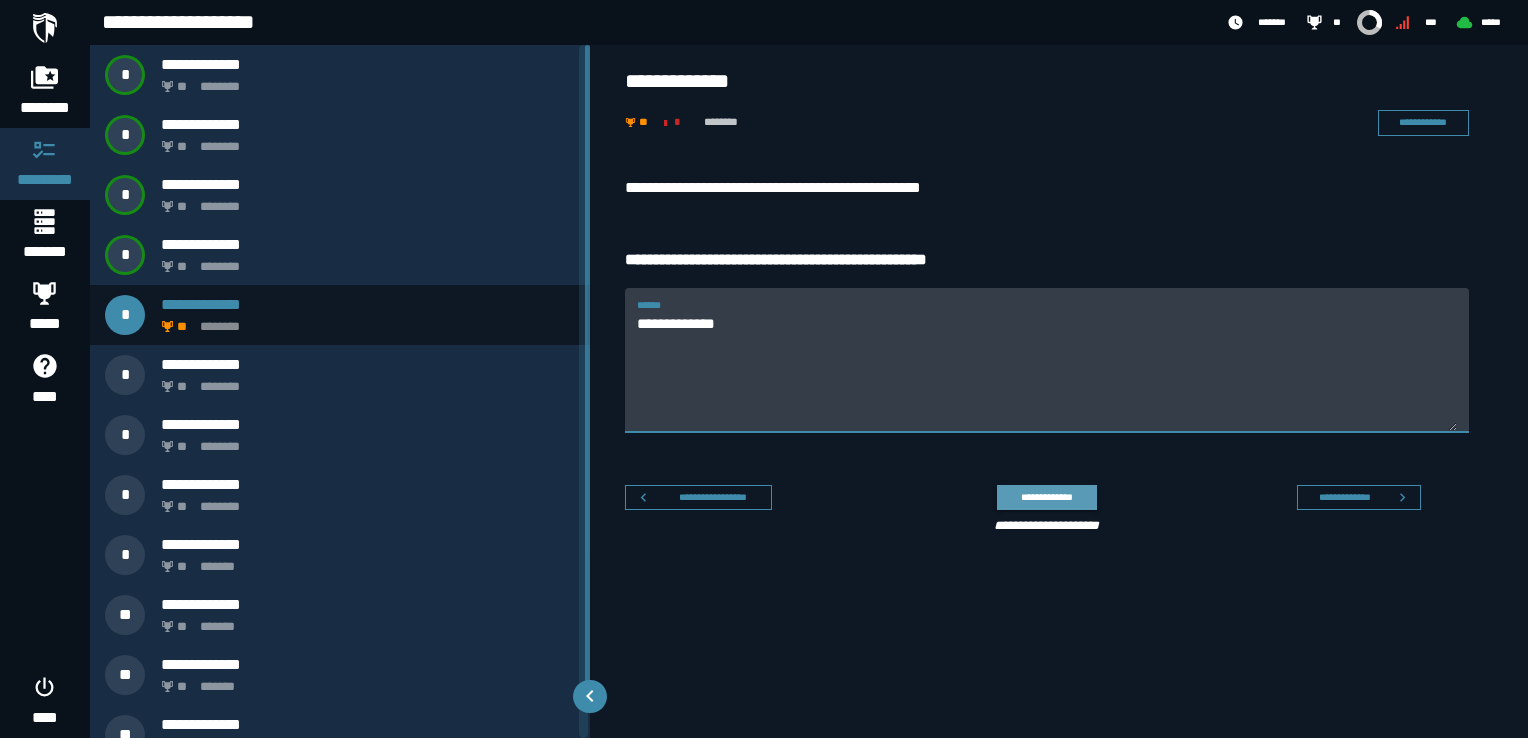 type on "**********" 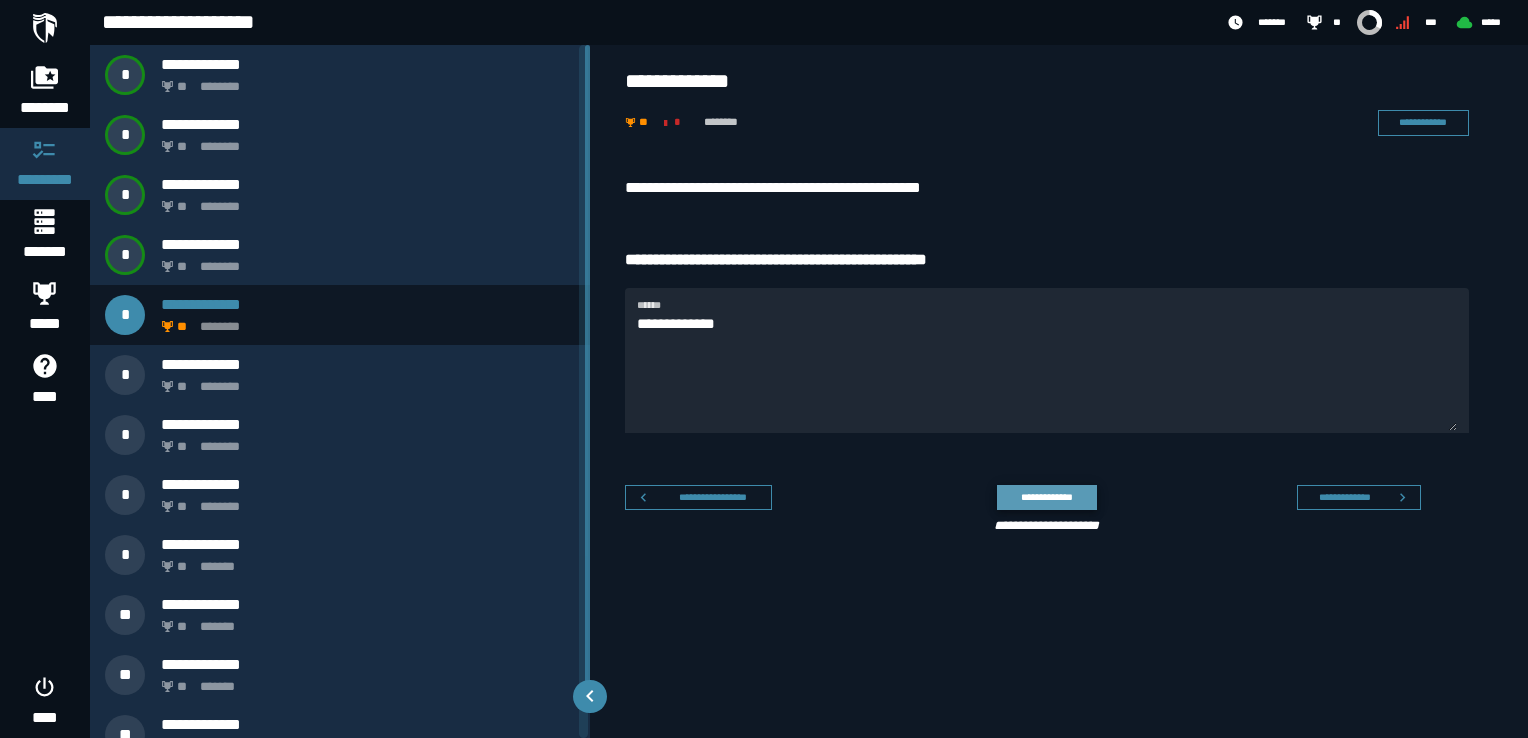 click on "**********" at bounding box center (1046, 497) 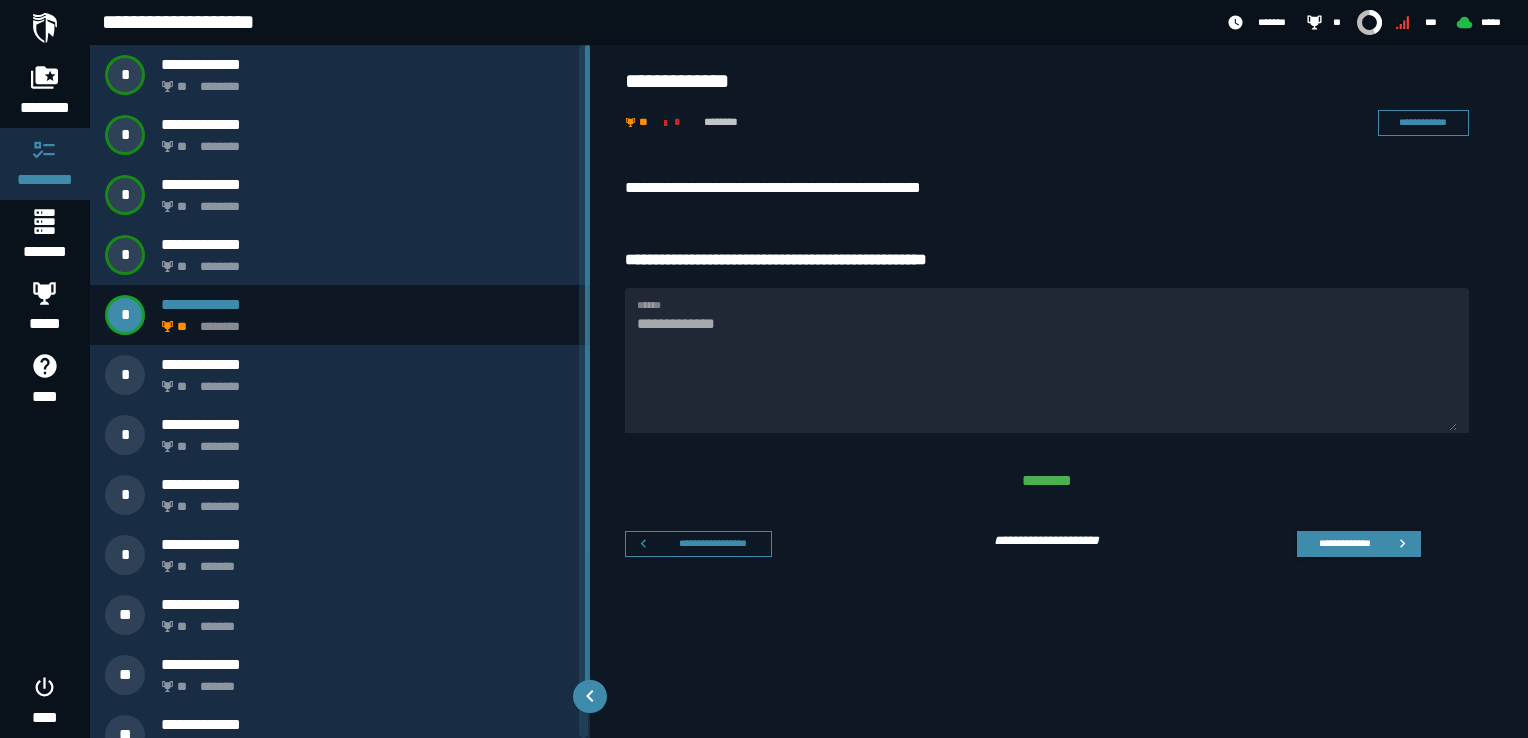 click on "**********" at bounding box center (1059, 366) 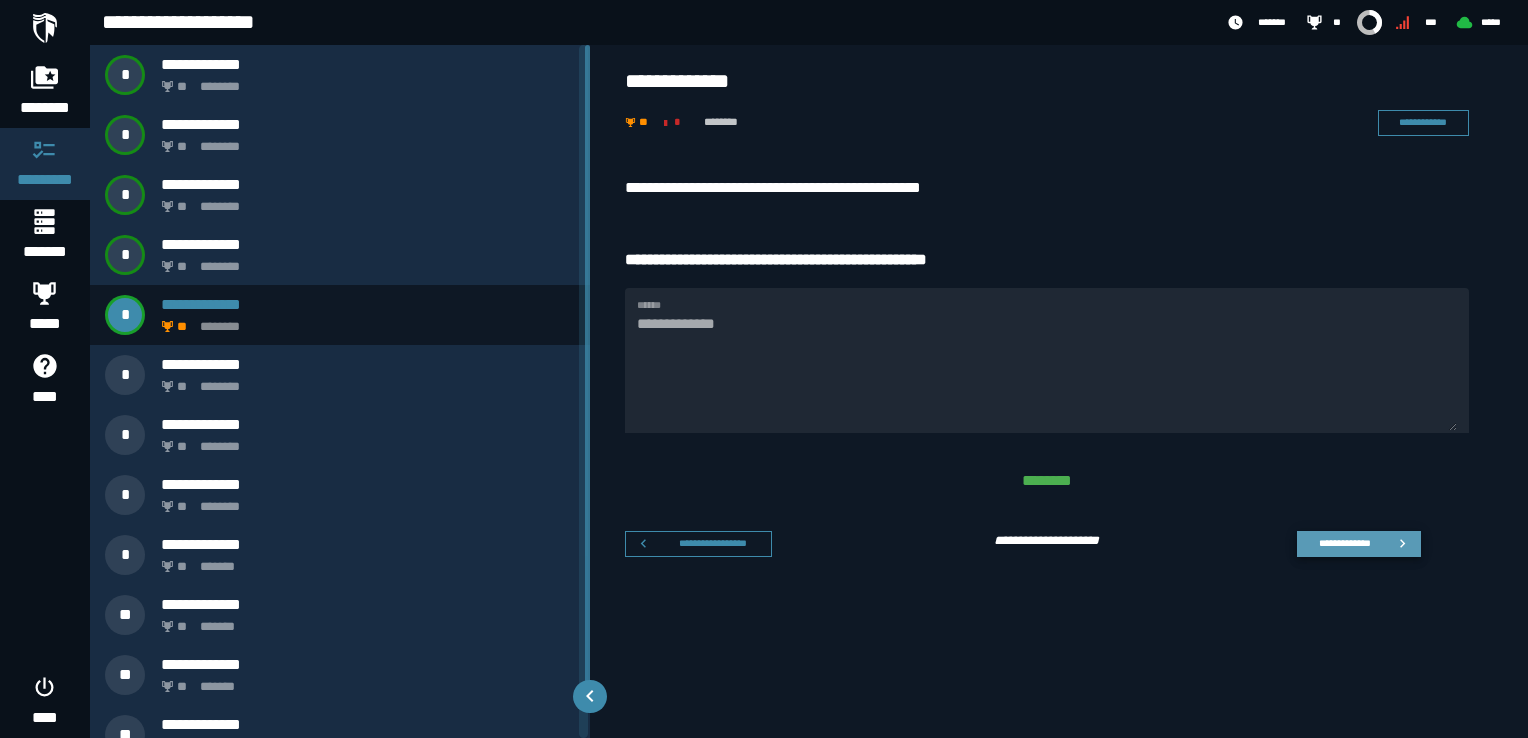 click on "**********" at bounding box center [1344, 543] 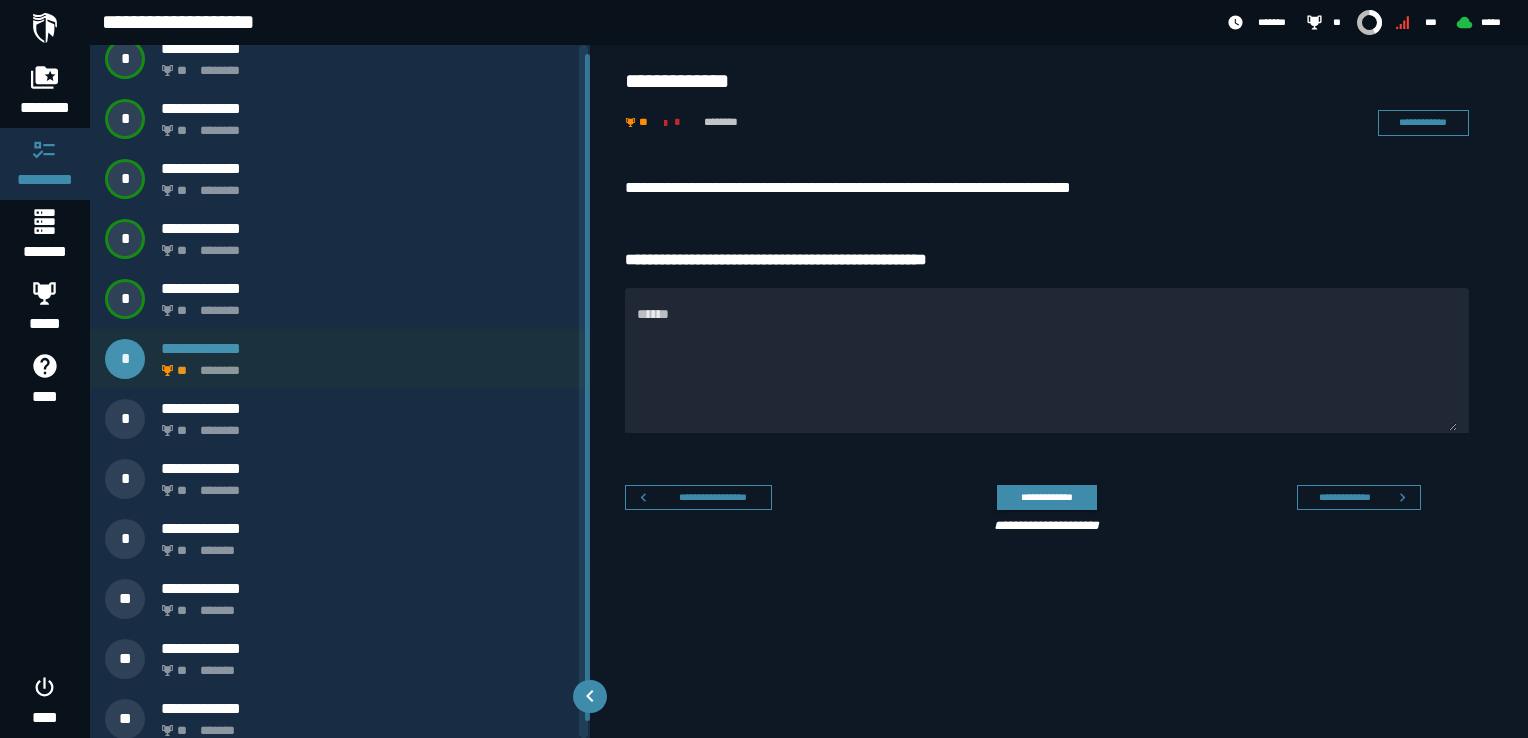 scroll, scrollTop: 26, scrollLeft: 0, axis: vertical 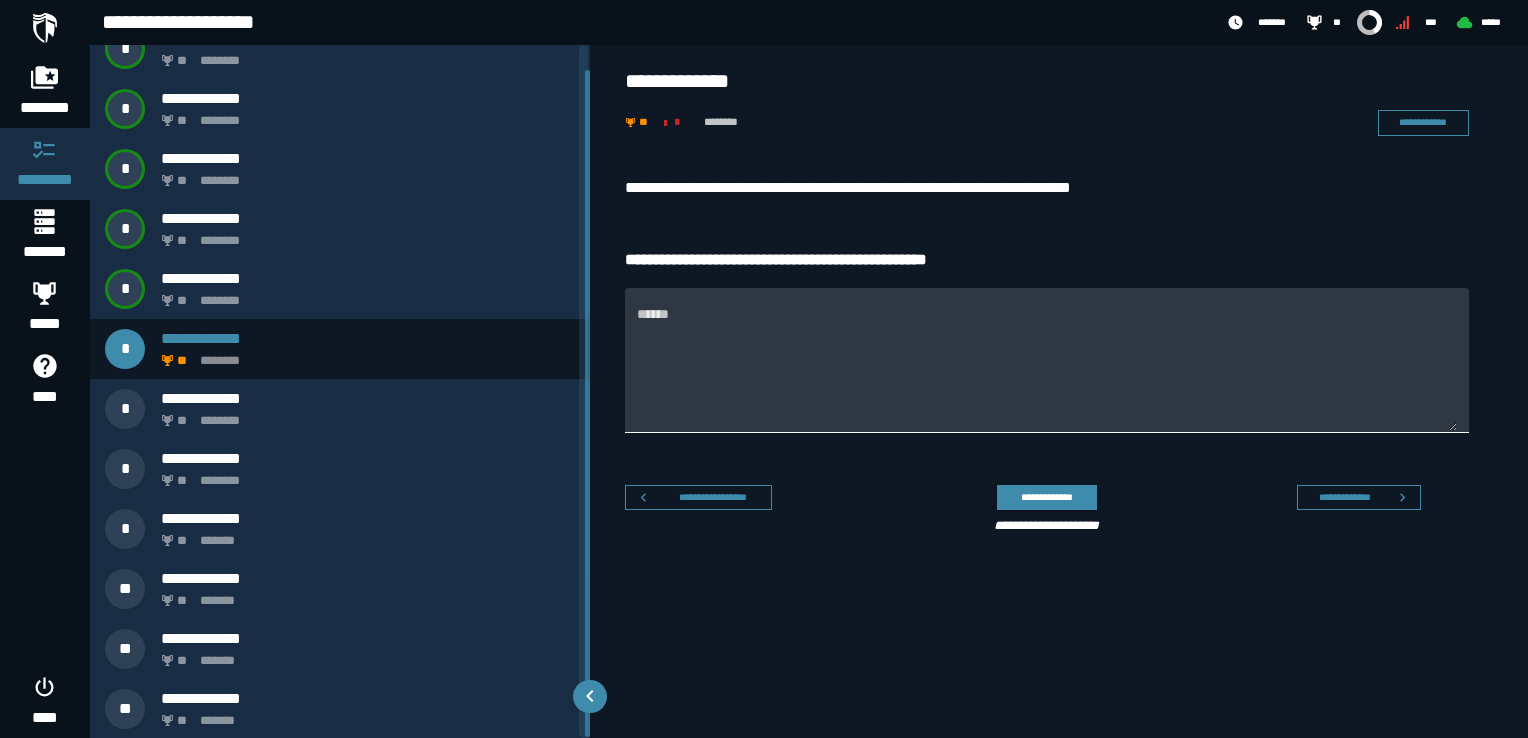 click on "******" at bounding box center [1047, 372] 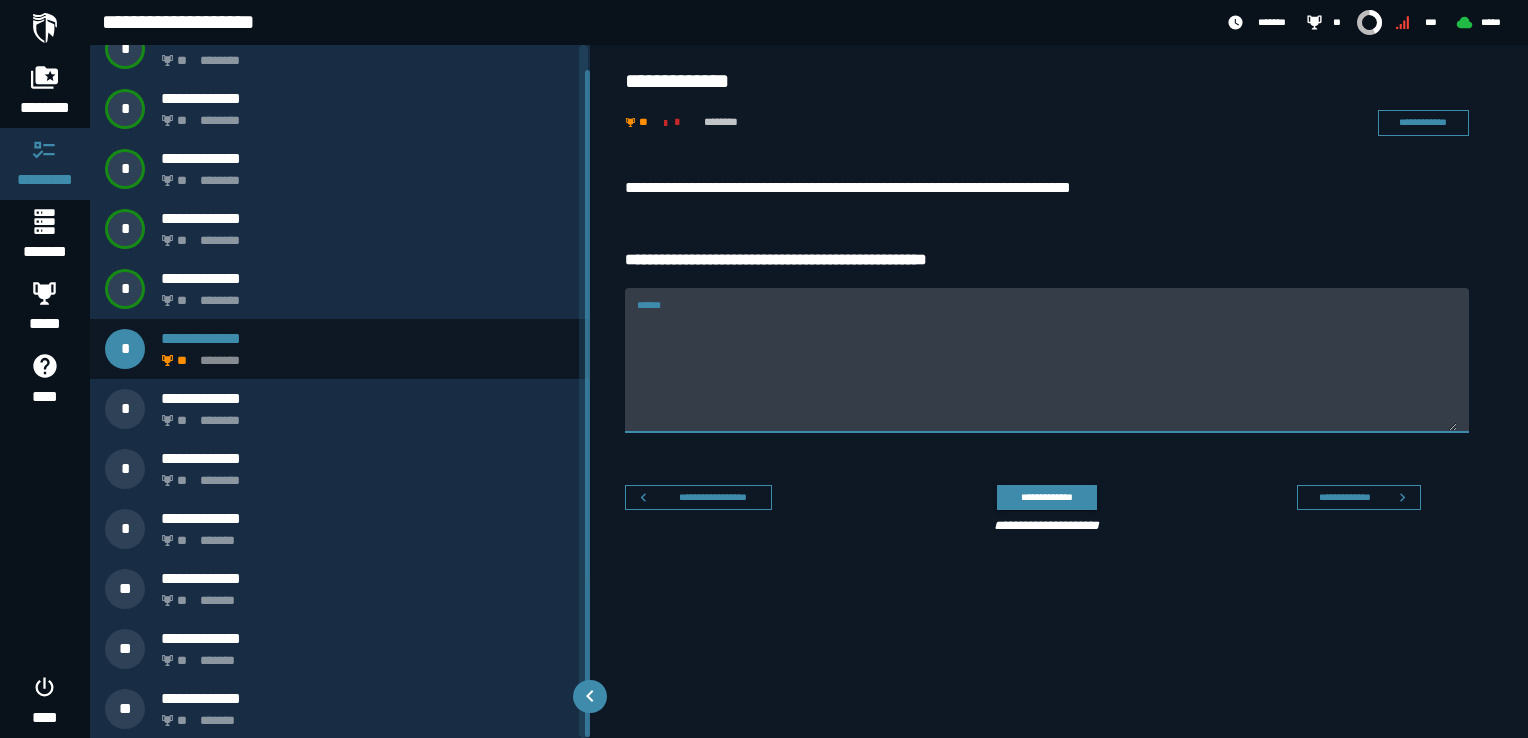 paste on "**********" 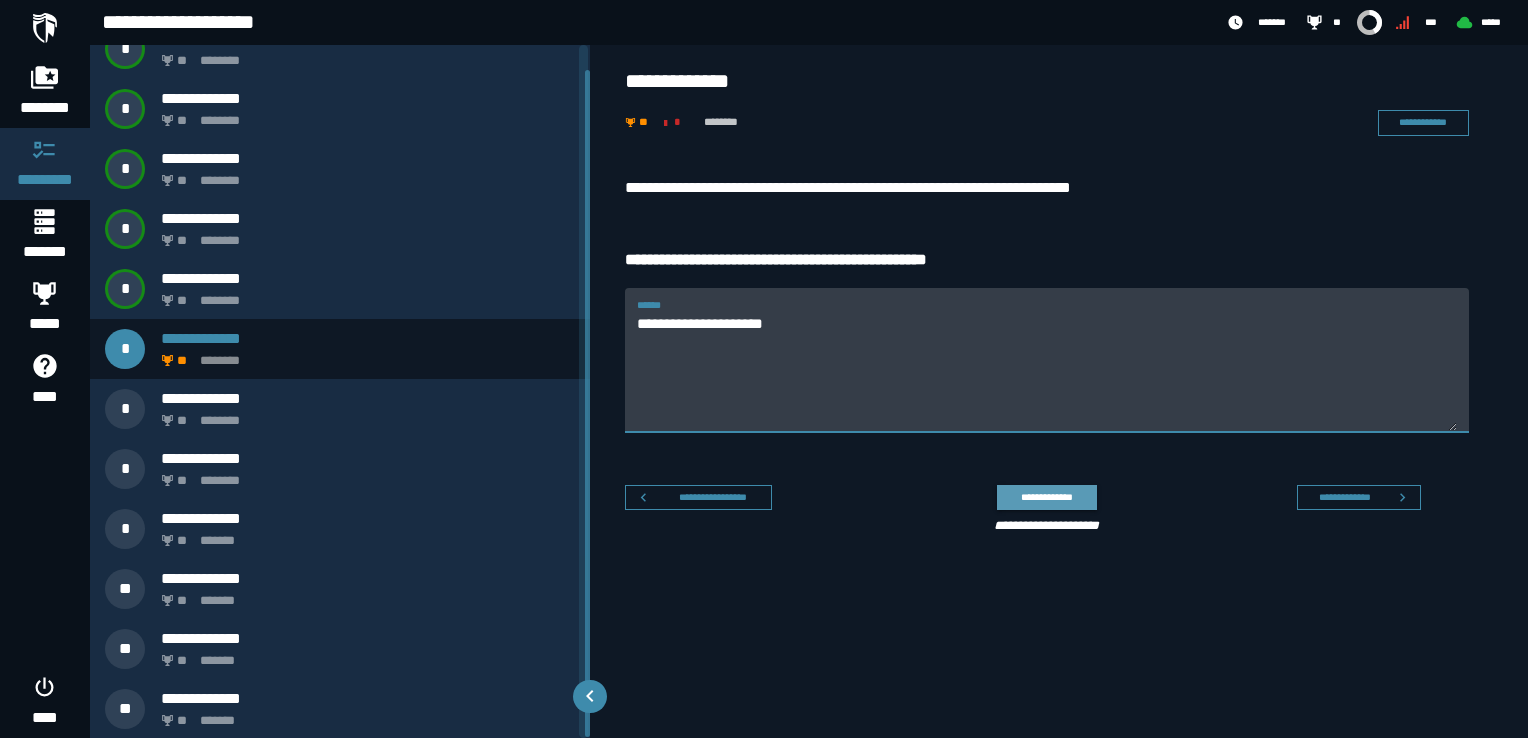 type on "**********" 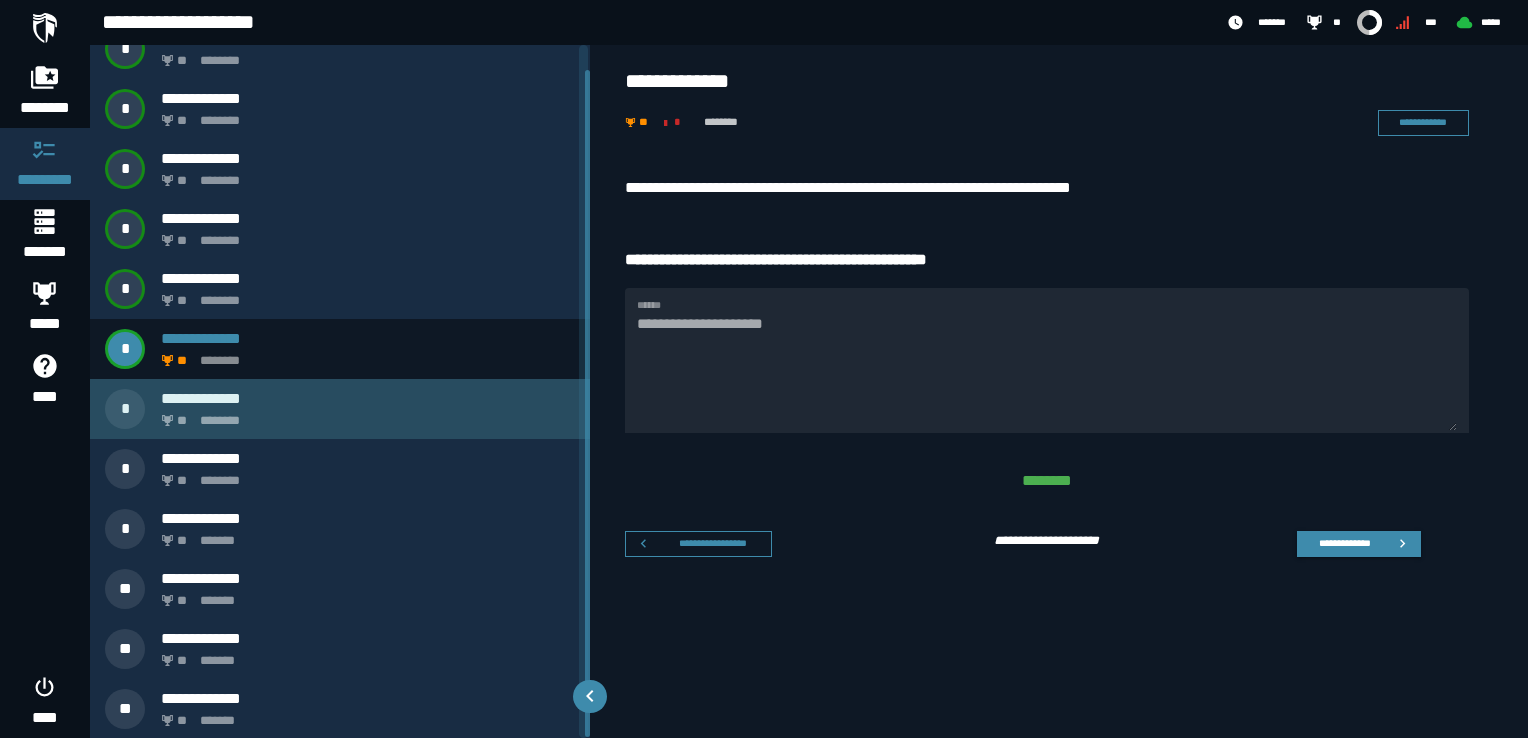 click on "** ********" at bounding box center (364, 415) 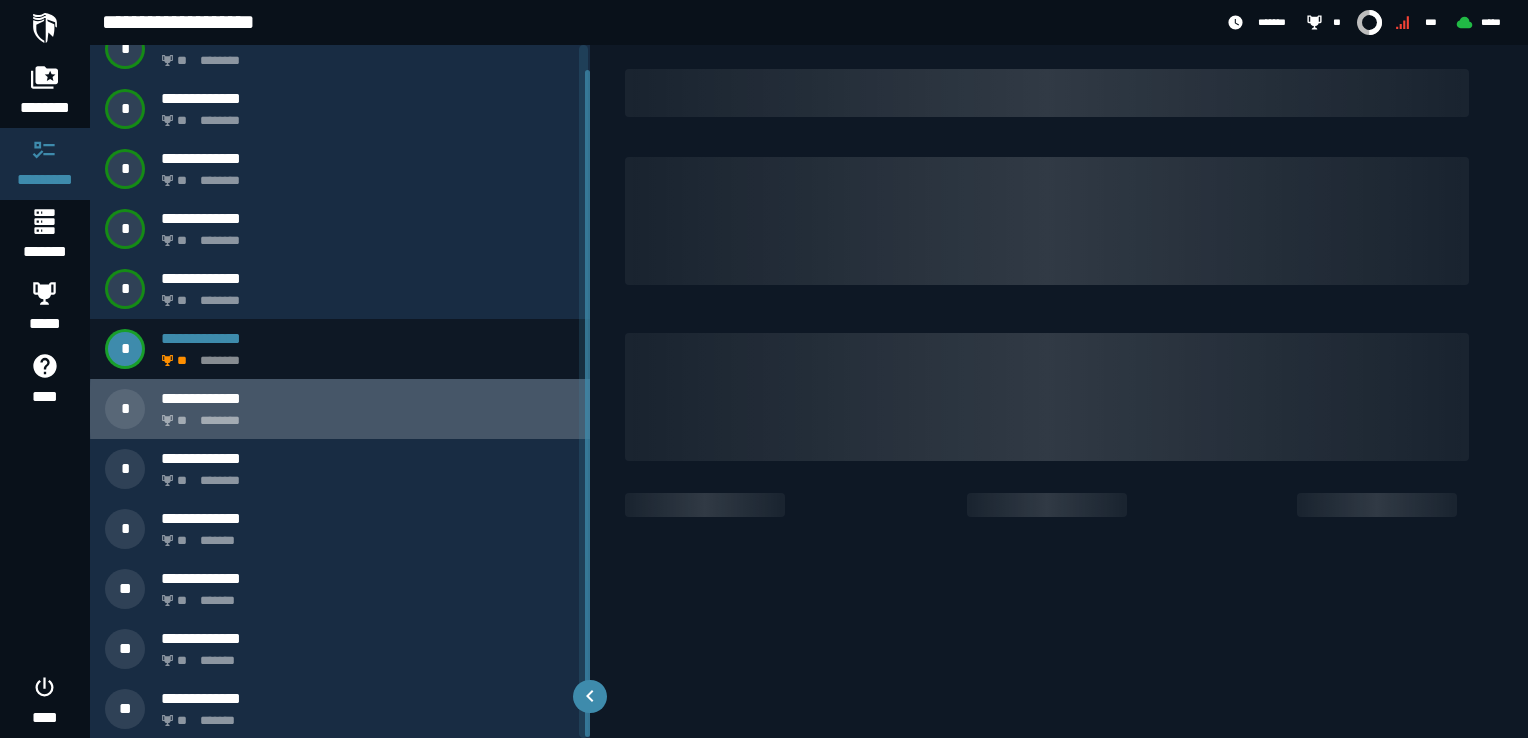 scroll, scrollTop: 0, scrollLeft: 0, axis: both 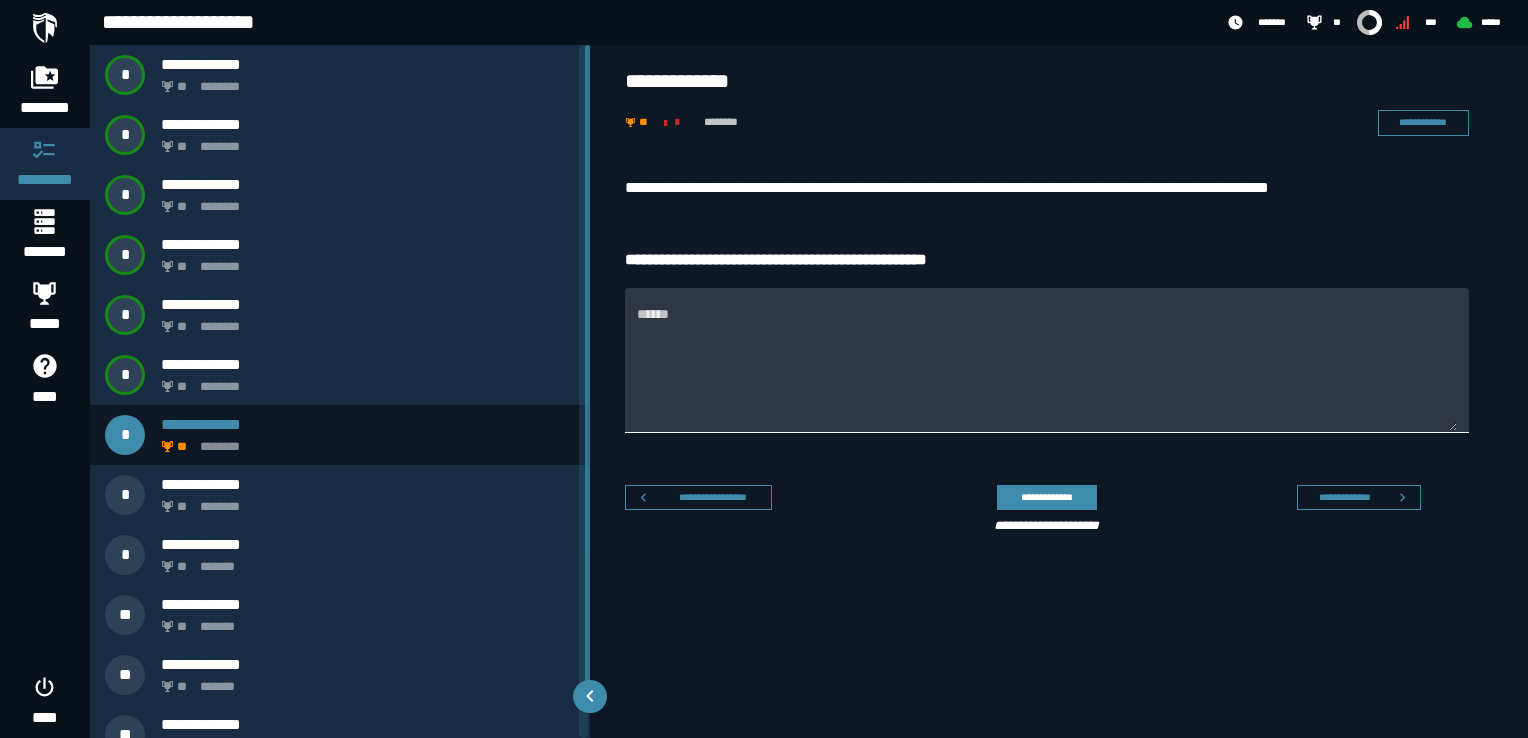 click on "******" at bounding box center (1047, 372) 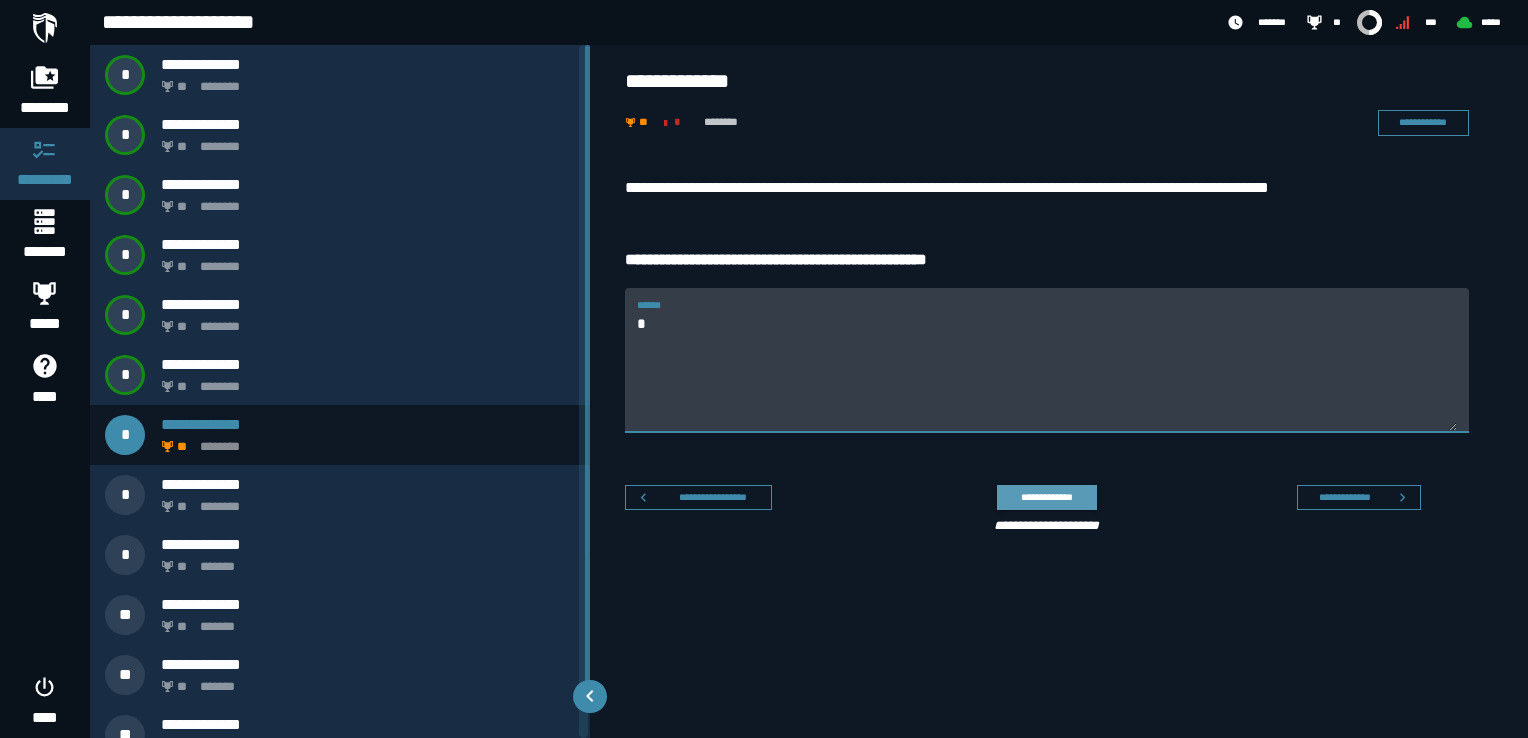 type on "*" 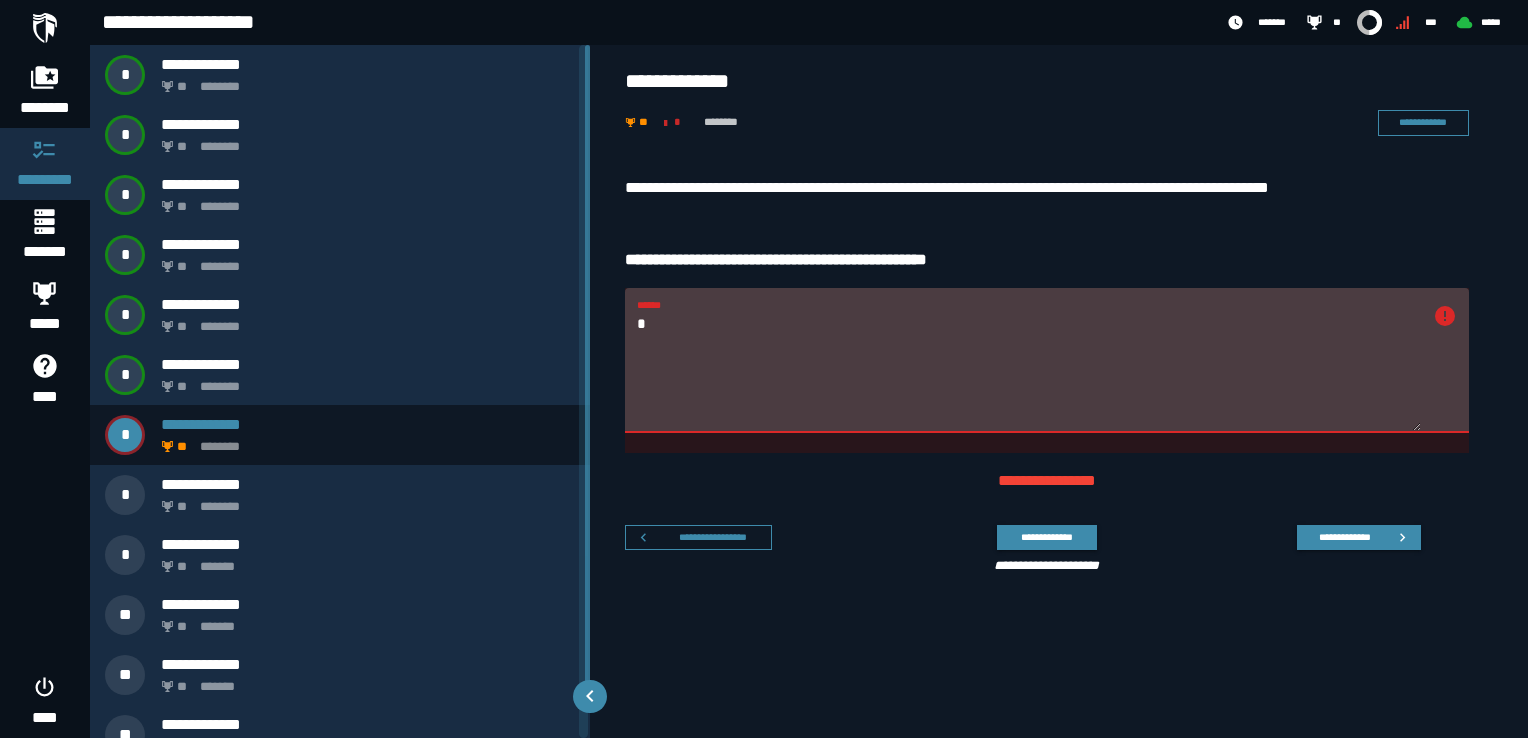 click on "* ******" at bounding box center (1029, 360) 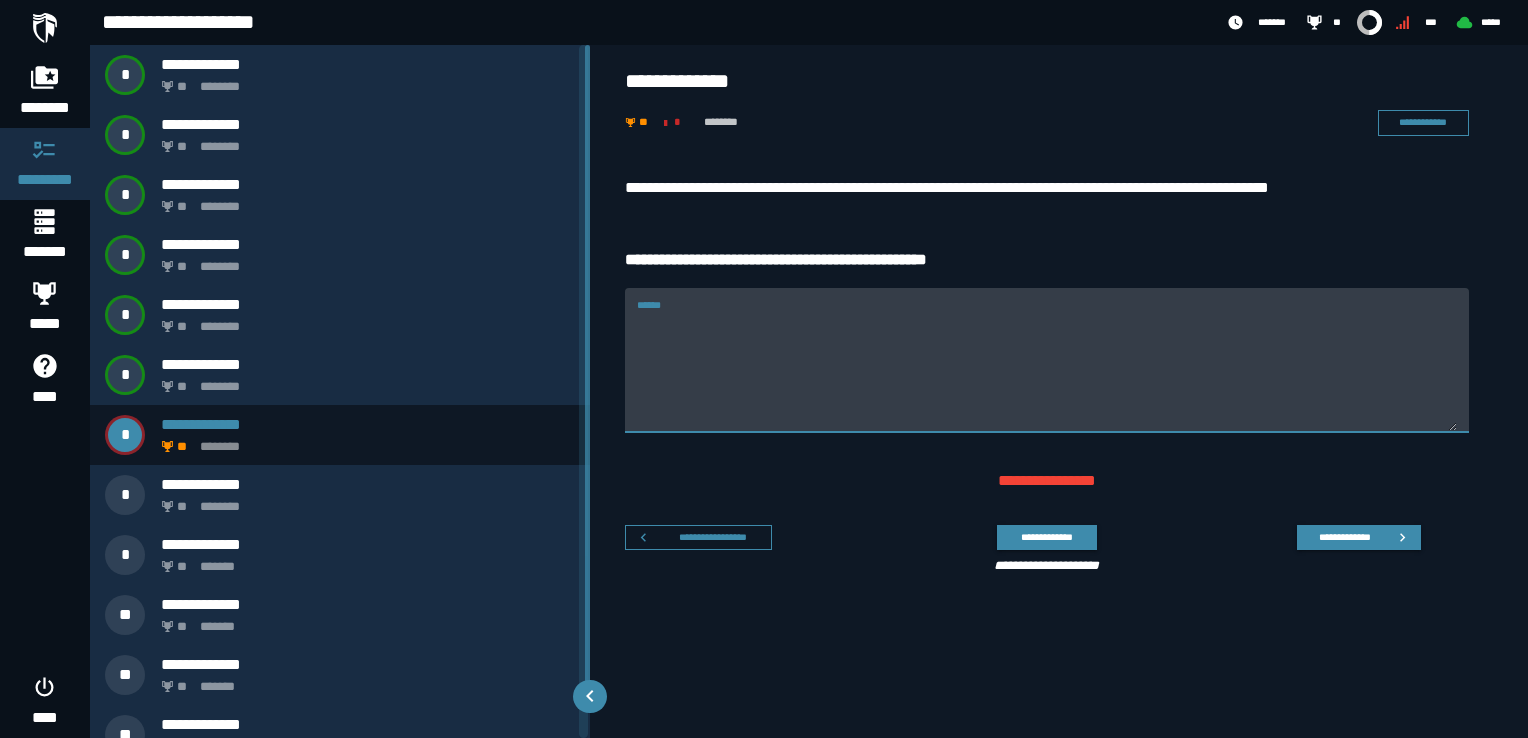 type 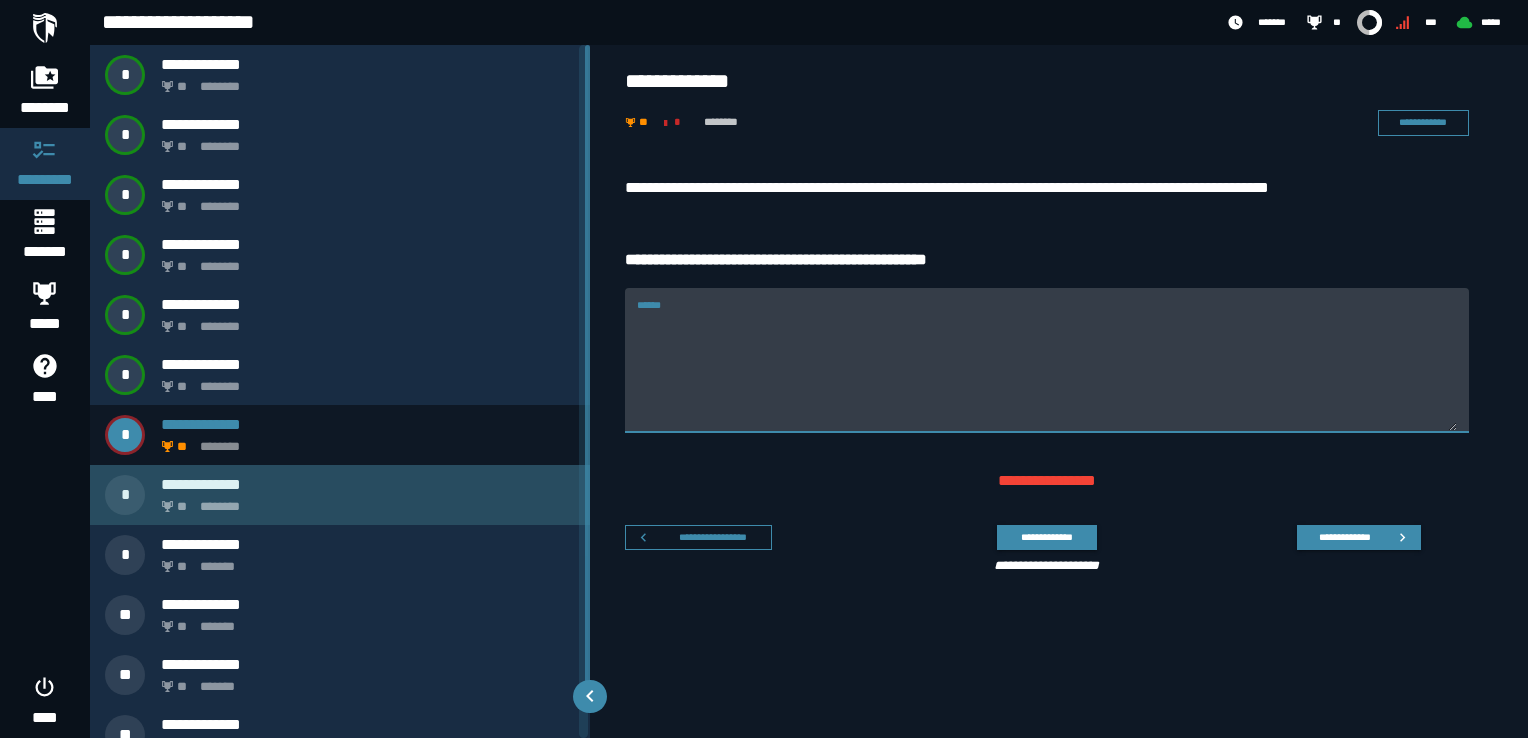 click on "** ********" at bounding box center [364, 501] 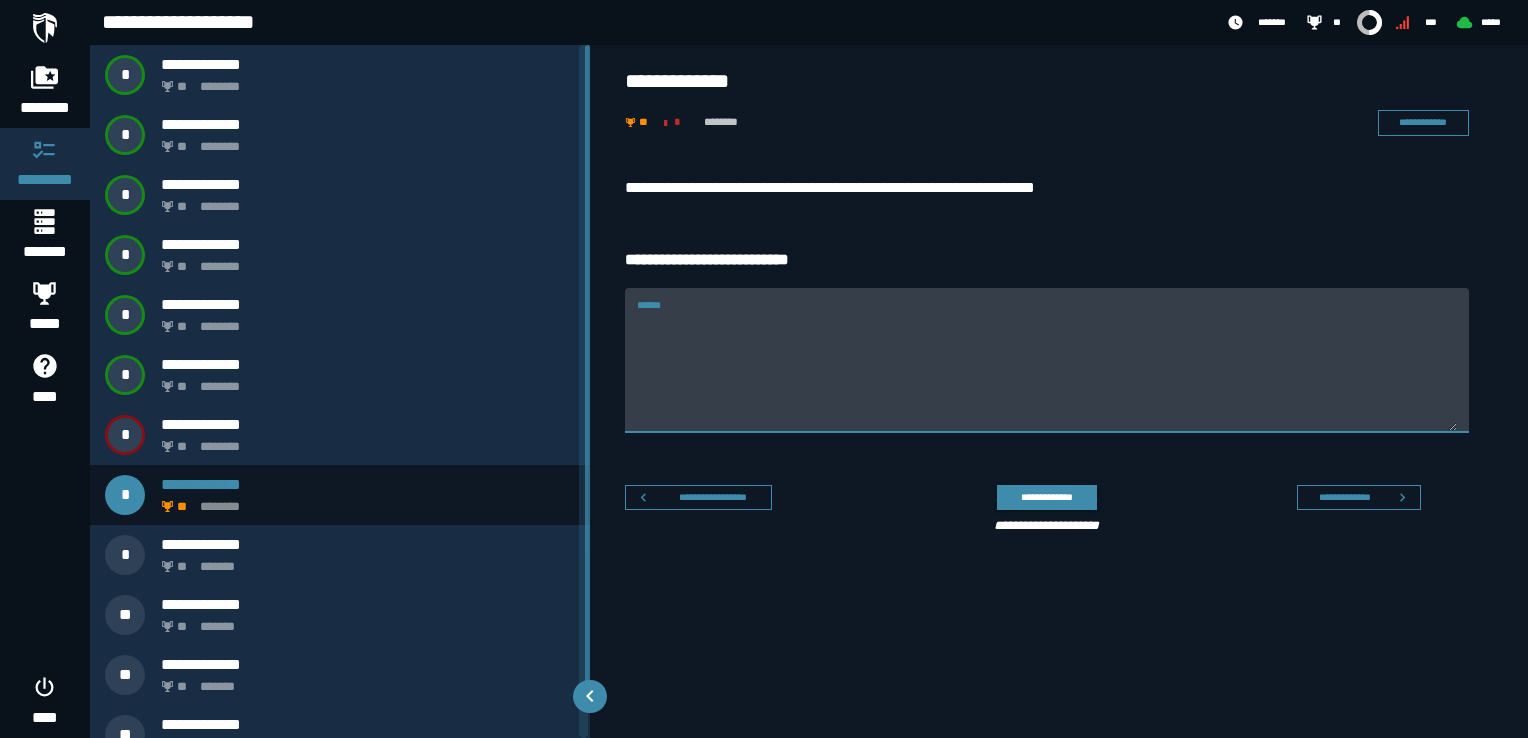 drag, startPoint x: 730, startPoint y: 325, endPoint x: 750, endPoint y: 331, distance: 20.880613 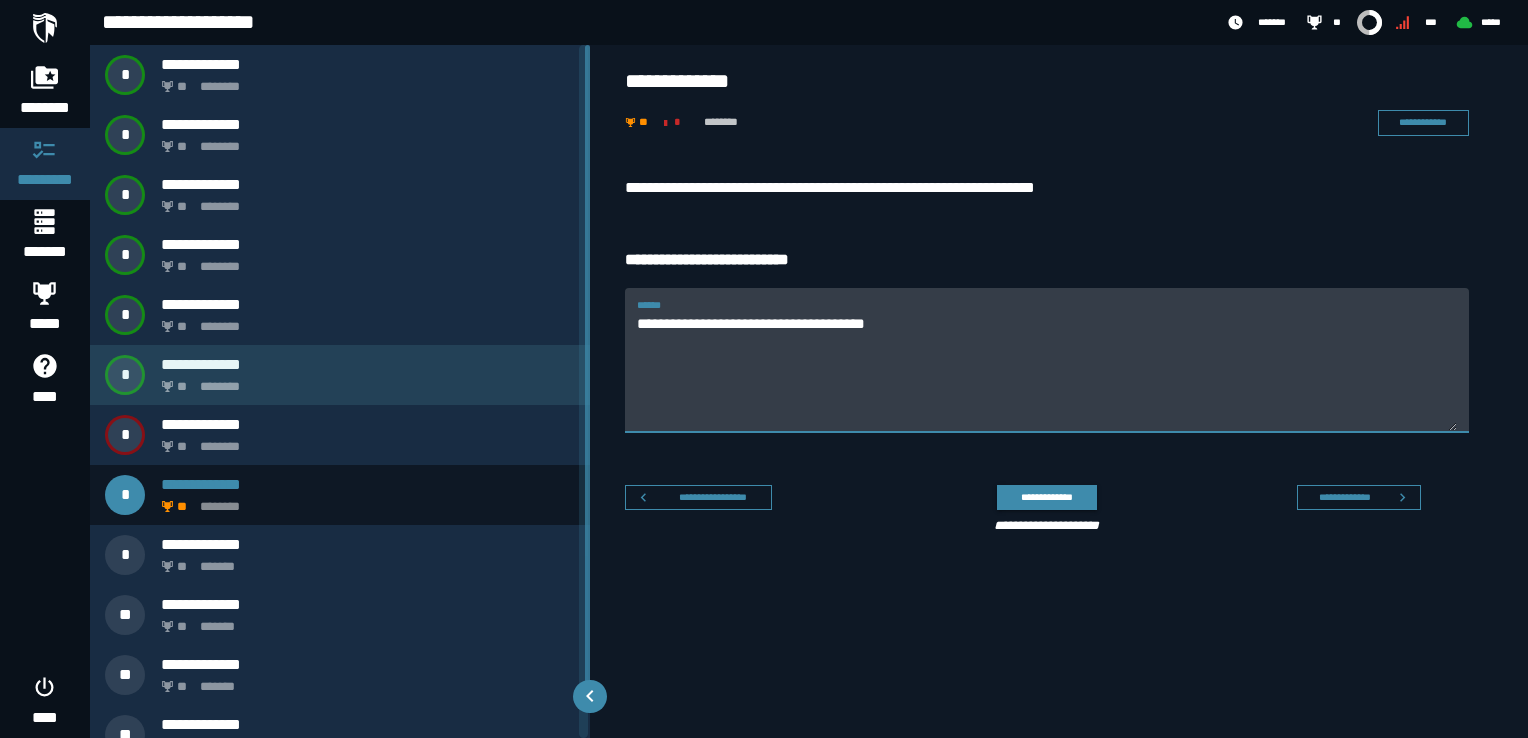 drag, startPoint x: 934, startPoint y: 336, endPoint x: 378, endPoint y: 356, distance: 556.3596 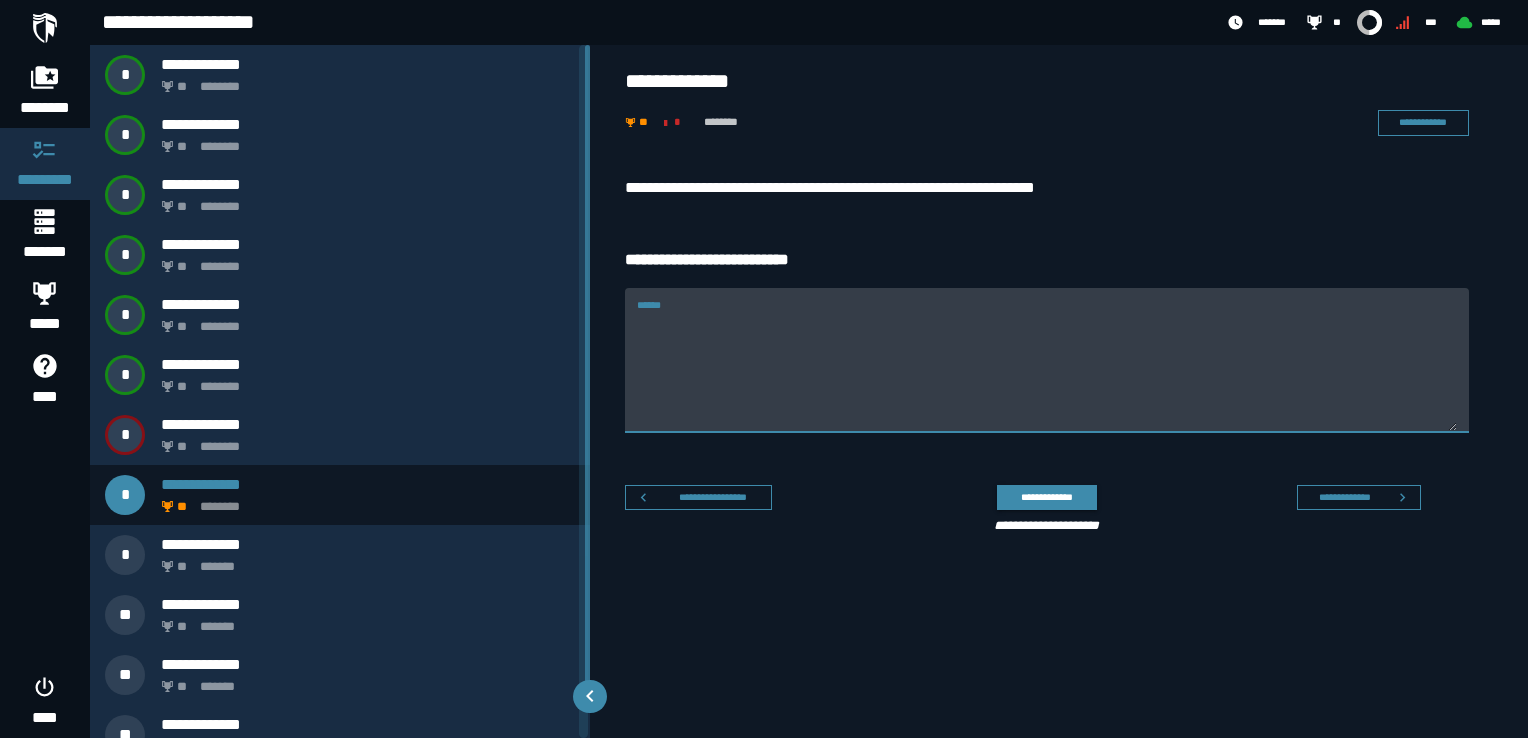 paste on "**********" 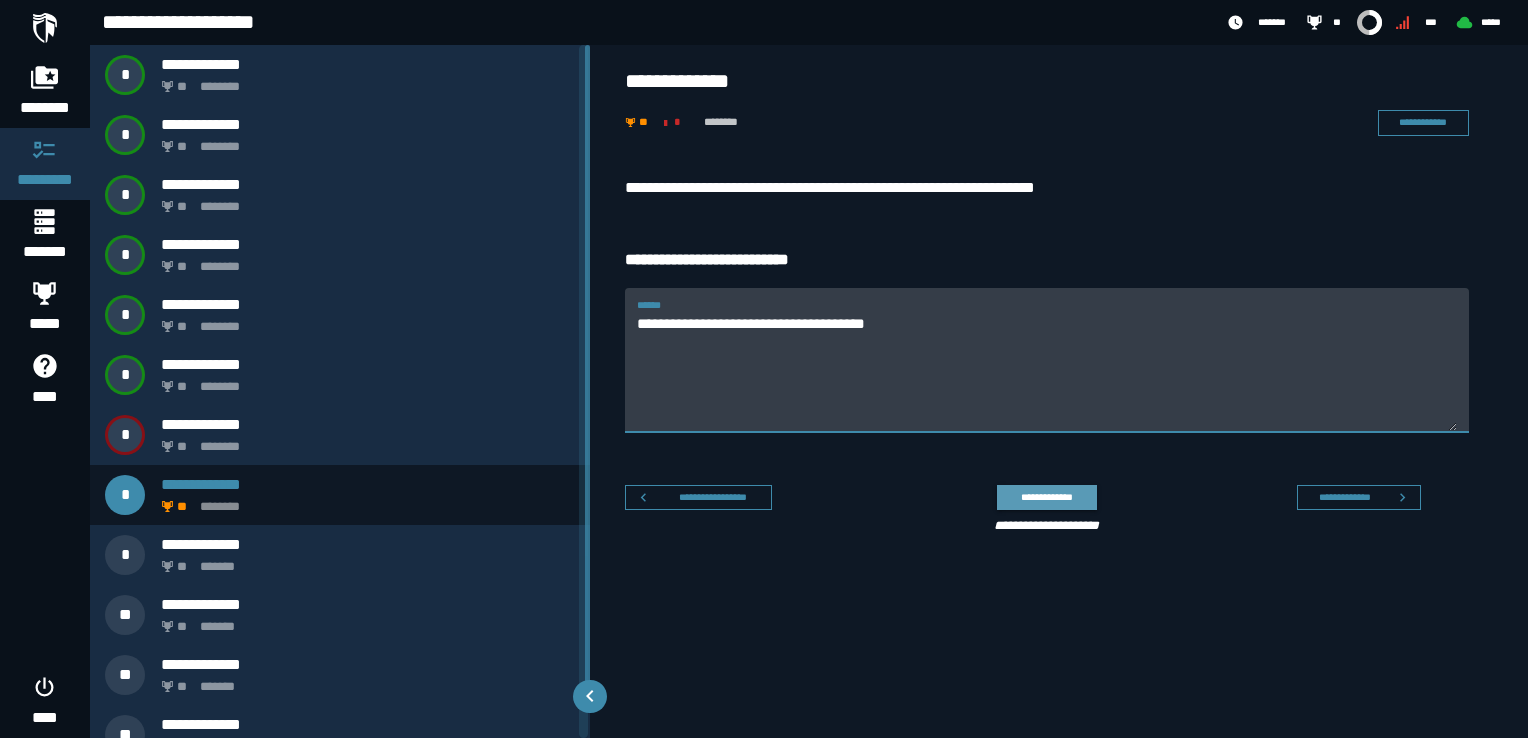 click on "**********" at bounding box center [1046, 497] 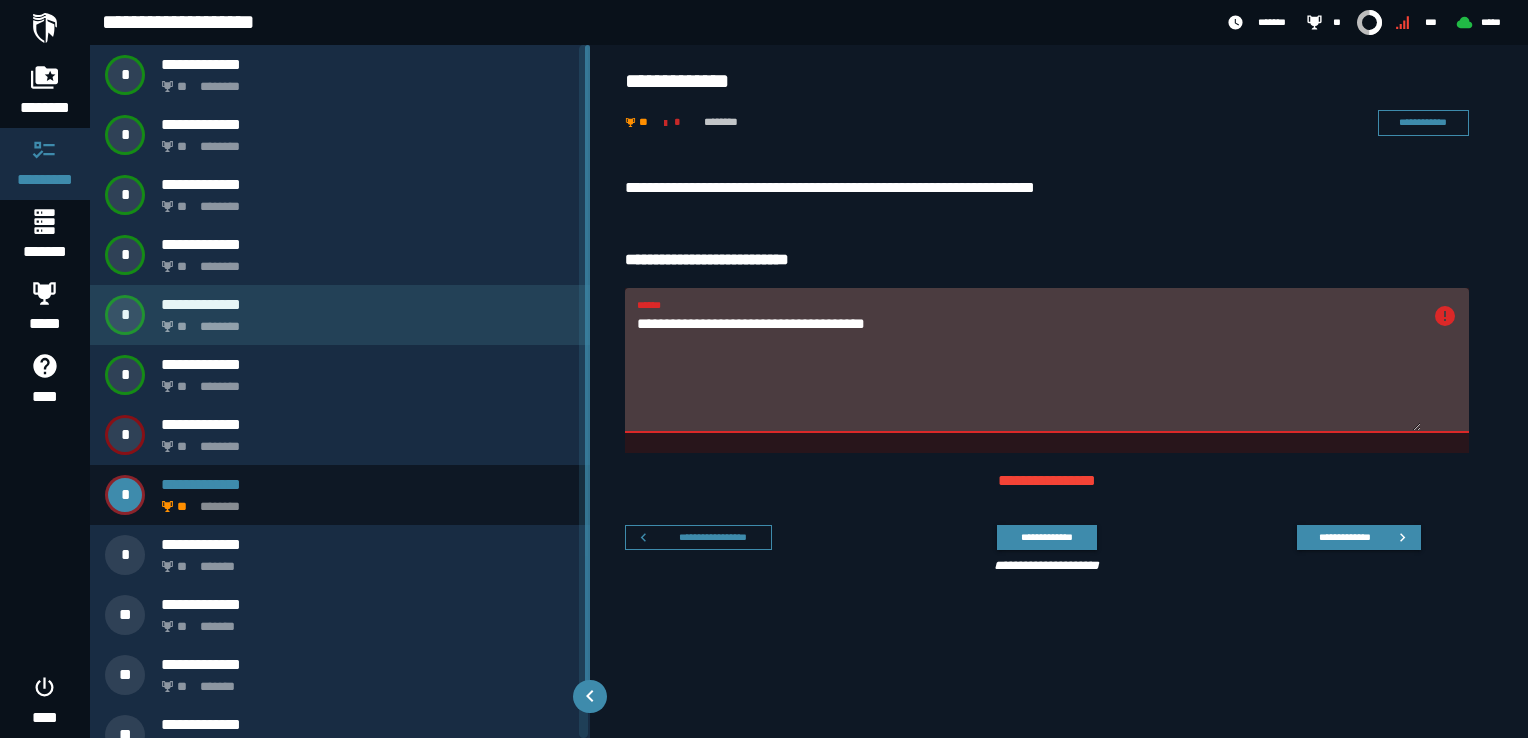 drag, startPoint x: 938, startPoint y: 331, endPoint x: 500, endPoint y: 322, distance: 438.09247 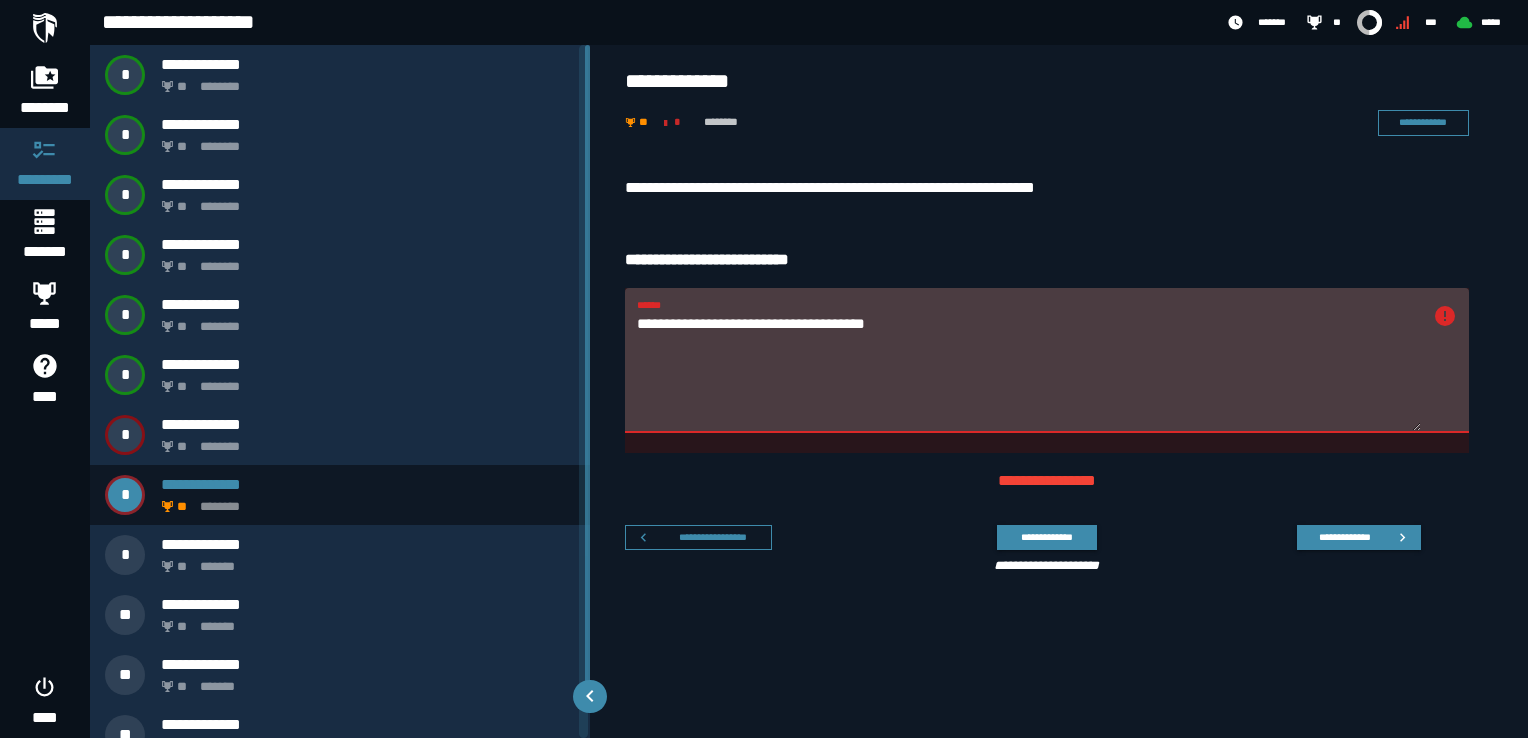 paste 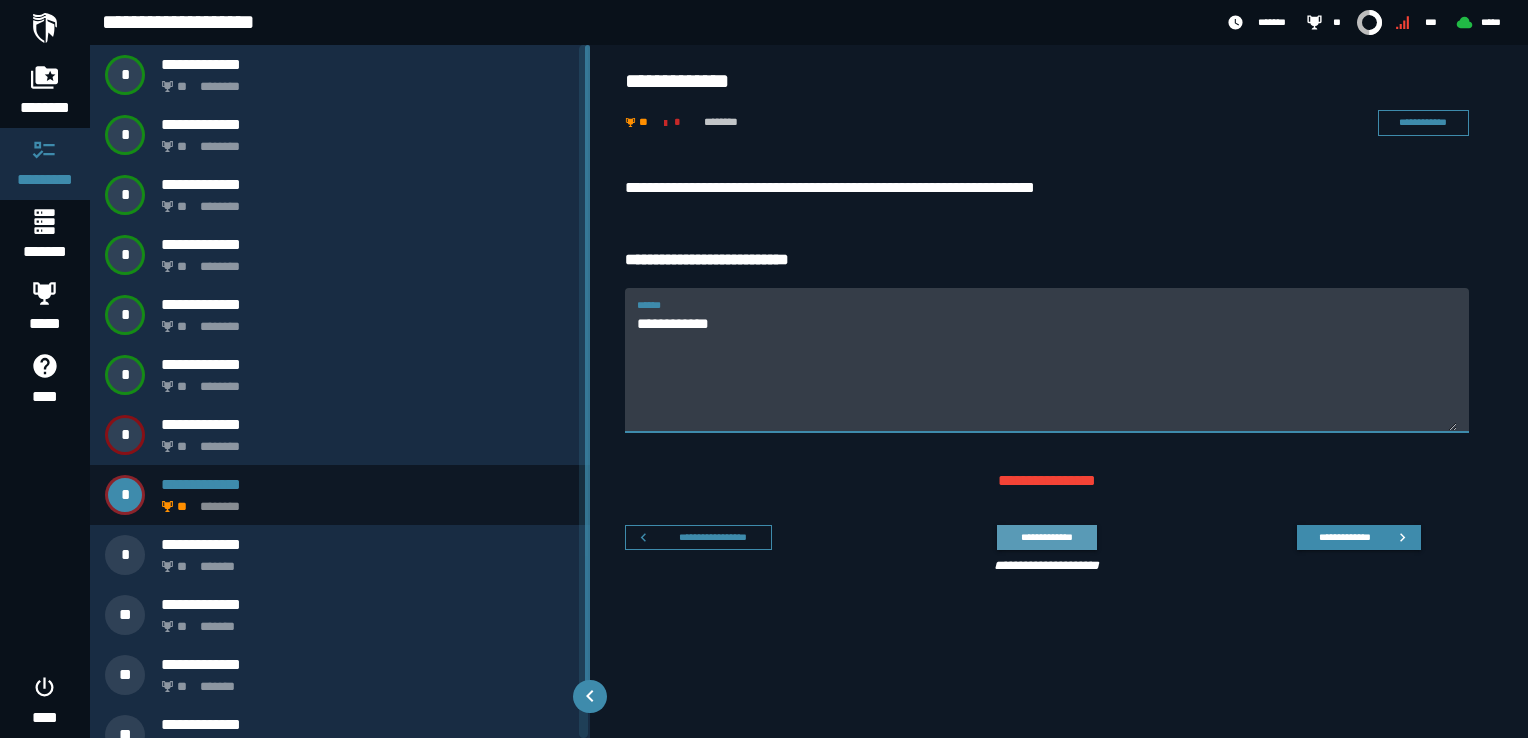 type on "**********" 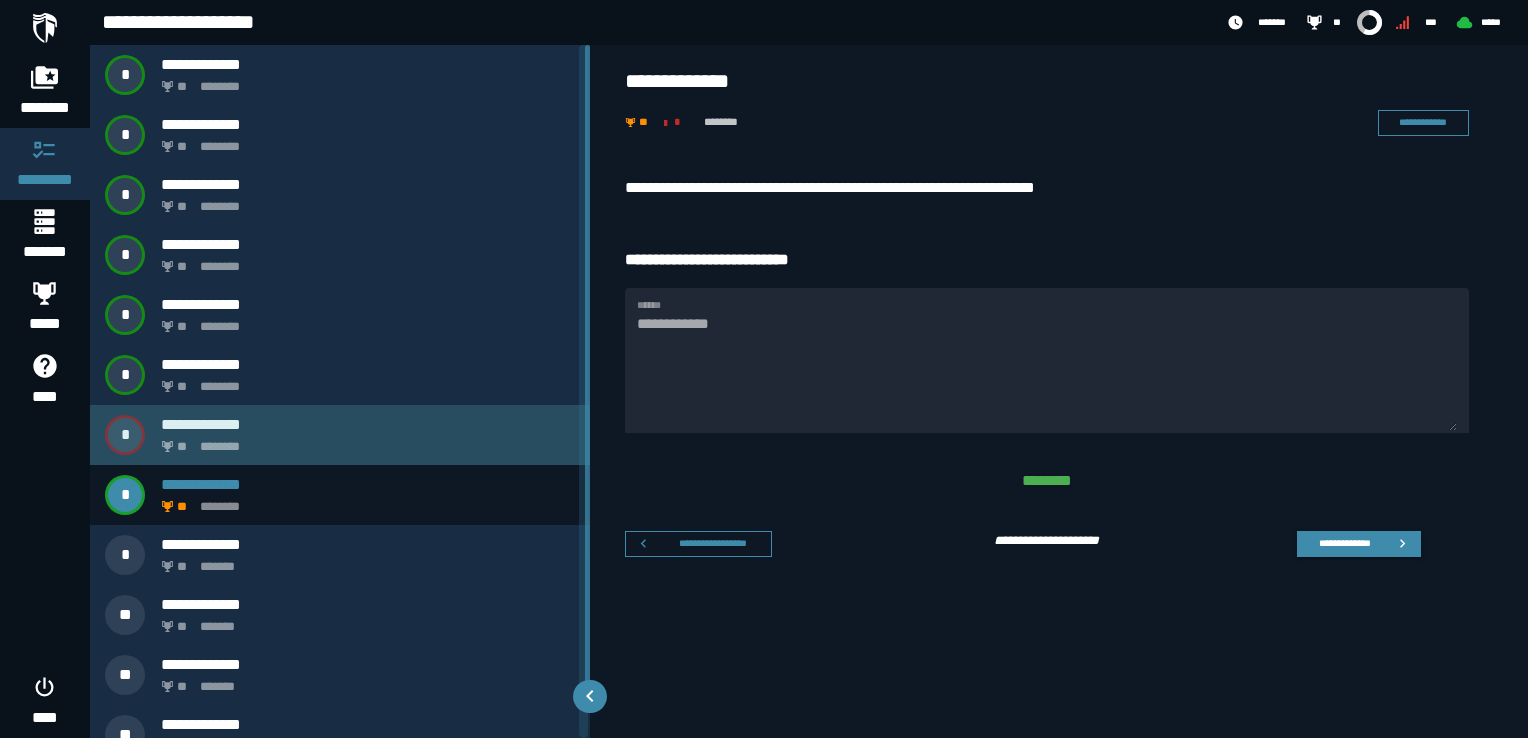 click on "********" 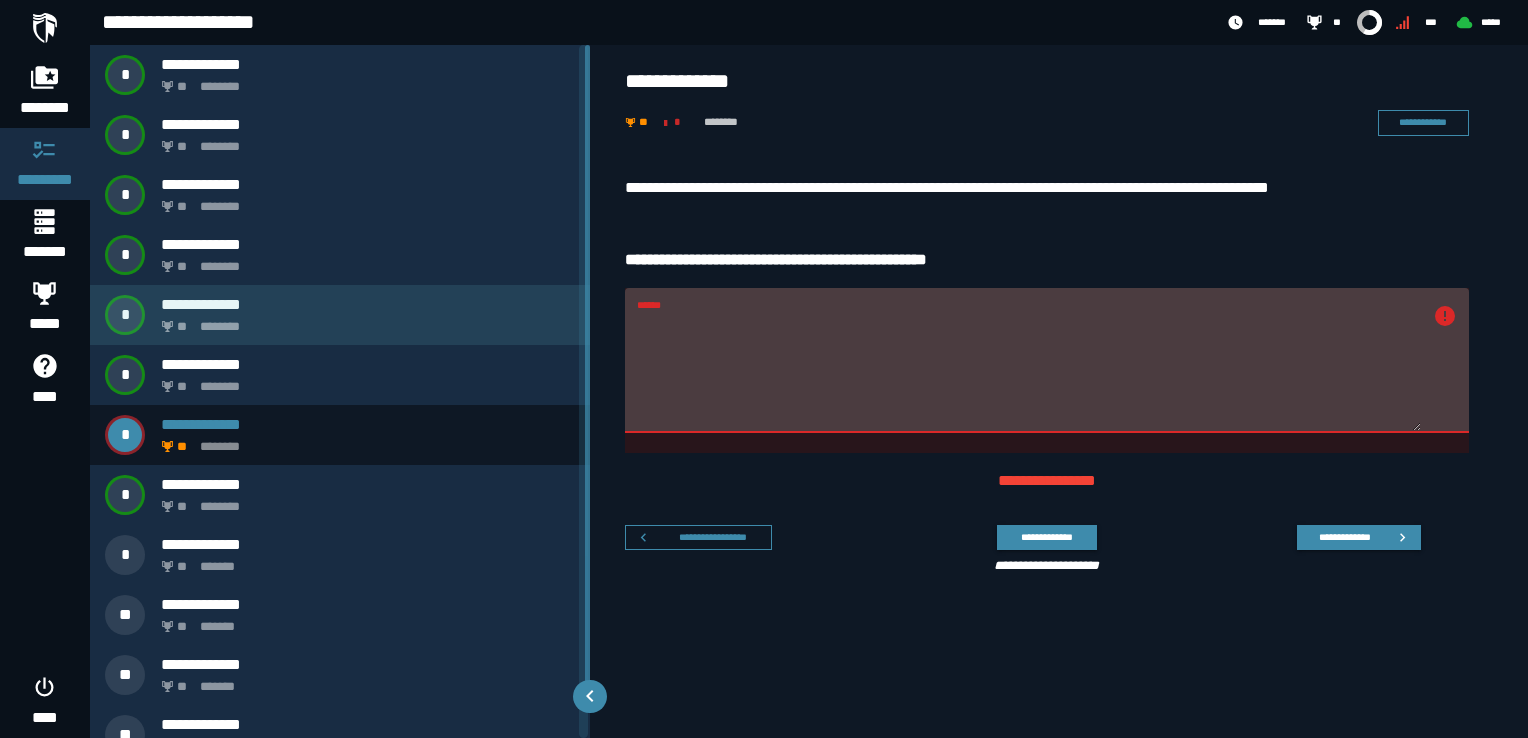 drag, startPoint x: 681, startPoint y: 326, endPoint x: 576, endPoint y: 325, distance: 105.00476 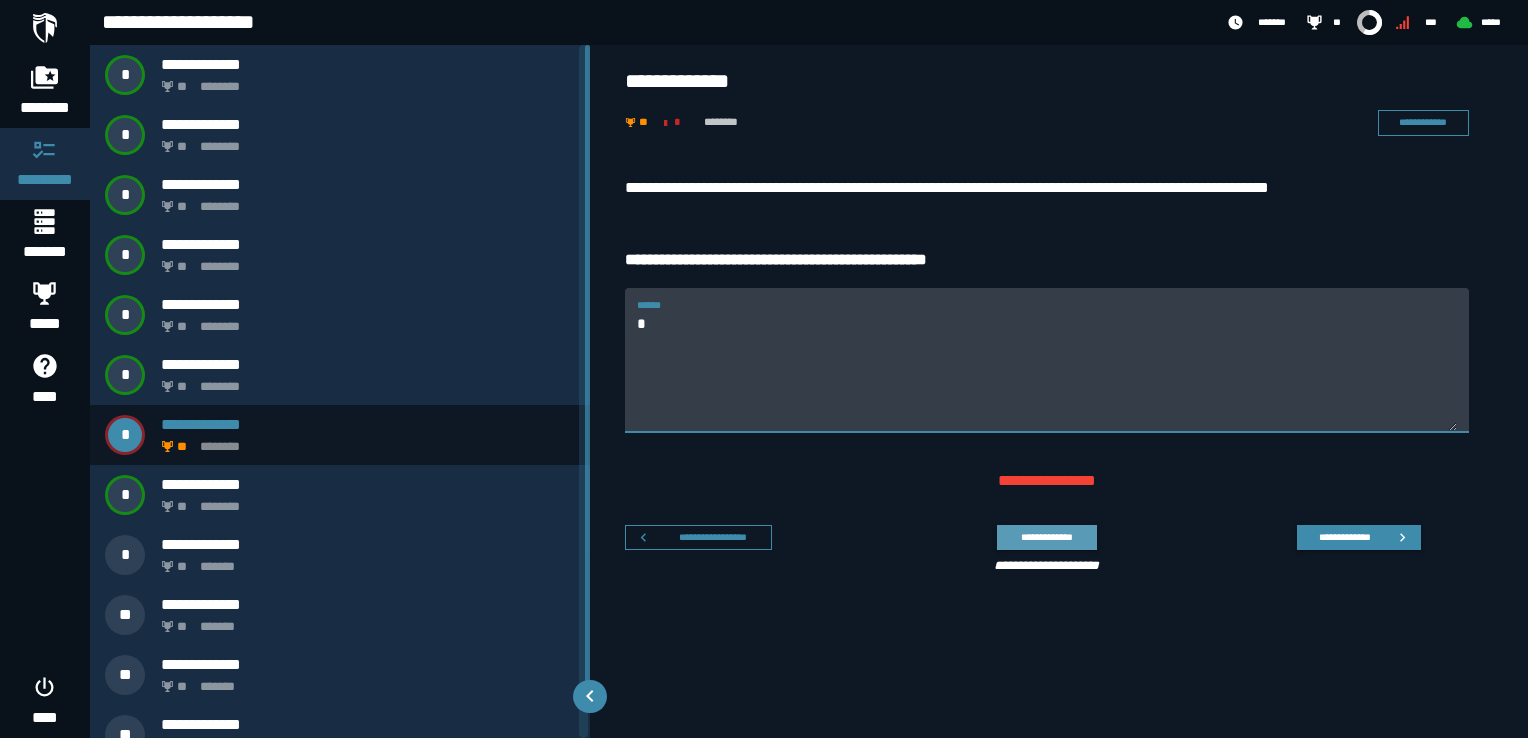 type on "*" 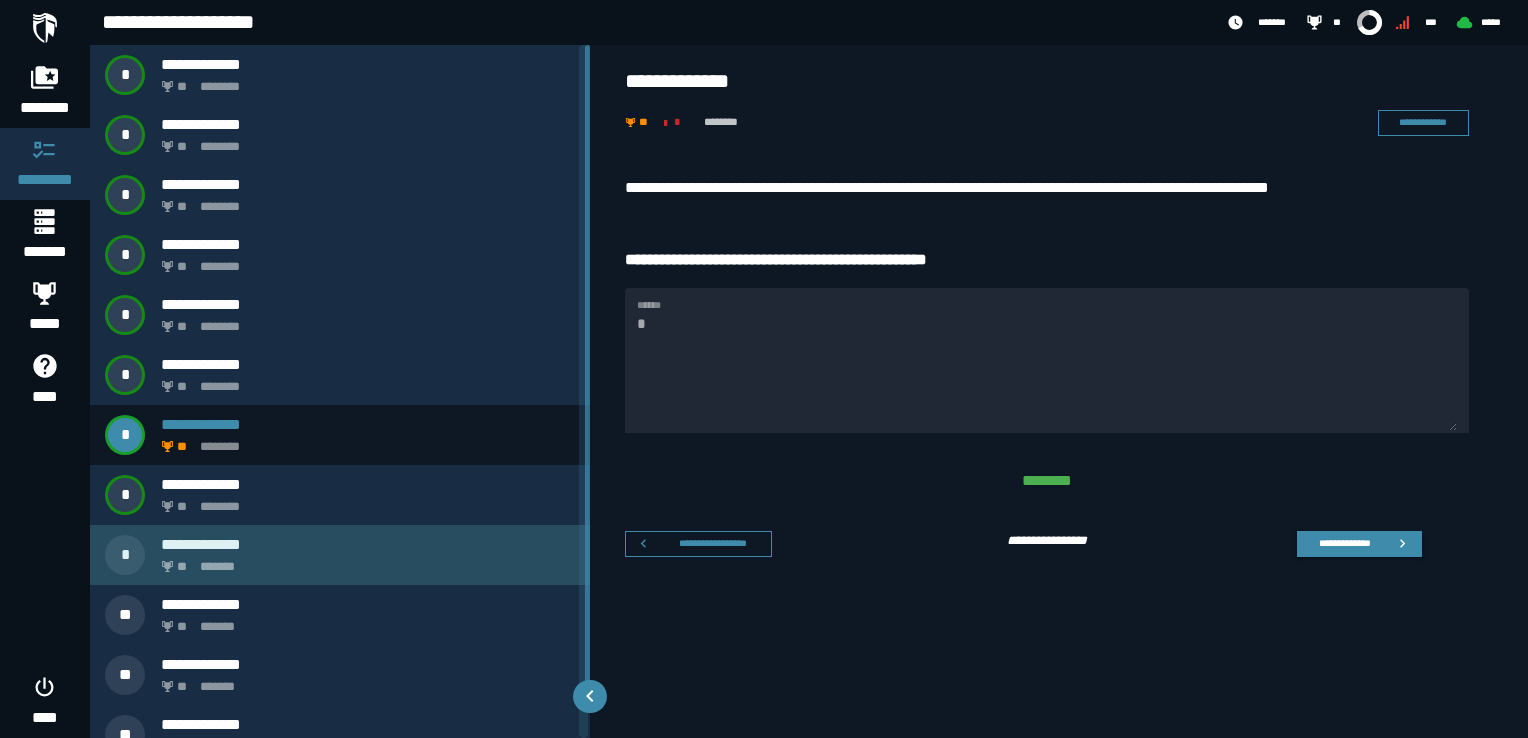 click on "** *******" at bounding box center (364, 561) 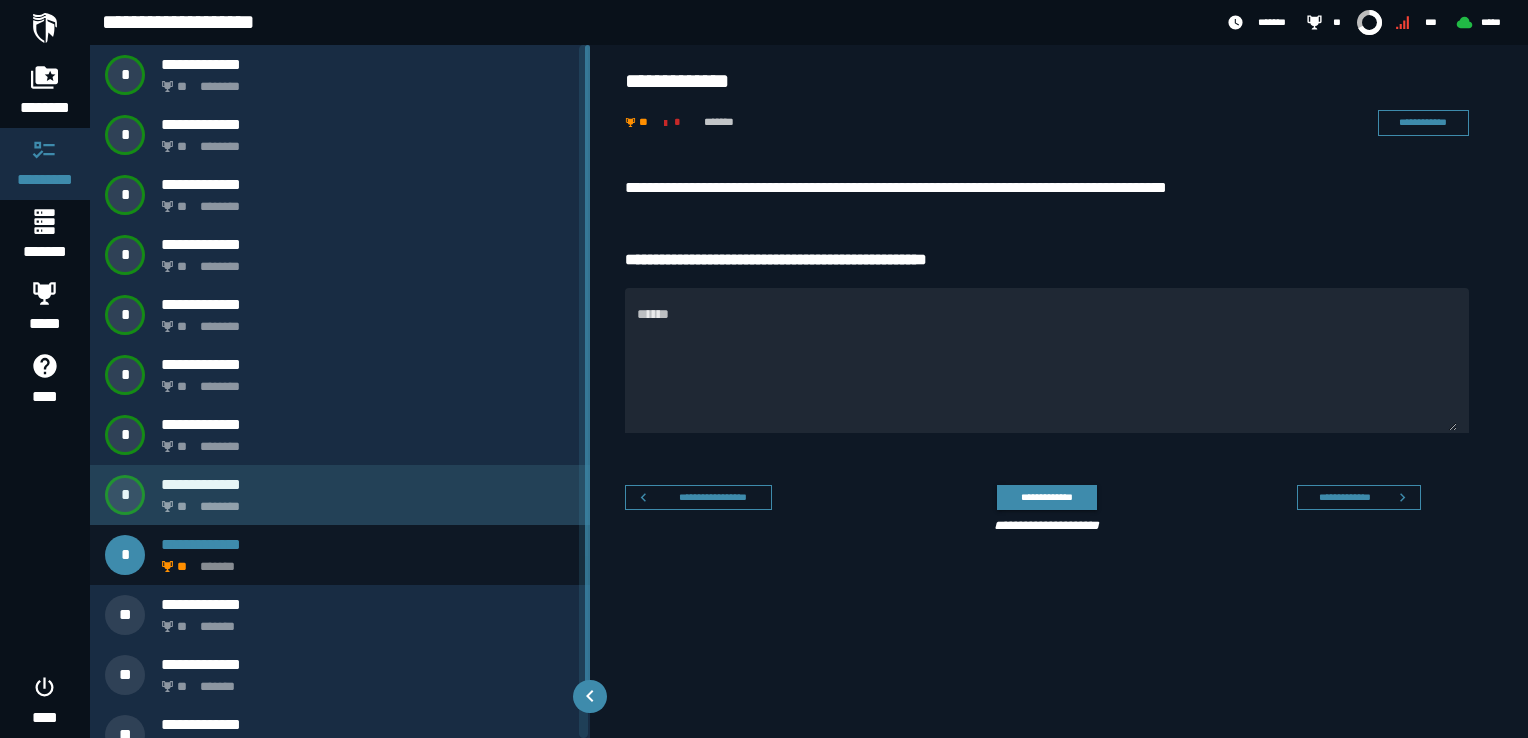 scroll, scrollTop: 26, scrollLeft: 0, axis: vertical 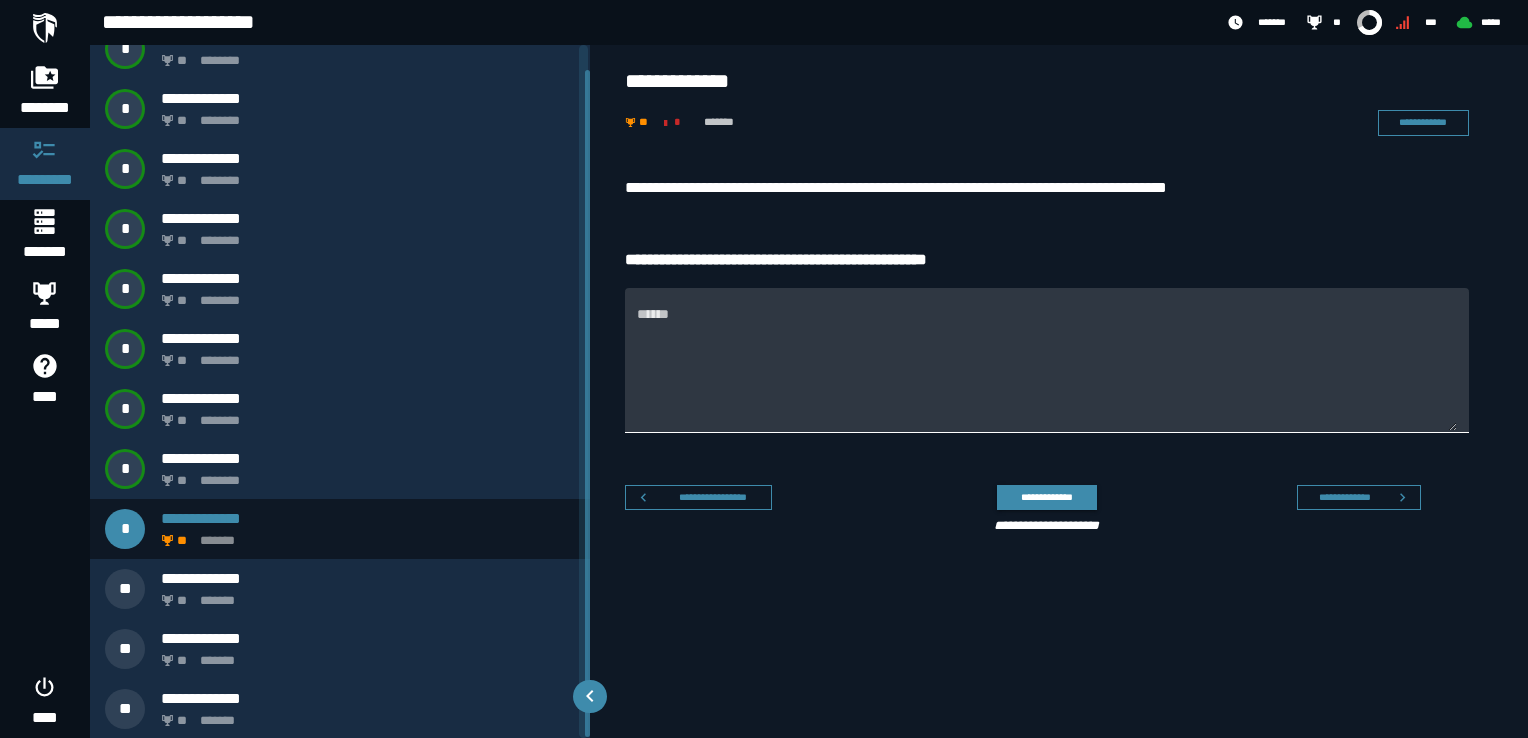 click on "******" at bounding box center [1047, 372] 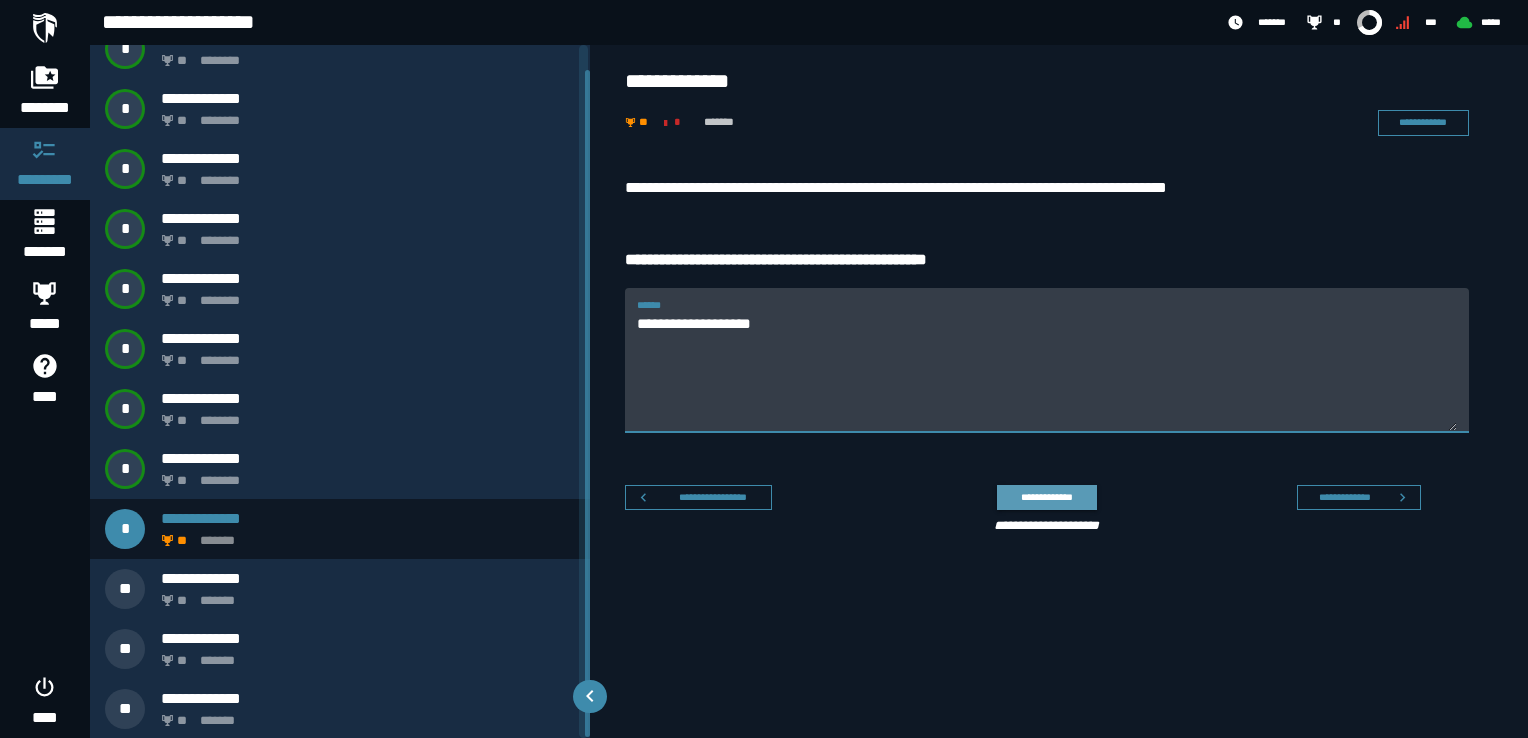 type on "**********" 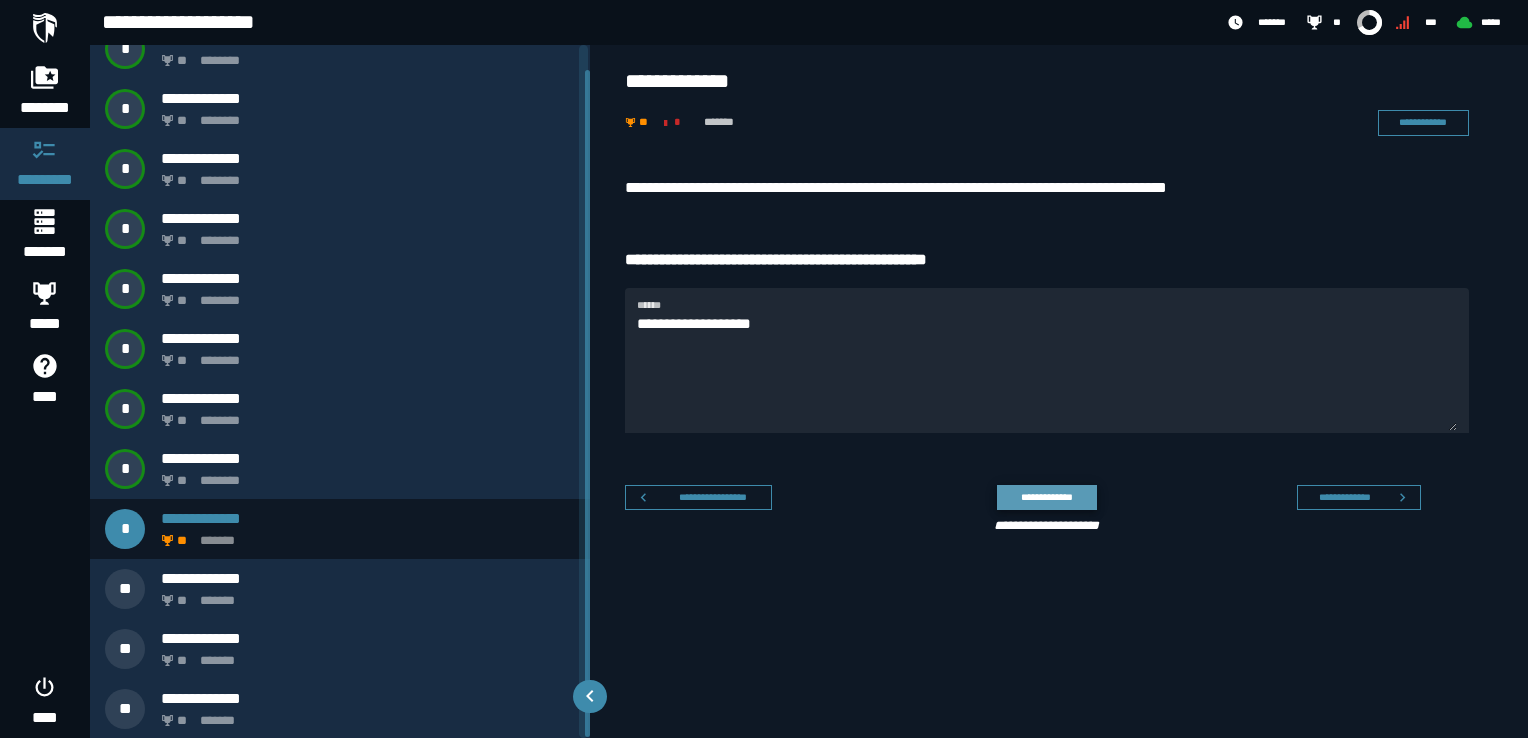click on "**********" at bounding box center (1046, 497) 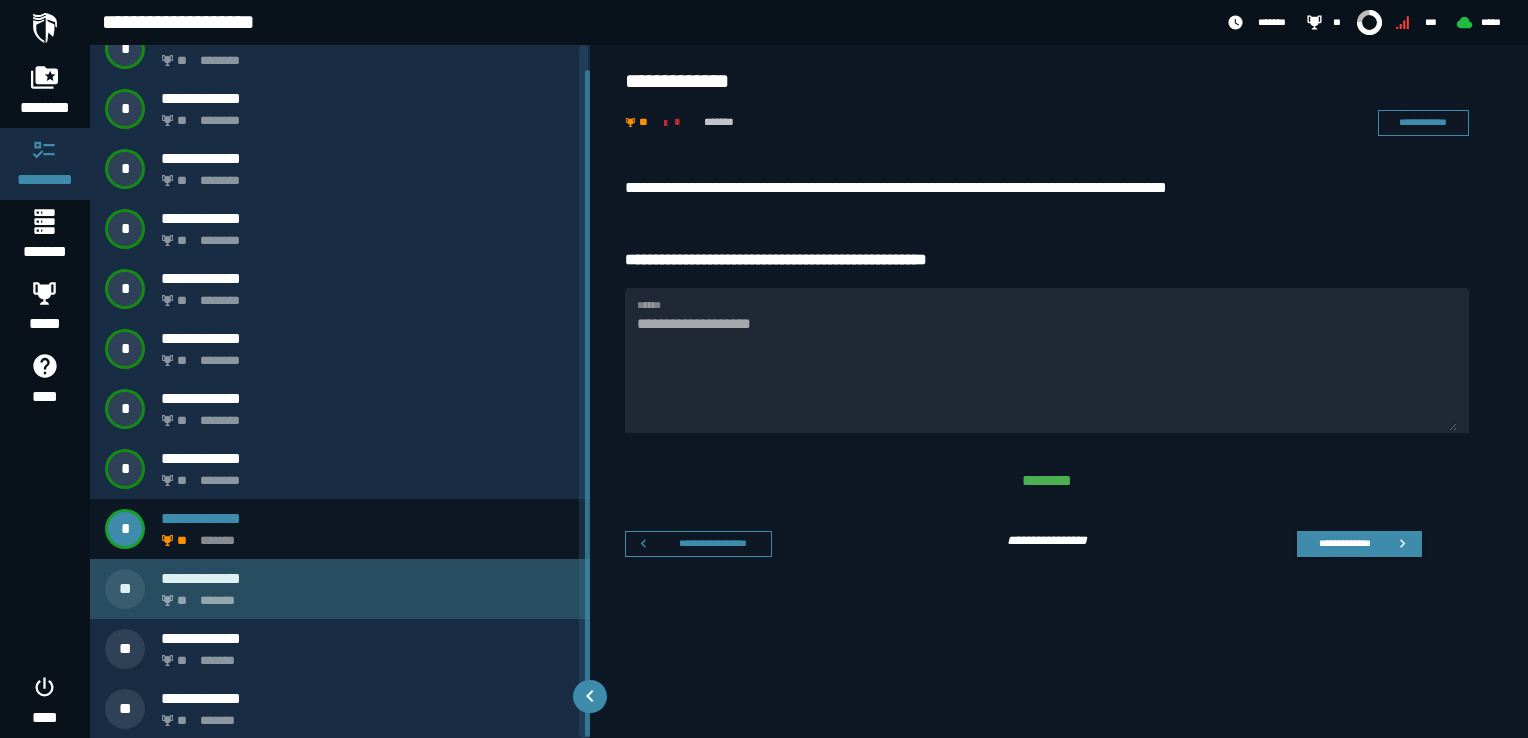 click on "** *******" at bounding box center (364, 595) 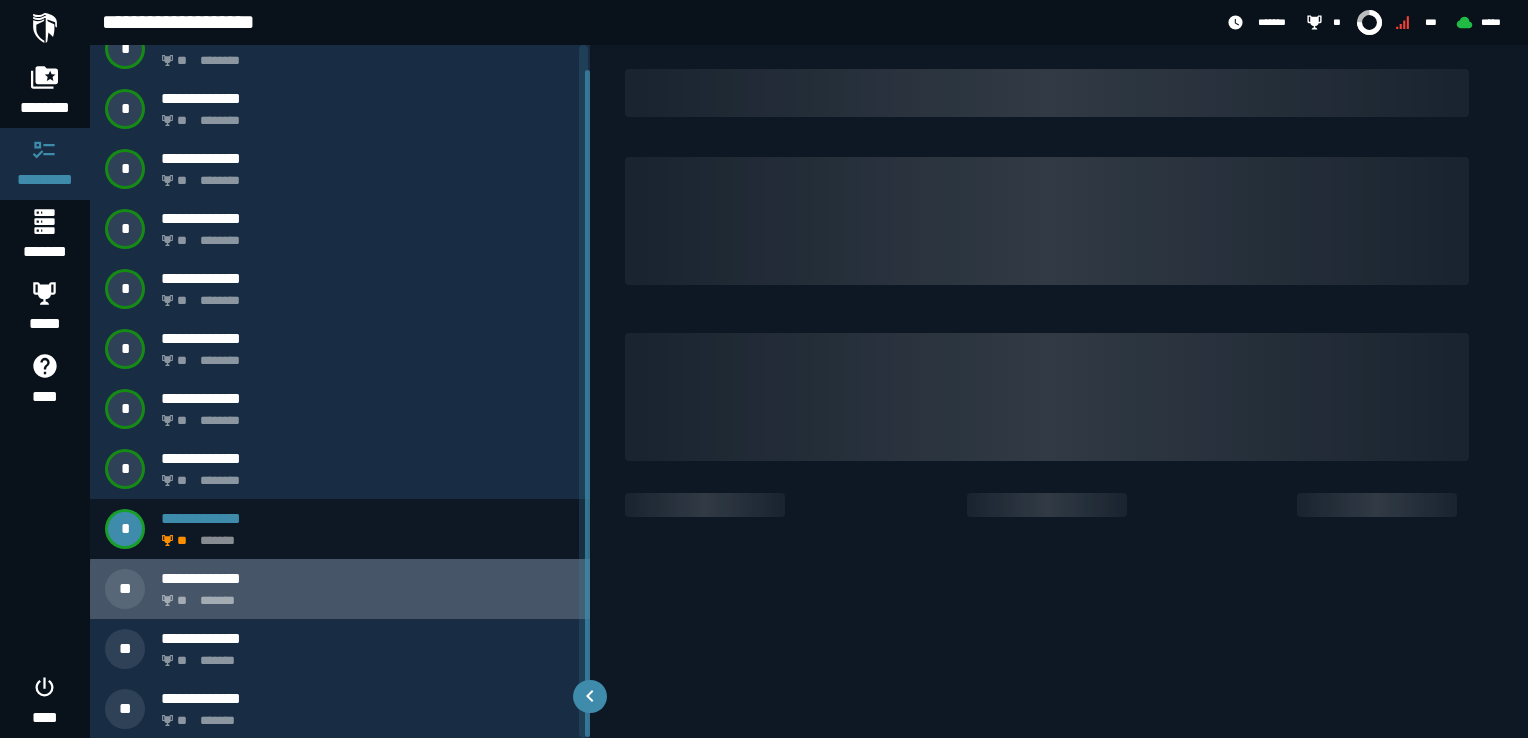 scroll, scrollTop: 0, scrollLeft: 0, axis: both 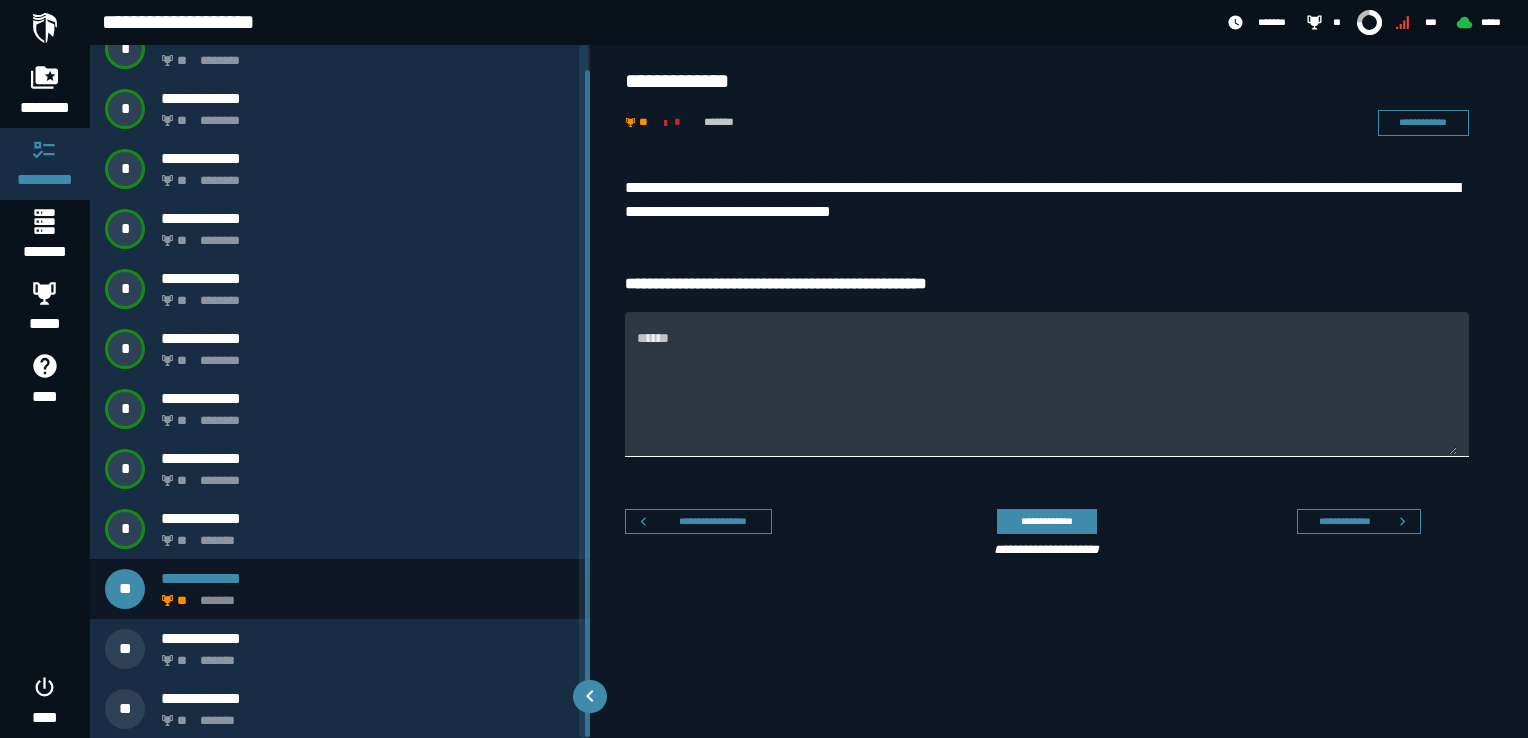click on "******" at bounding box center [1047, 396] 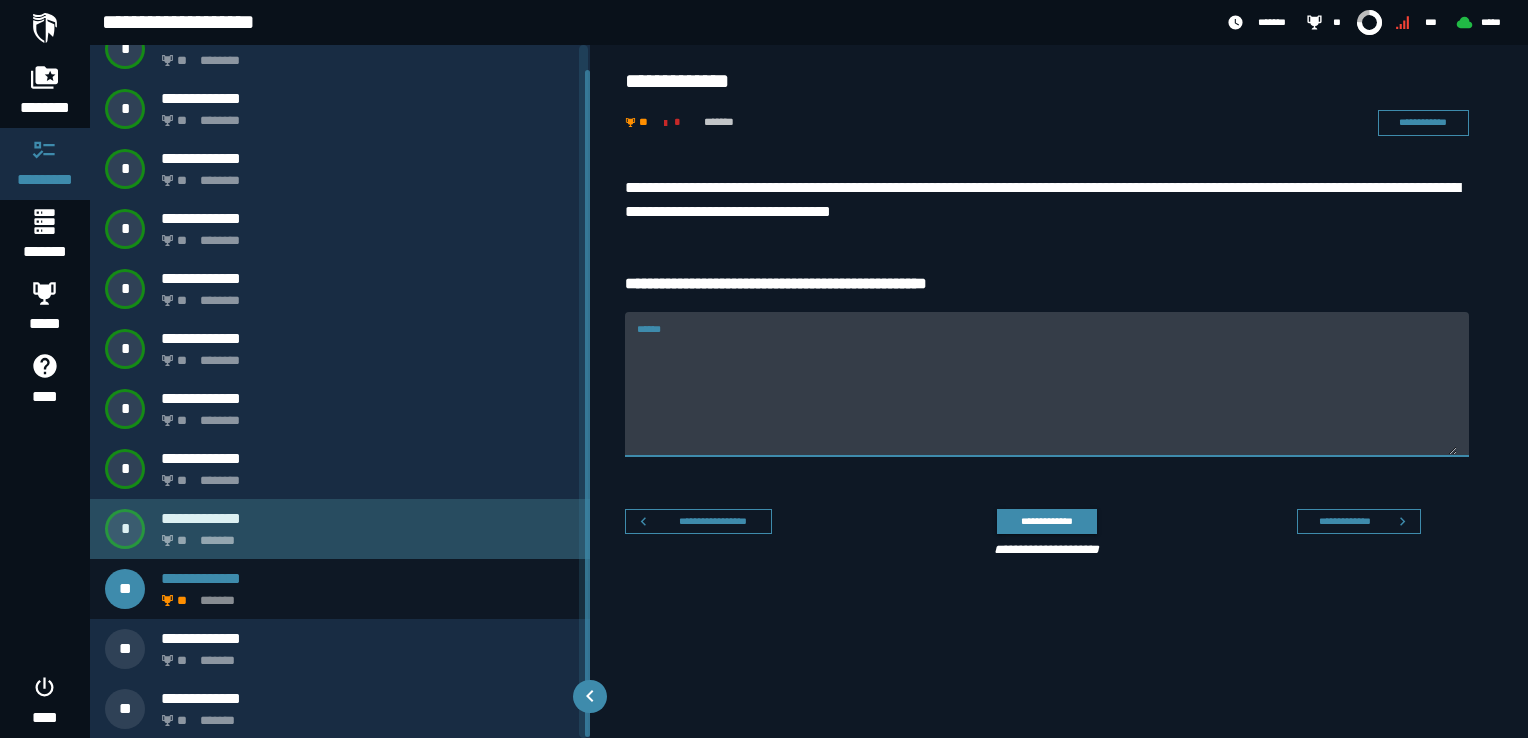 click on "** *******" at bounding box center (364, 535) 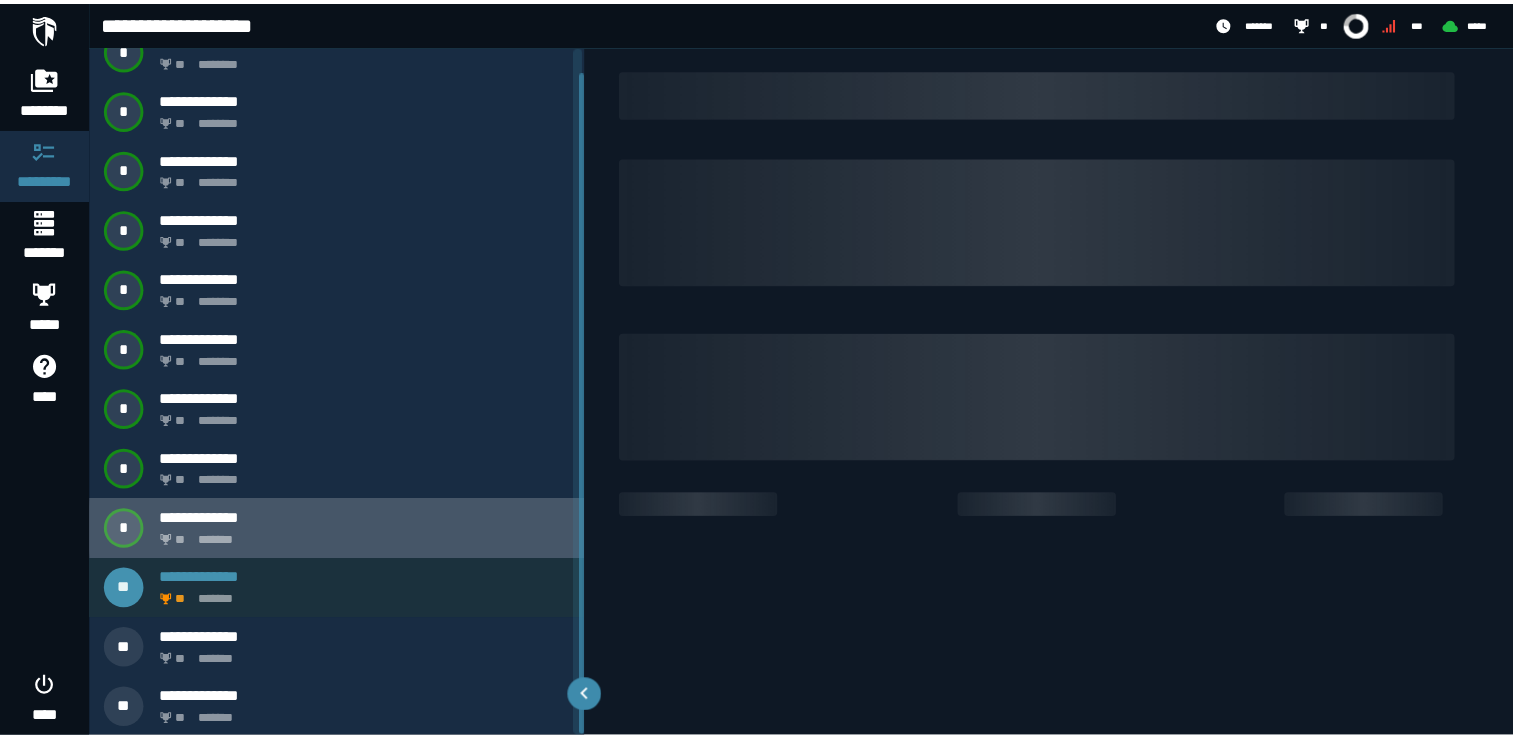 scroll, scrollTop: 0, scrollLeft: 0, axis: both 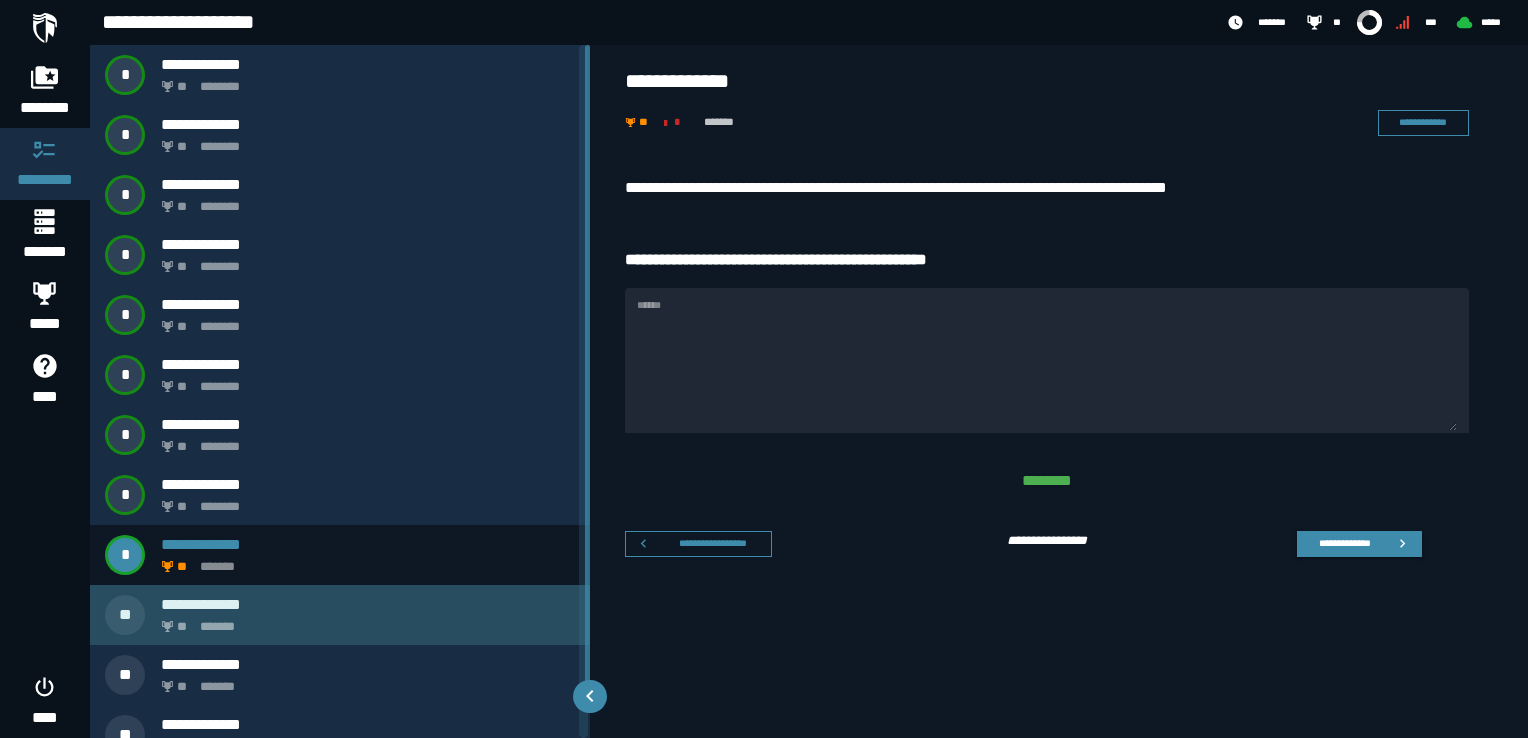 click on "**********" at bounding box center [340, 615] 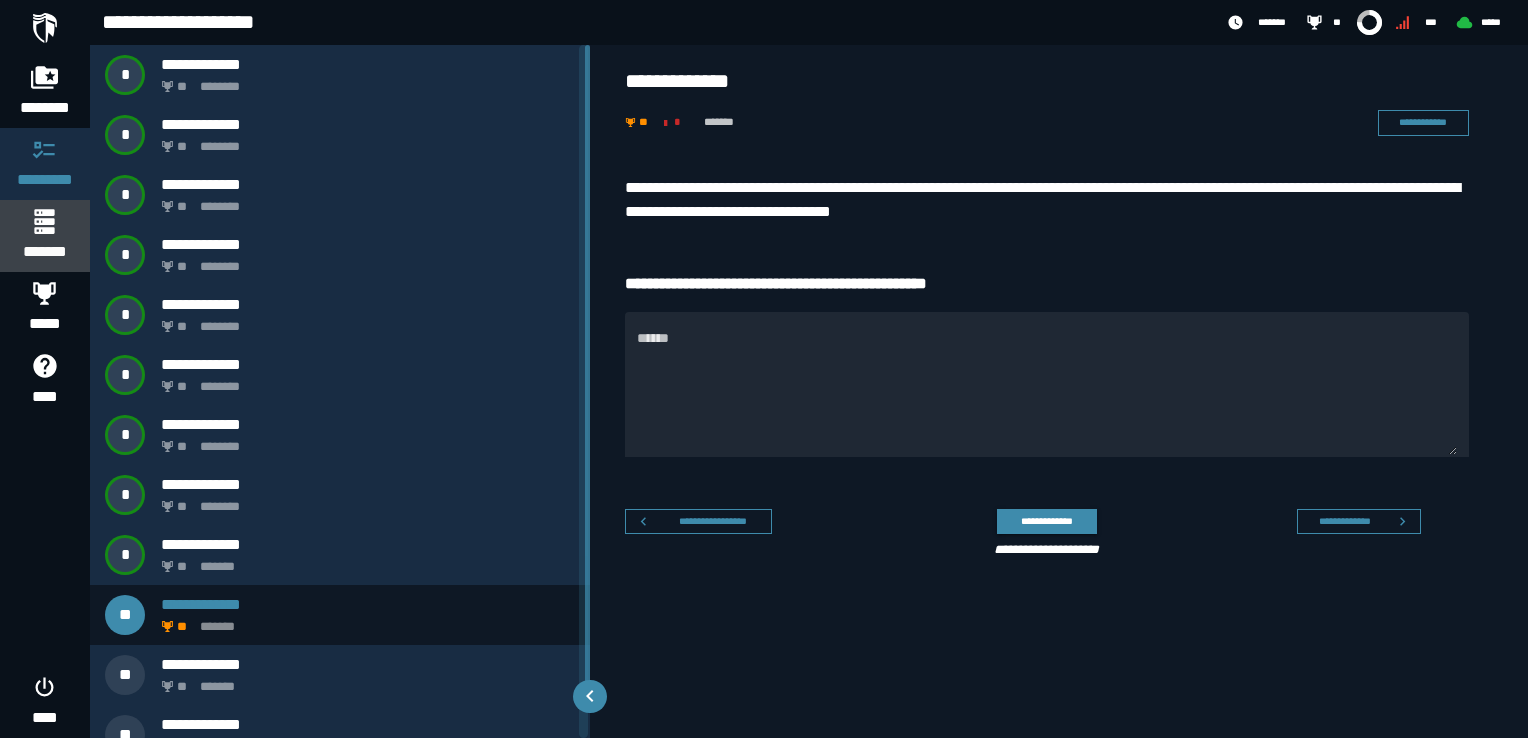 click 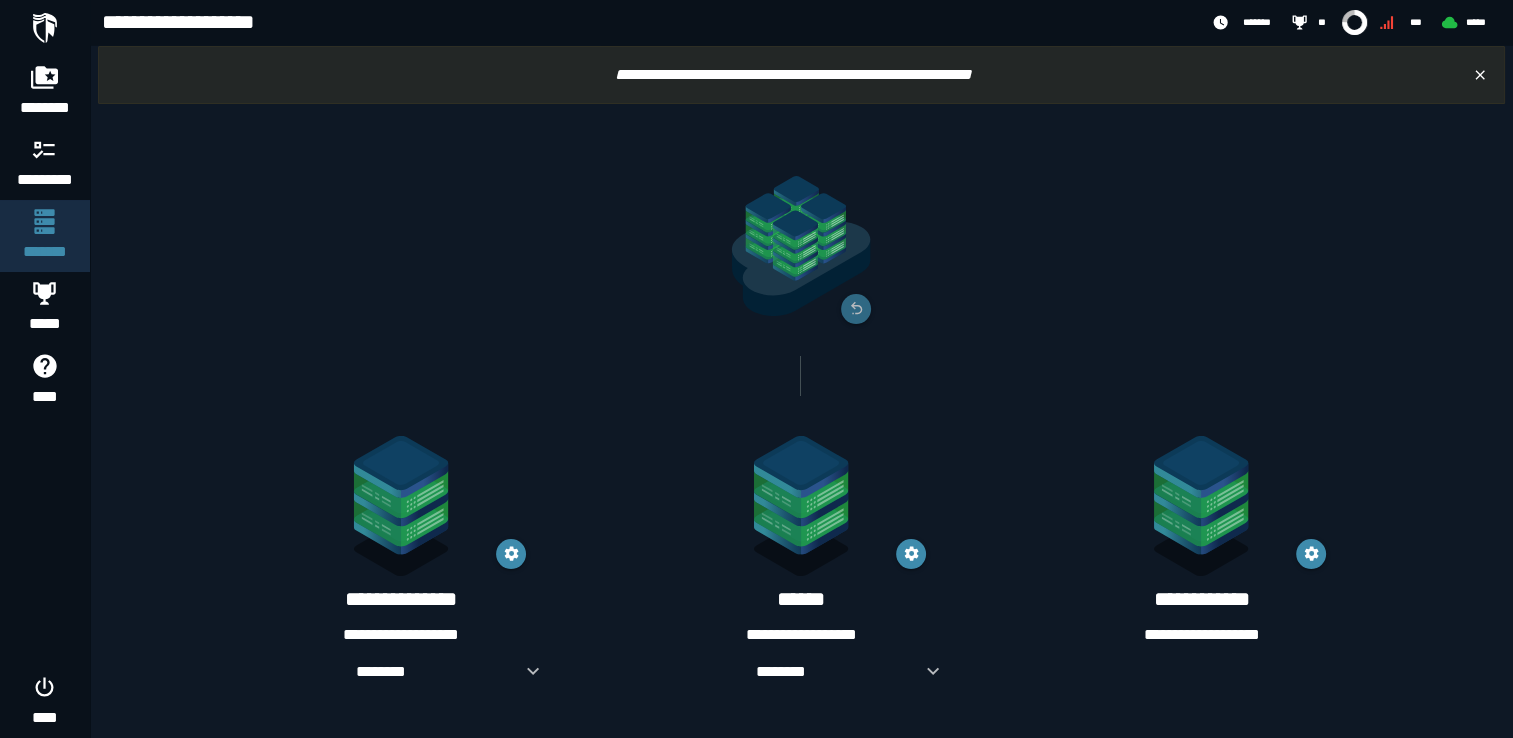 scroll, scrollTop: 8, scrollLeft: 0, axis: vertical 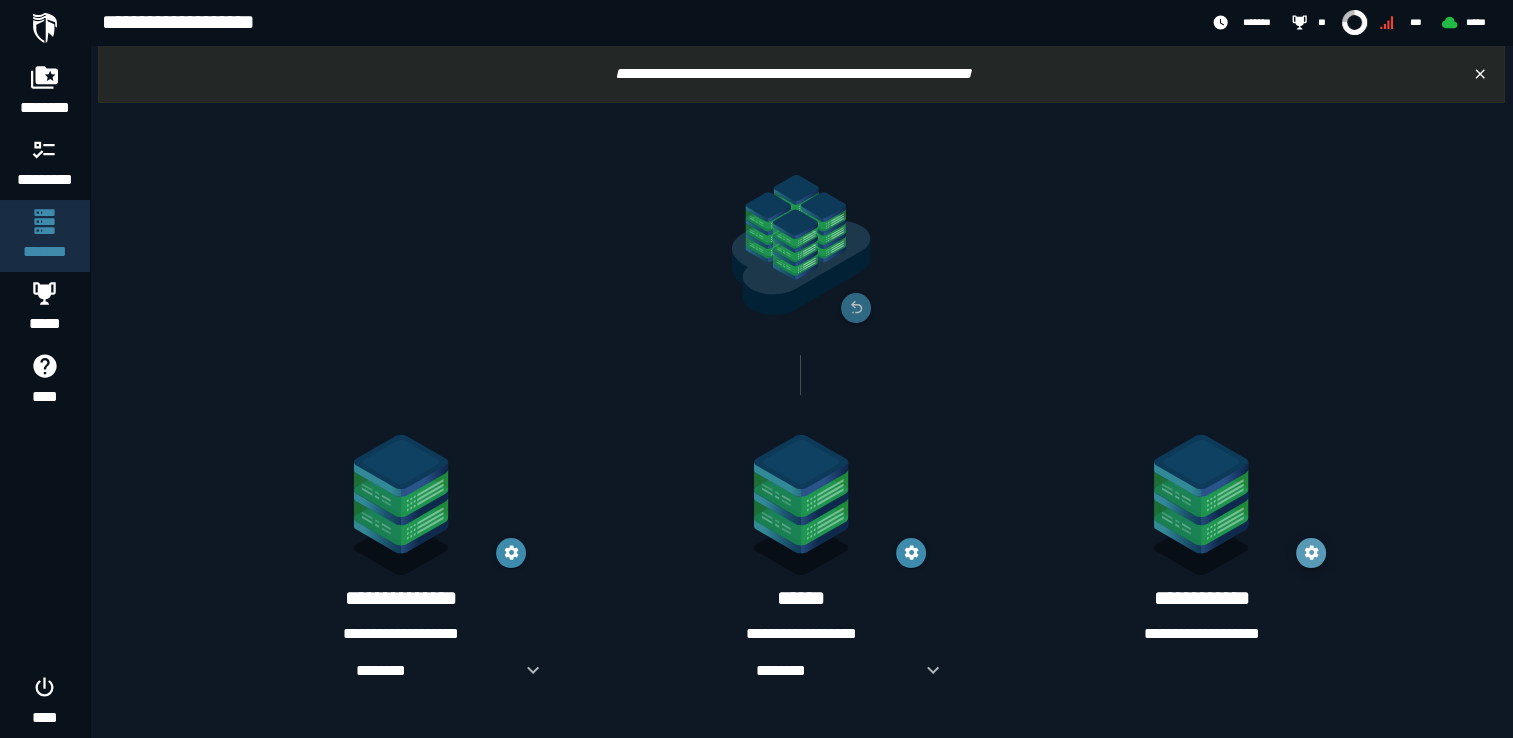 click 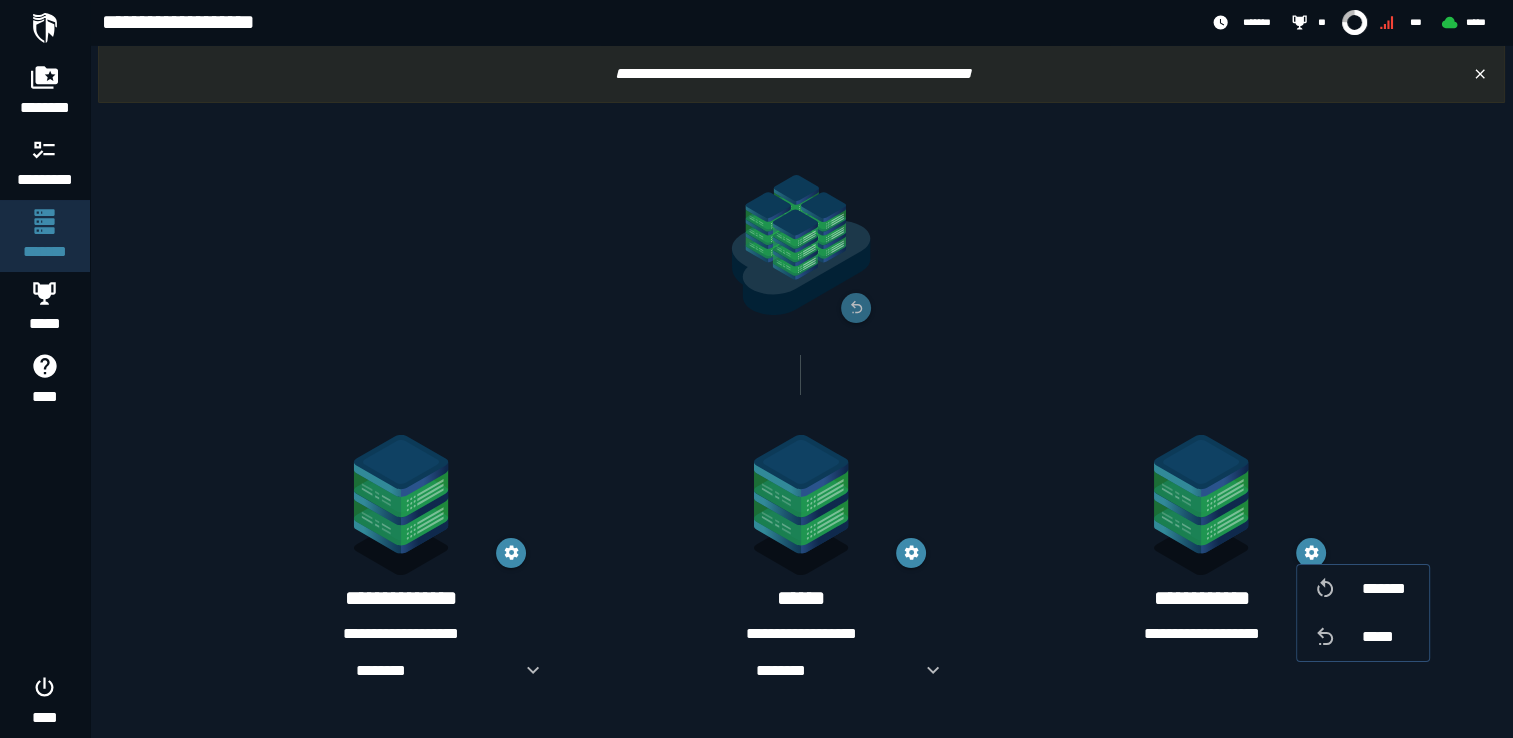 click 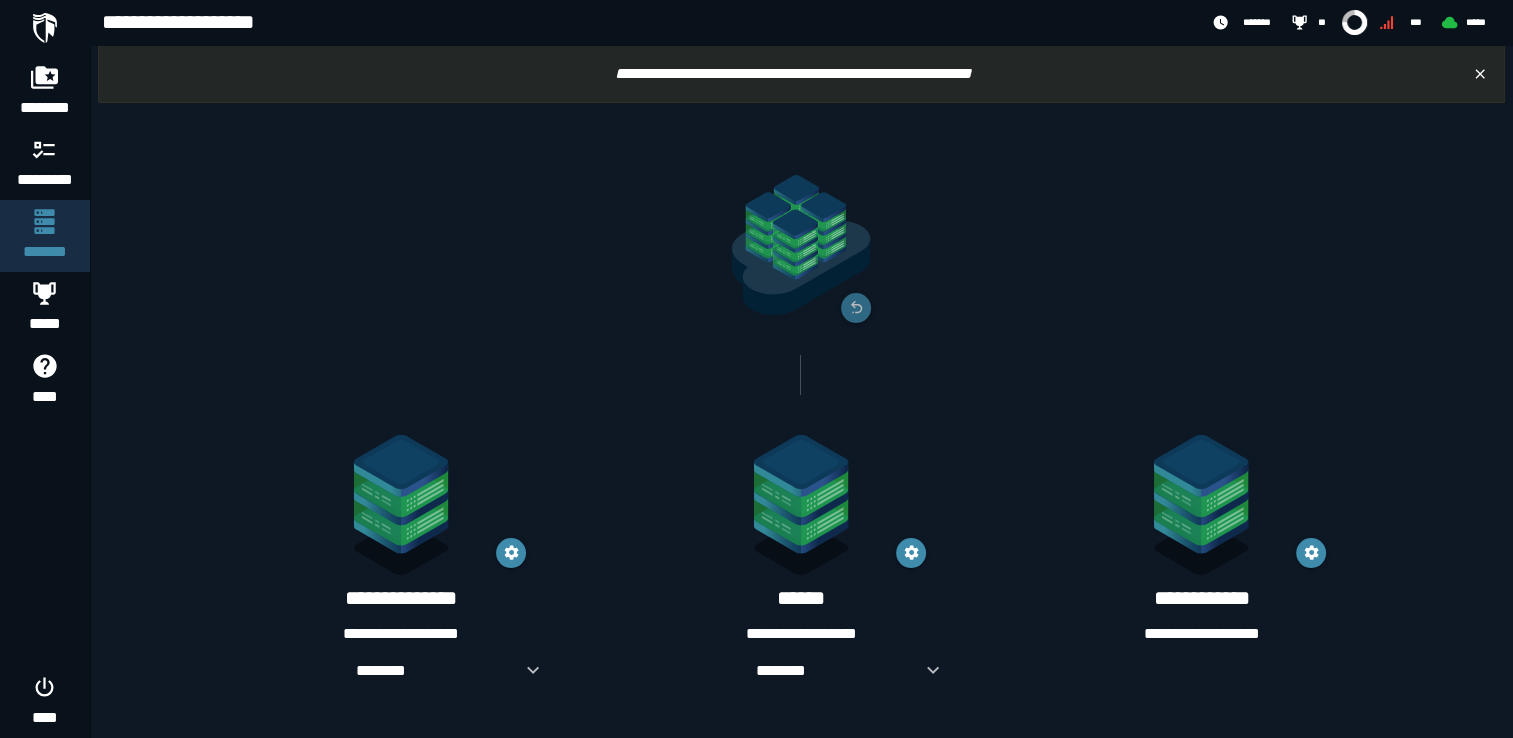 click on "**********" at bounding box center (1201, 634) 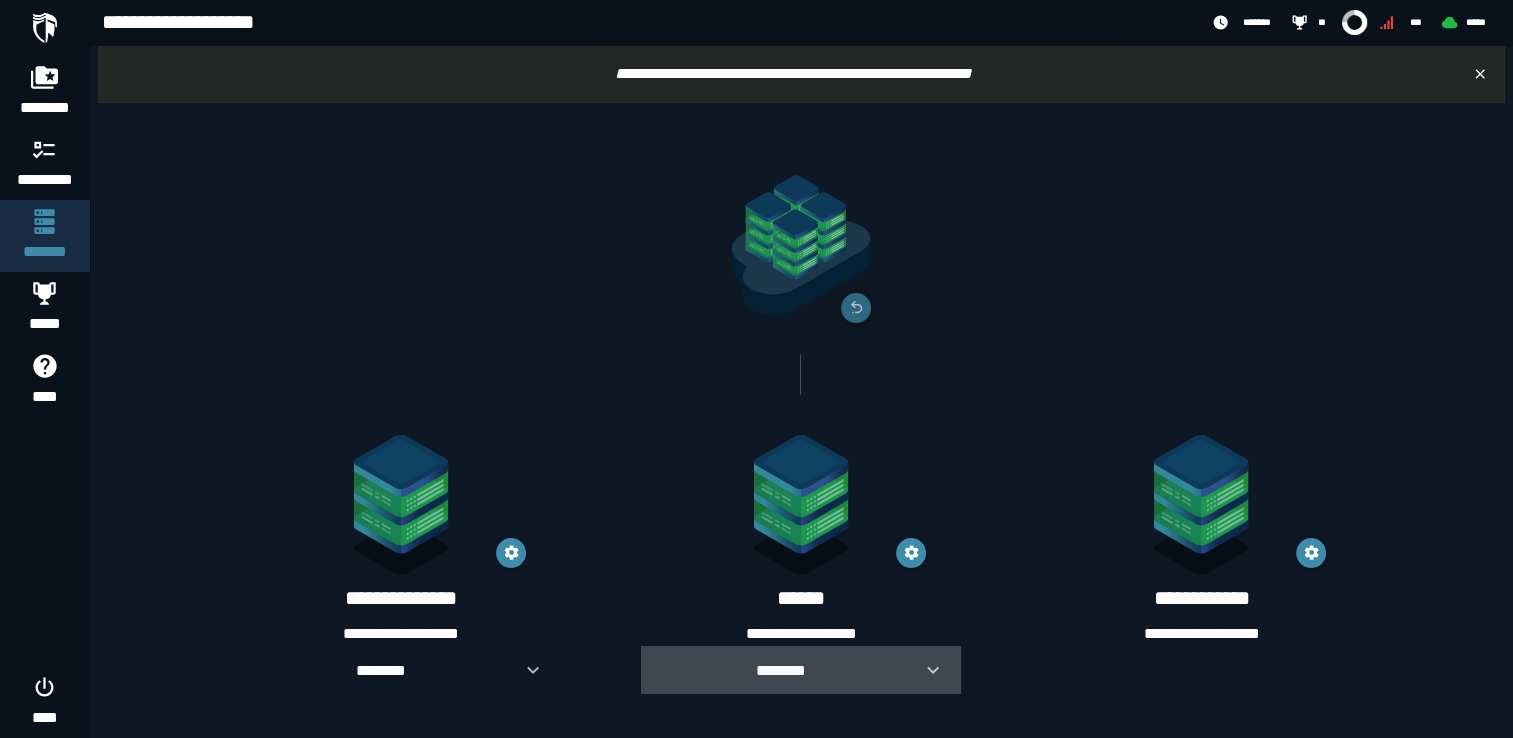 click 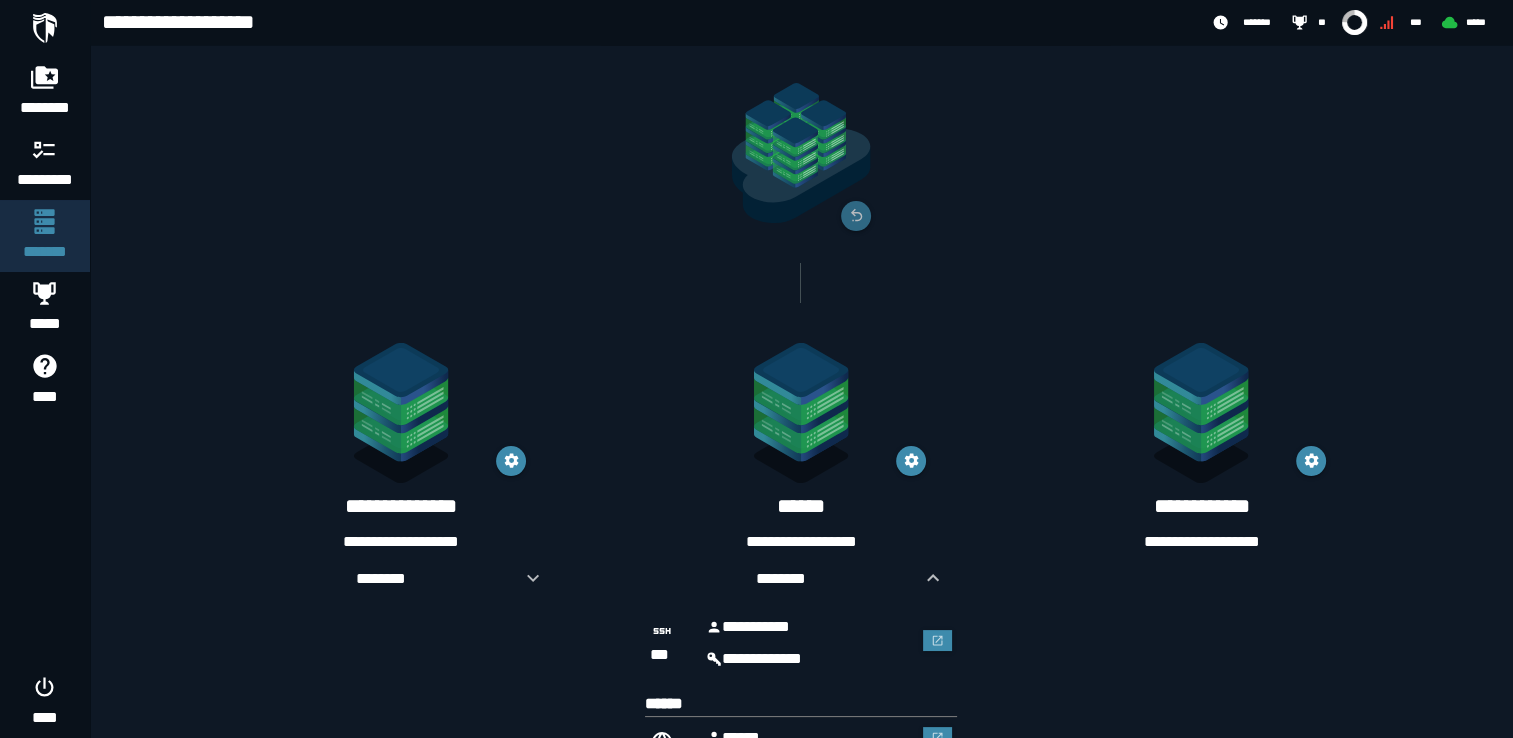 scroll, scrollTop: 201, scrollLeft: 0, axis: vertical 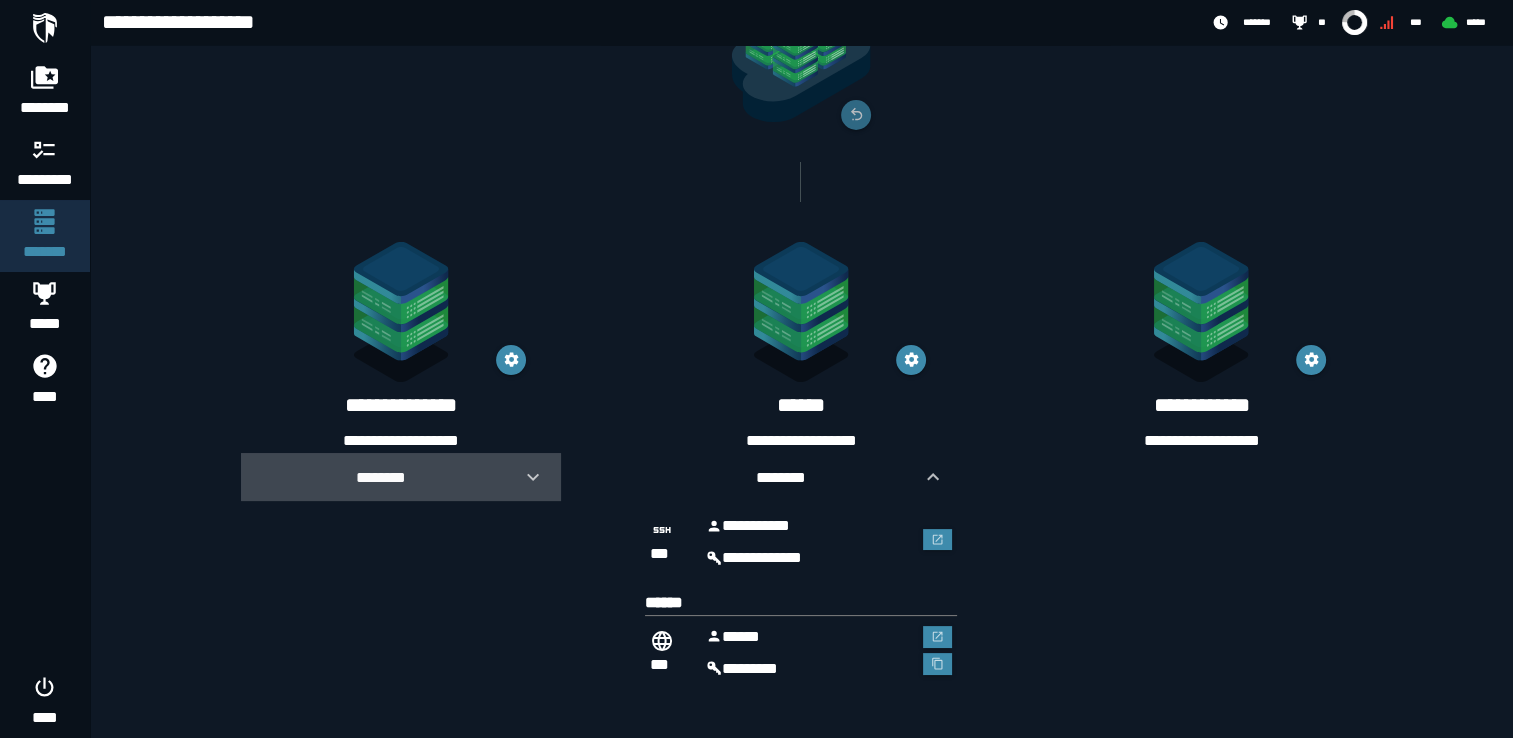 click 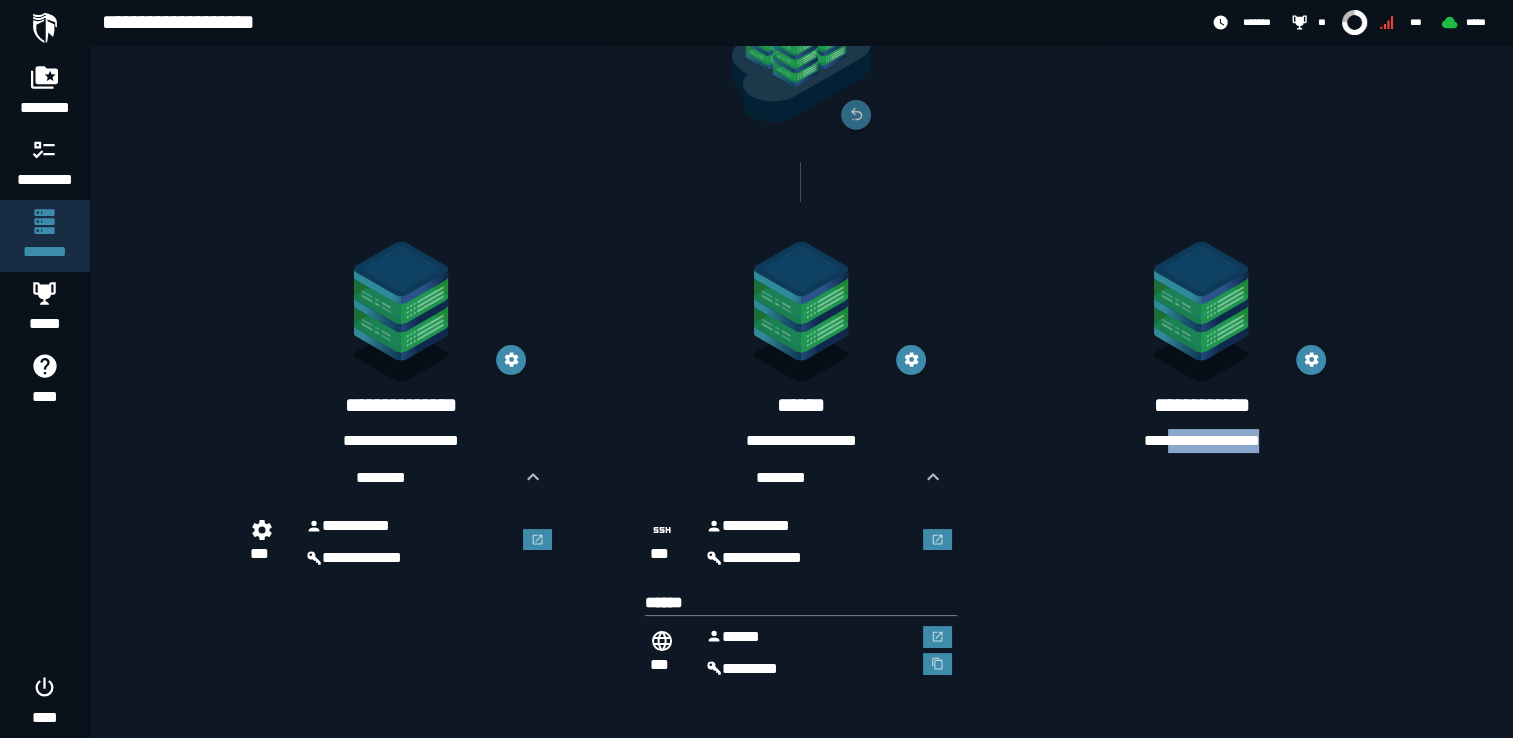 drag, startPoint x: 1280, startPoint y: 439, endPoint x: 1156, endPoint y: 434, distance: 124.10077 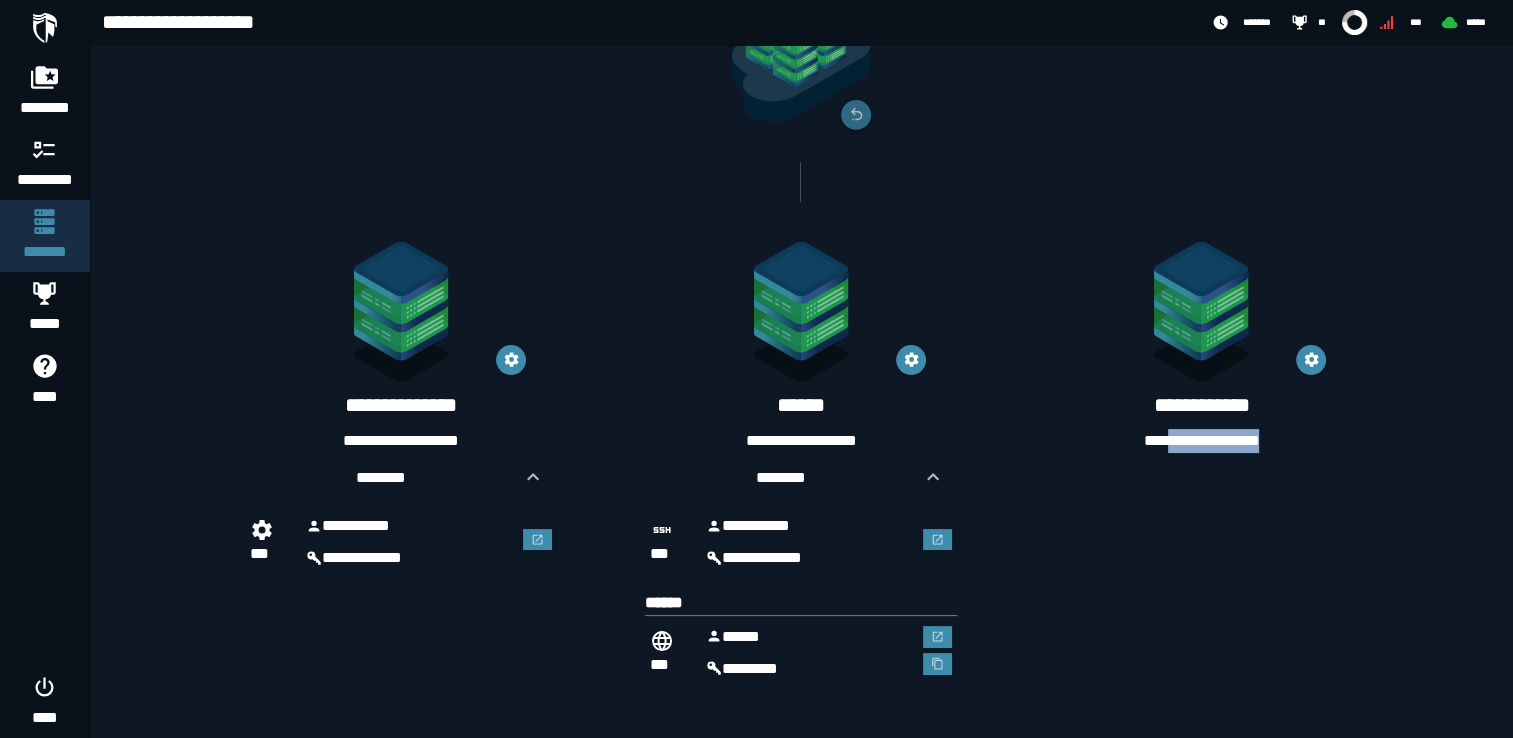 copy on "**********" 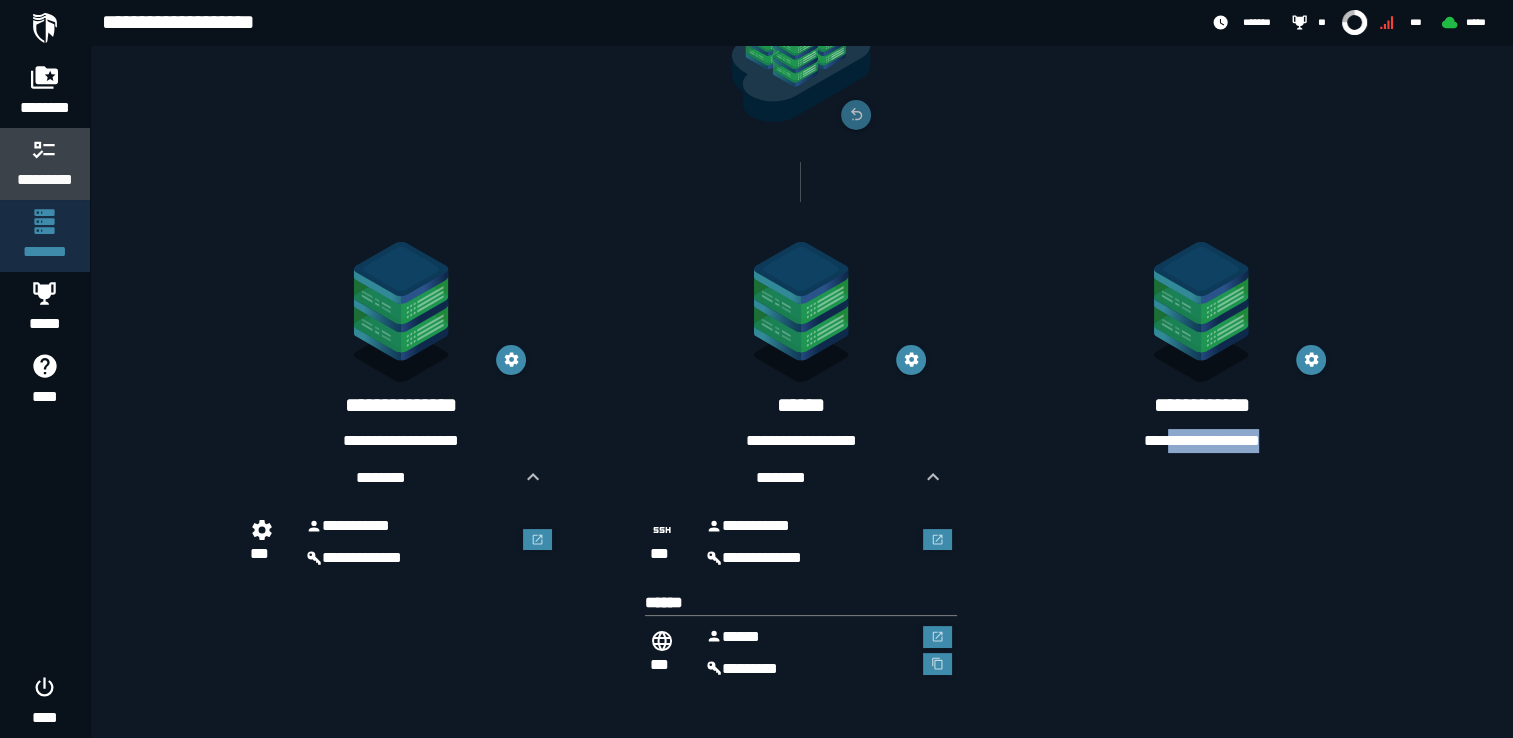 click on "*********" at bounding box center (45, 180) 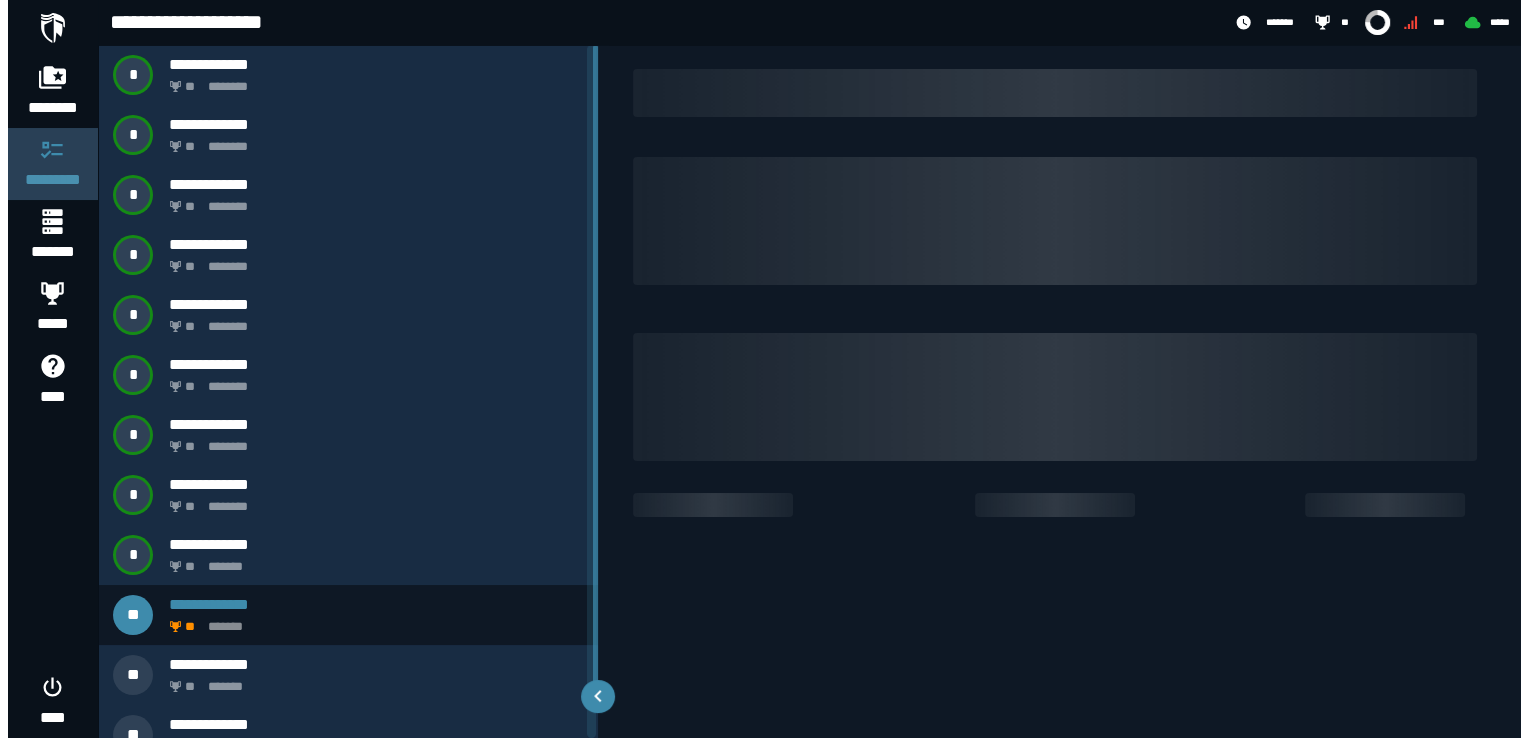 scroll, scrollTop: 0, scrollLeft: 0, axis: both 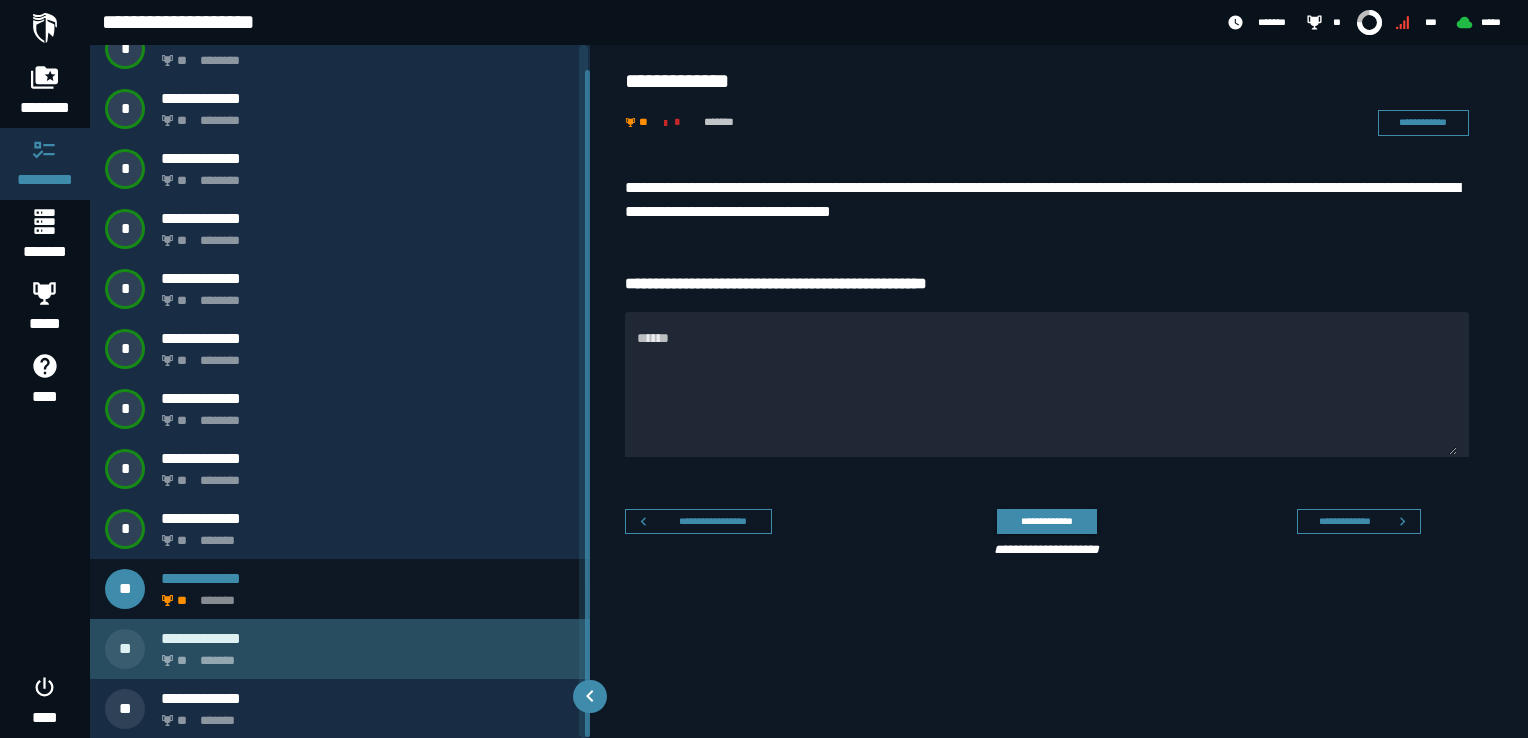 click on "**********" at bounding box center (368, 638) 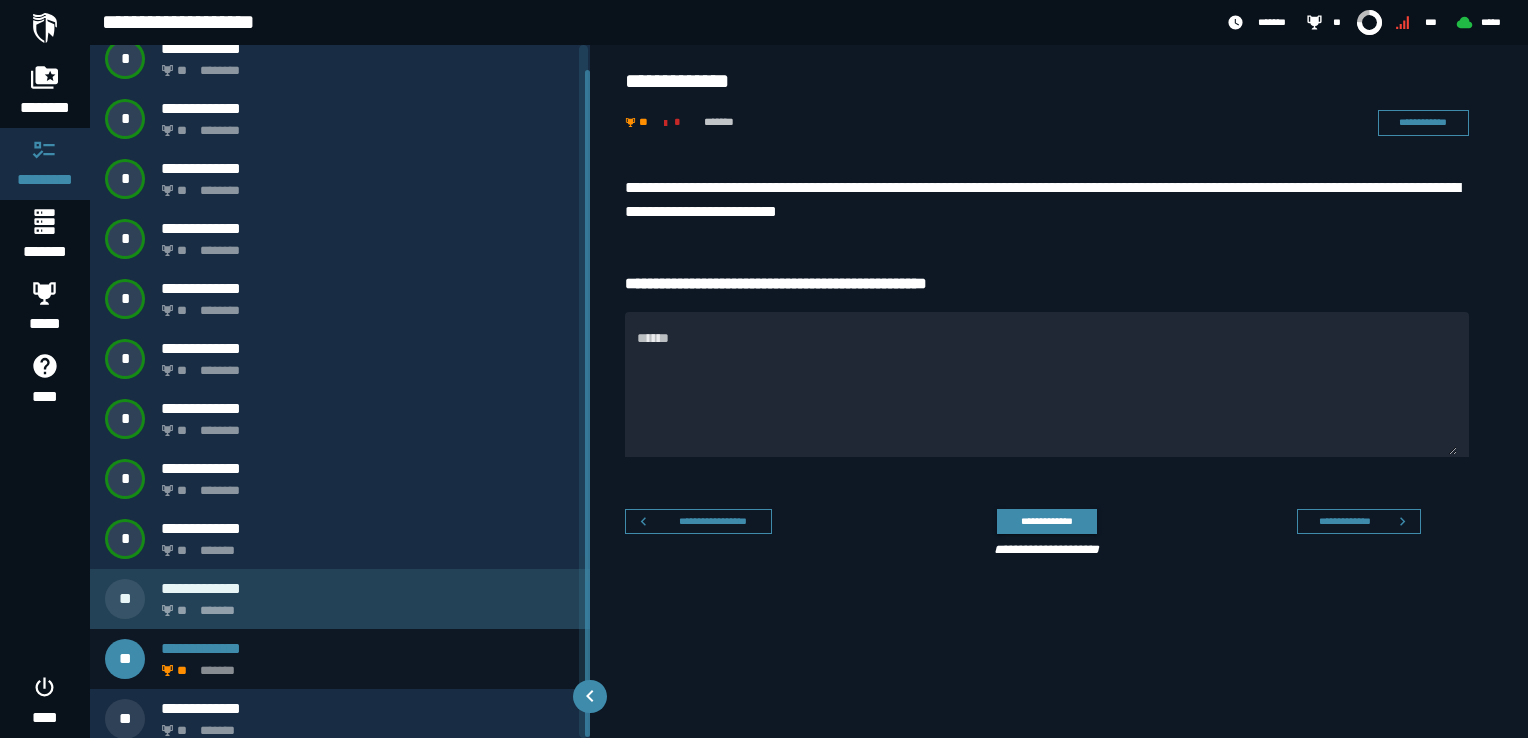 scroll, scrollTop: 26, scrollLeft: 0, axis: vertical 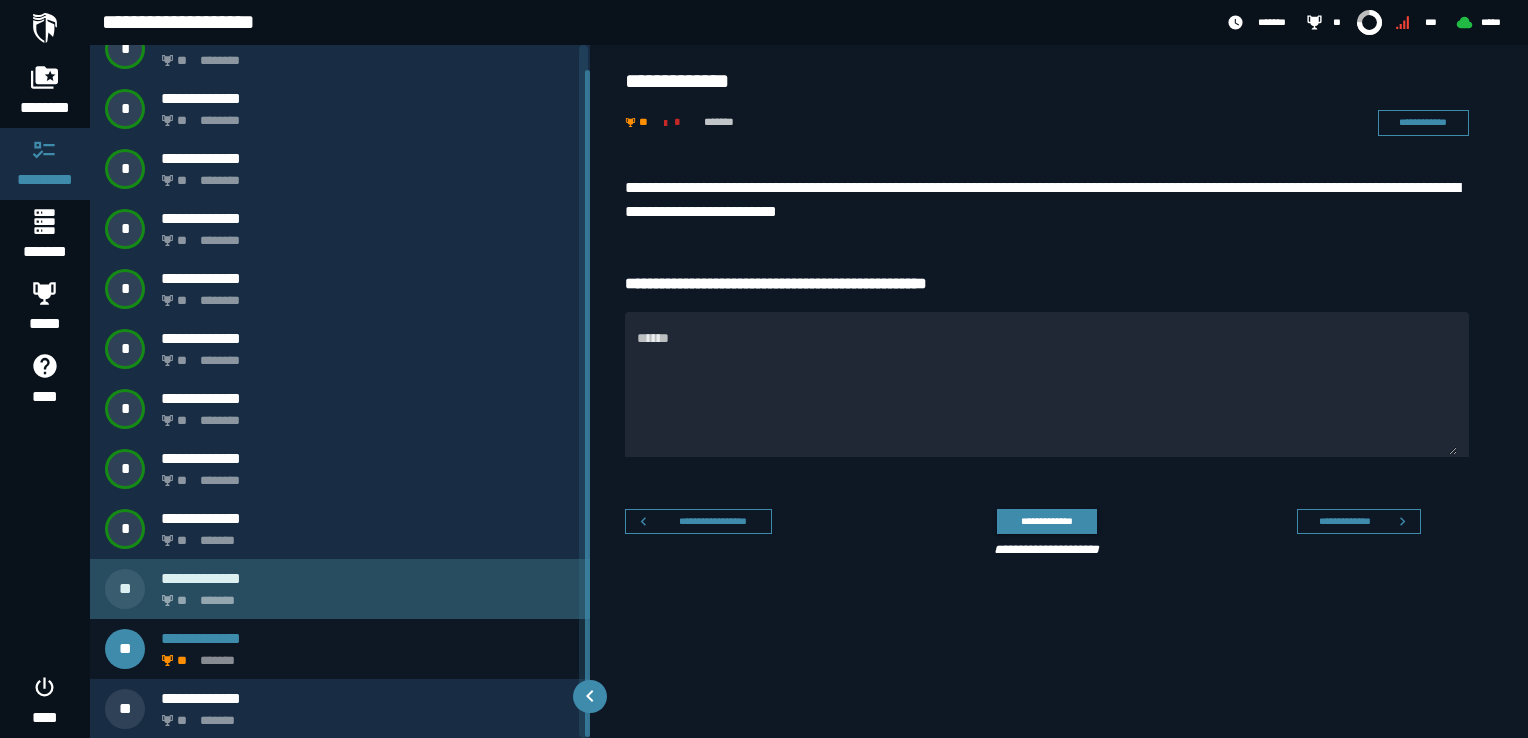 click on "**********" at bounding box center [340, 589] 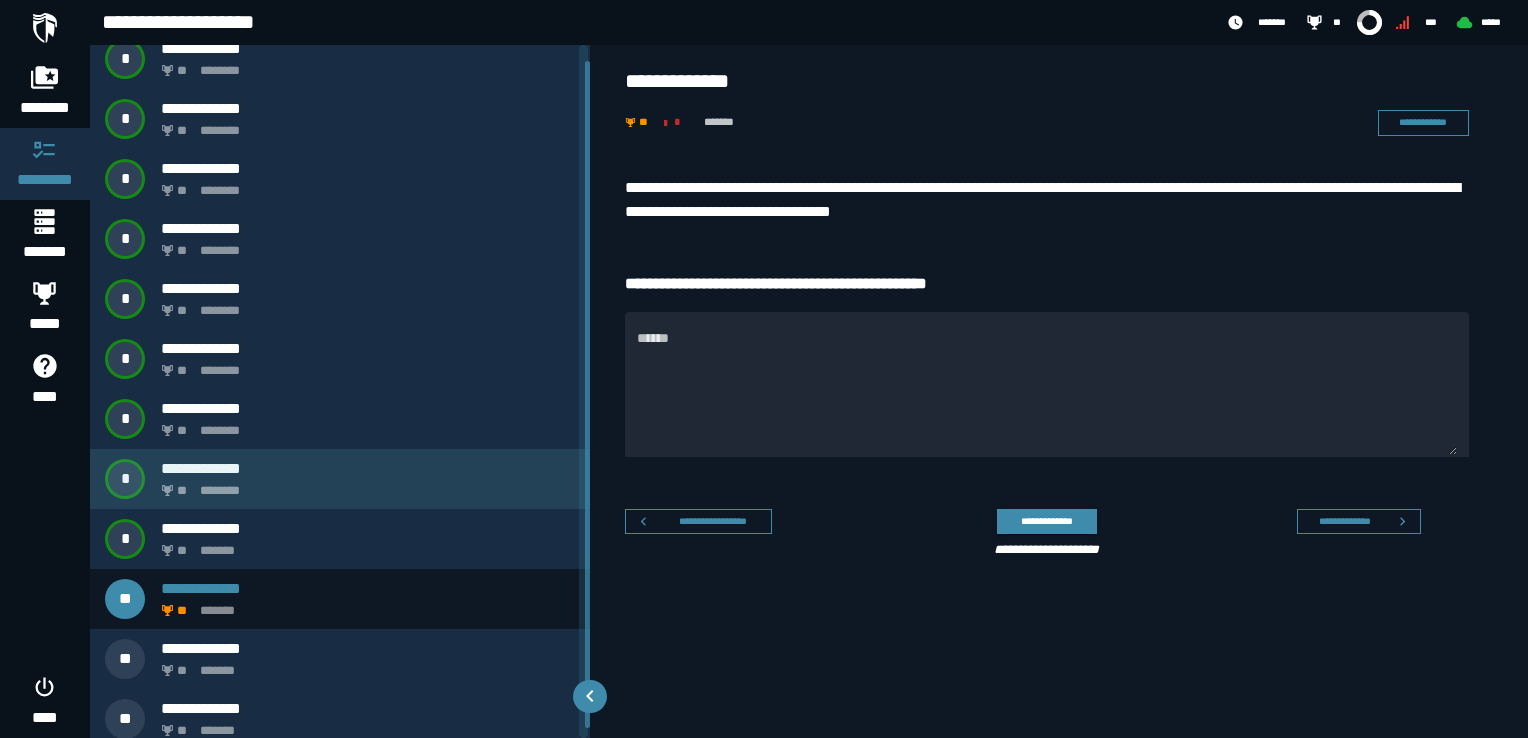 scroll, scrollTop: 26, scrollLeft: 0, axis: vertical 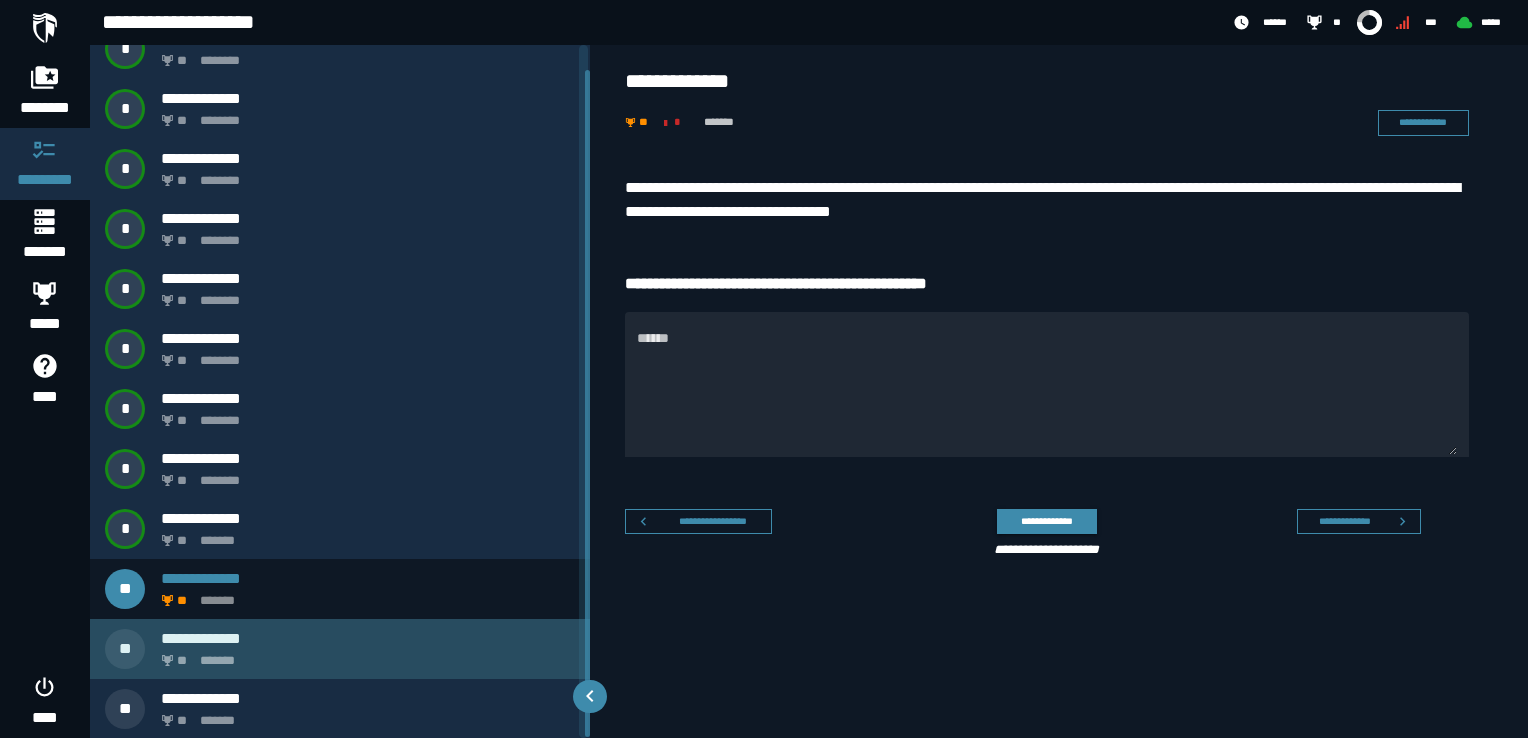 click on "** *******" at bounding box center (364, 655) 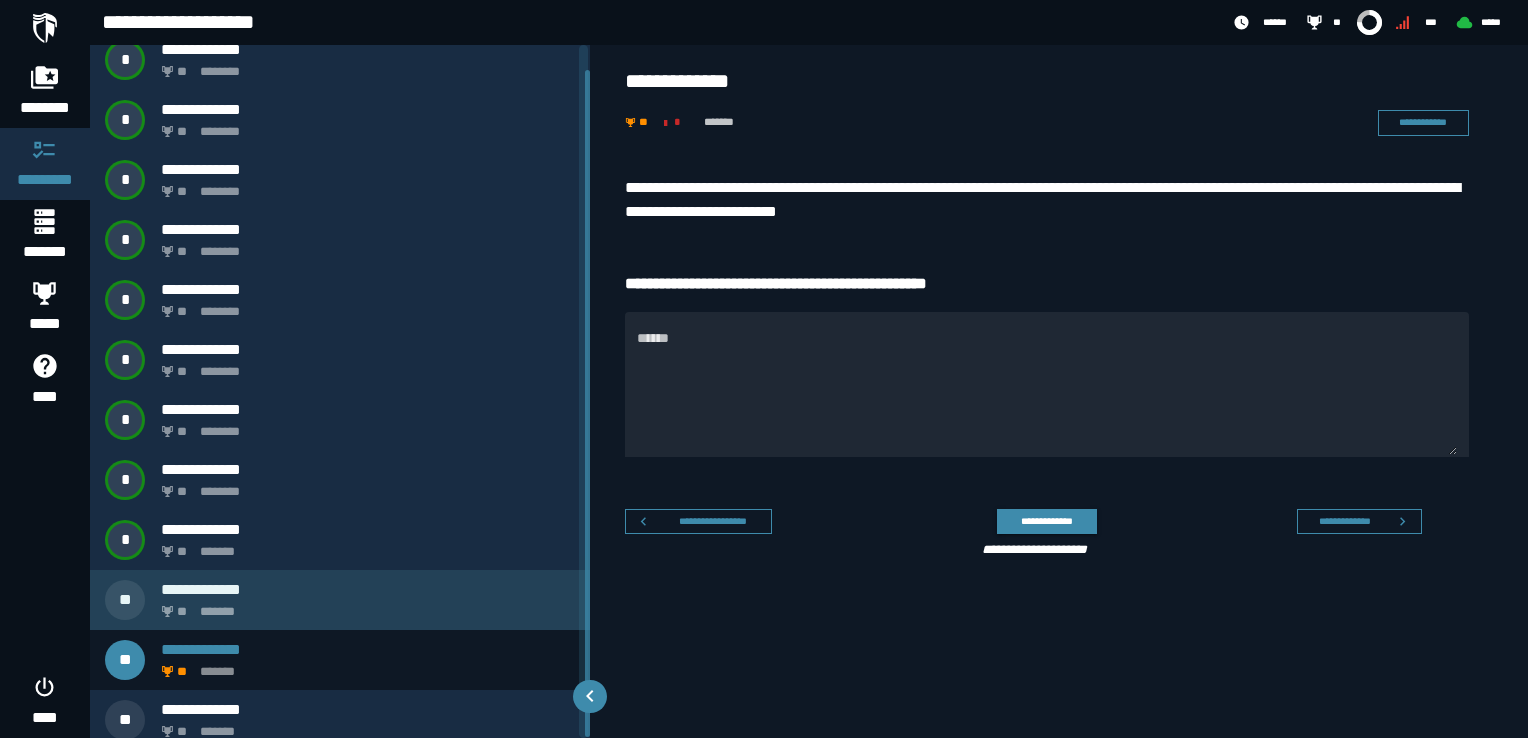 scroll, scrollTop: 26, scrollLeft: 0, axis: vertical 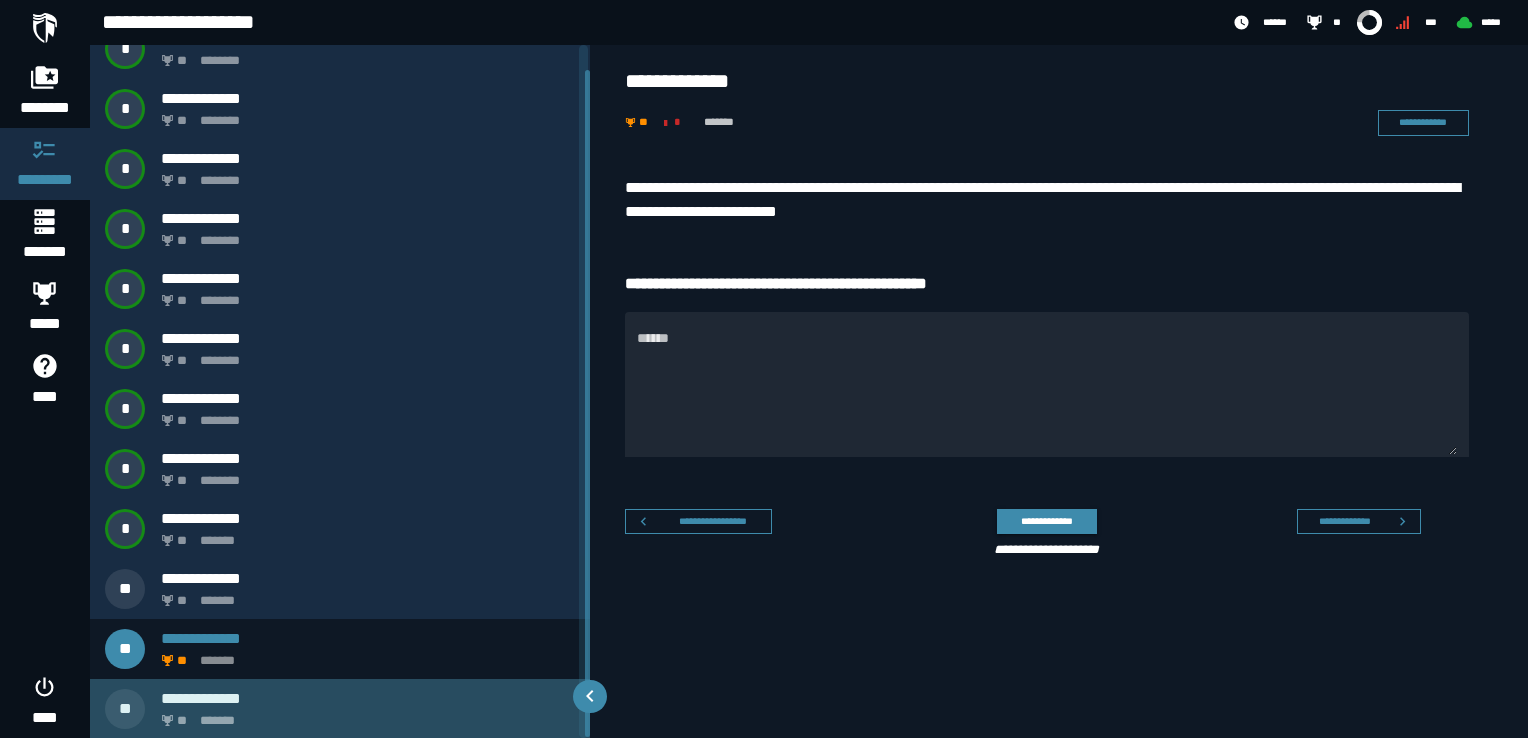 click on "**********" at bounding box center (368, 698) 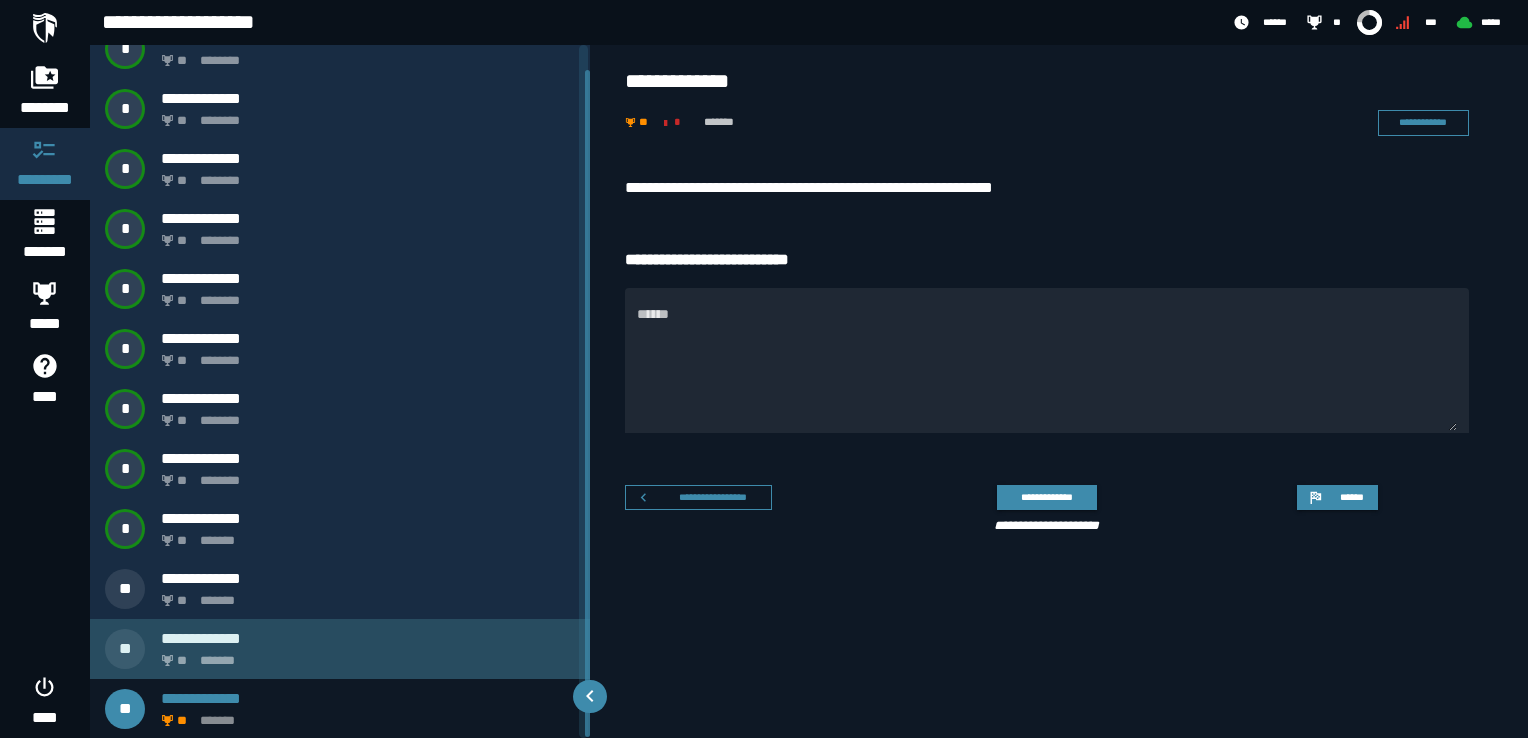 click on "** *******" at bounding box center (364, 655) 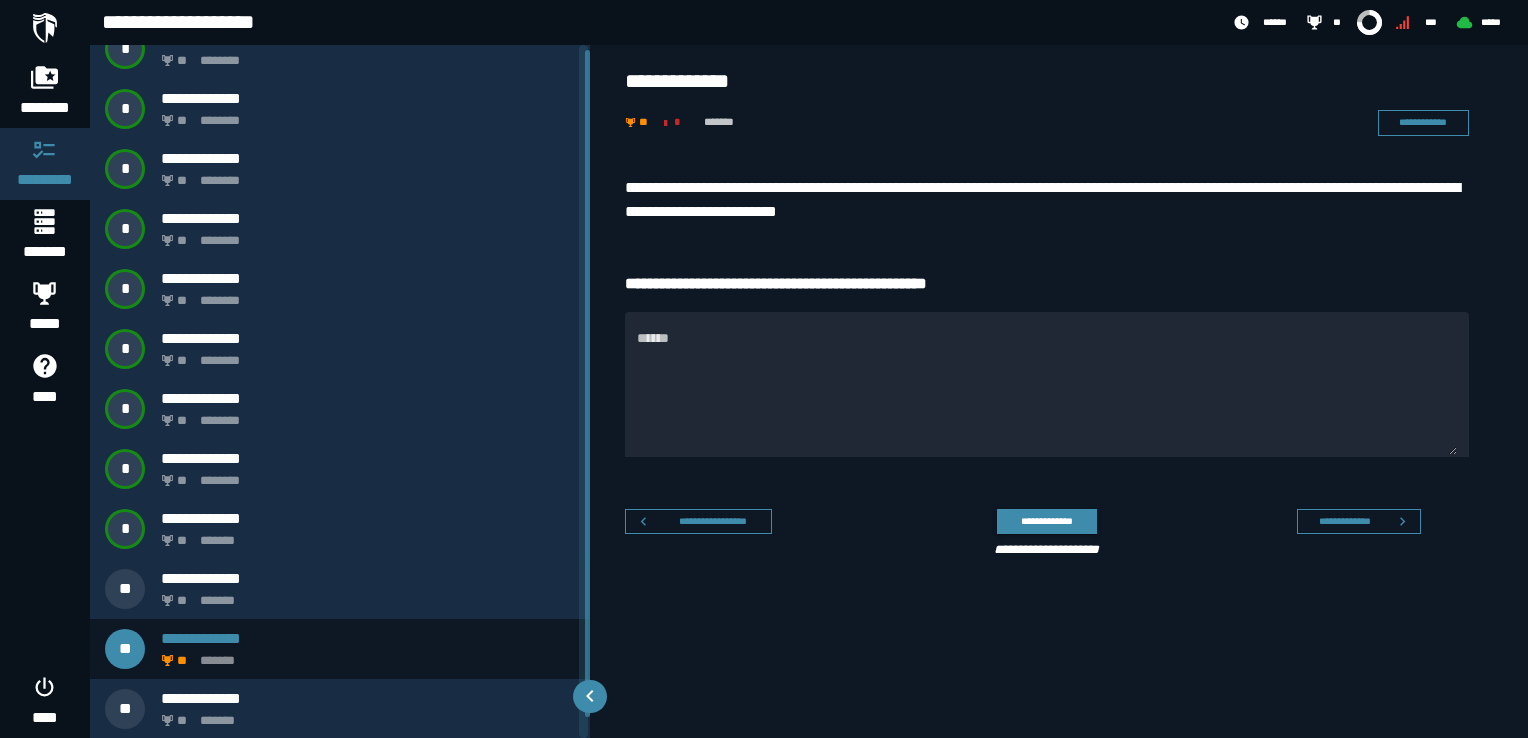 scroll, scrollTop: 0, scrollLeft: 0, axis: both 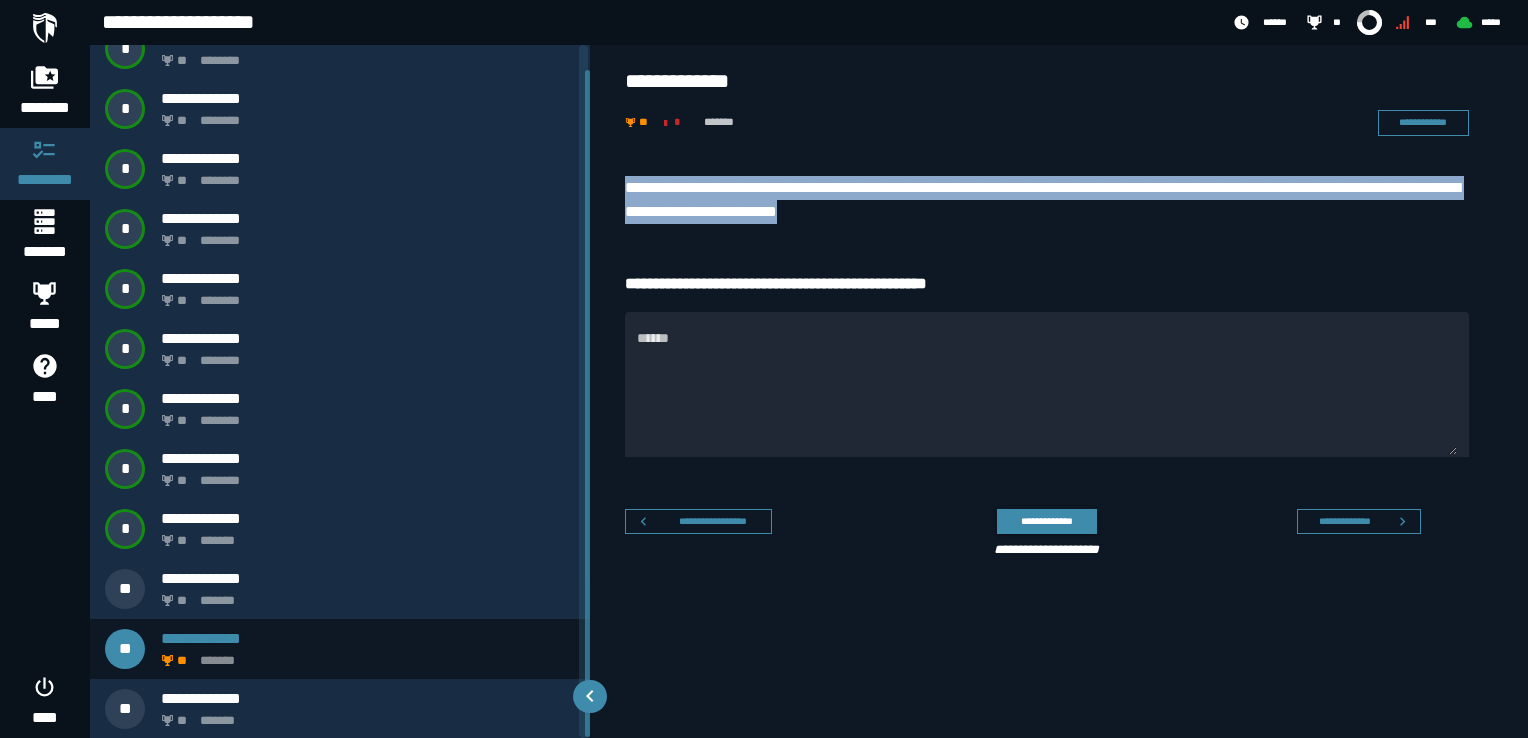 drag, startPoint x: 624, startPoint y: 186, endPoint x: 954, endPoint y: 210, distance: 330.87158 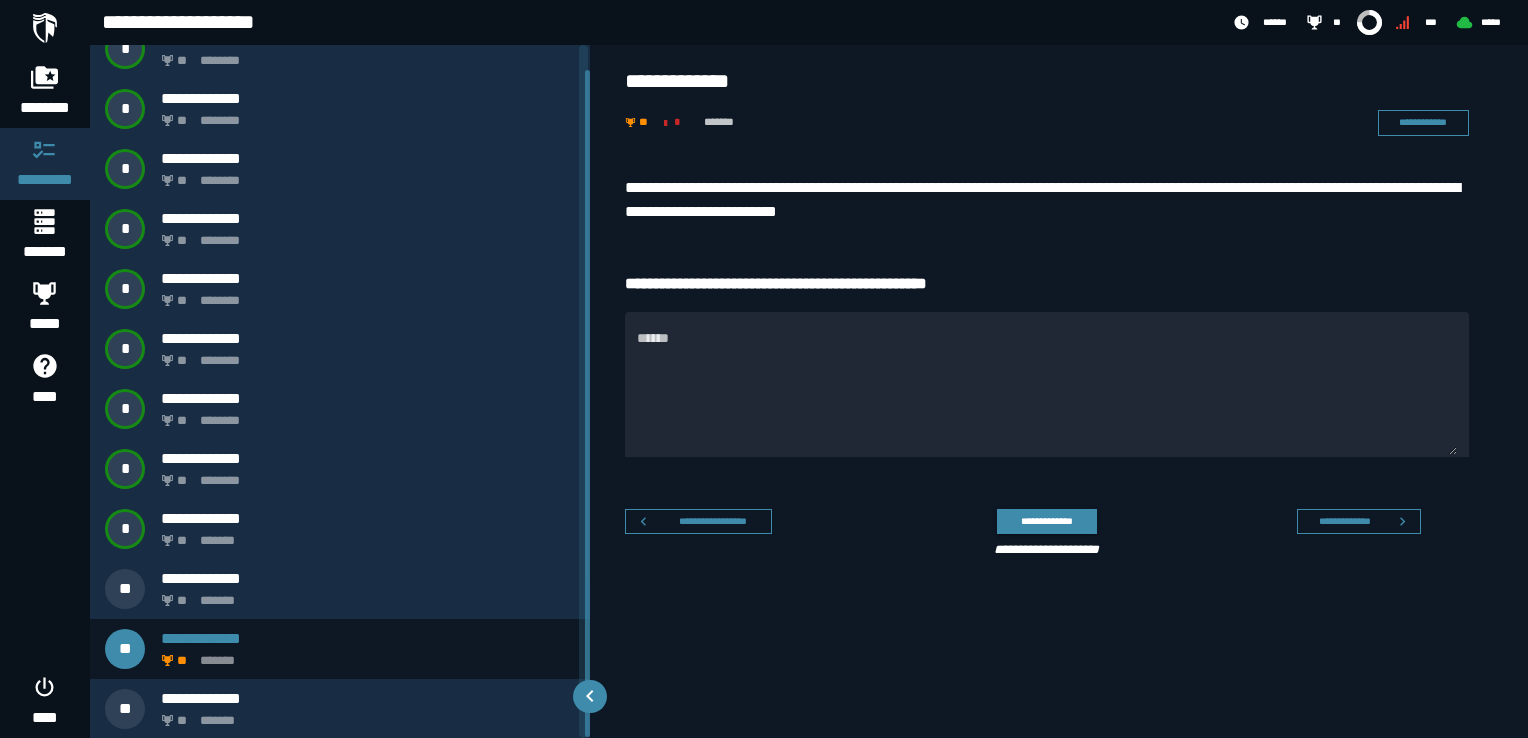 click on "**********" at bounding box center (1059, 371) 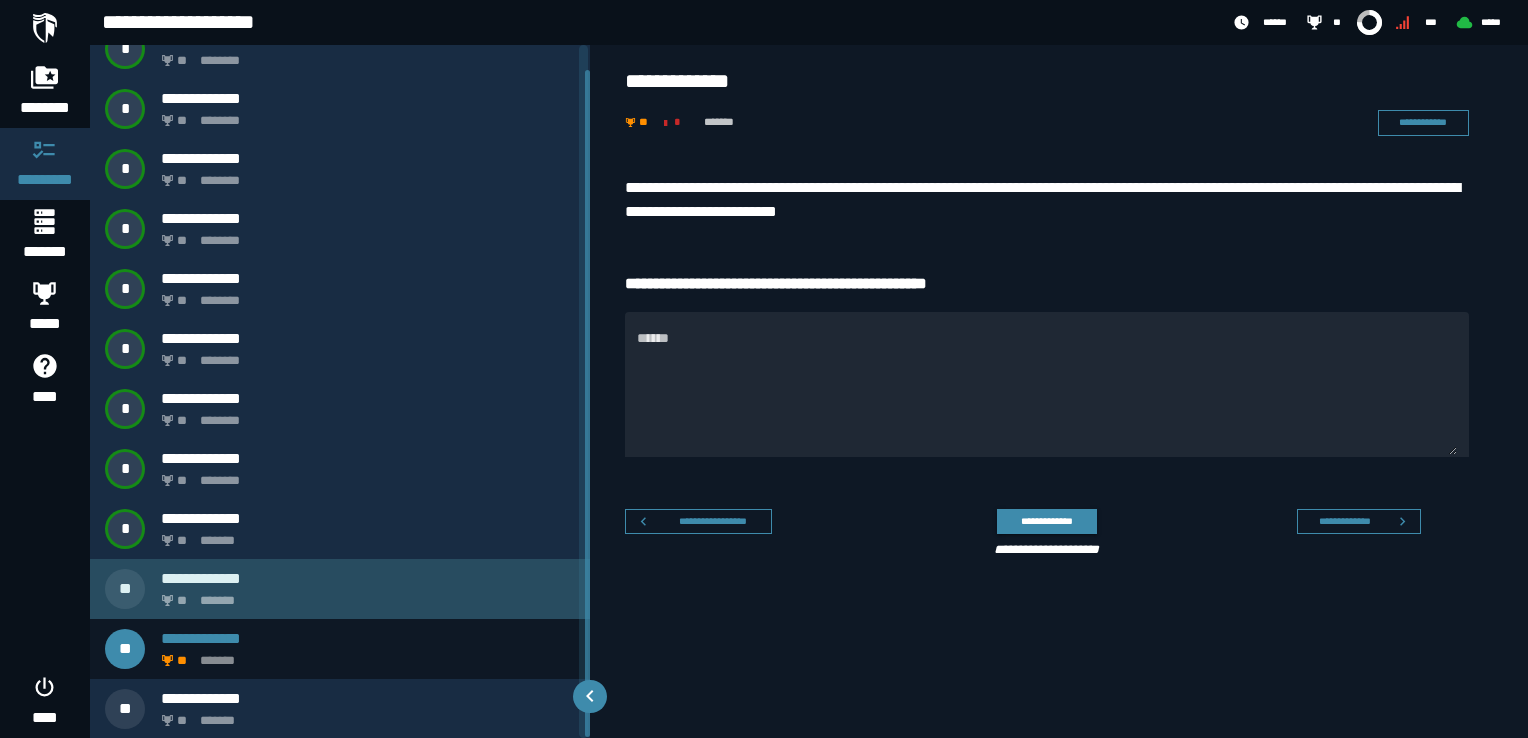 click on "** *******" at bounding box center [364, 595] 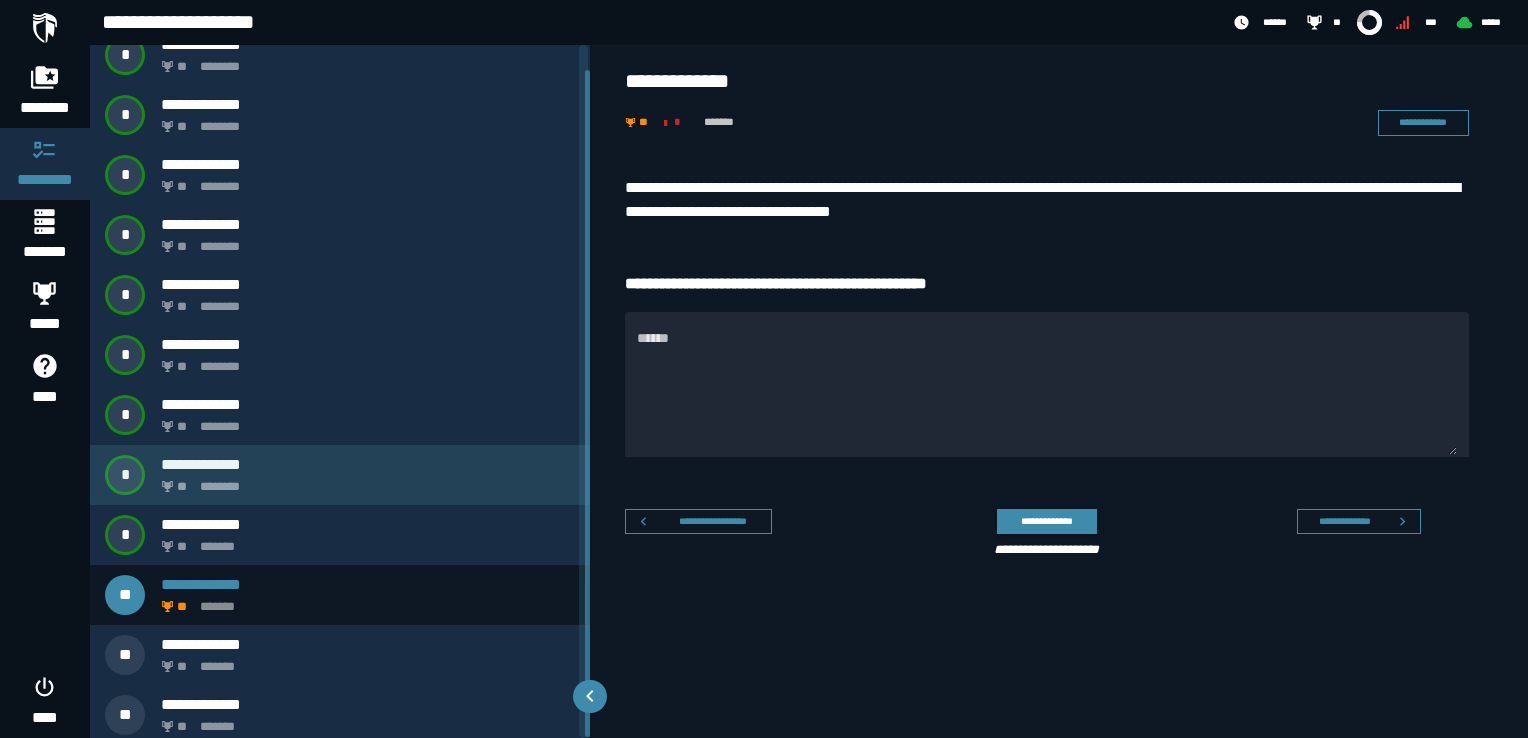 scroll, scrollTop: 26, scrollLeft: 0, axis: vertical 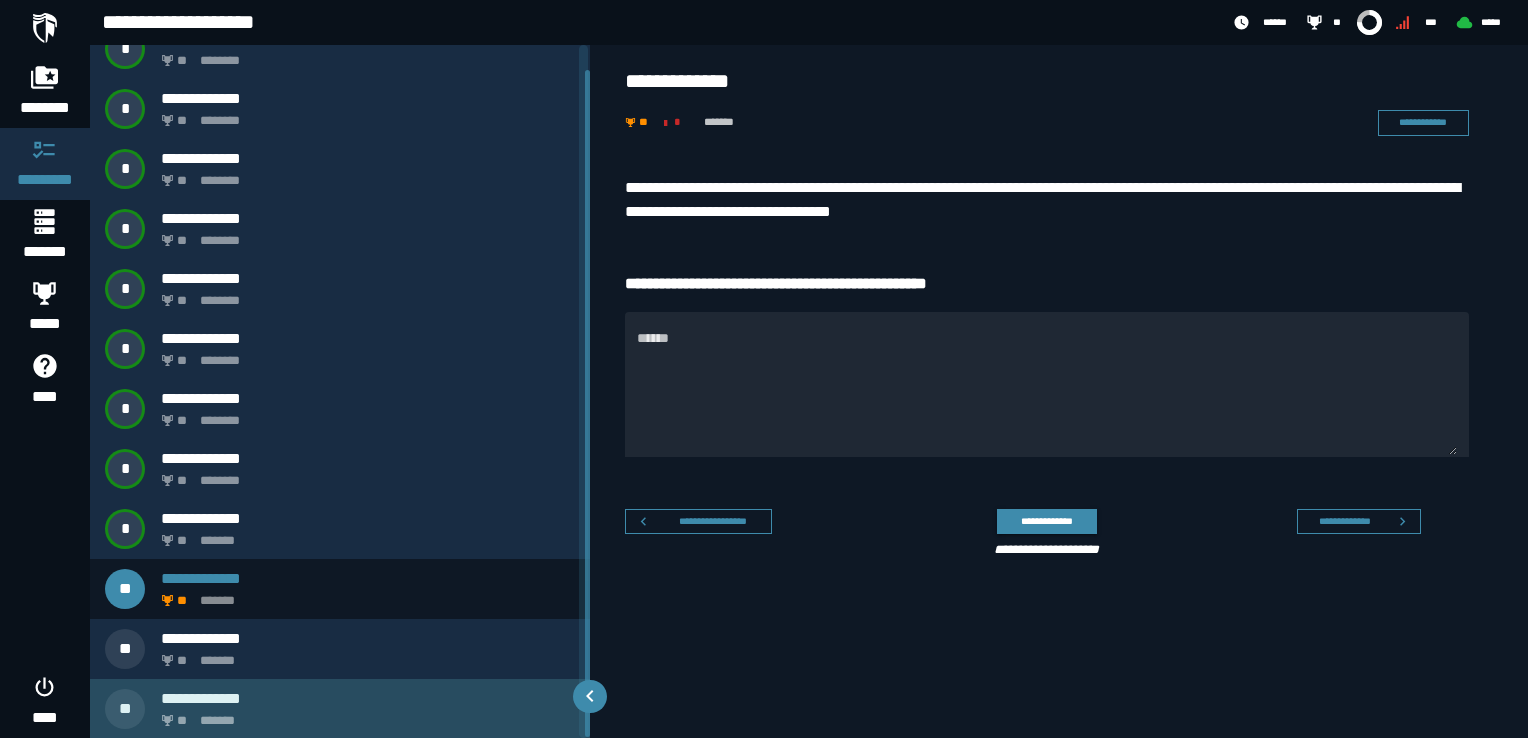 click on "**********" at bounding box center (368, 698) 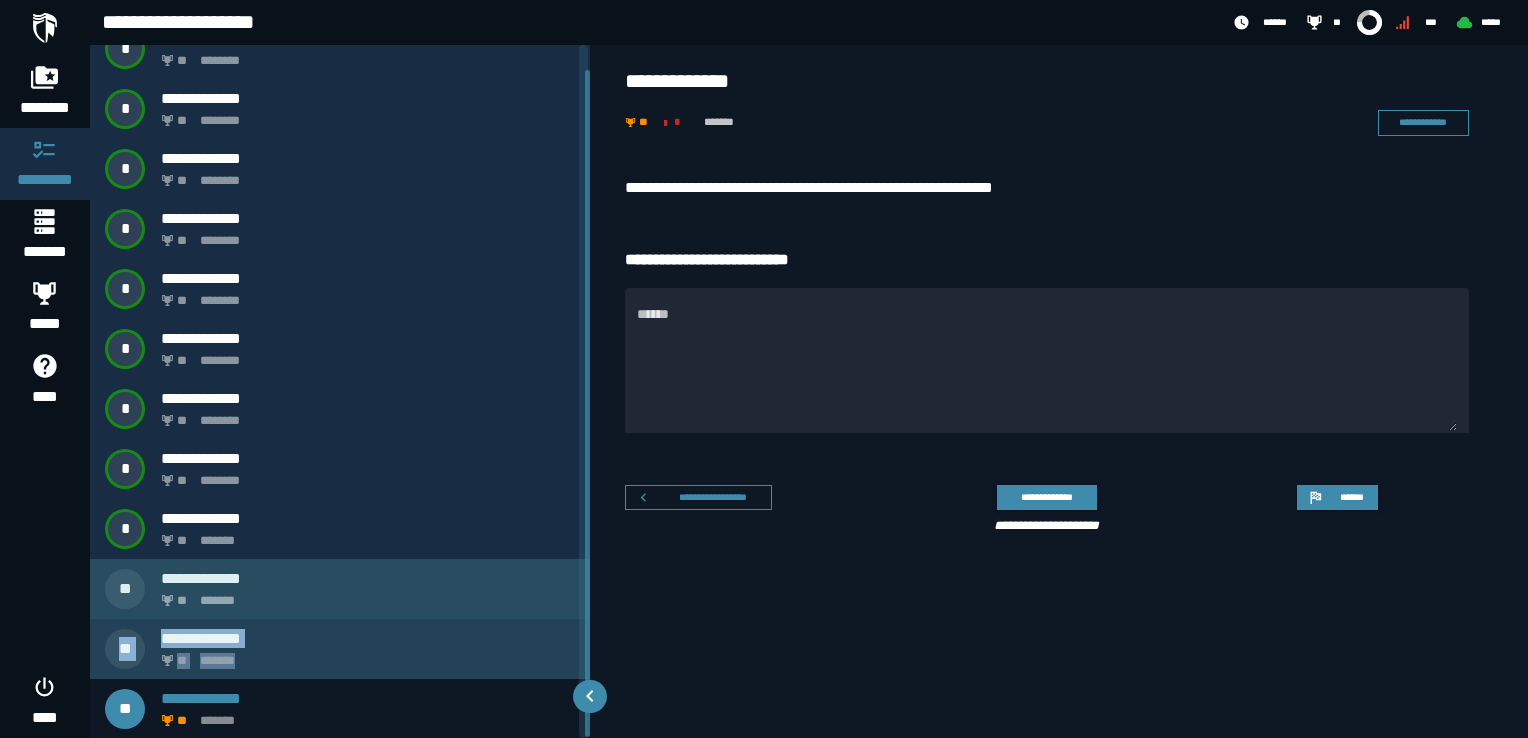 drag, startPoint x: 336, startPoint y: 606, endPoint x: 337, endPoint y: 653, distance: 47.010635 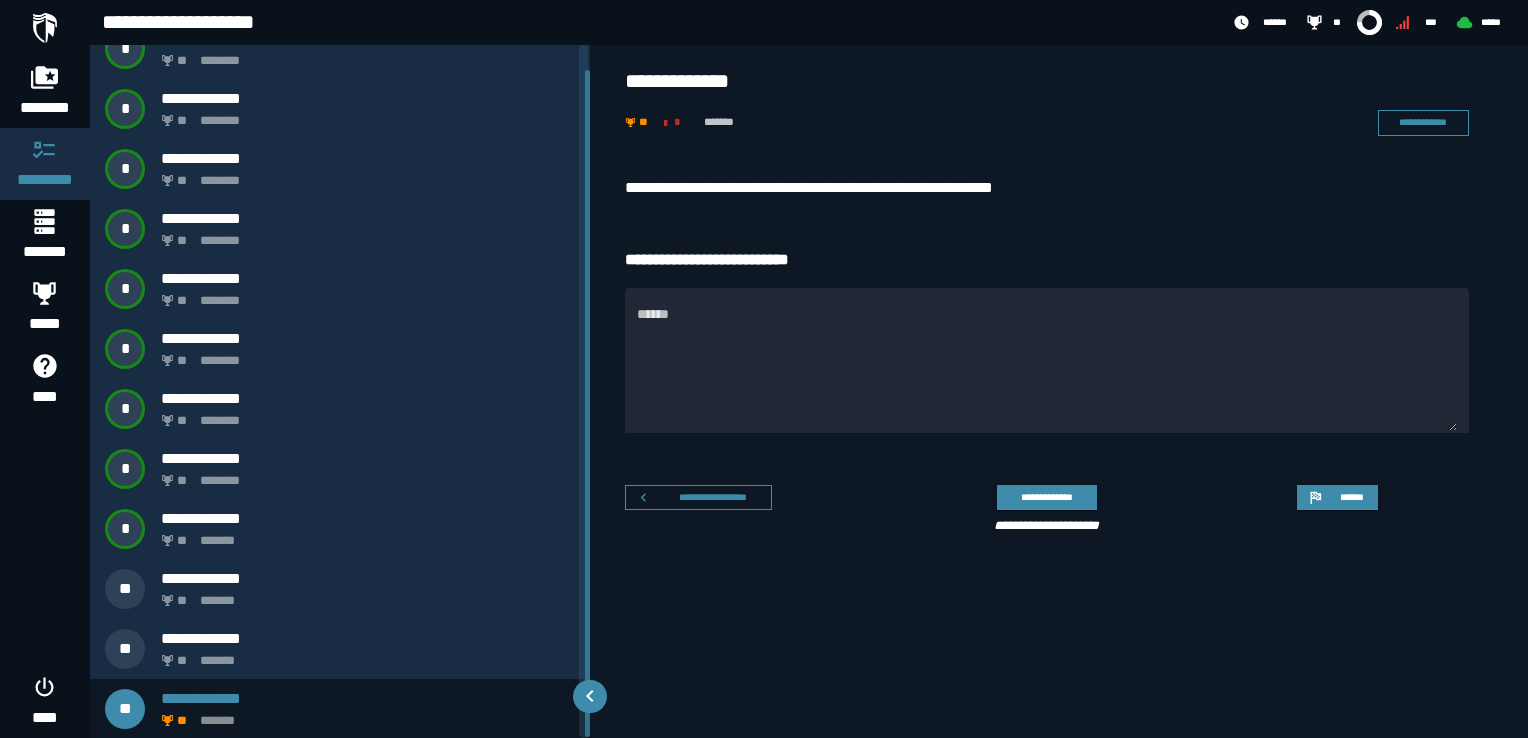 click on "**********" at bounding box center (1059, 359) 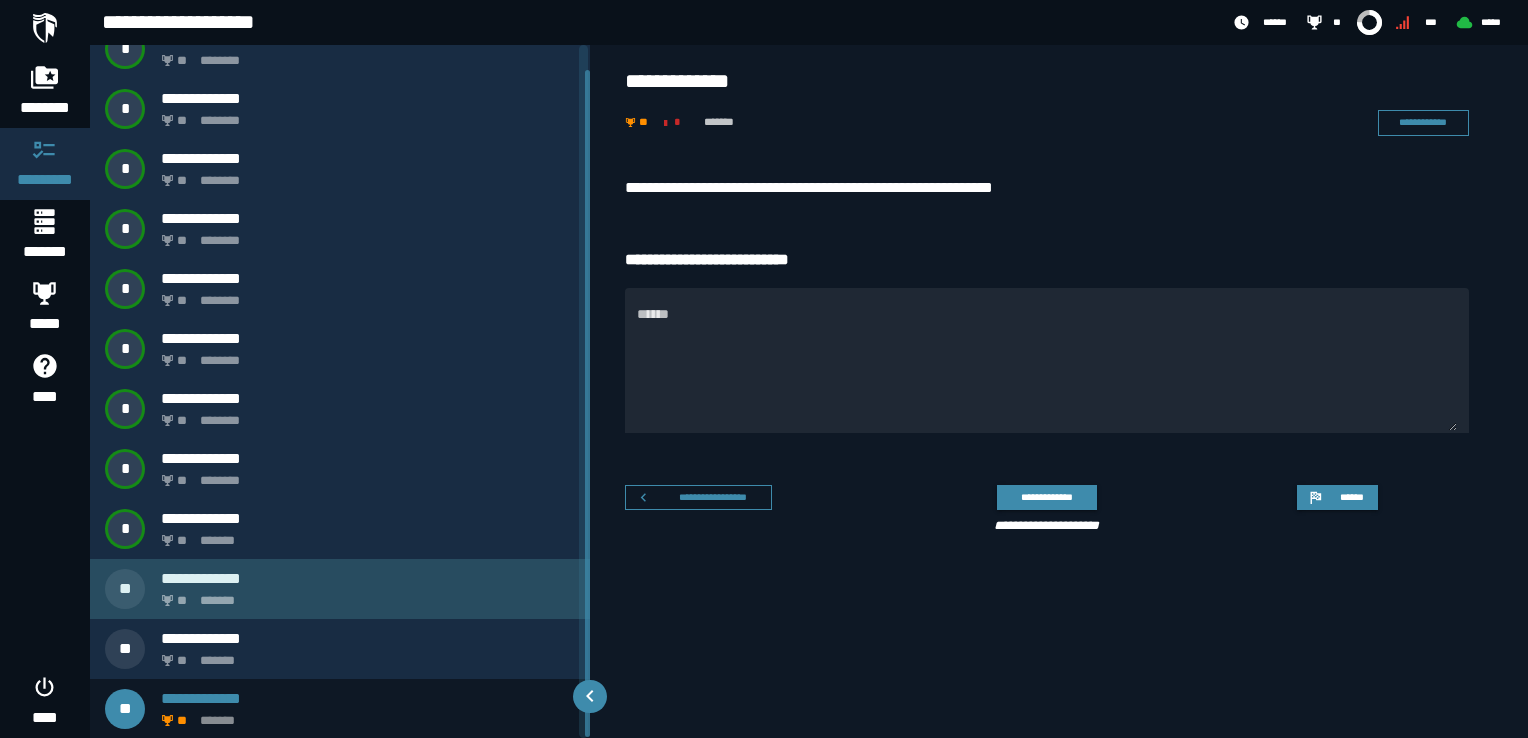 click on "** *******" at bounding box center [364, 595] 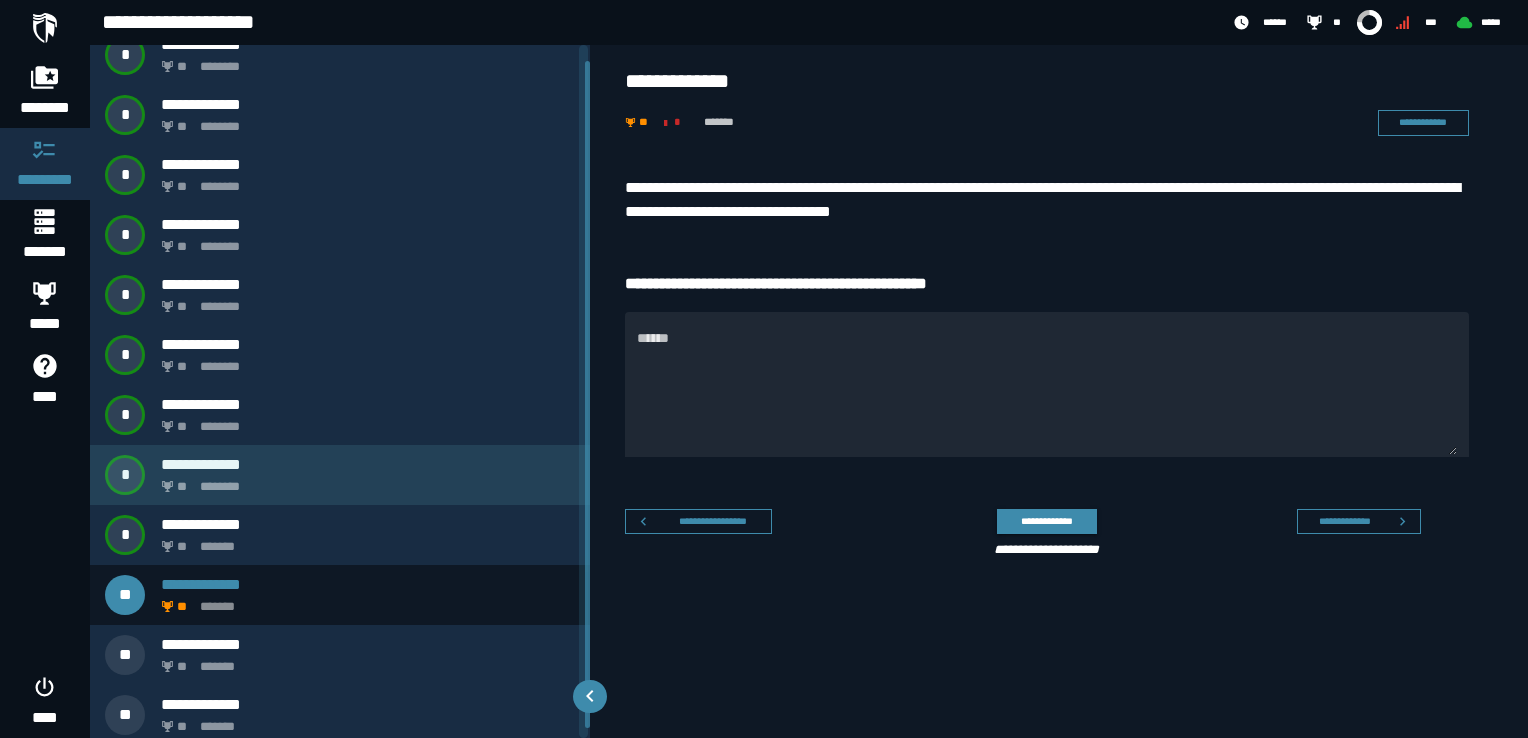 scroll, scrollTop: 26, scrollLeft: 0, axis: vertical 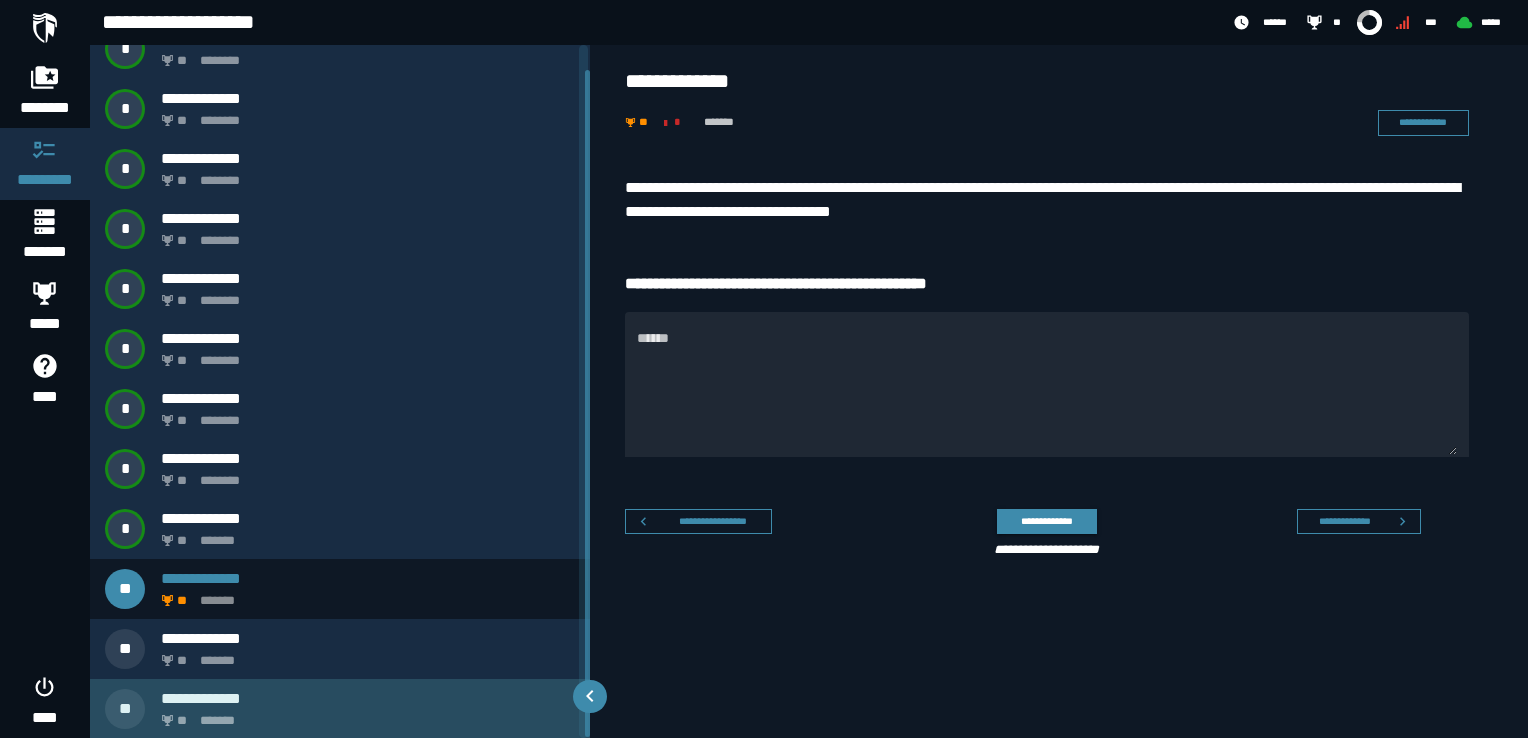 click on "** *******" at bounding box center (364, 715) 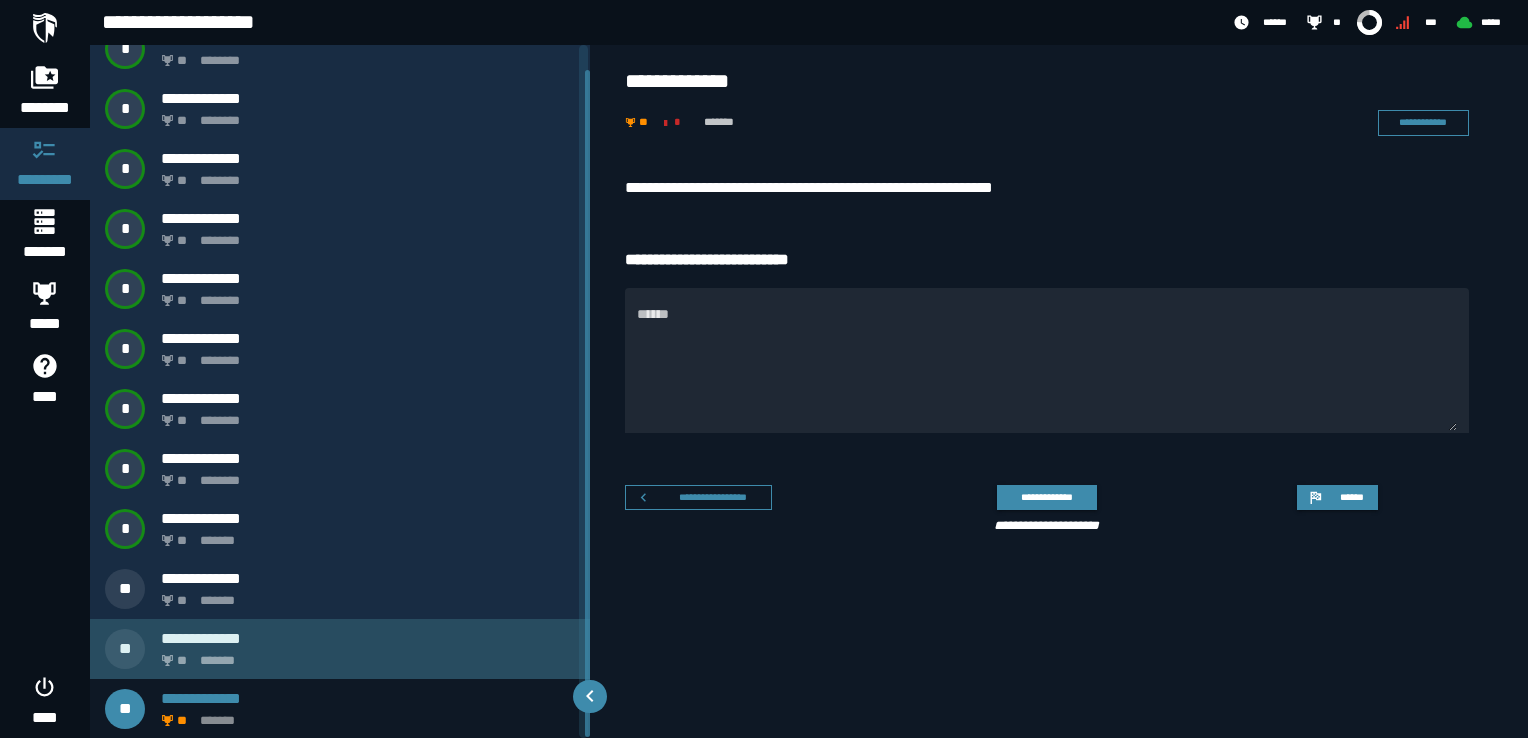 click on "** *******" at bounding box center [364, 655] 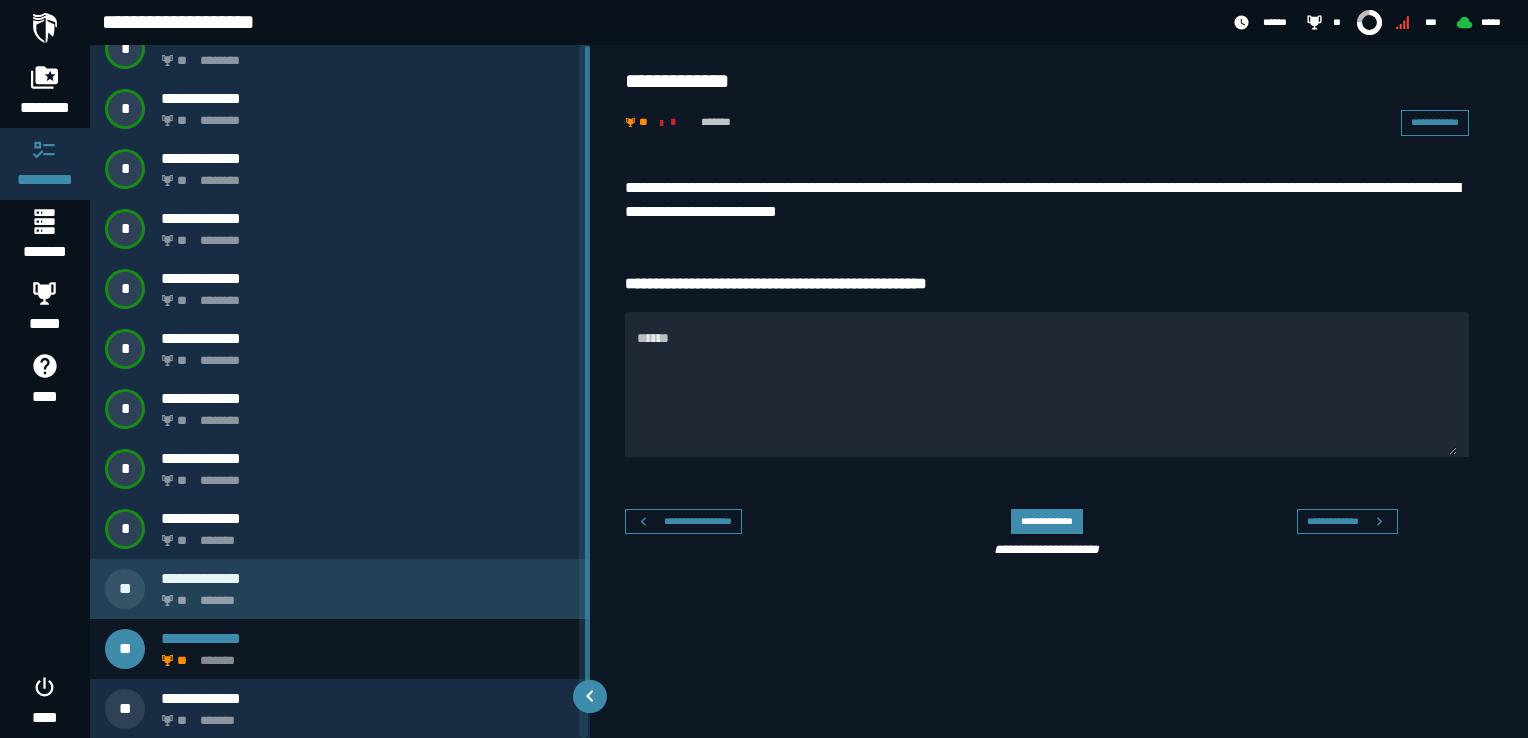 scroll, scrollTop: 0, scrollLeft: 0, axis: both 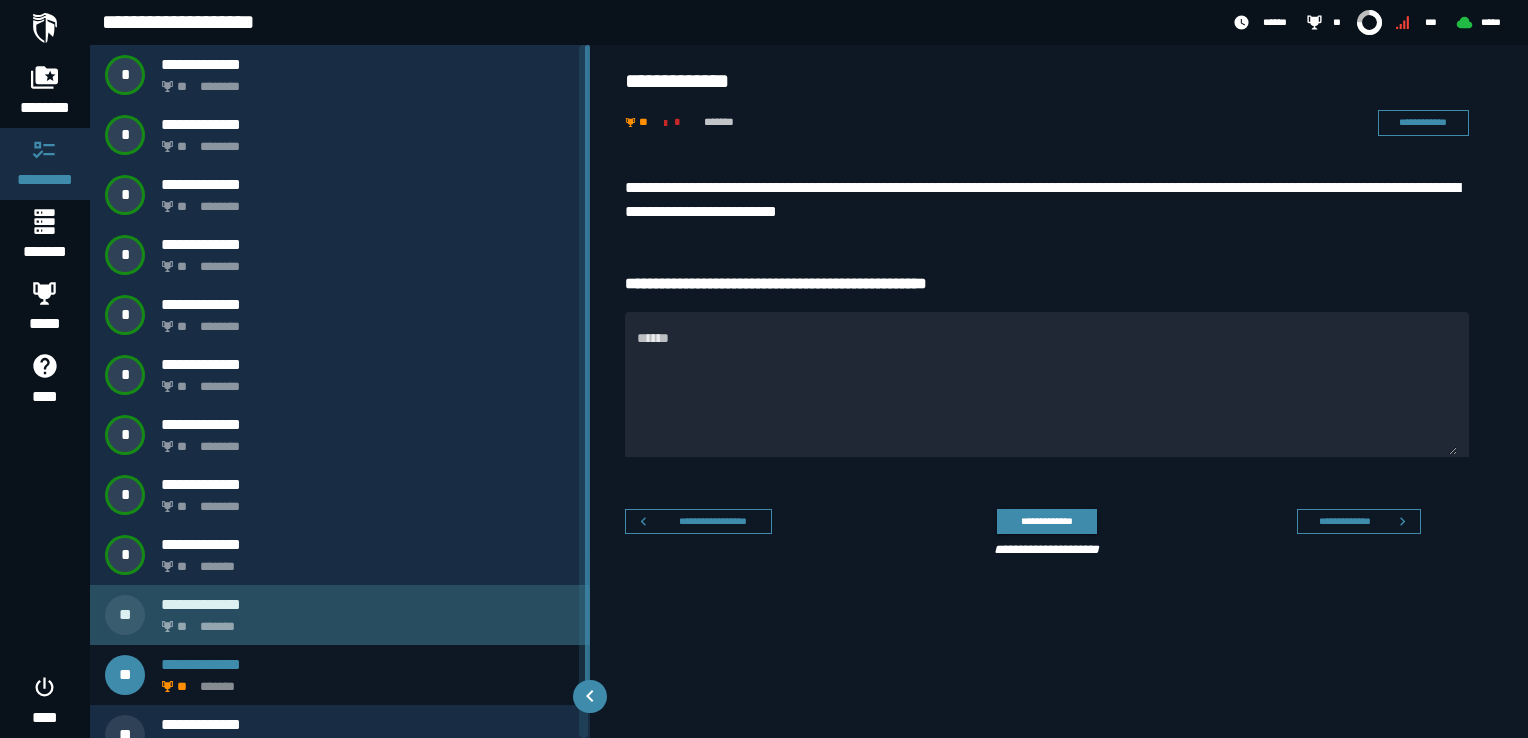 click on "** *******" at bounding box center [364, 621] 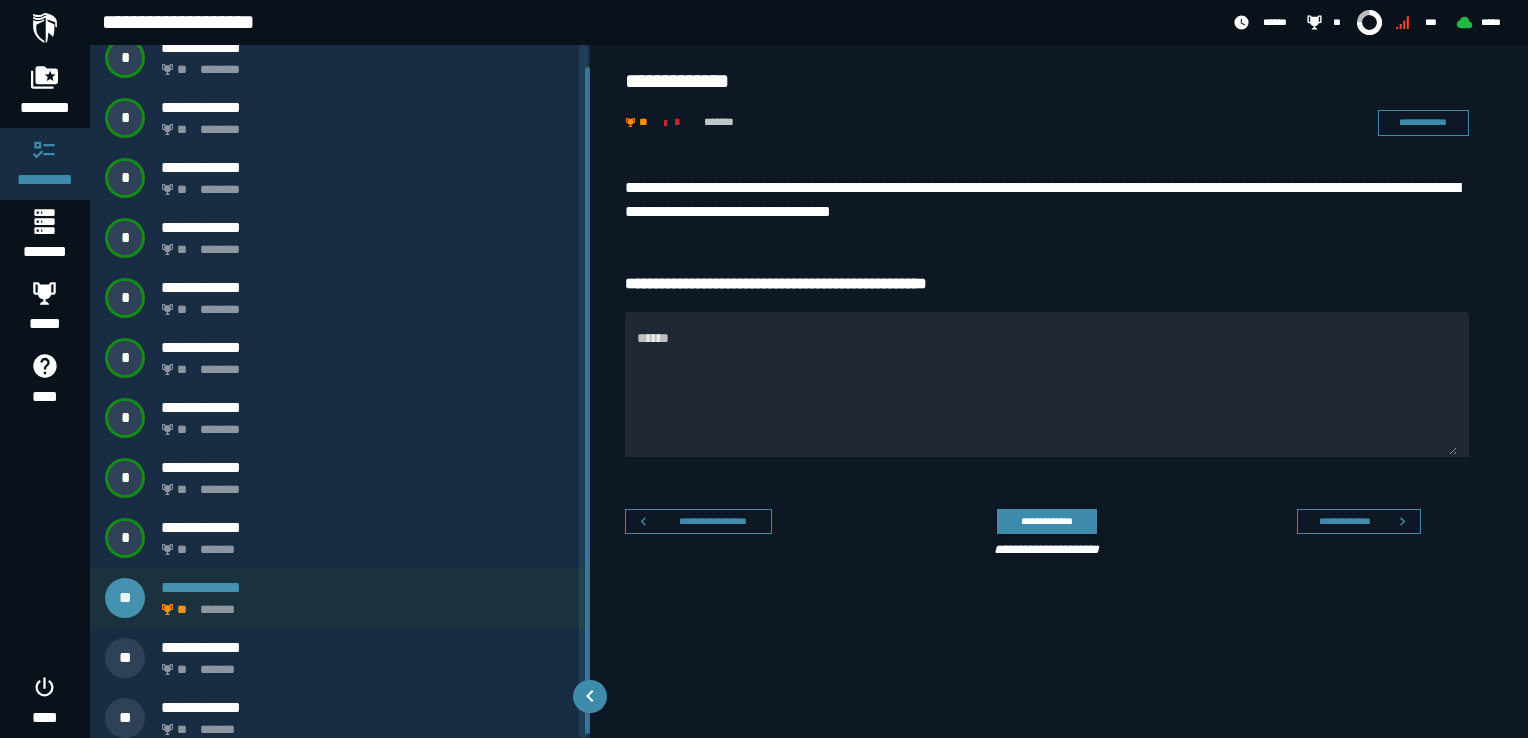 scroll, scrollTop: 26, scrollLeft: 0, axis: vertical 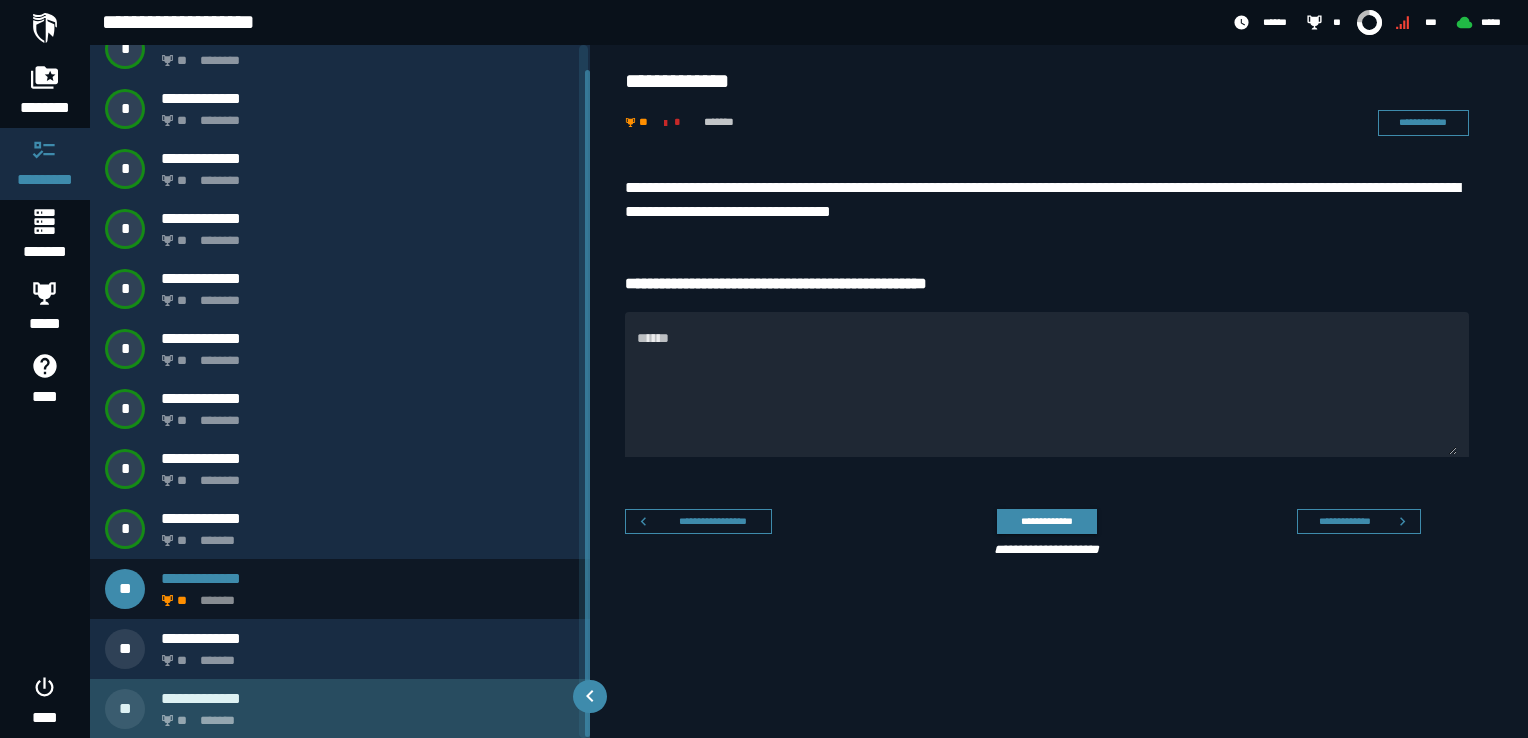 click on "**********" at bounding box center (340, 709) 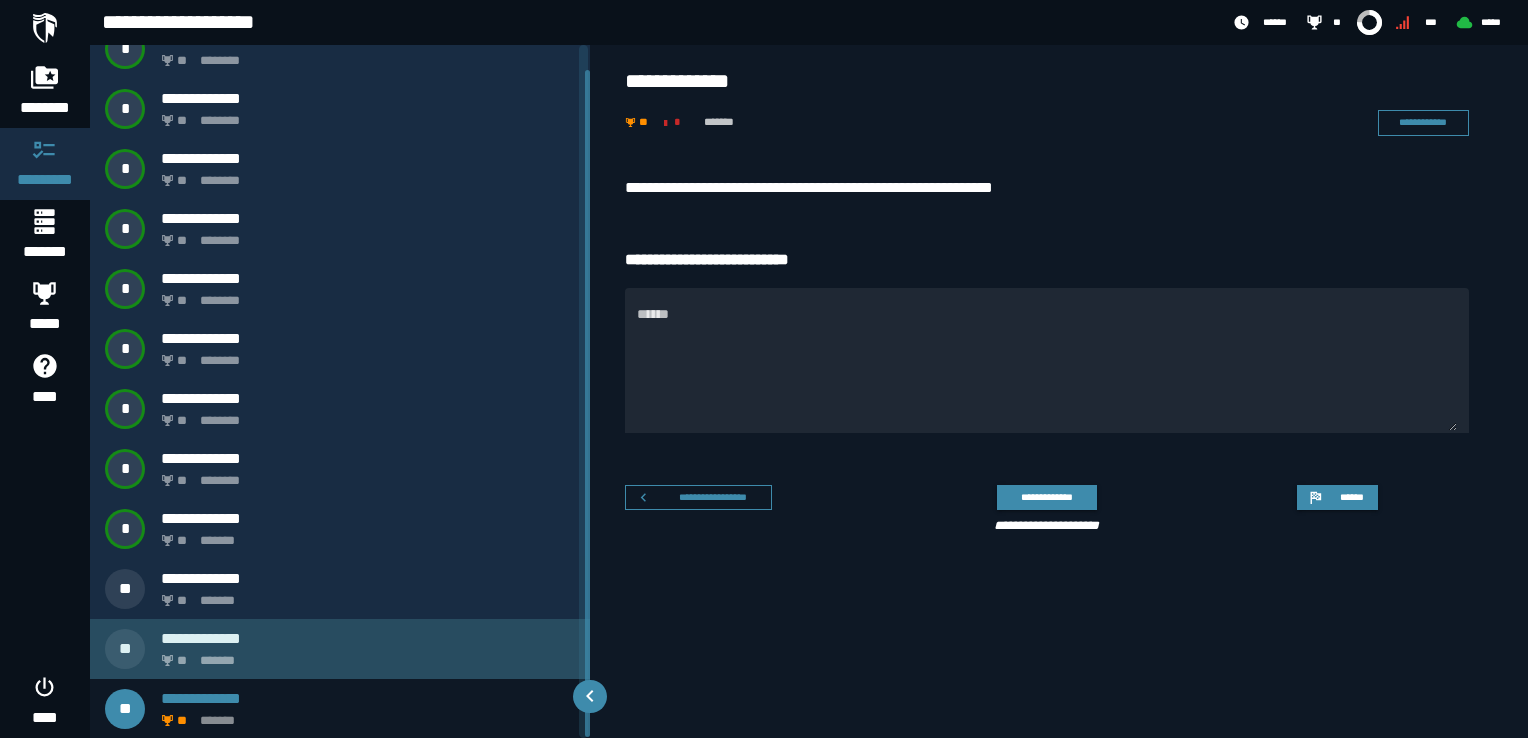 click on "** *******" at bounding box center (364, 655) 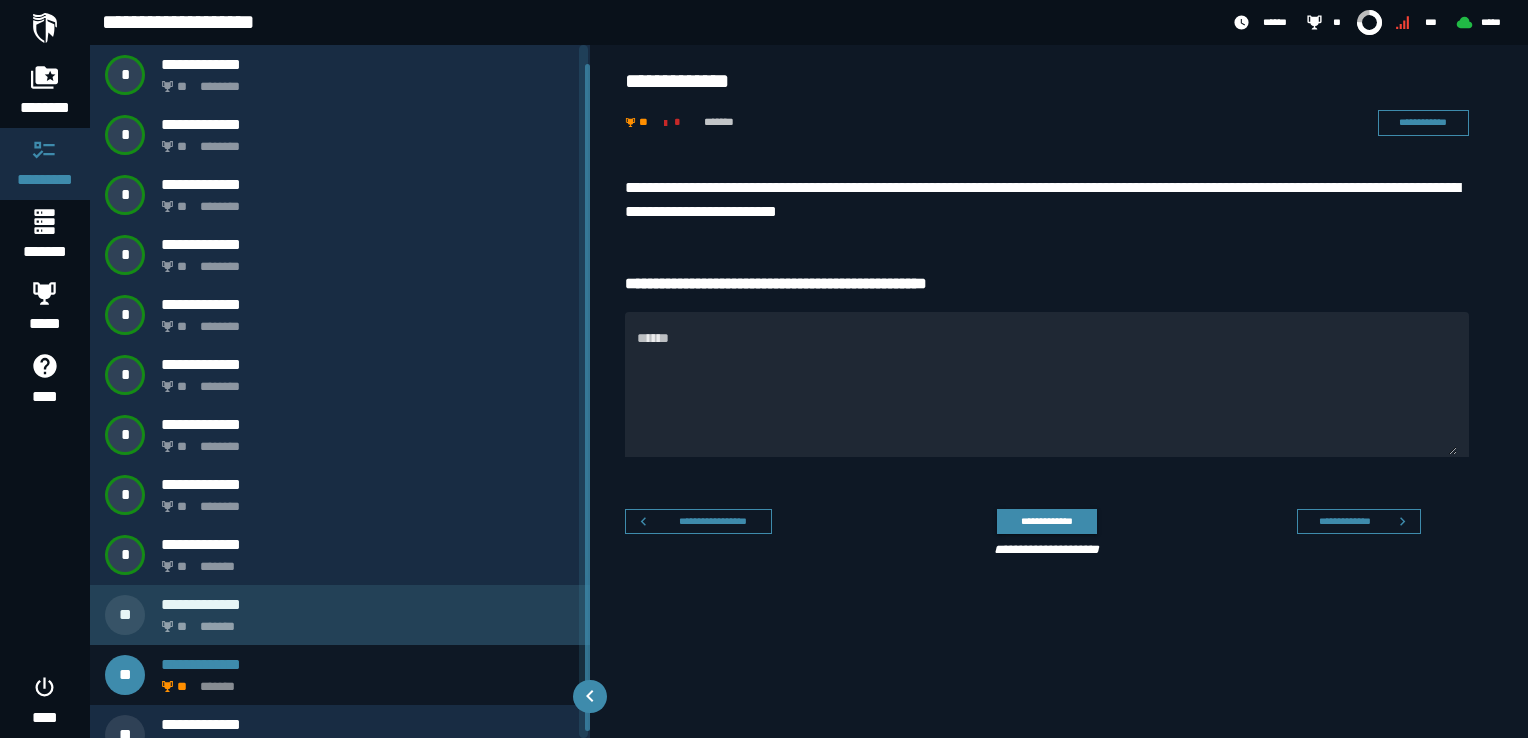 scroll, scrollTop: 0, scrollLeft: 0, axis: both 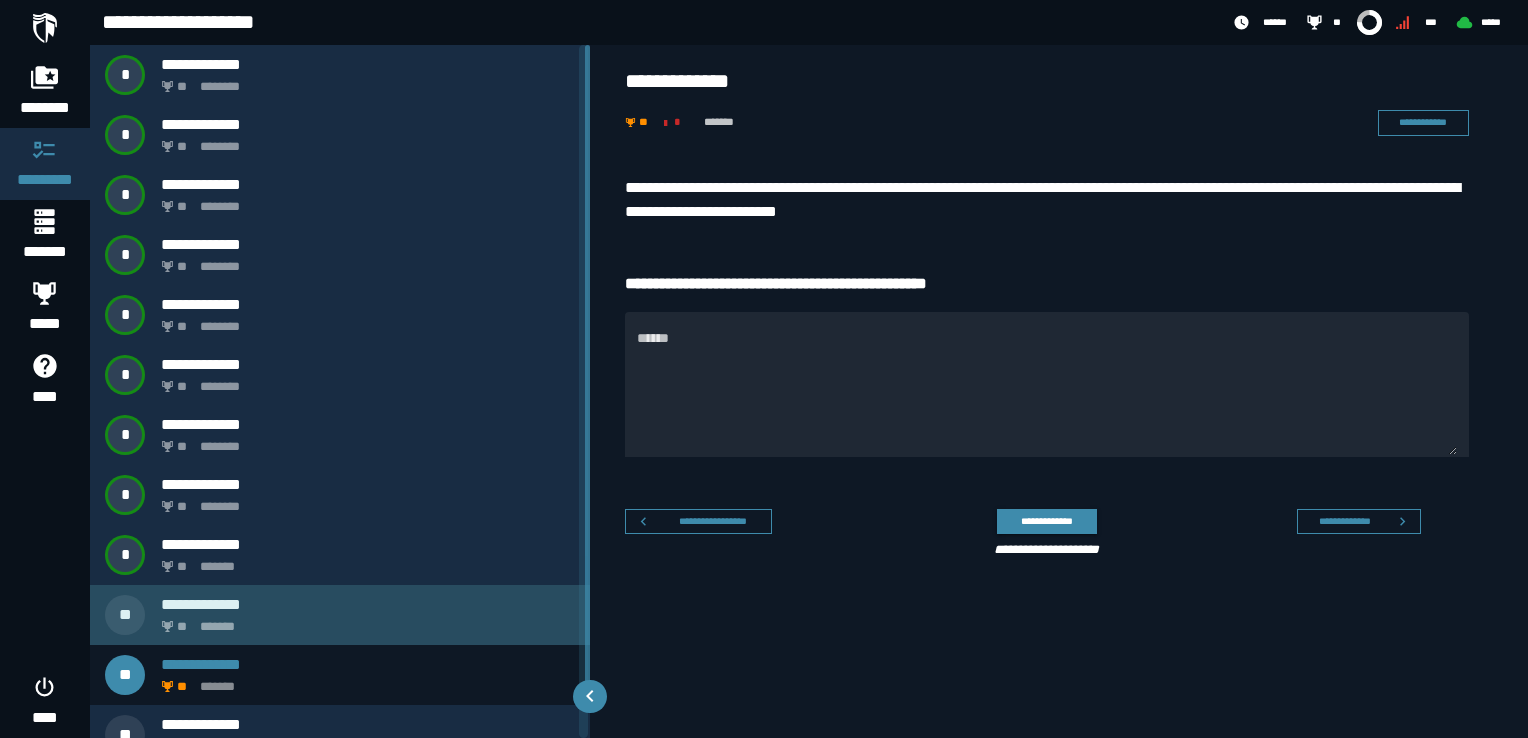 click on "** *******" at bounding box center [364, 621] 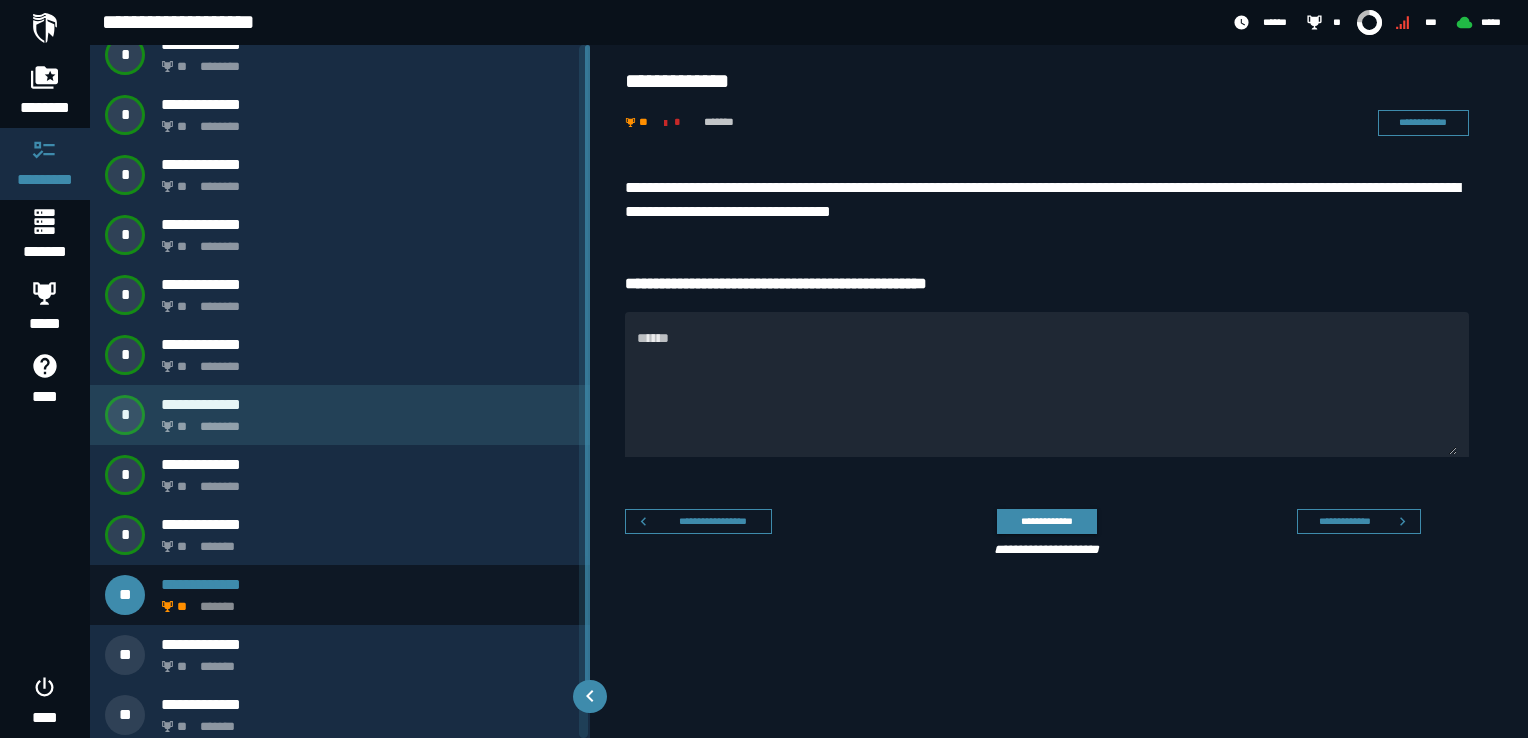scroll, scrollTop: 26, scrollLeft: 0, axis: vertical 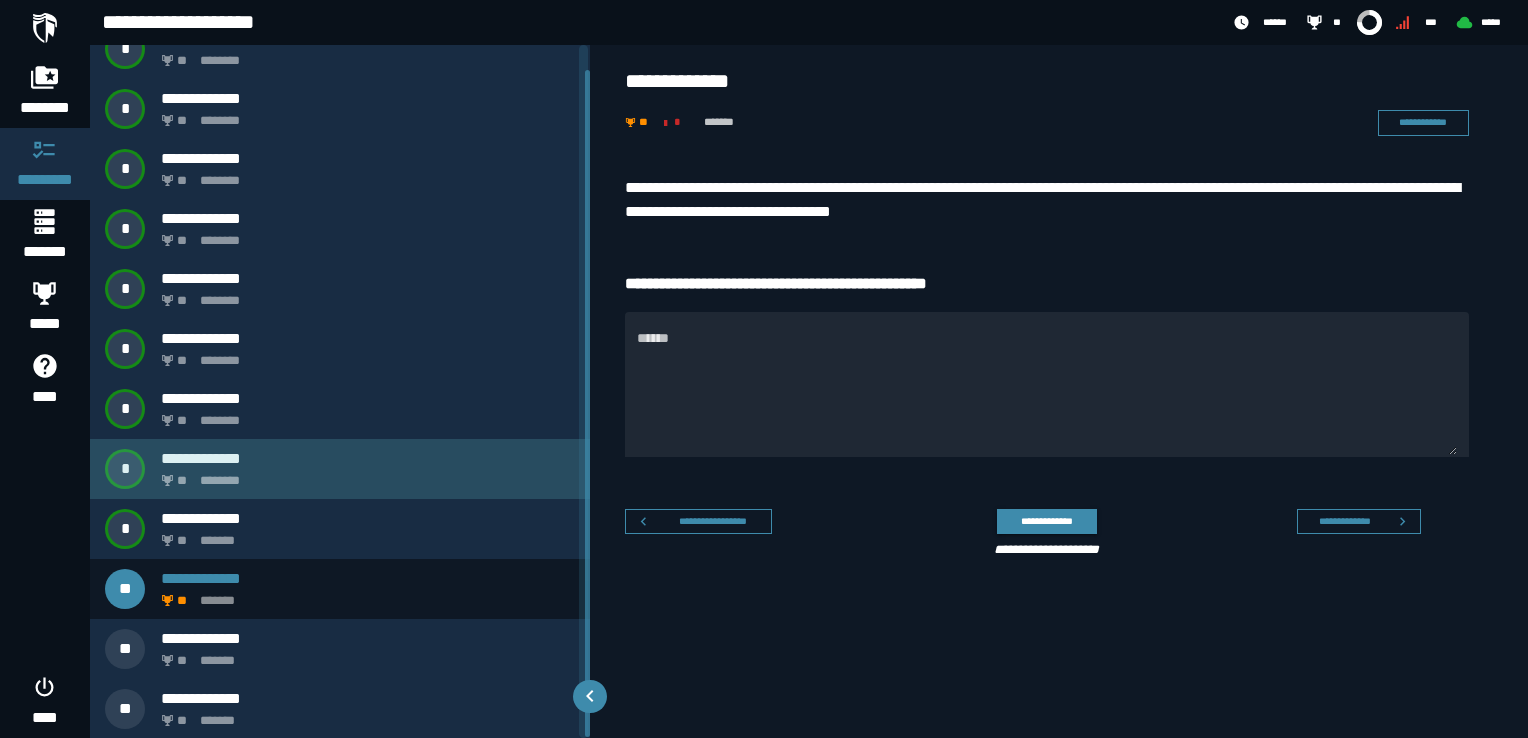 click on "** ********" at bounding box center [364, 475] 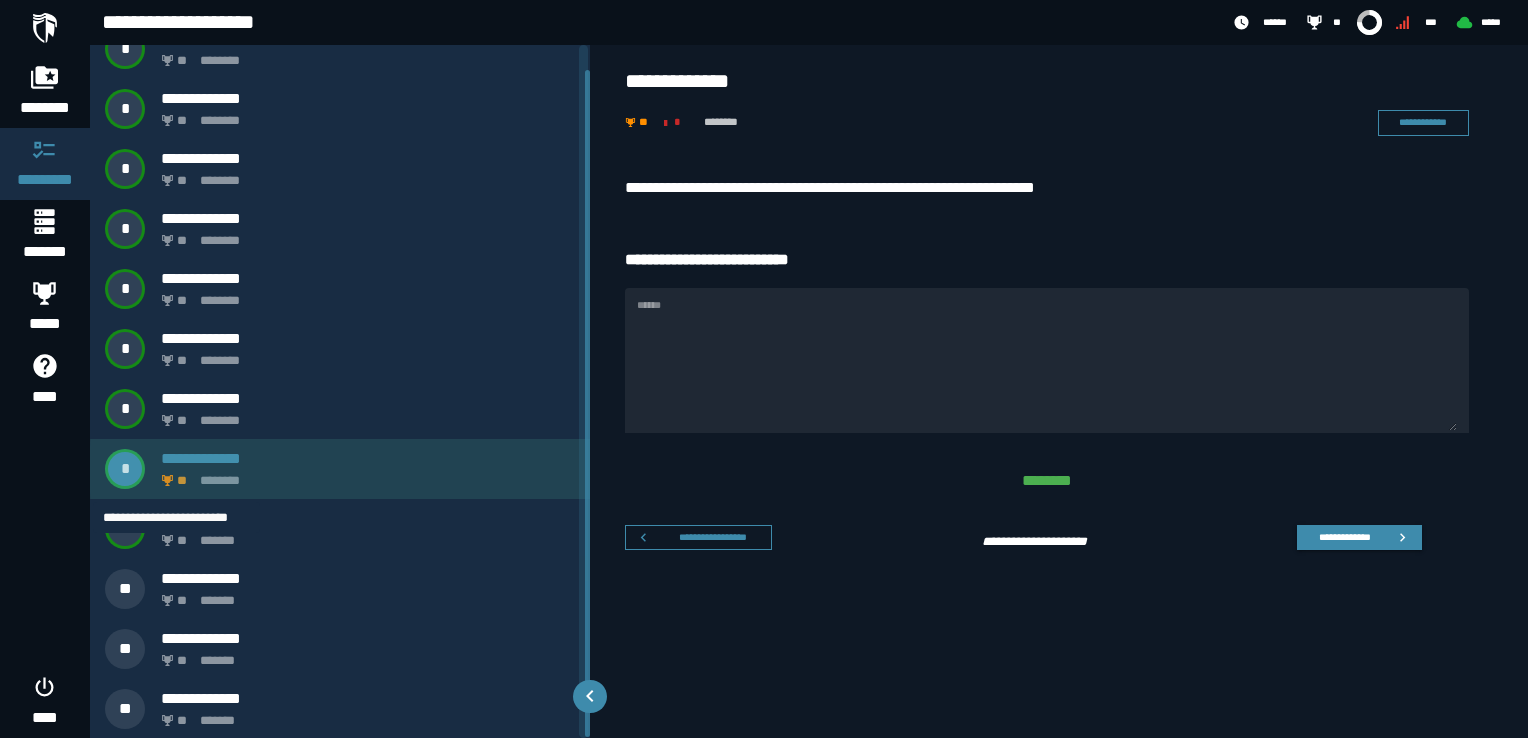 scroll, scrollTop: 0, scrollLeft: 0, axis: both 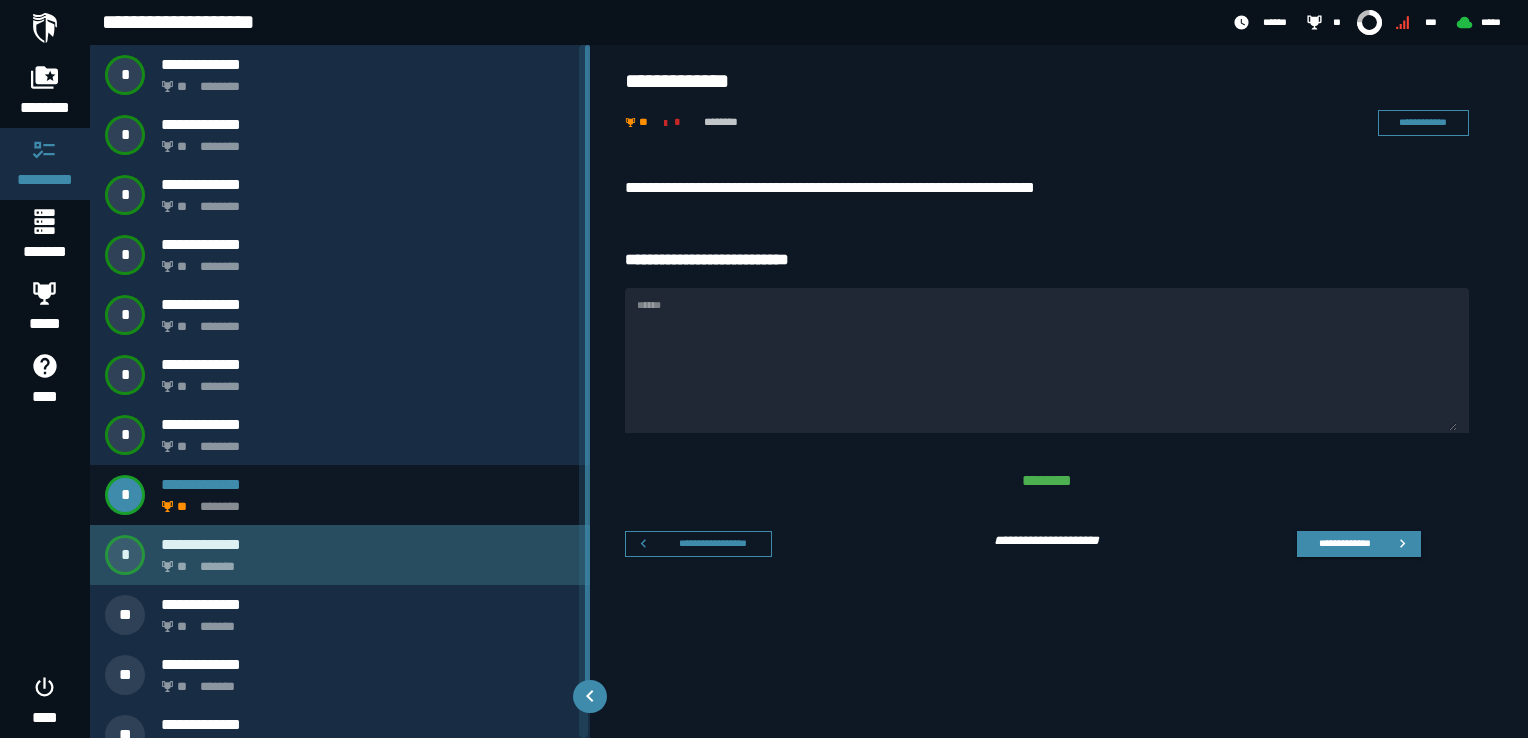 click on "*******" 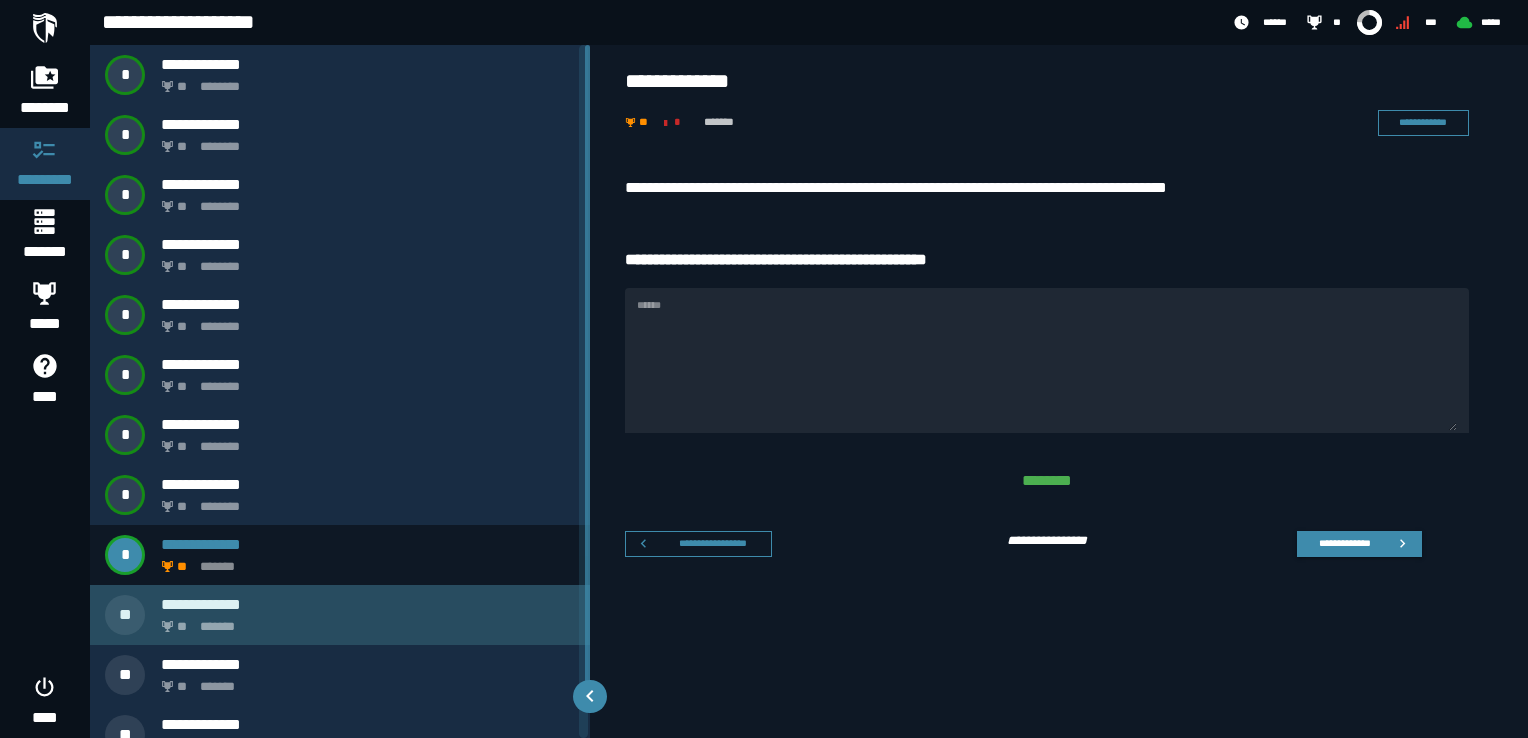 click on "** *******" at bounding box center [364, 621] 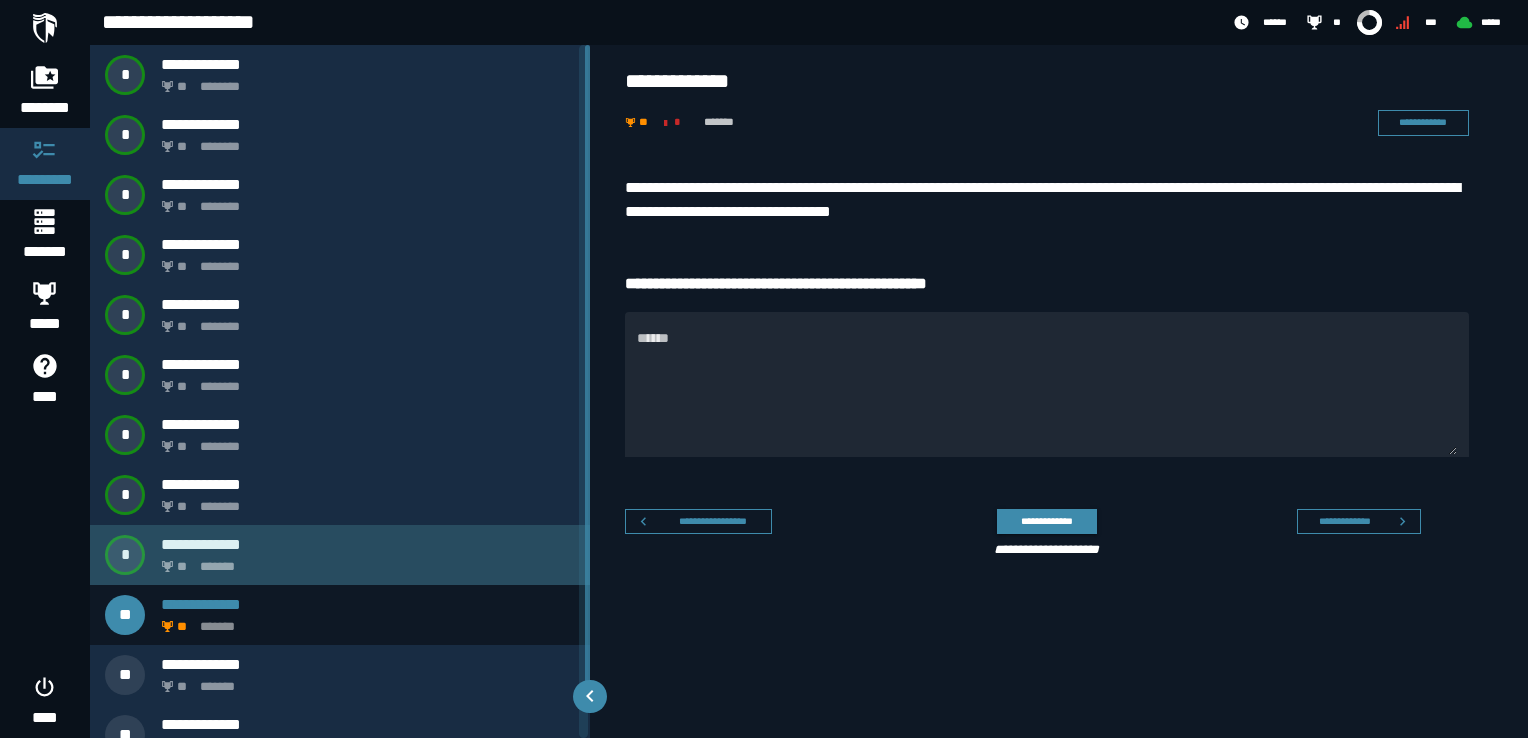 click on "** *******" at bounding box center [364, 561] 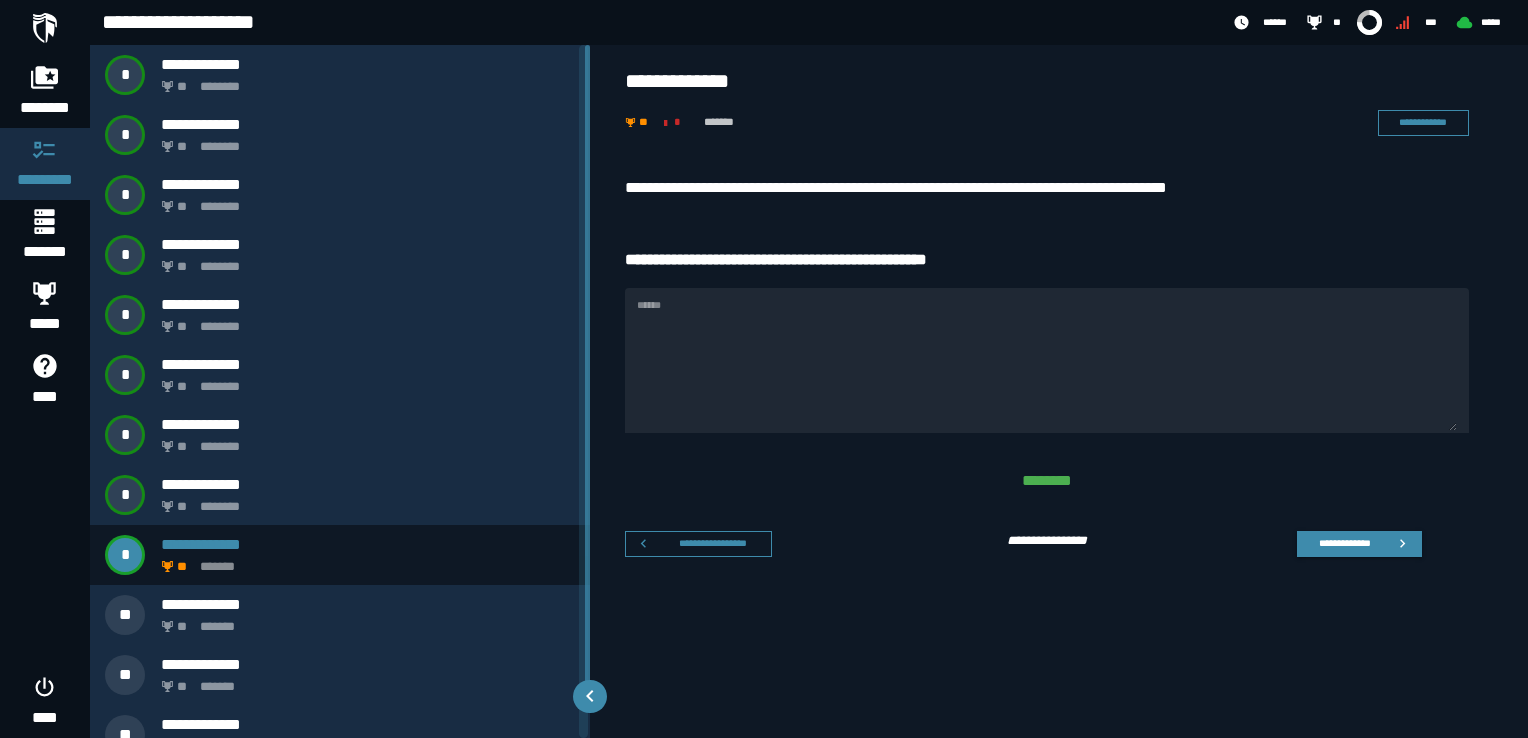 drag, startPoint x: 781, startPoint y: 327, endPoint x: 680, endPoint y: 330, distance: 101.04455 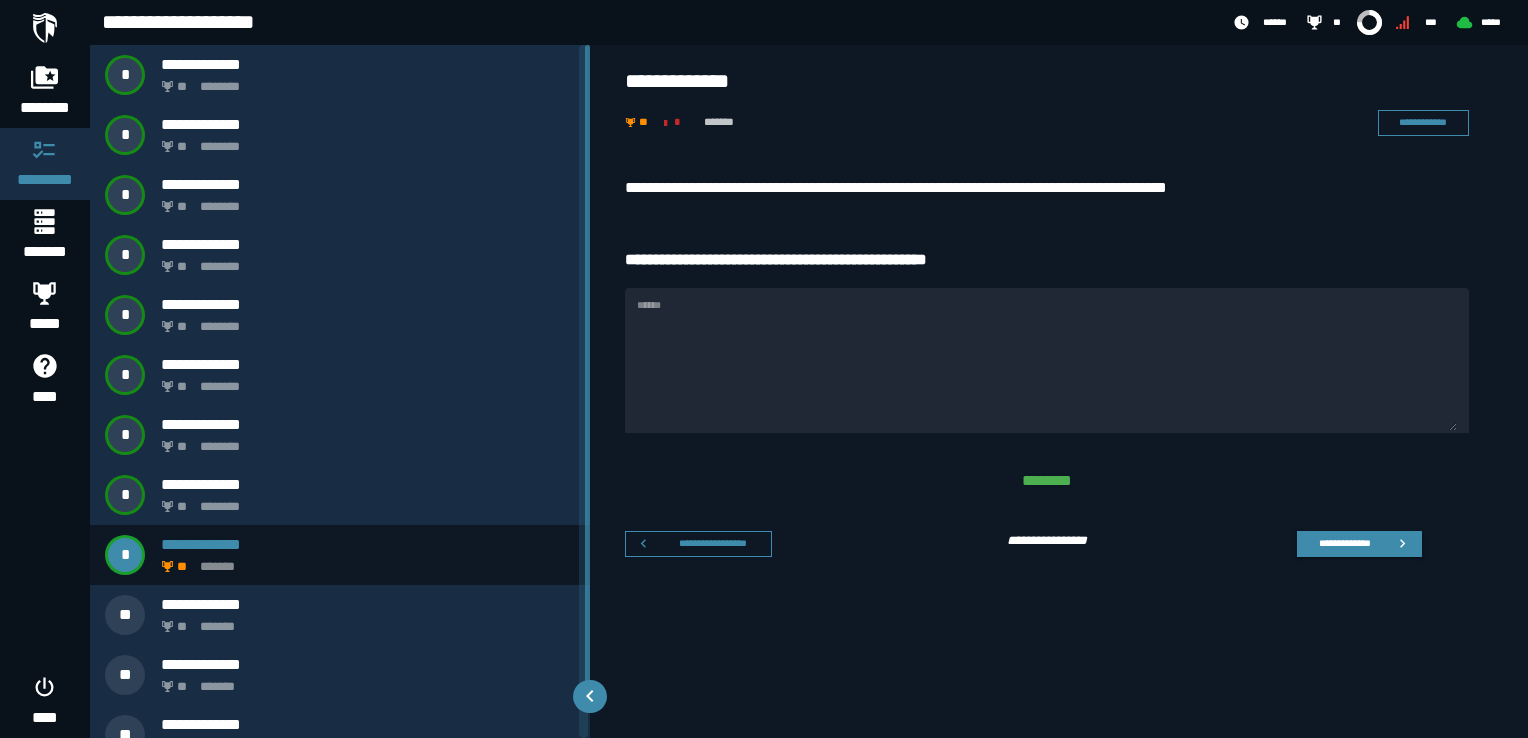 drag, startPoint x: 789, startPoint y: 340, endPoint x: 772, endPoint y: 318, distance: 27.802877 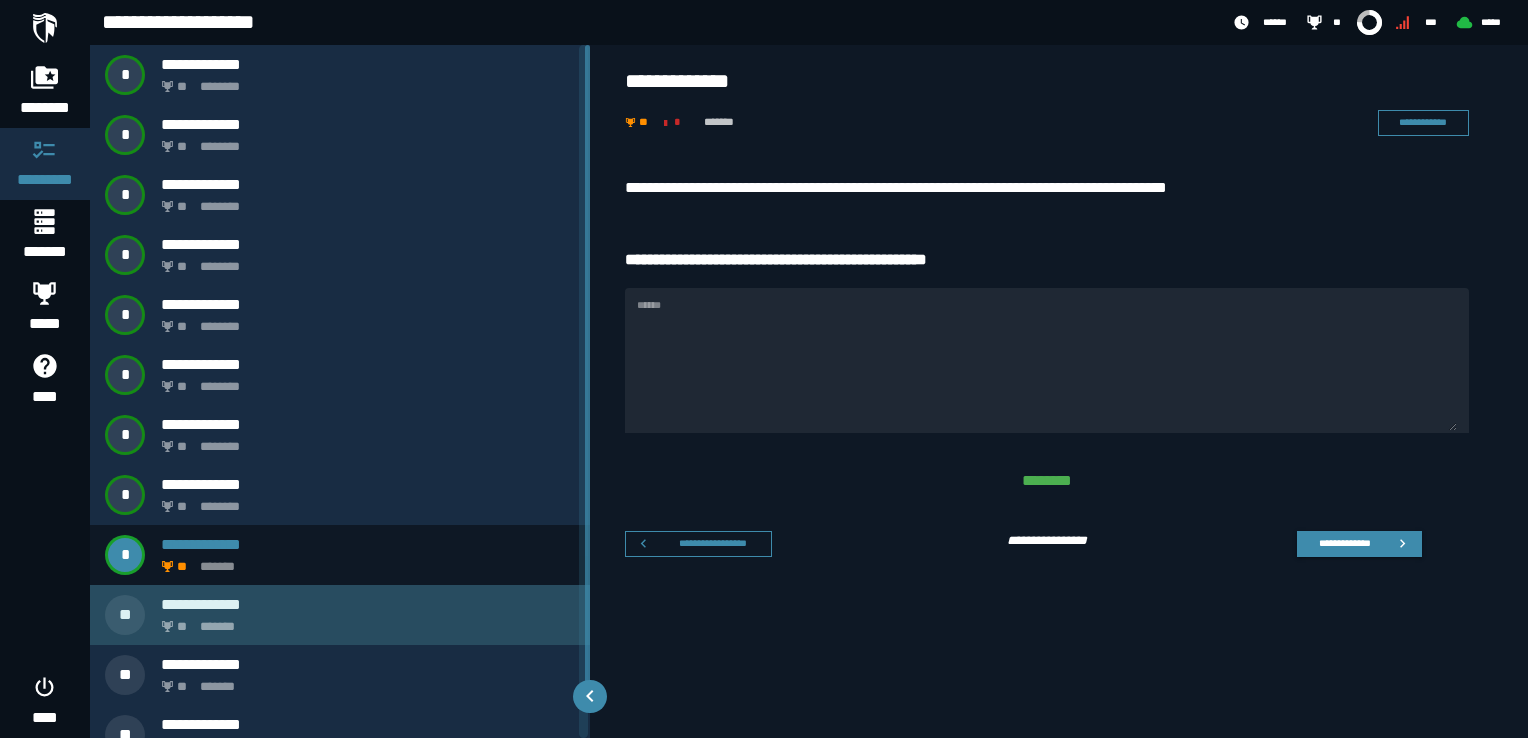 click on "*******" 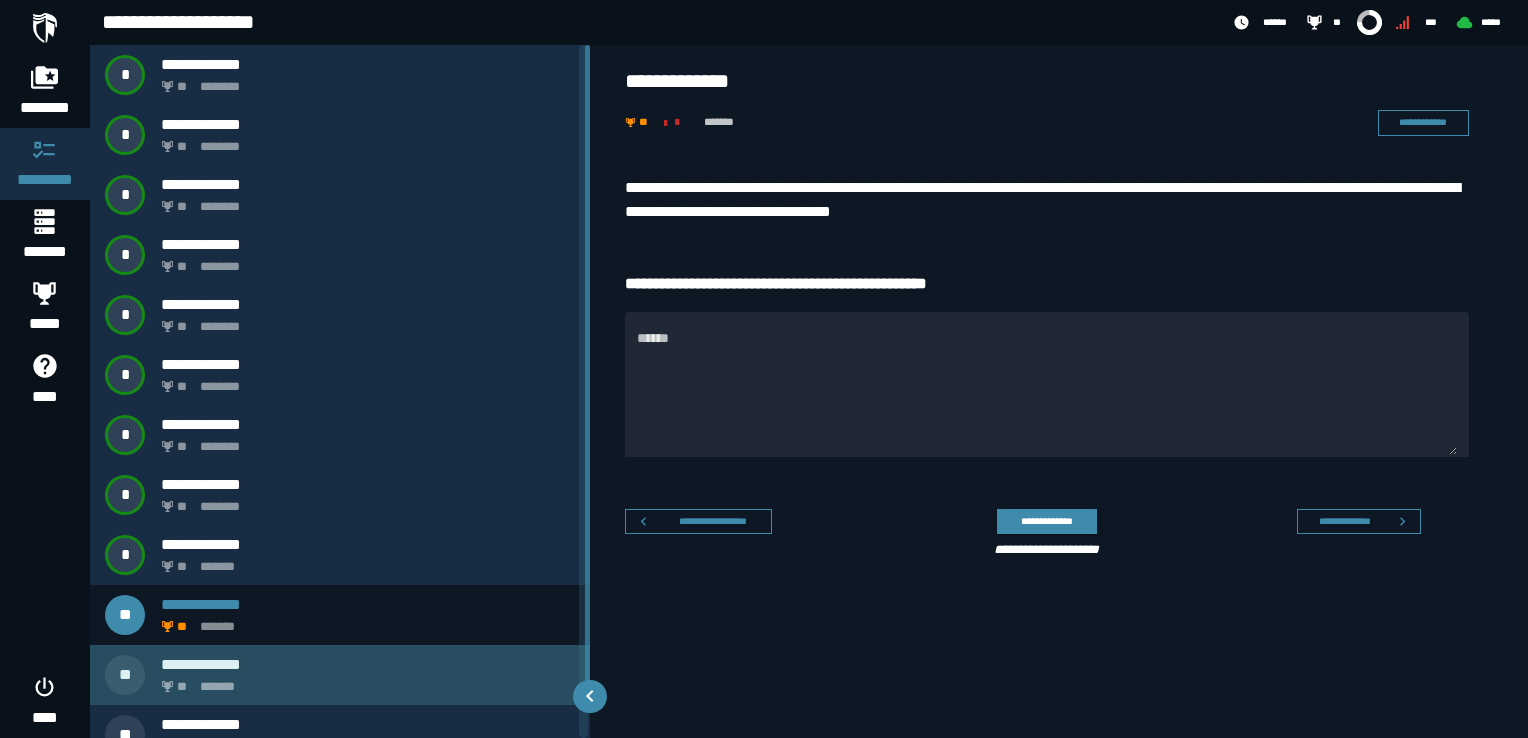 click on "*******" 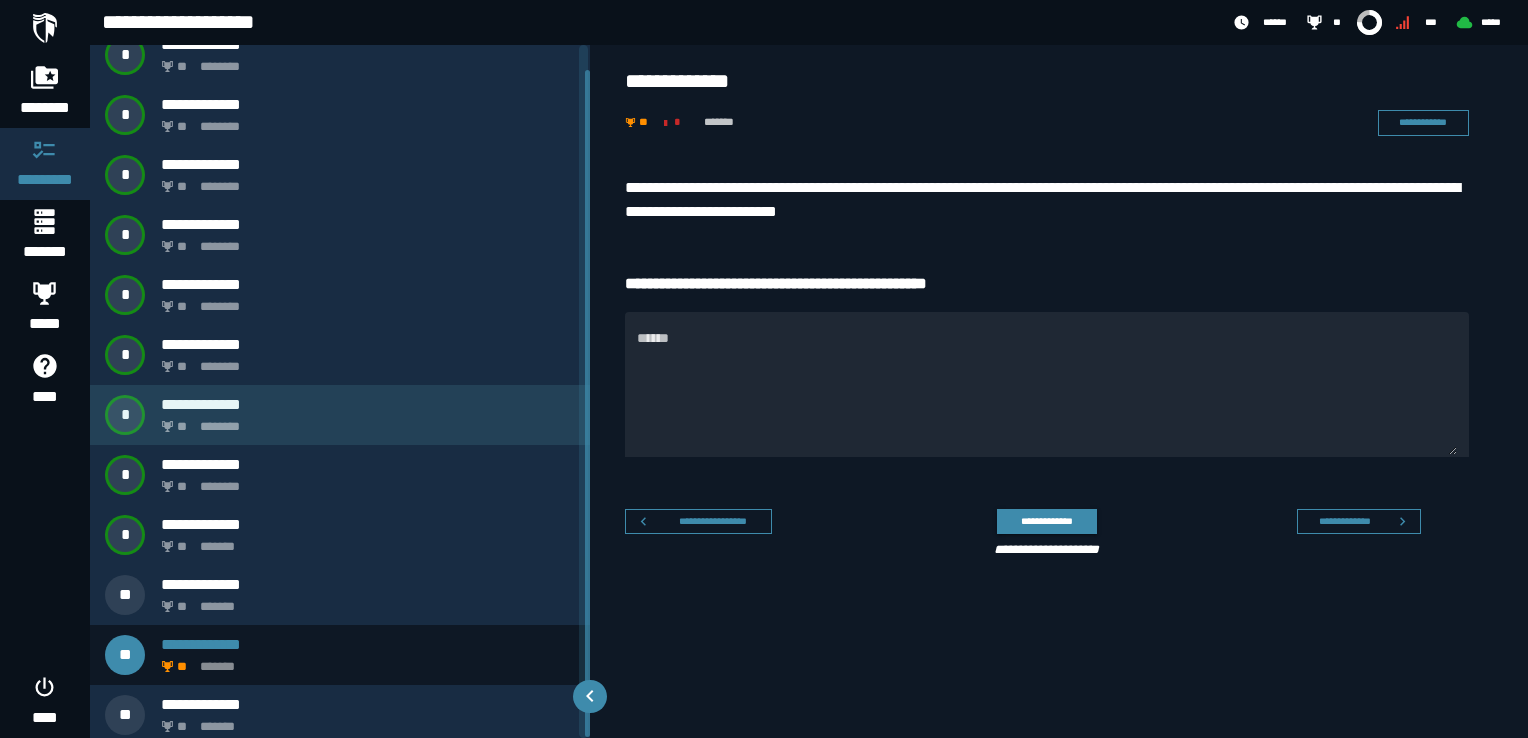scroll, scrollTop: 26, scrollLeft: 0, axis: vertical 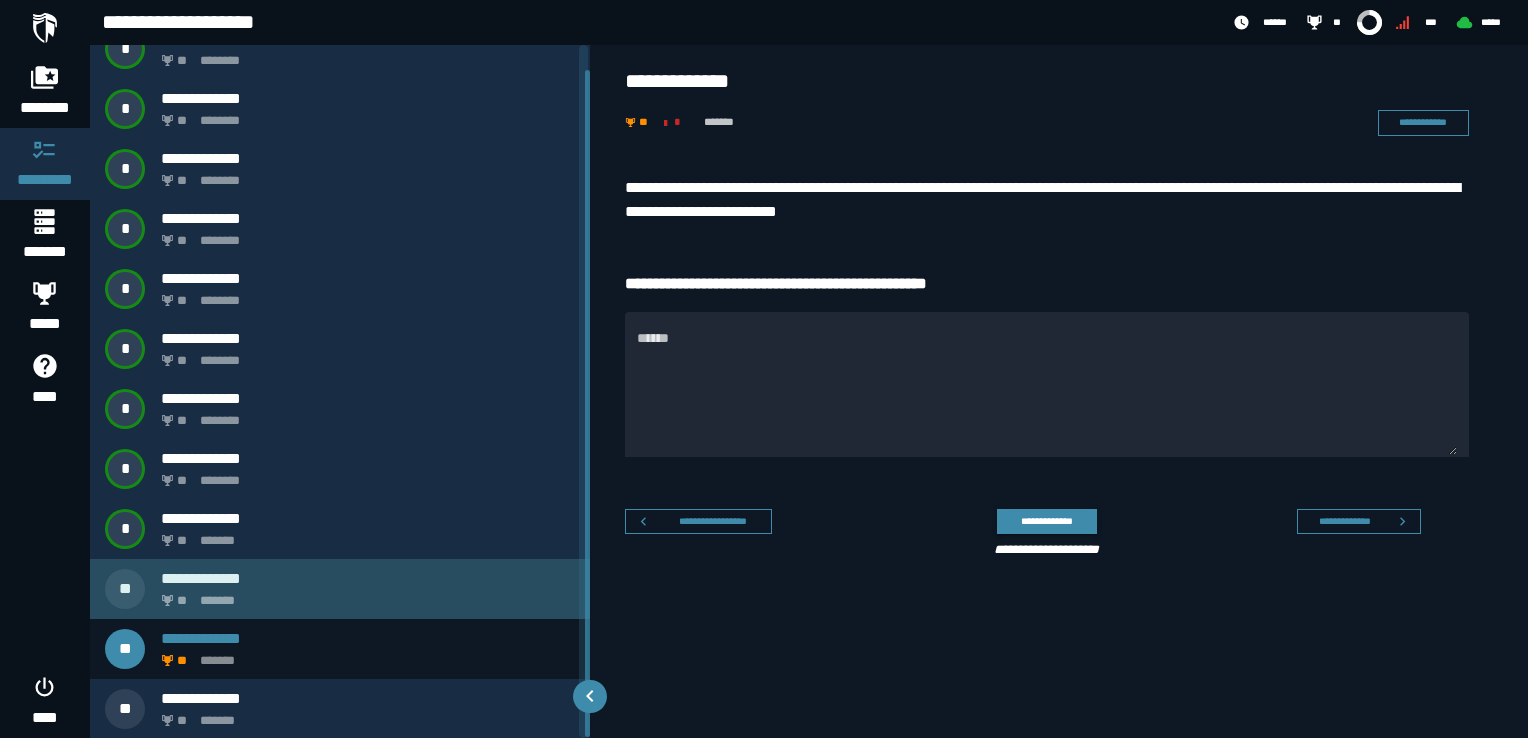 click on "** *******" at bounding box center [364, 595] 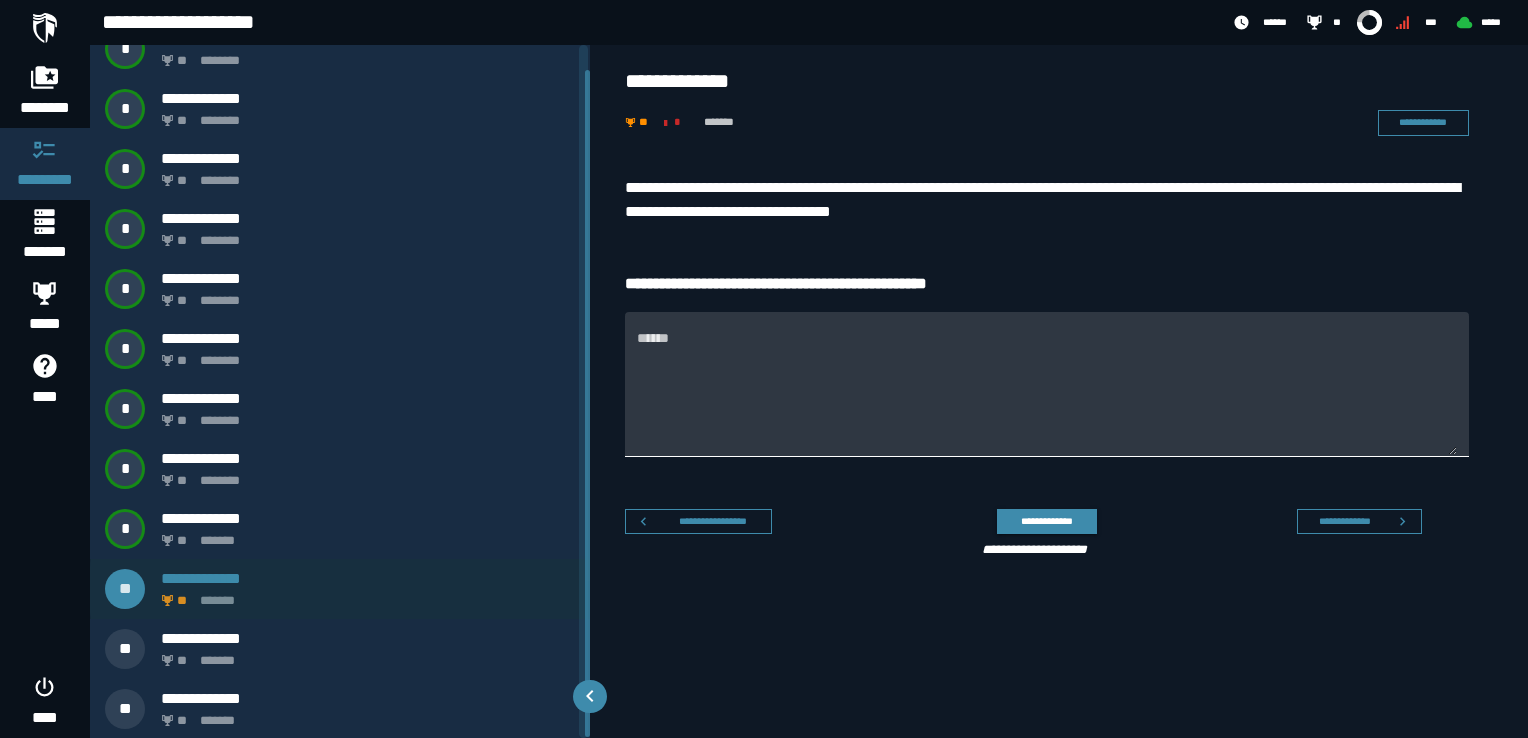 scroll, scrollTop: 0, scrollLeft: 0, axis: both 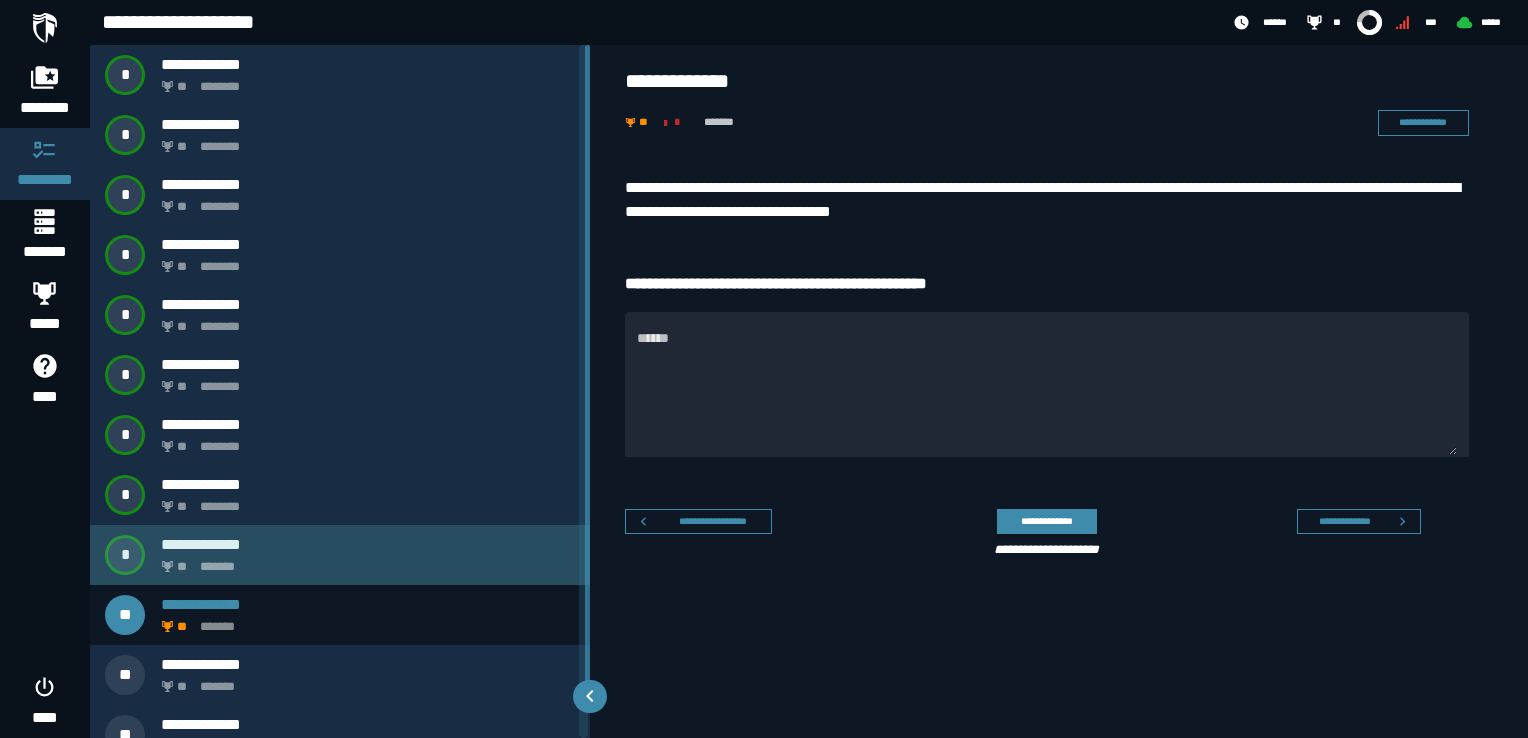 click on "**********" at bounding box center [340, 555] 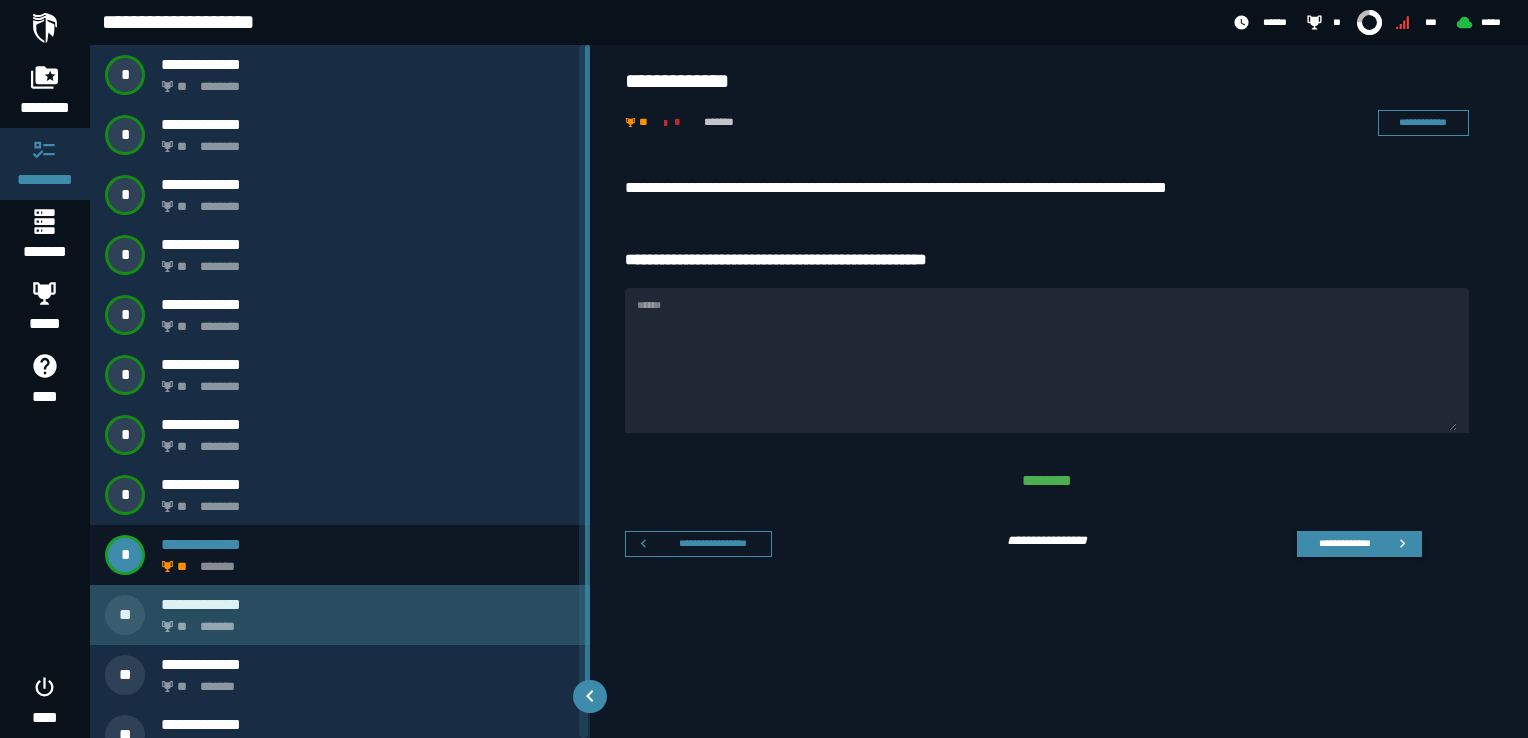 click on "** *******" at bounding box center (364, 621) 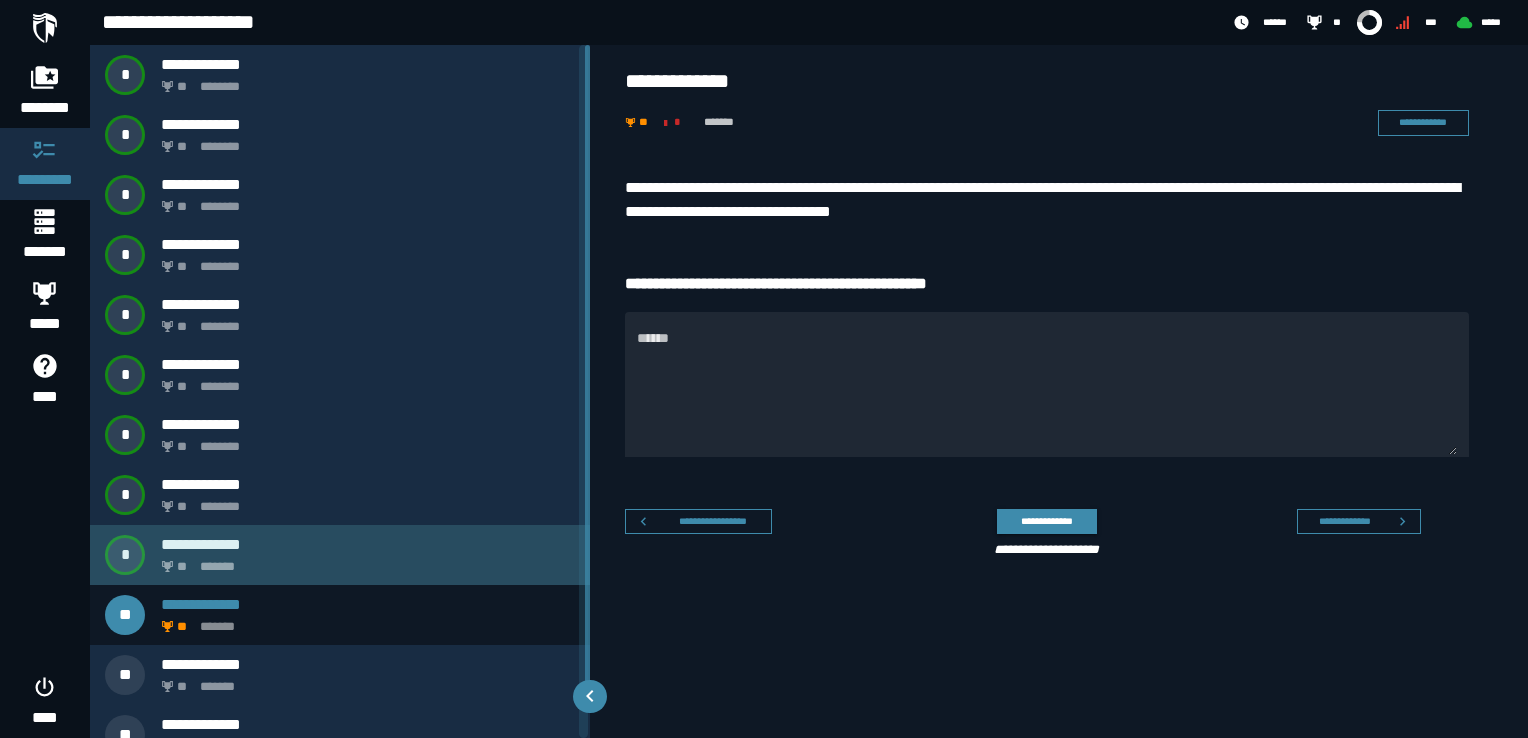 click on "**********" at bounding box center [340, 555] 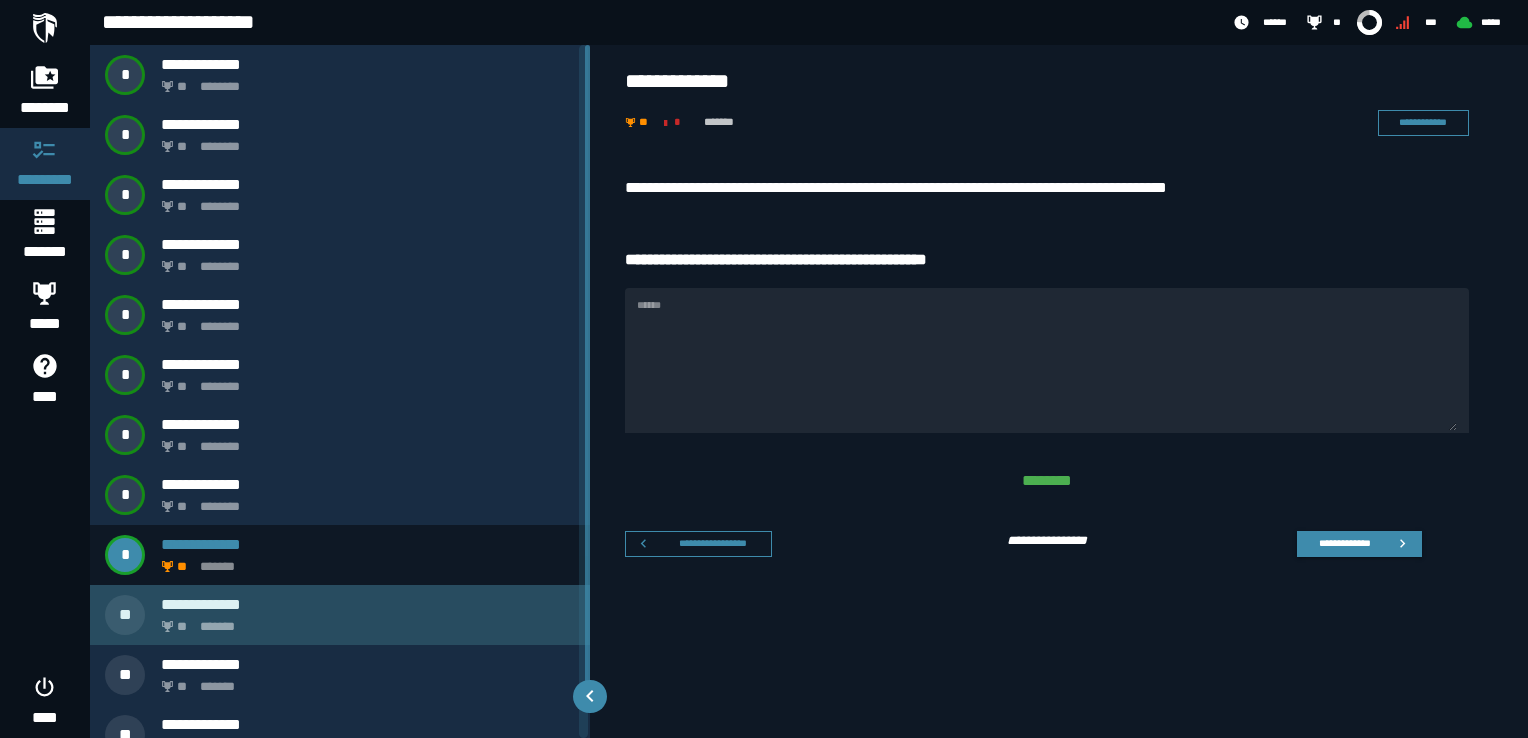 click on "** *******" at bounding box center (364, 621) 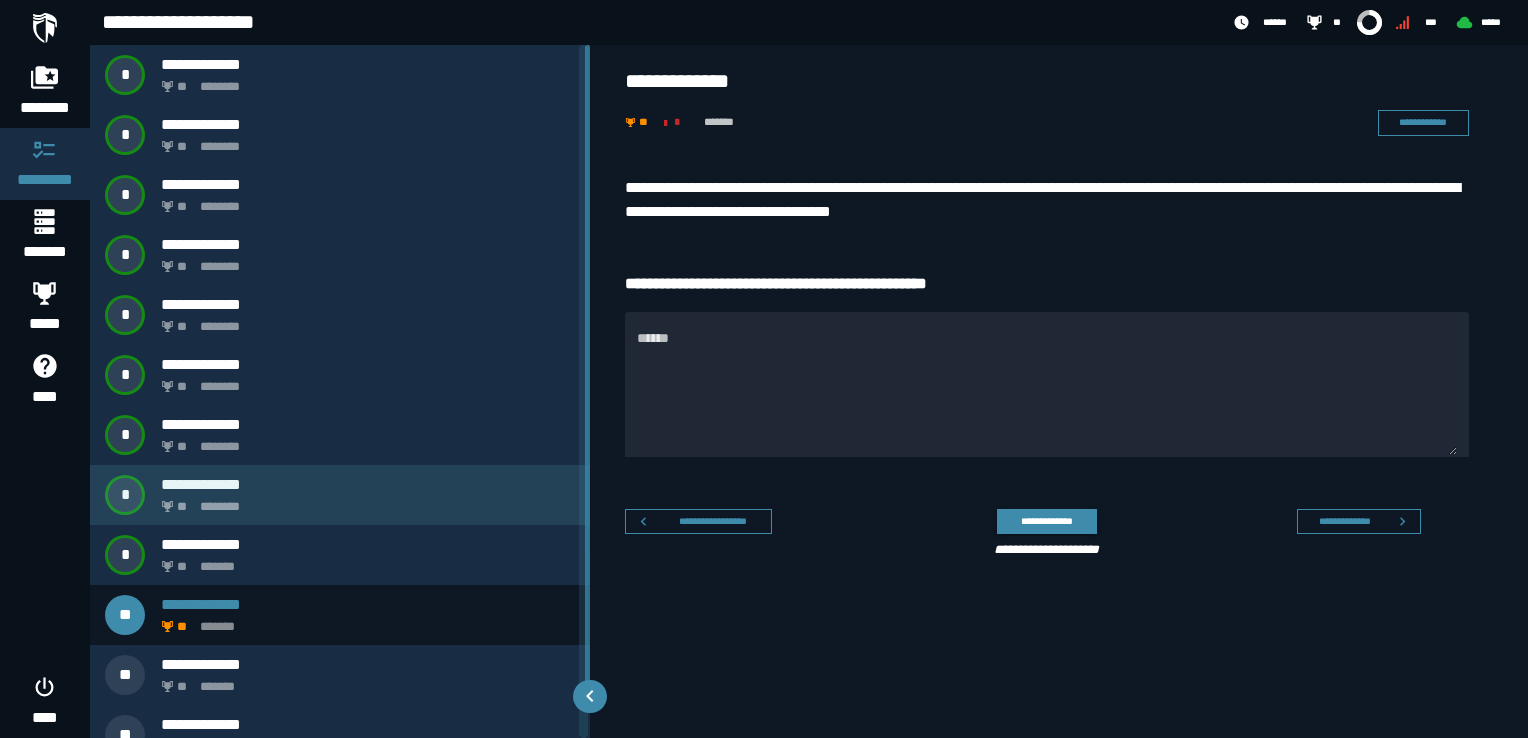 scroll, scrollTop: 26, scrollLeft: 0, axis: vertical 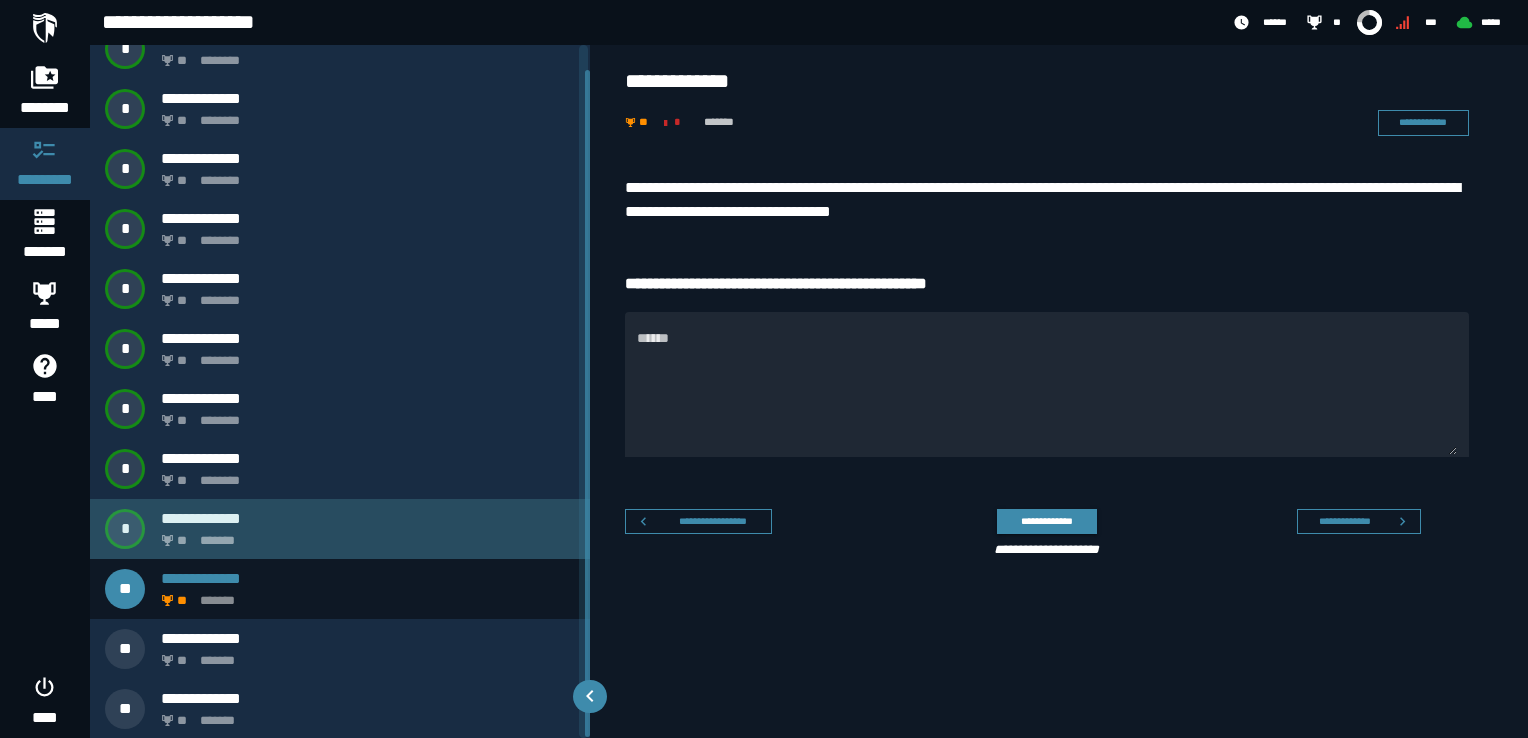 click on "** *******" at bounding box center (364, 535) 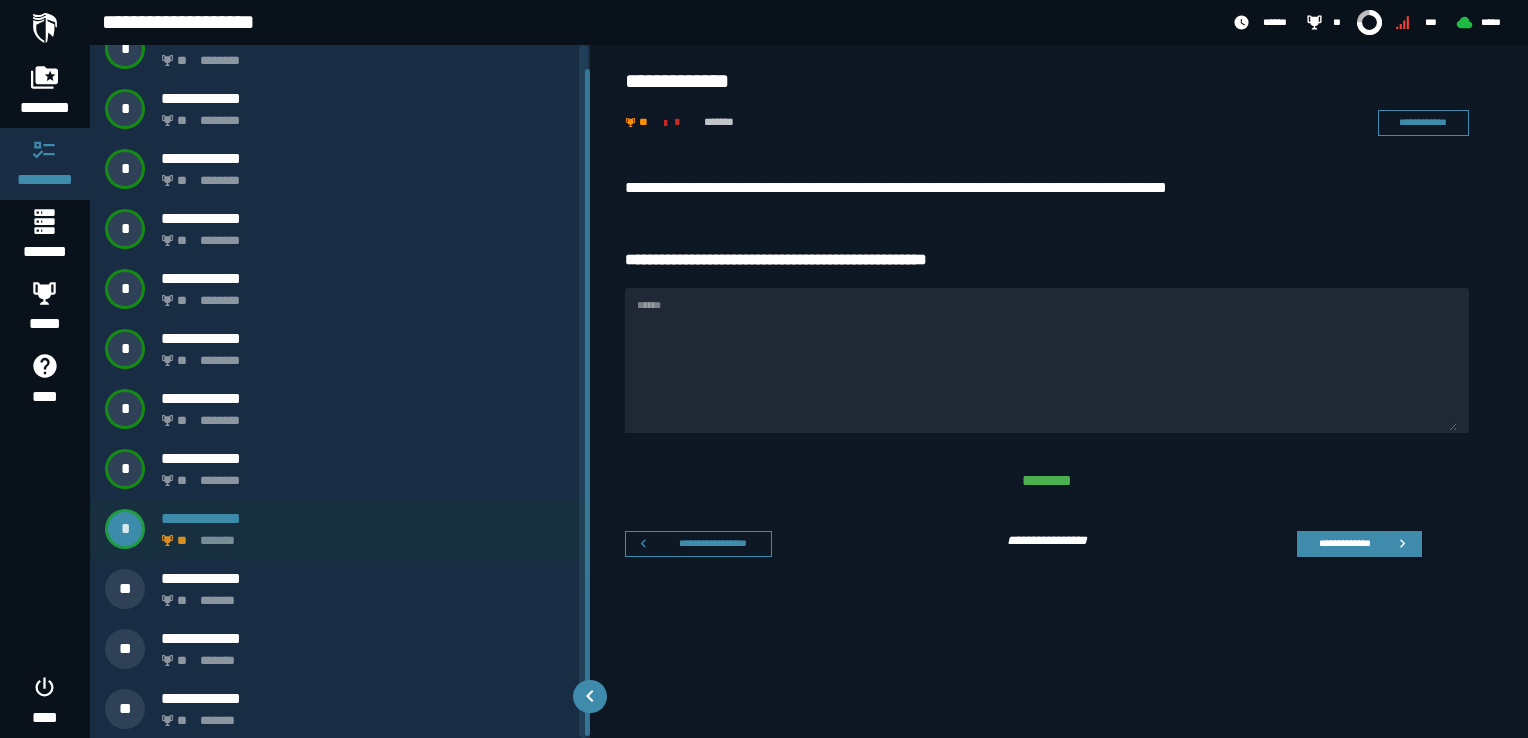 scroll, scrollTop: 0, scrollLeft: 0, axis: both 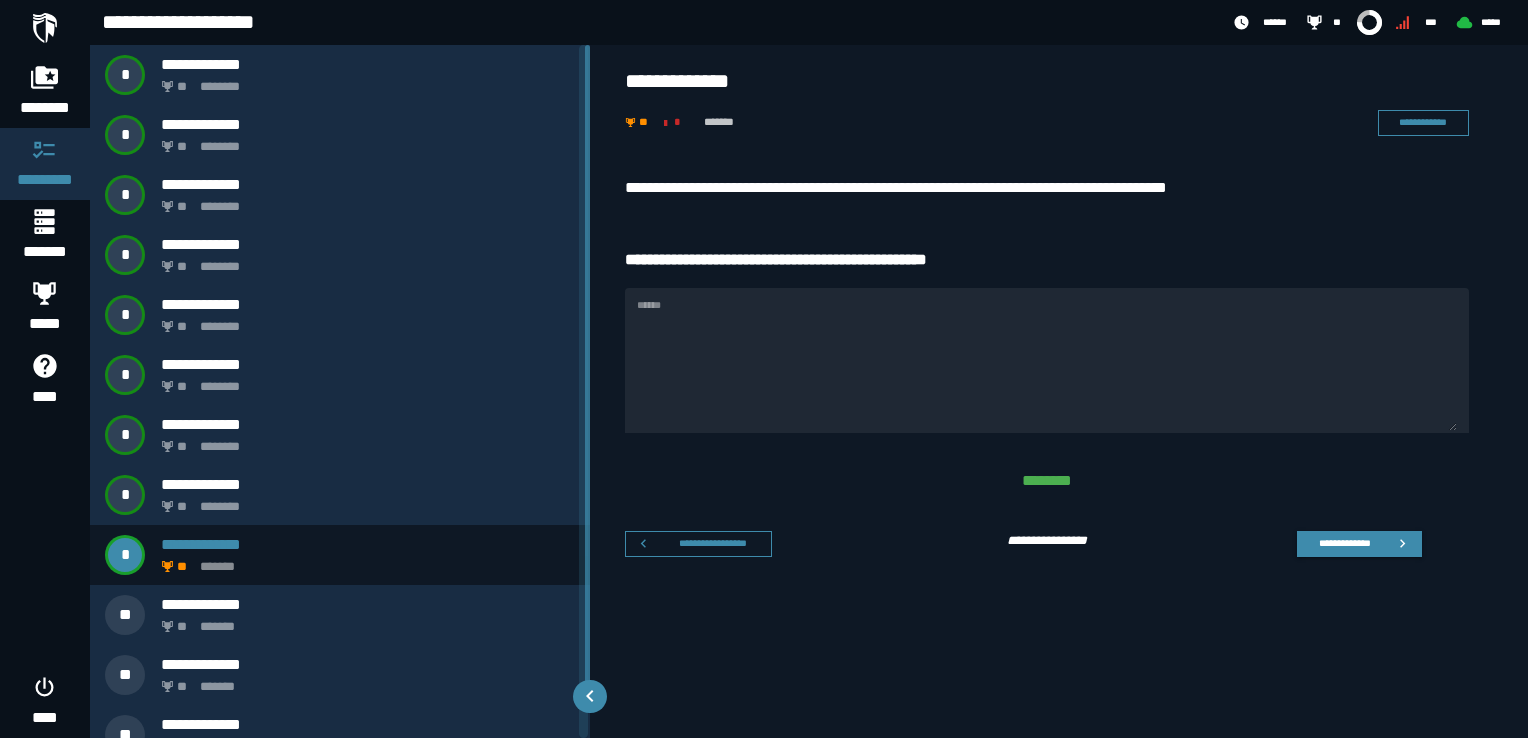 drag, startPoint x: 649, startPoint y: 326, endPoint x: 820, endPoint y: 326, distance: 171 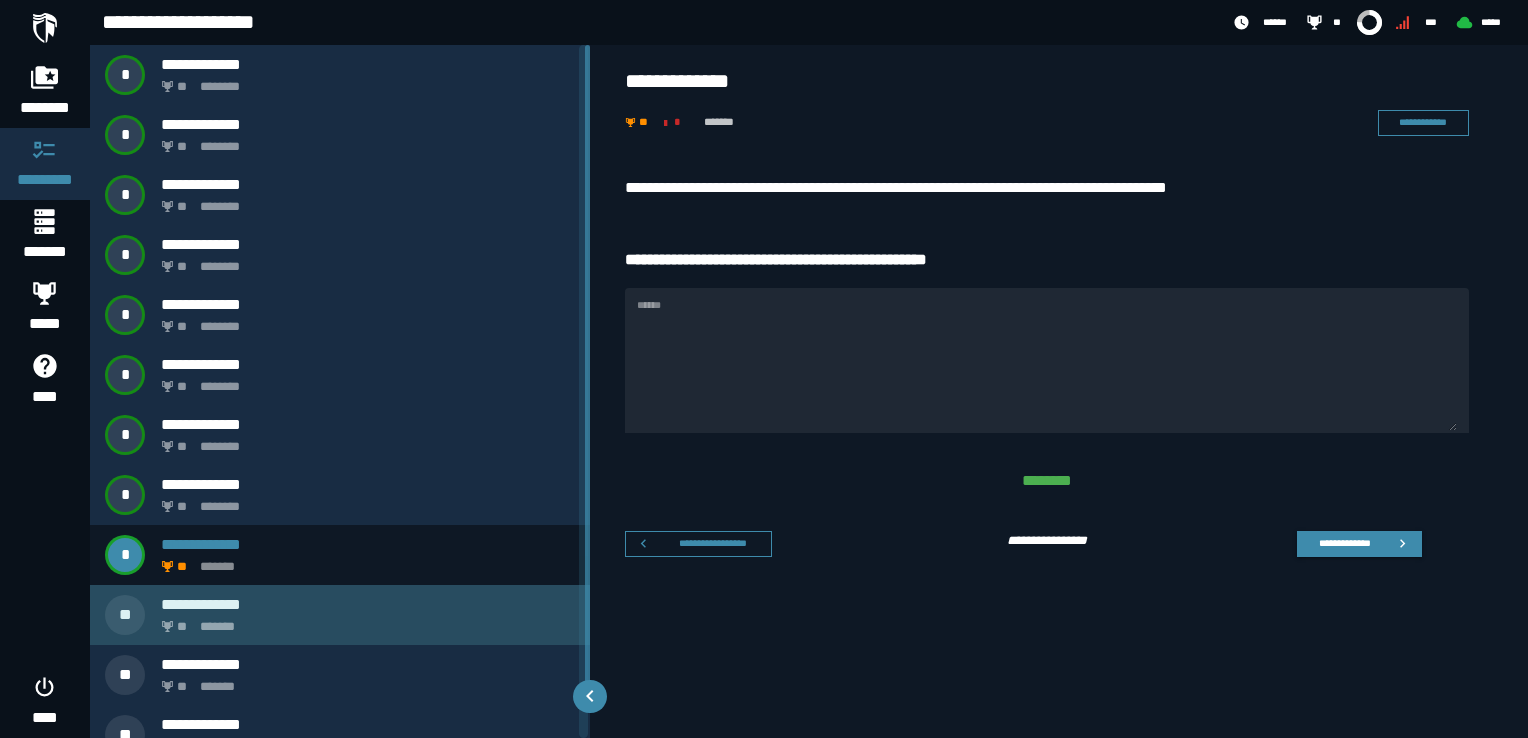 click on "** *******" at bounding box center (364, 621) 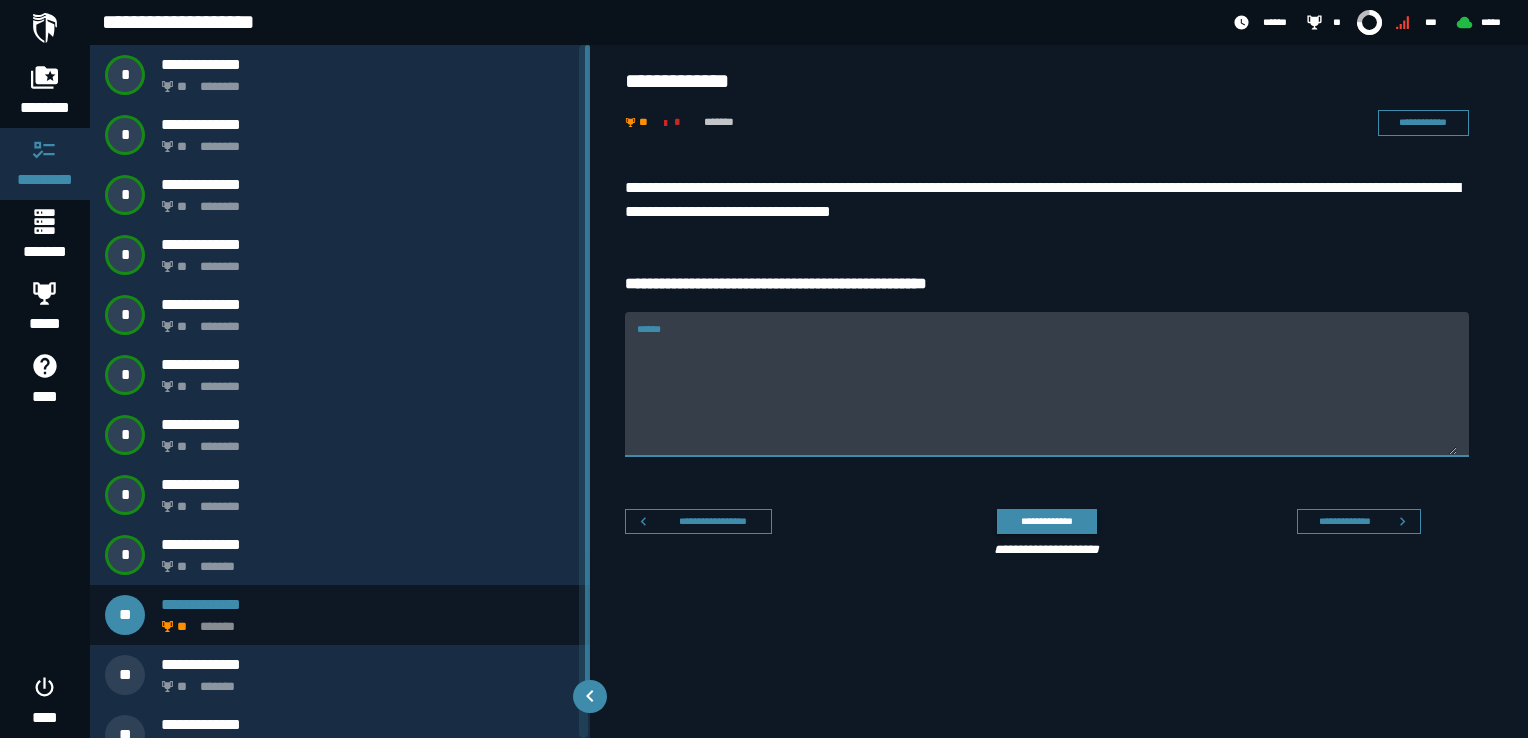 click on "******" at bounding box center (1047, 396) 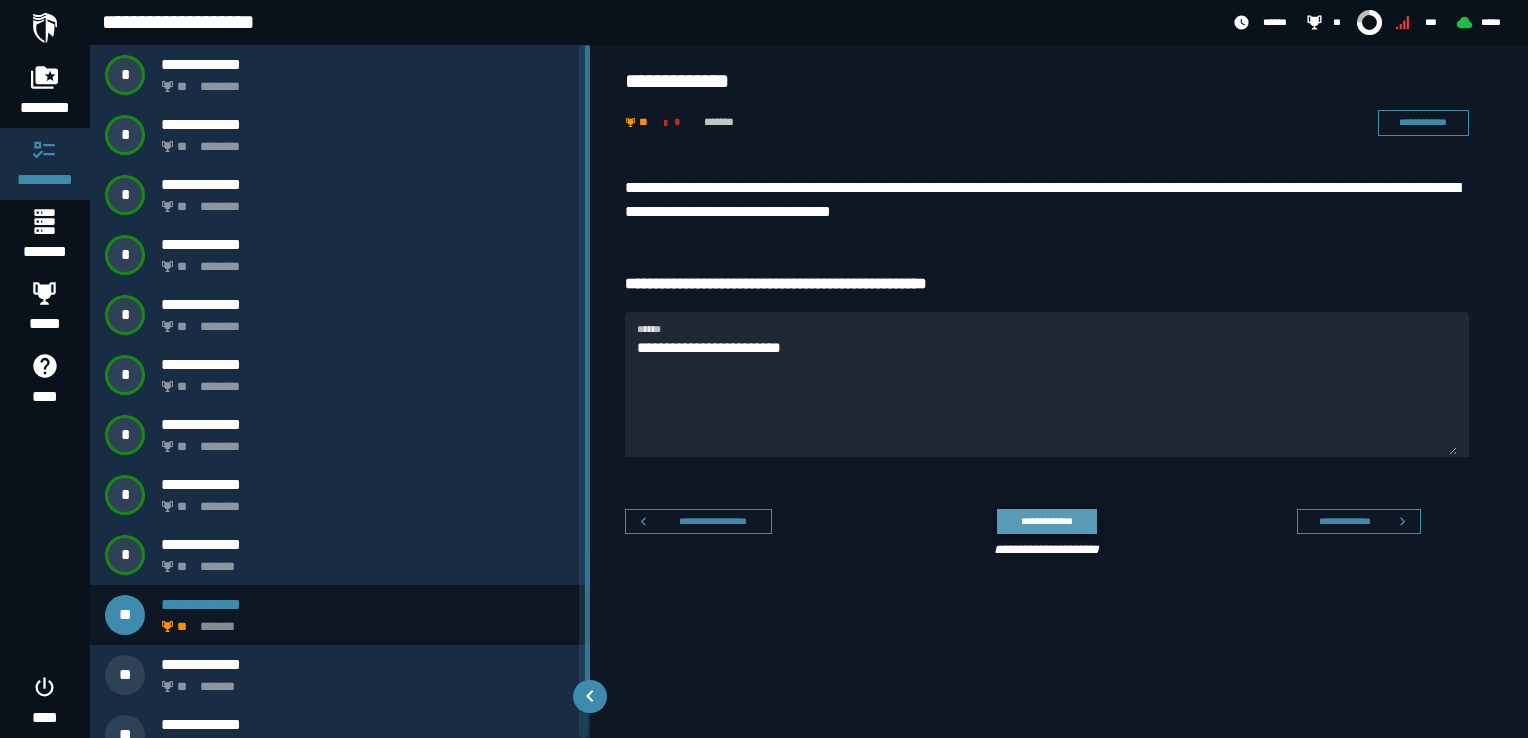 click on "**********" at bounding box center [1046, 521] 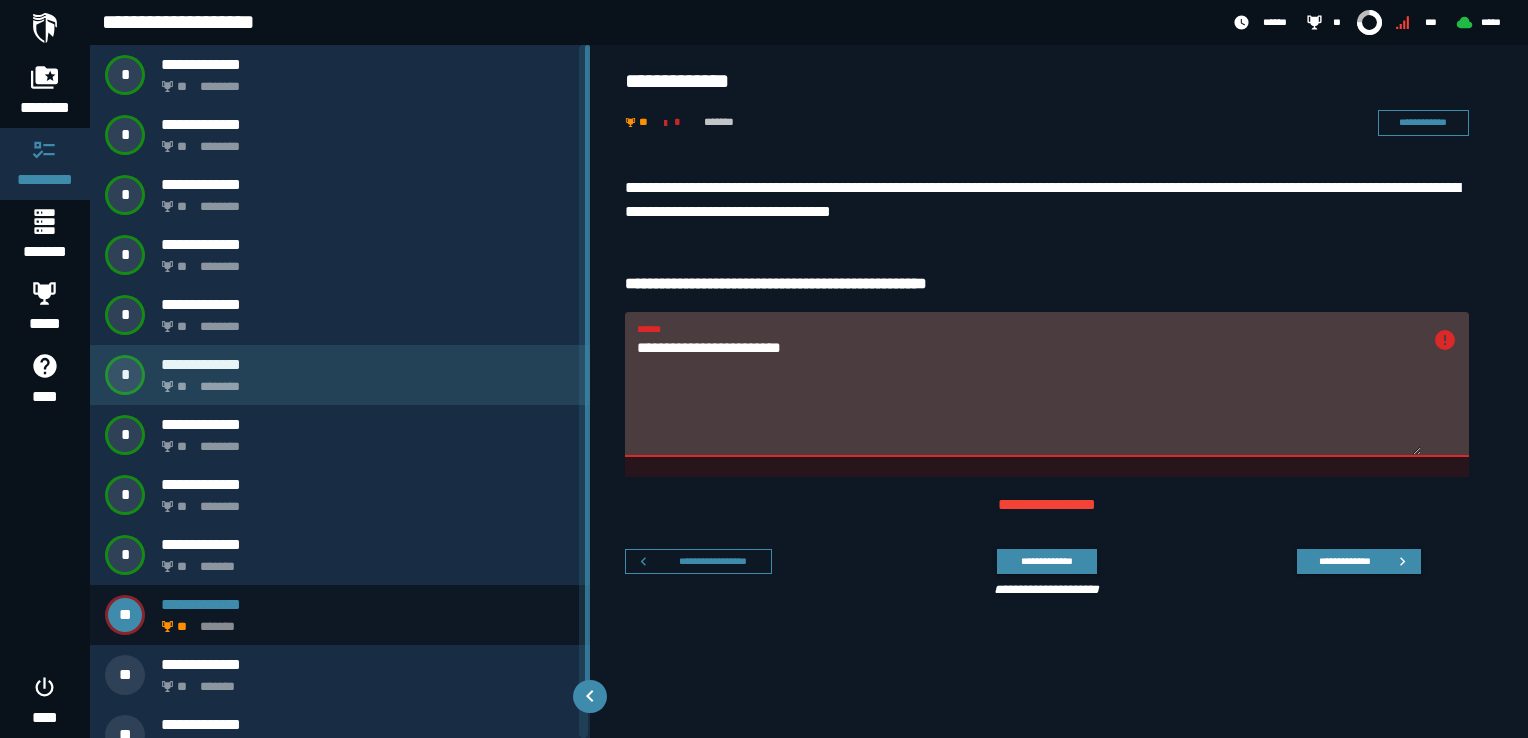 drag, startPoint x: 717, startPoint y: 349, endPoint x: 510, endPoint y: 358, distance: 207.19556 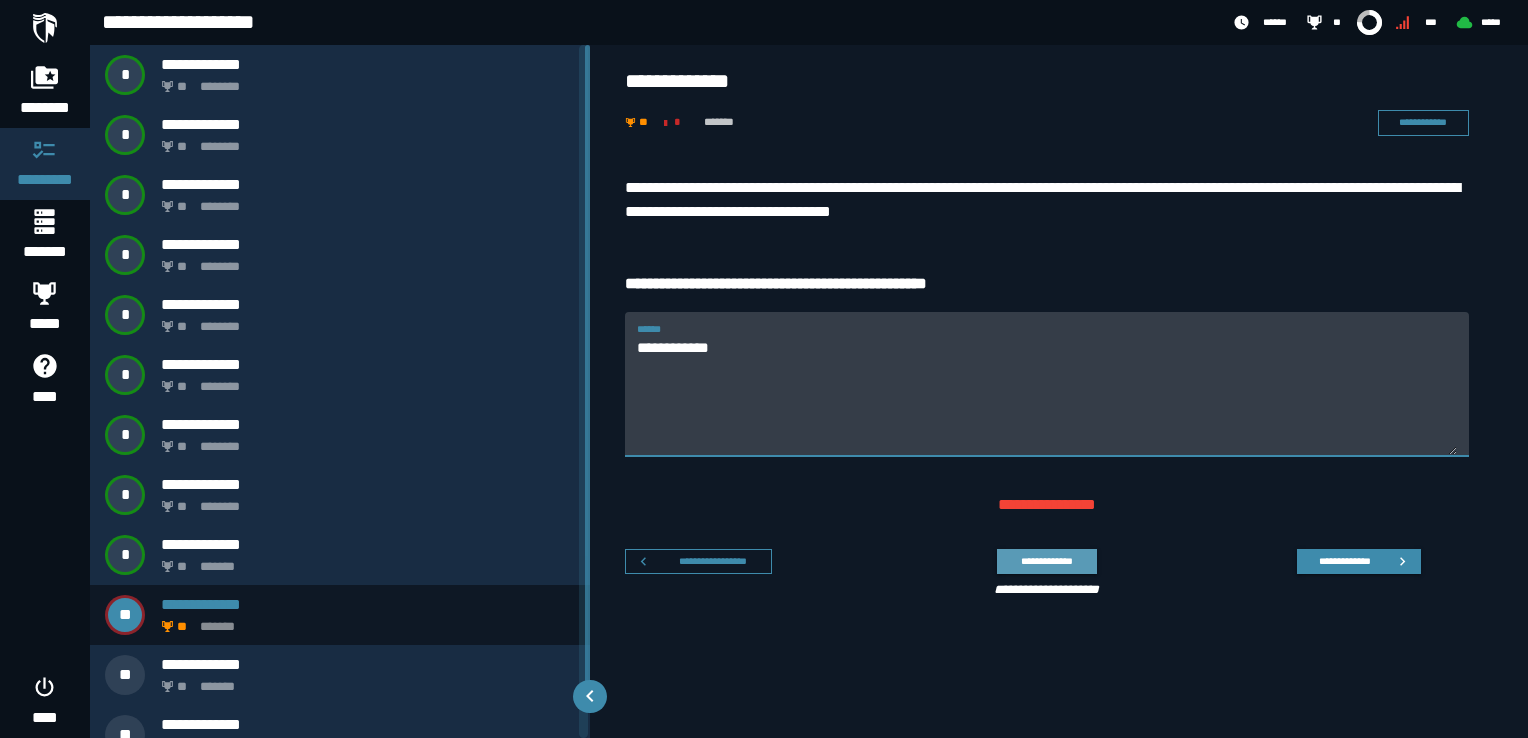 type on "**********" 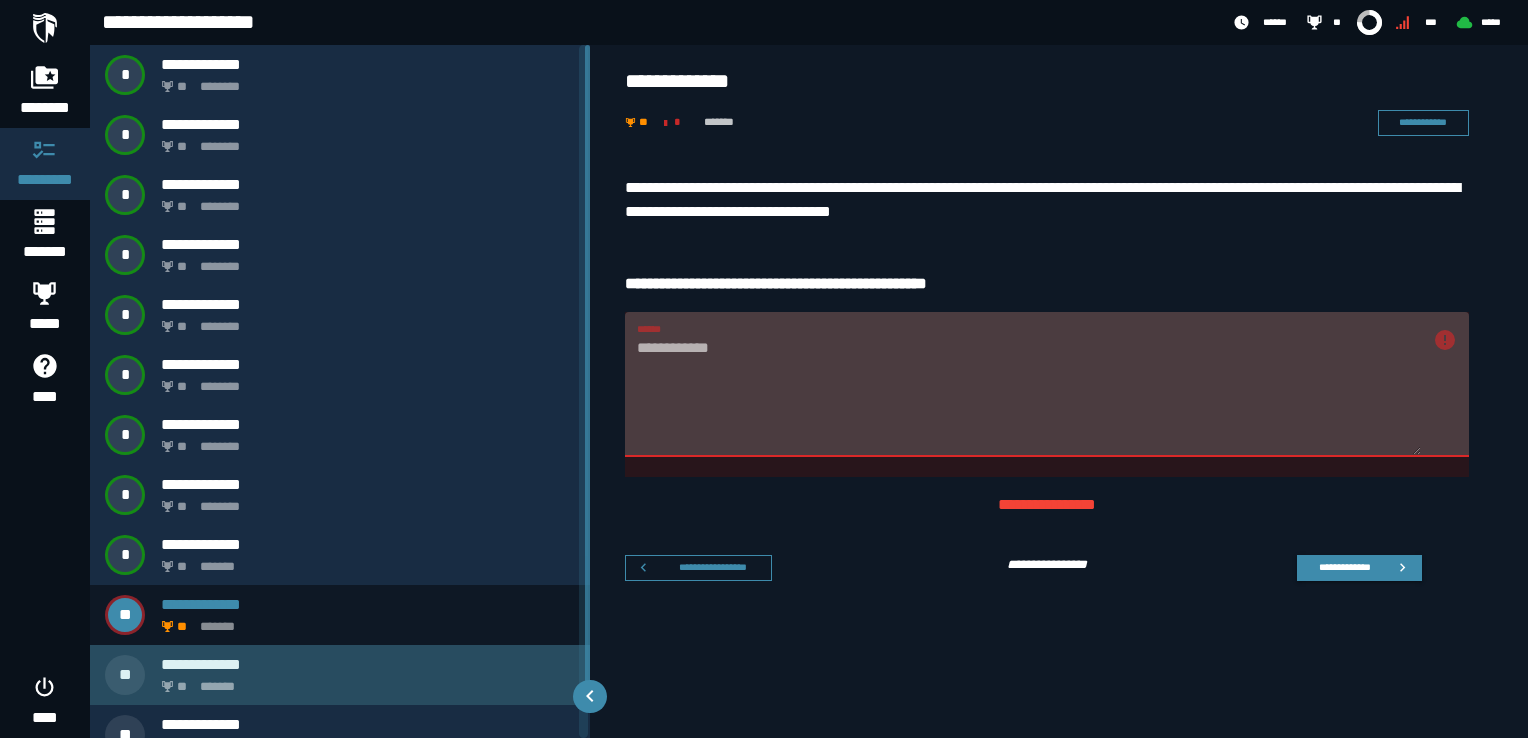 click on "** *******" at bounding box center (364, 681) 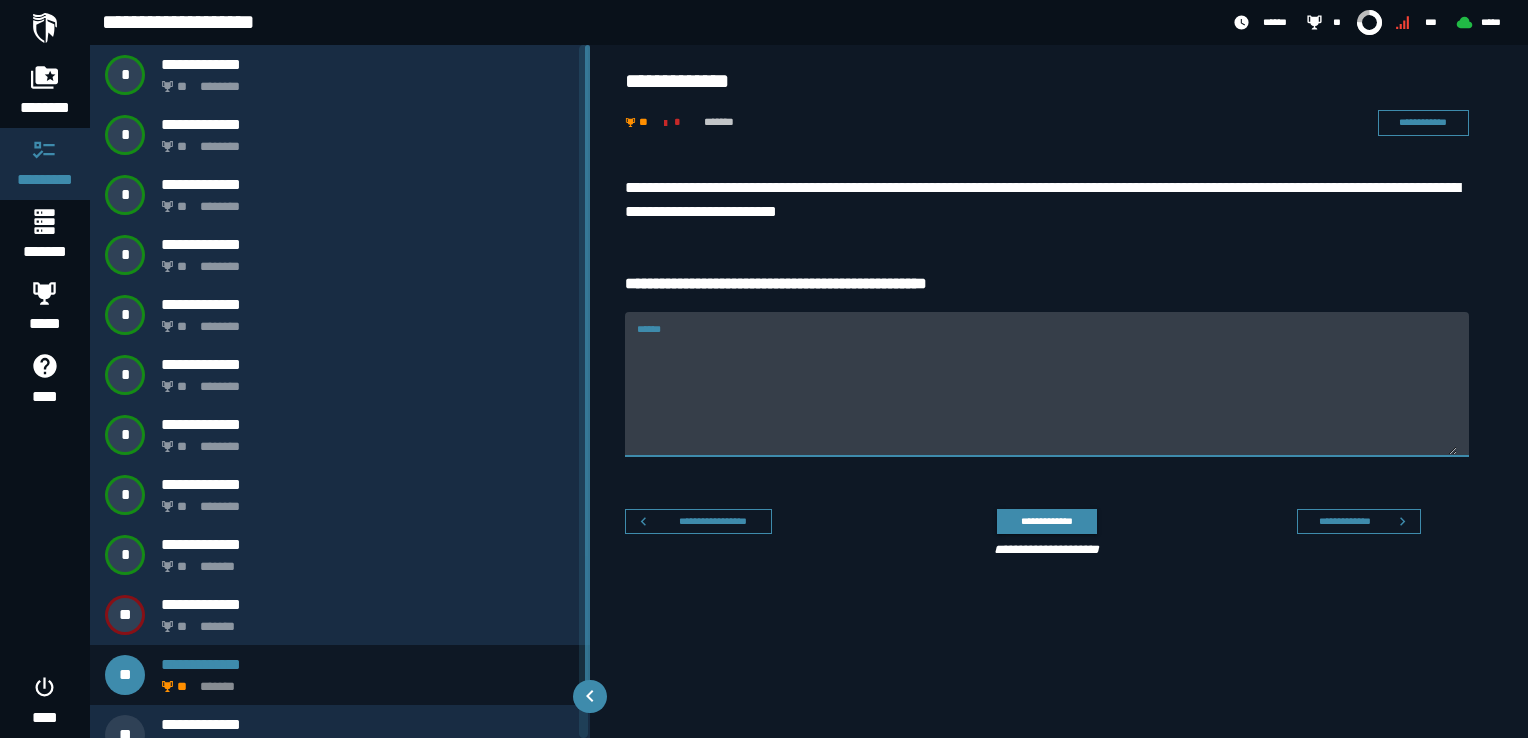 click on "******" at bounding box center [1047, 396] 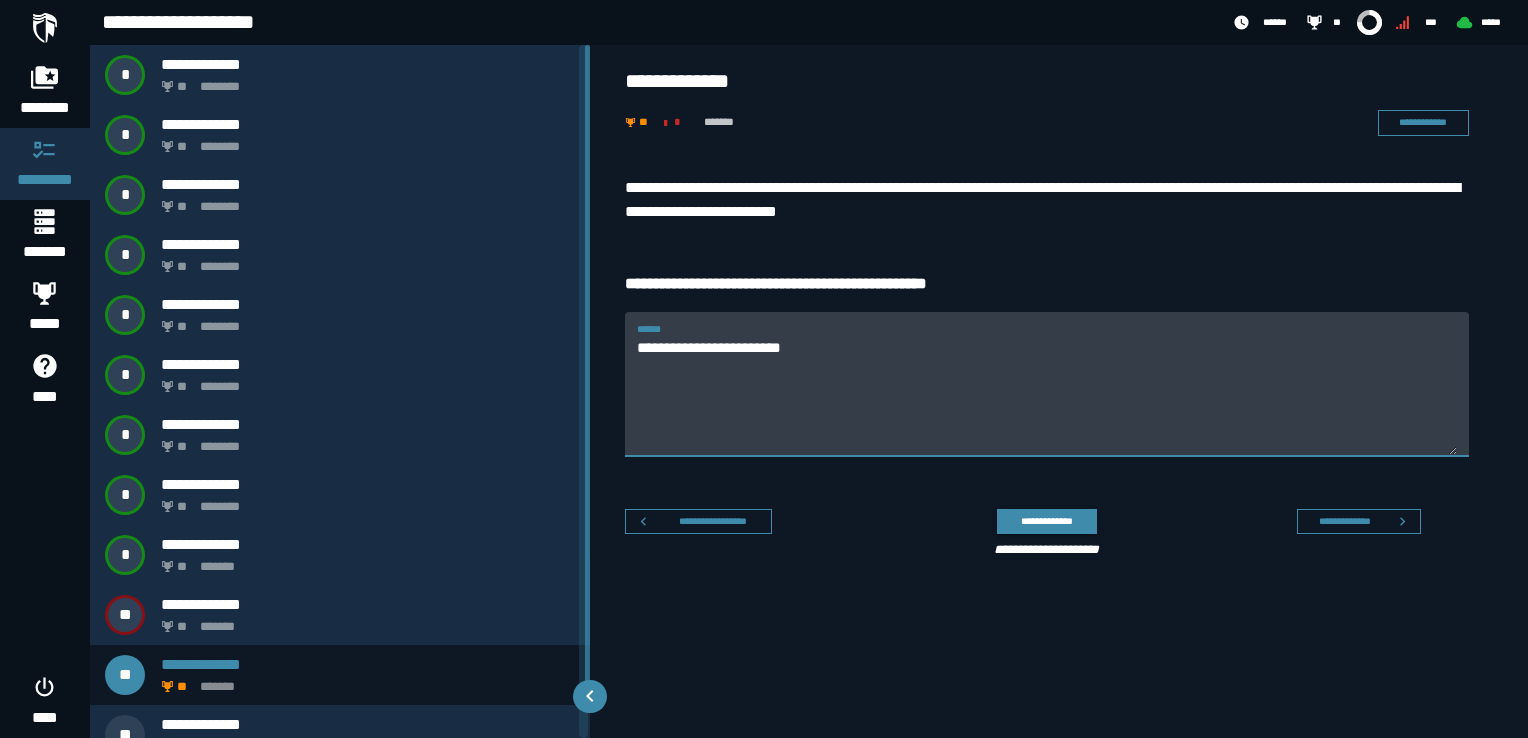 type on "**********" 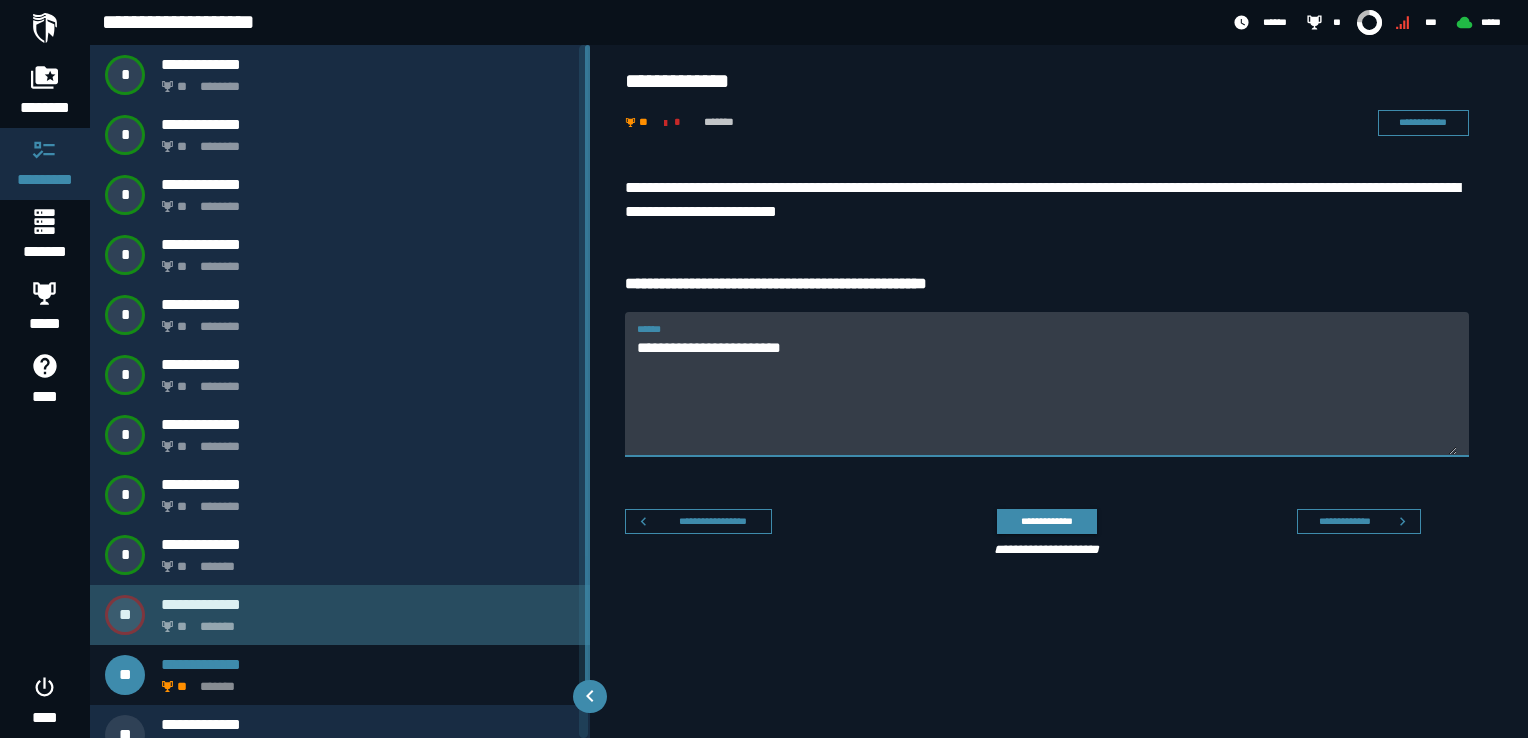 click on "** *******" at bounding box center [364, 621] 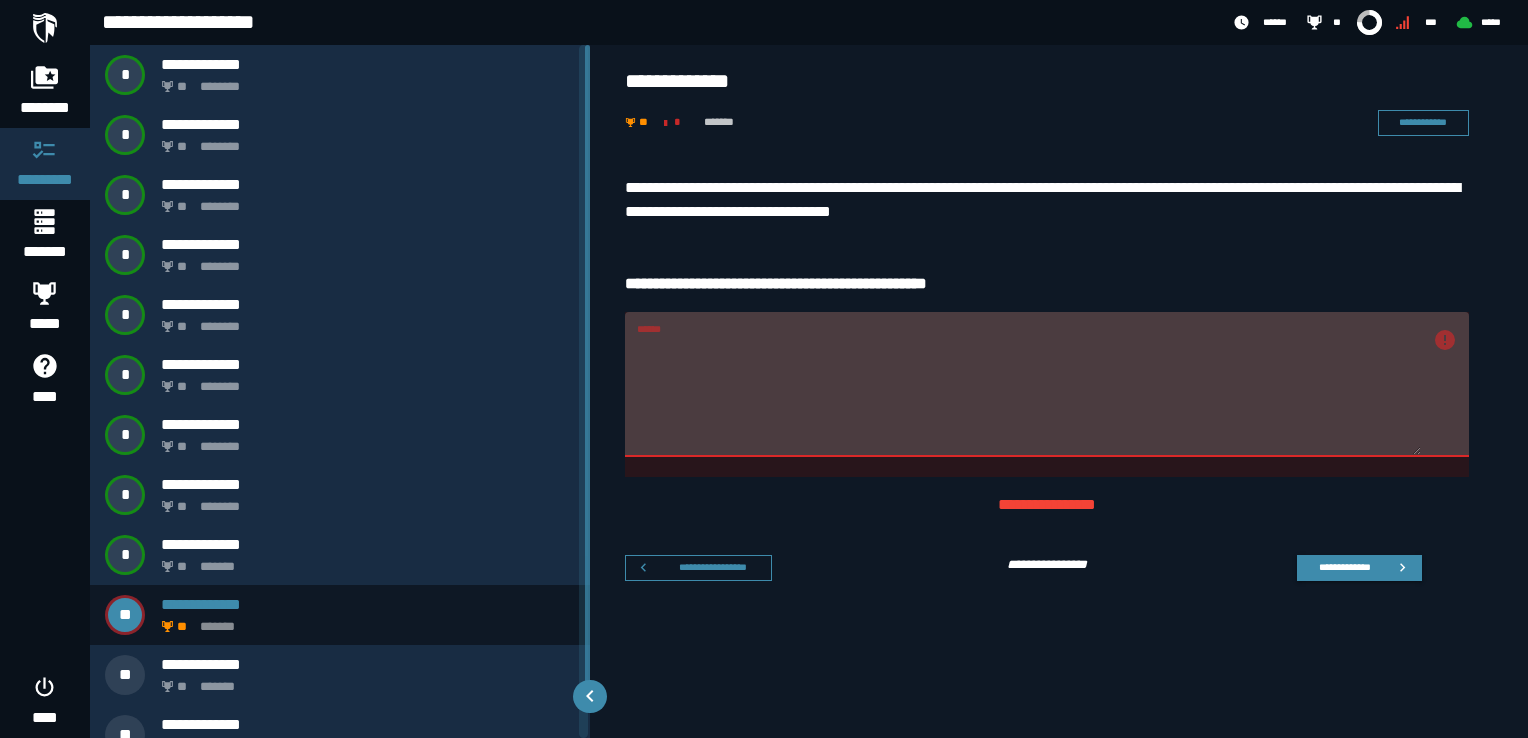 drag, startPoint x: 713, startPoint y: 363, endPoint x: 700, endPoint y: 365, distance: 13.152946 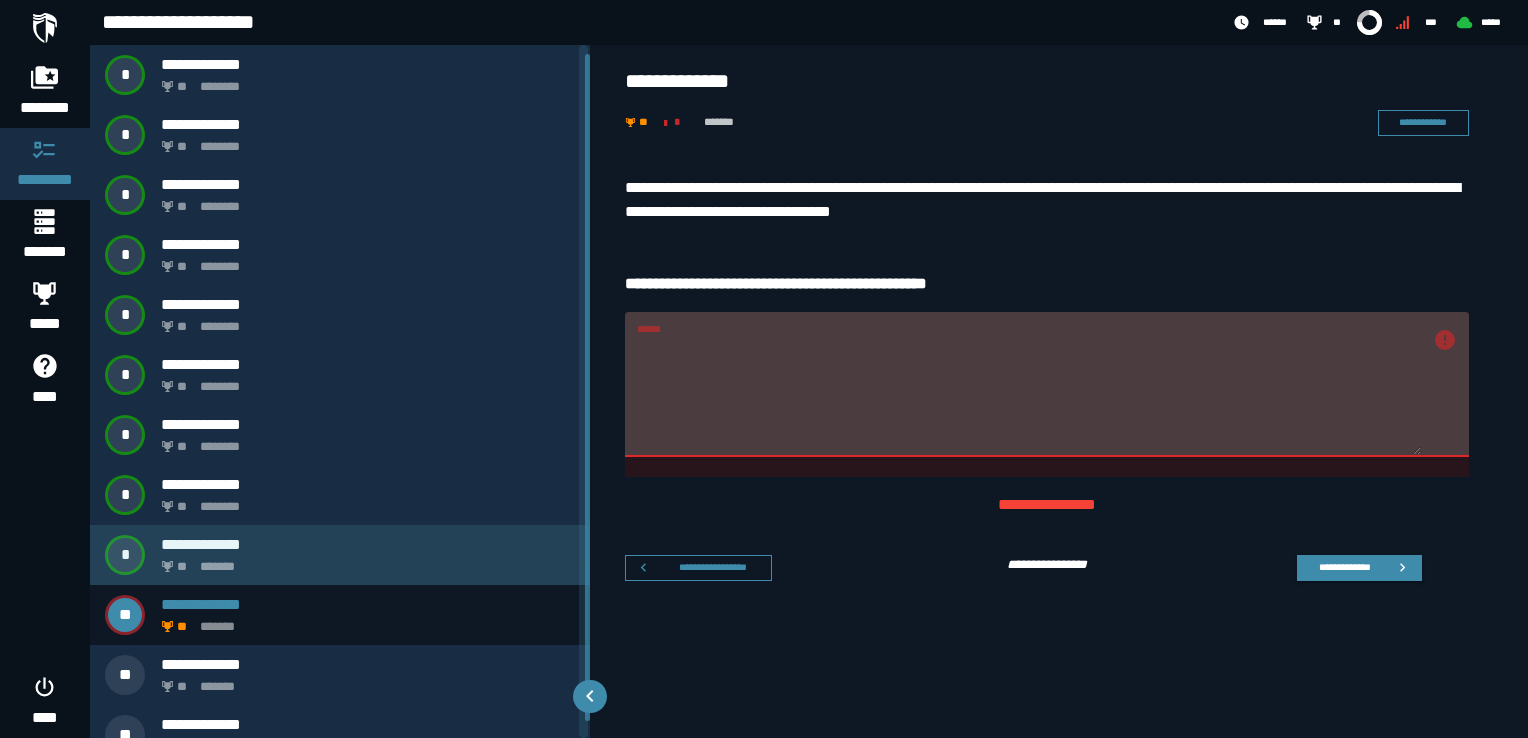 scroll, scrollTop: 26, scrollLeft: 0, axis: vertical 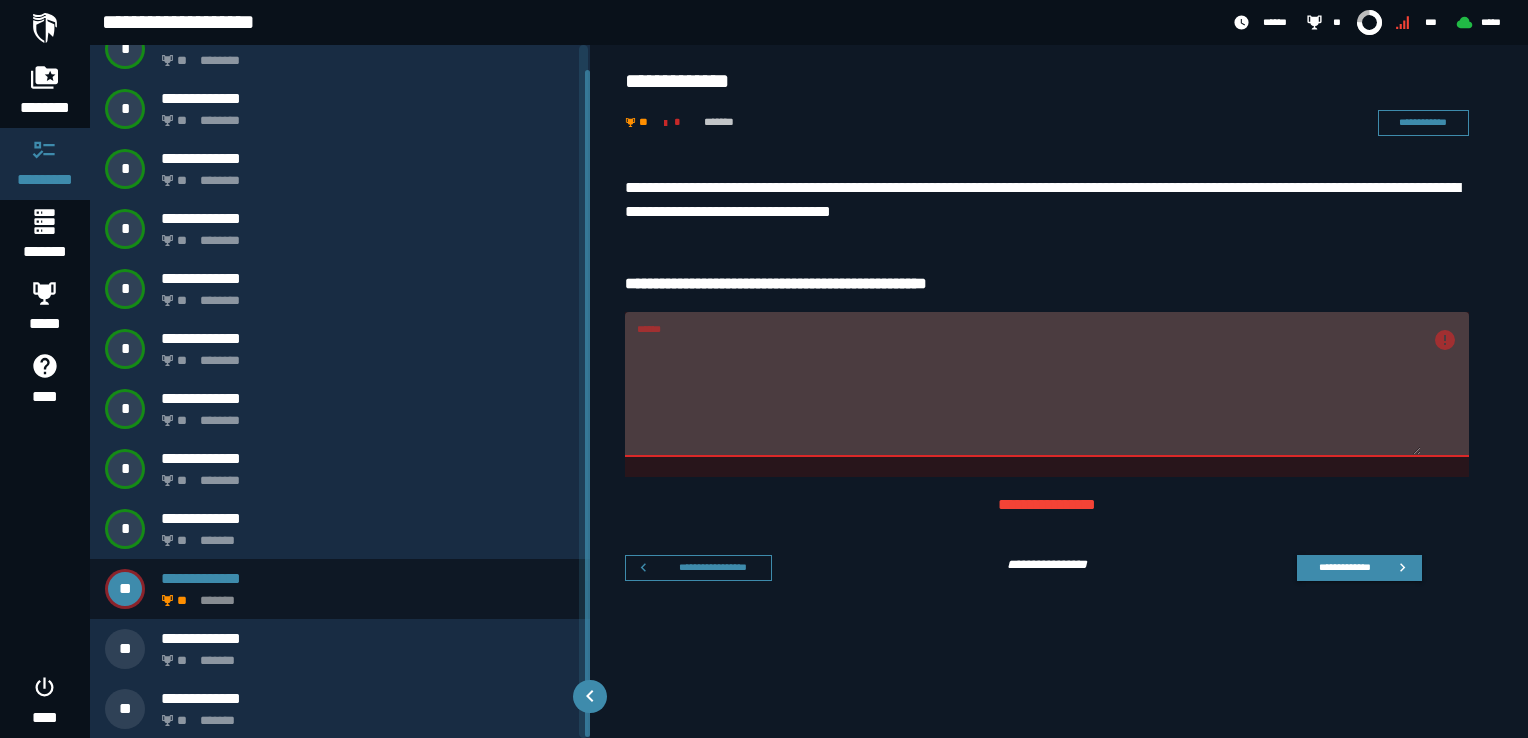 click on "******" at bounding box center [1047, 384] 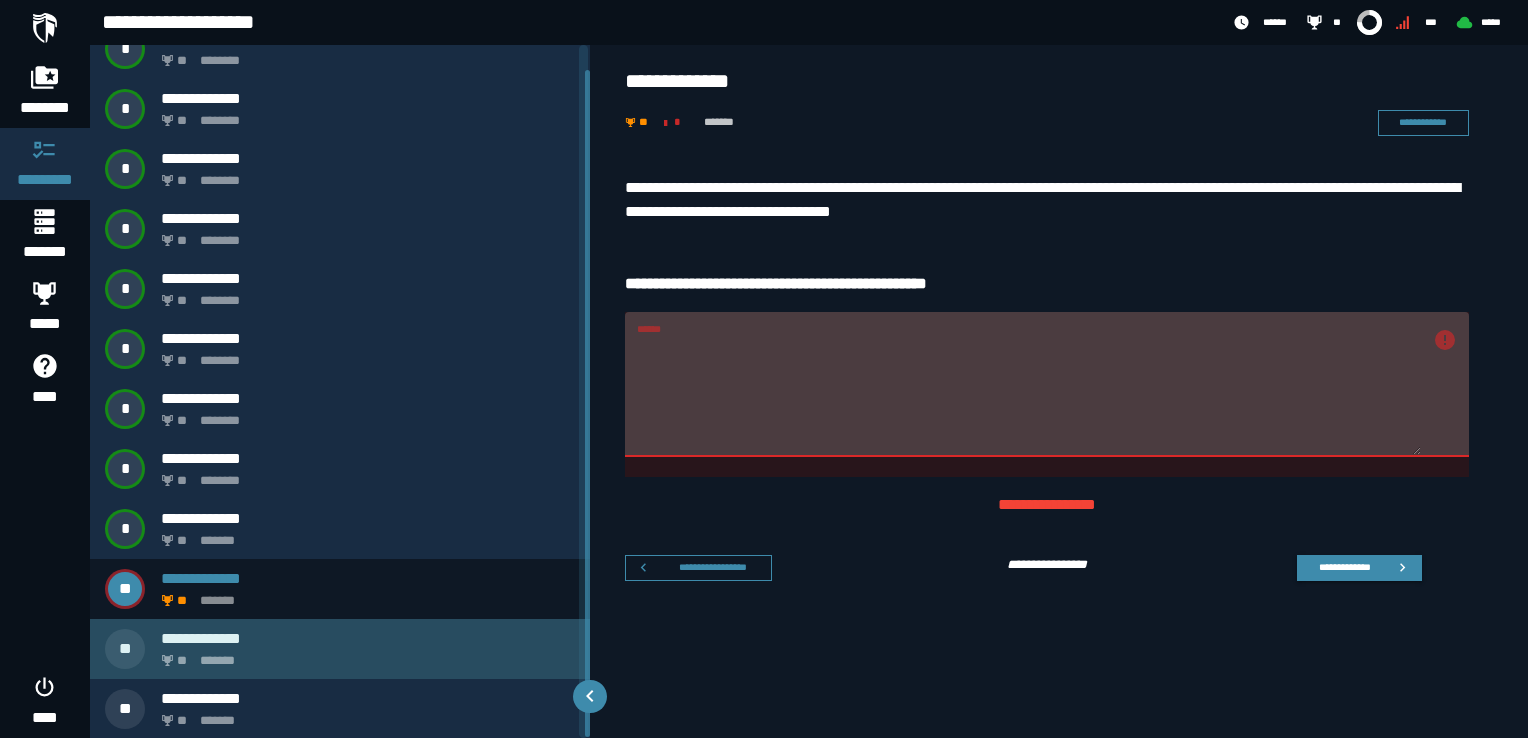click on "** *******" at bounding box center [364, 655] 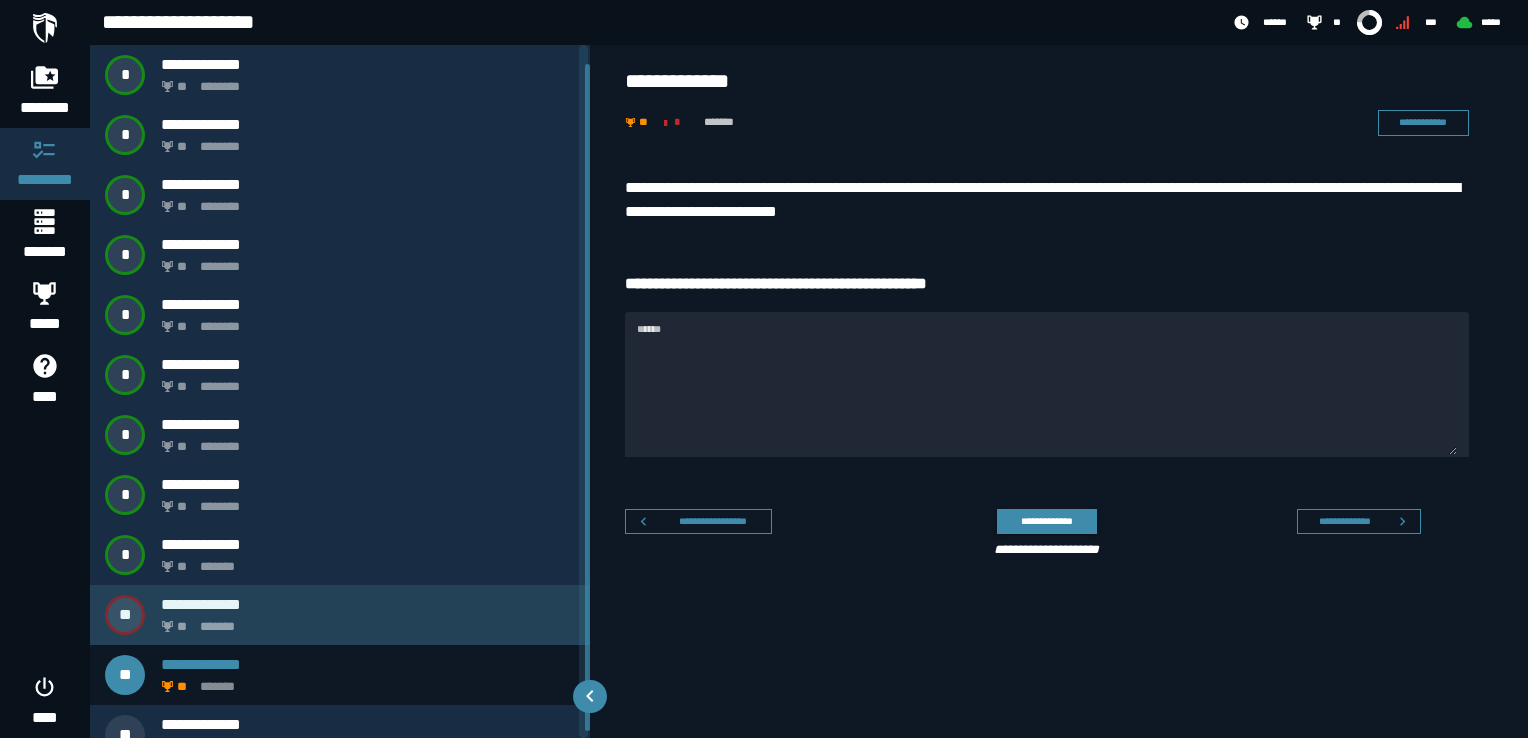 scroll, scrollTop: 0, scrollLeft: 0, axis: both 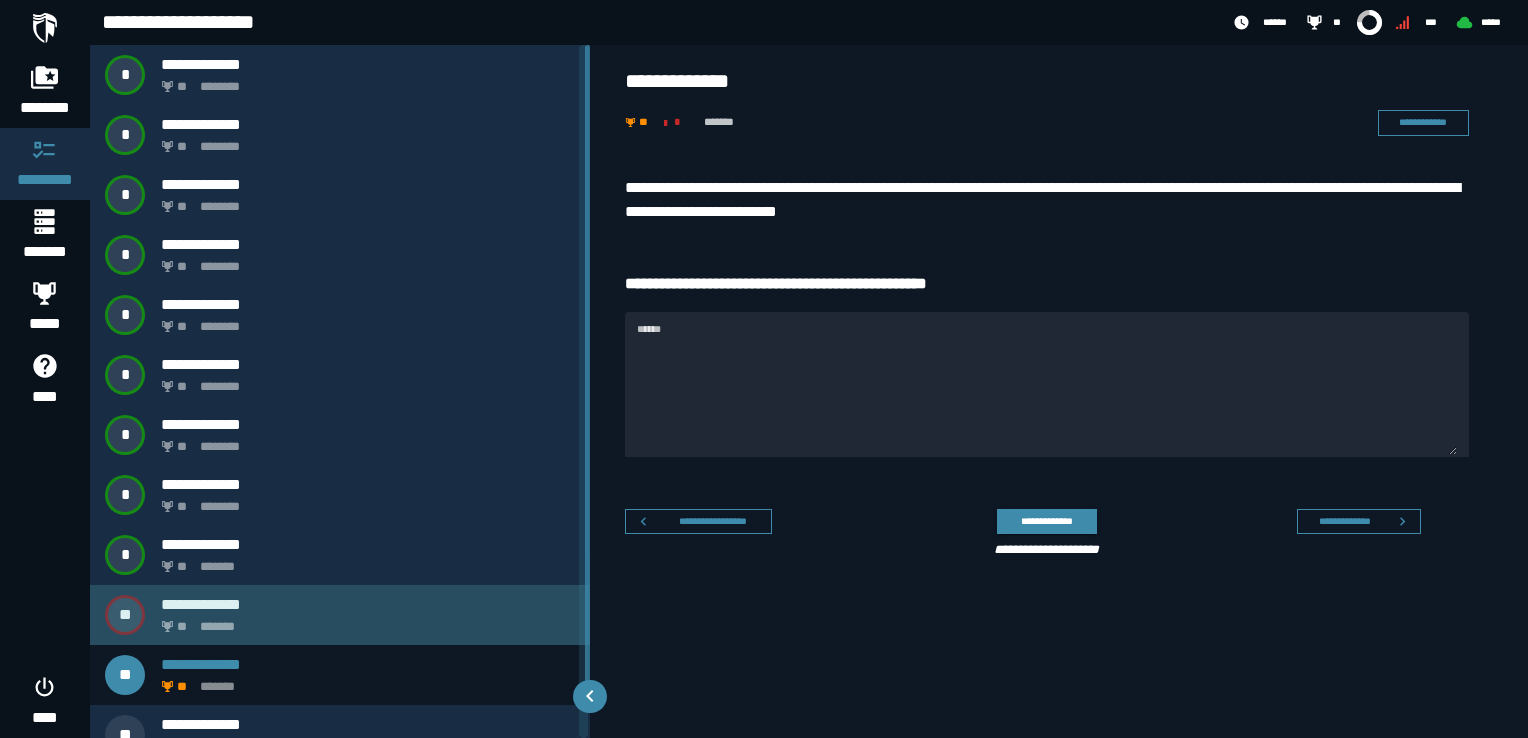 click on "**********" at bounding box center [340, 615] 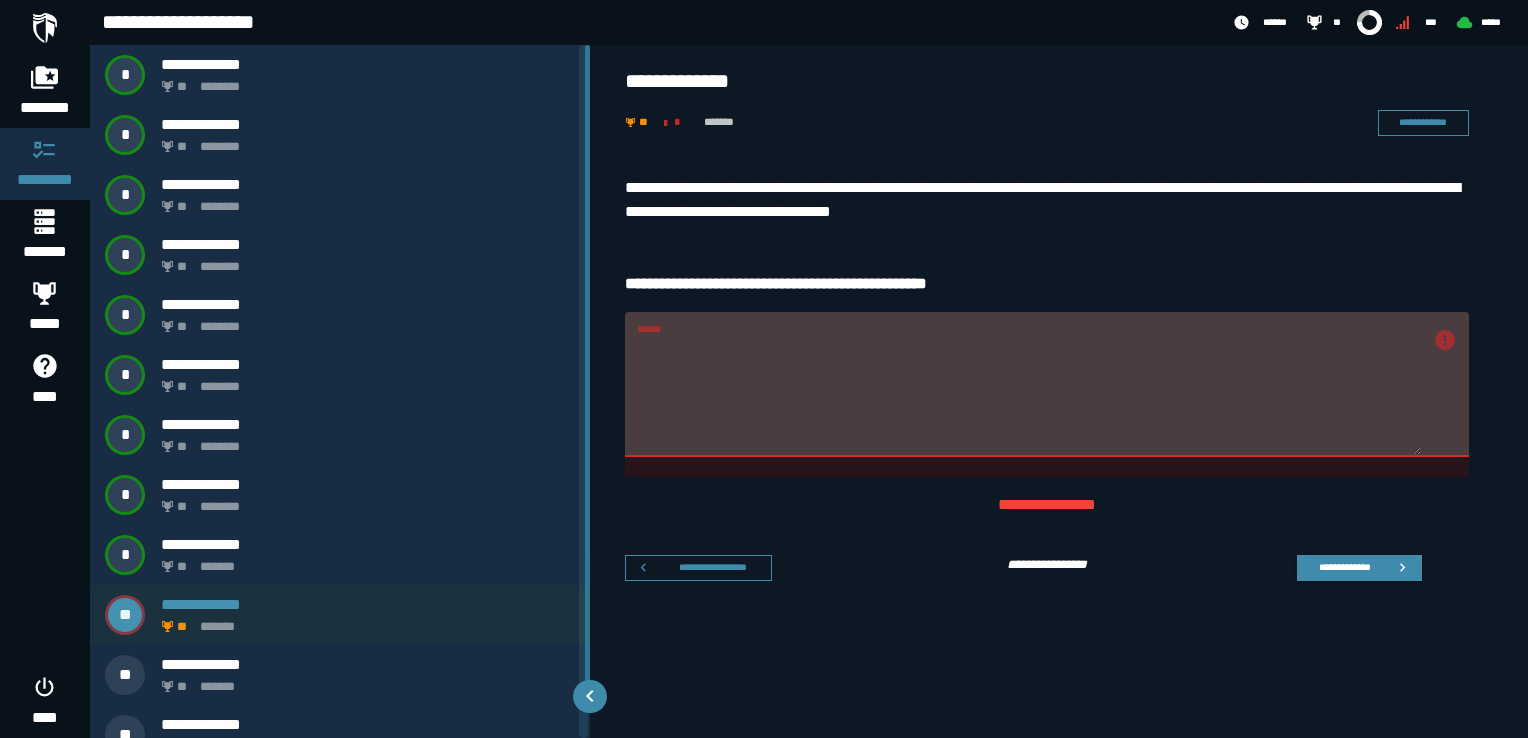 scroll, scrollTop: 26, scrollLeft: 0, axis: vertical 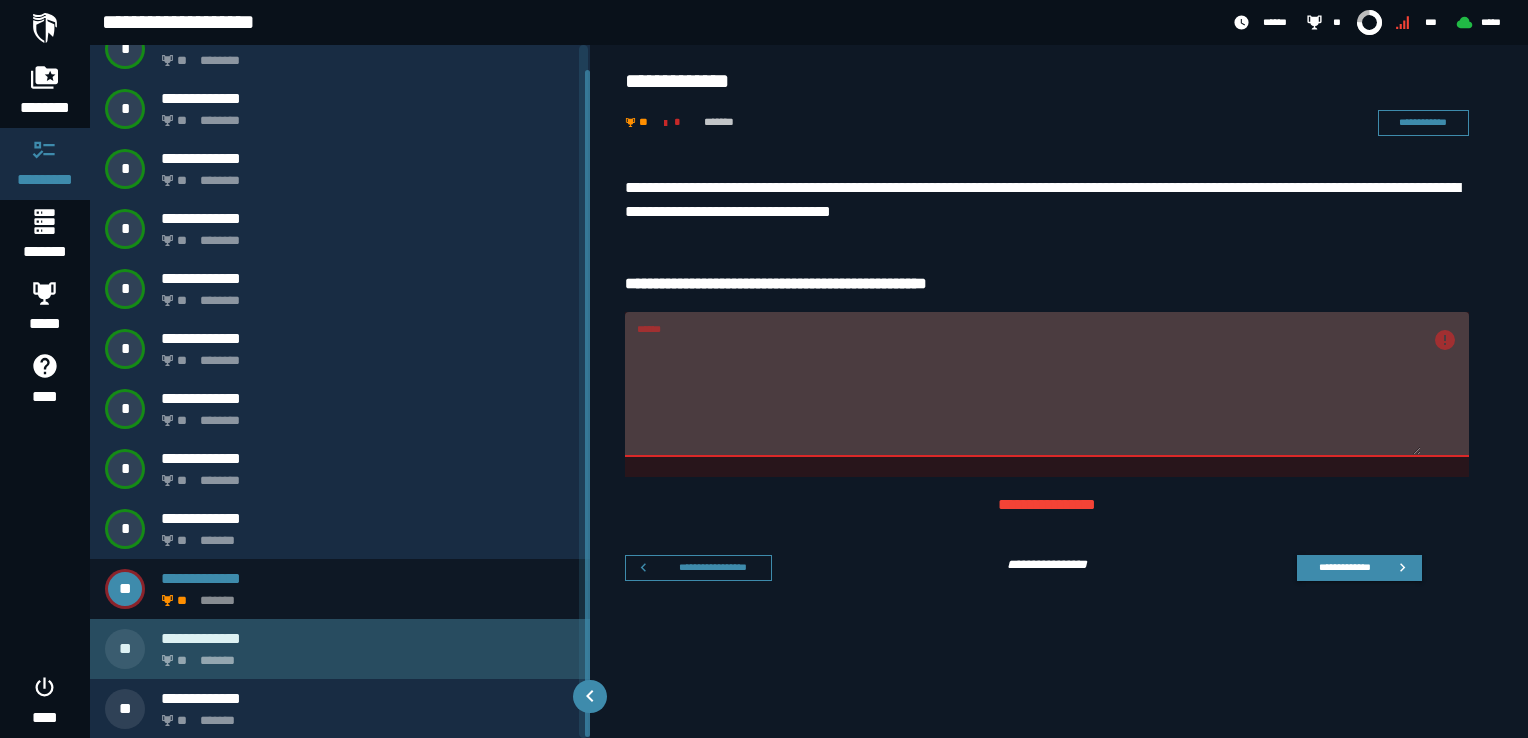 click on "** *******" at bounding box center (364, 655) 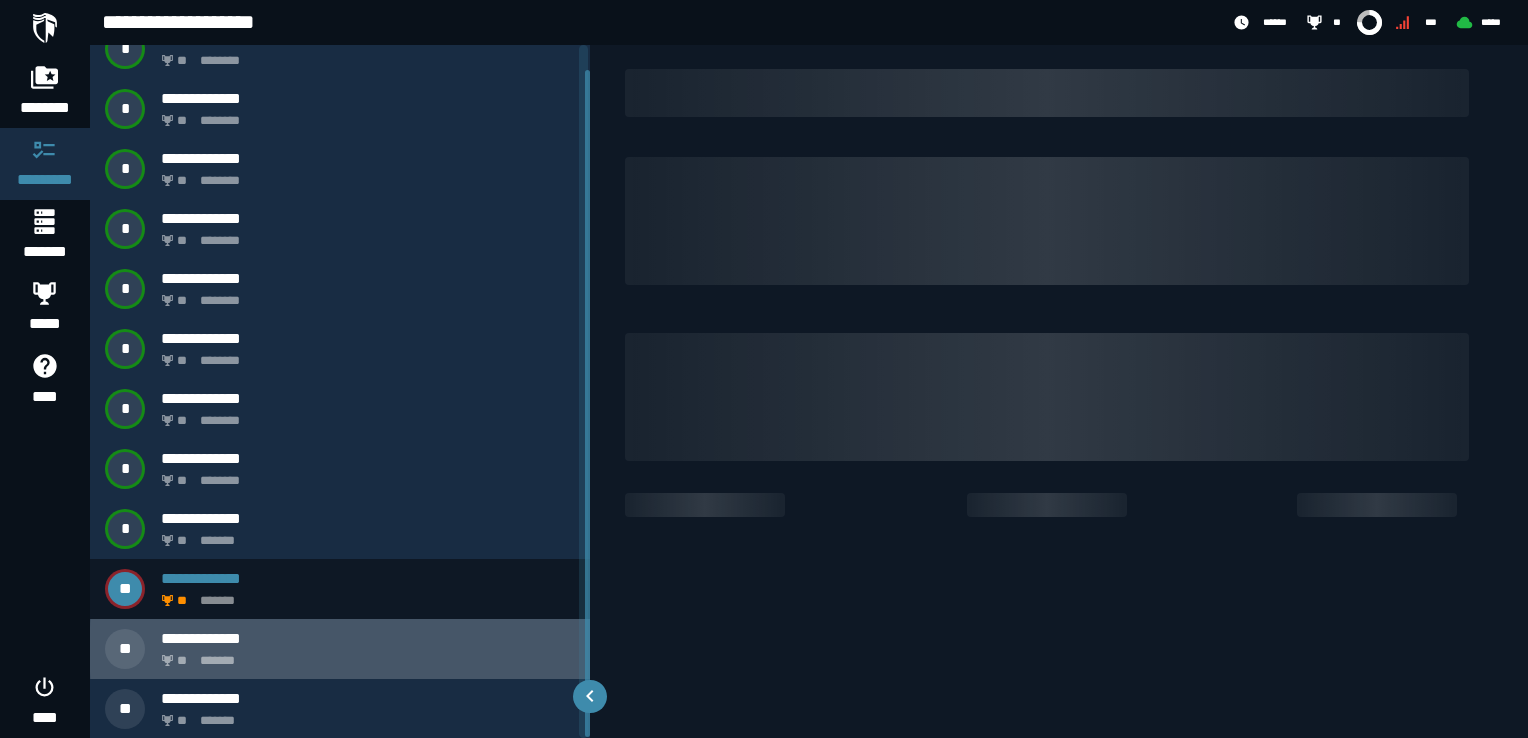 scroll, scrollTop: 0, scrollLeft: 0, axis: both 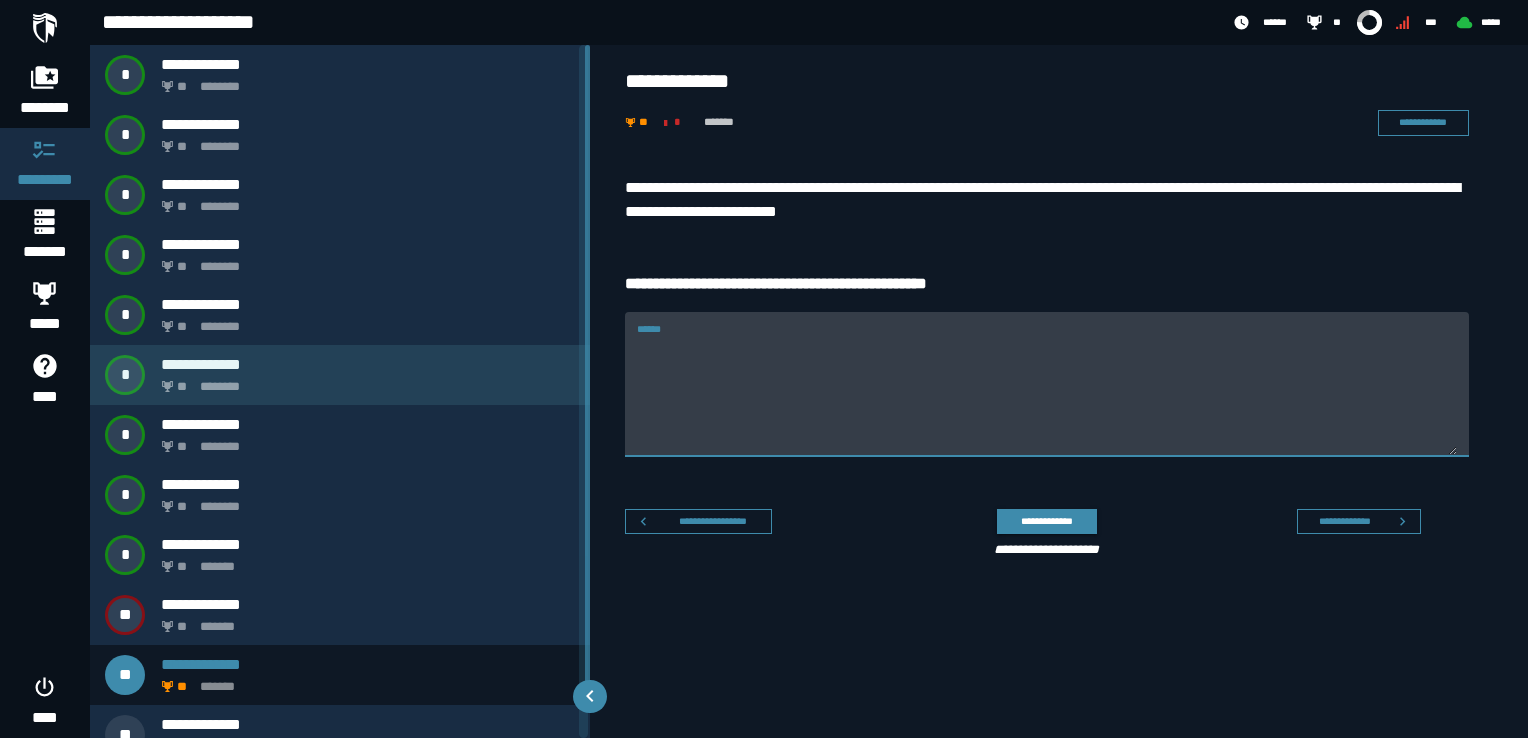 drag, startPoint x: 848, startPoint y: 348, endPoint x: 414, endPoint y: 362, distance: 434.22574 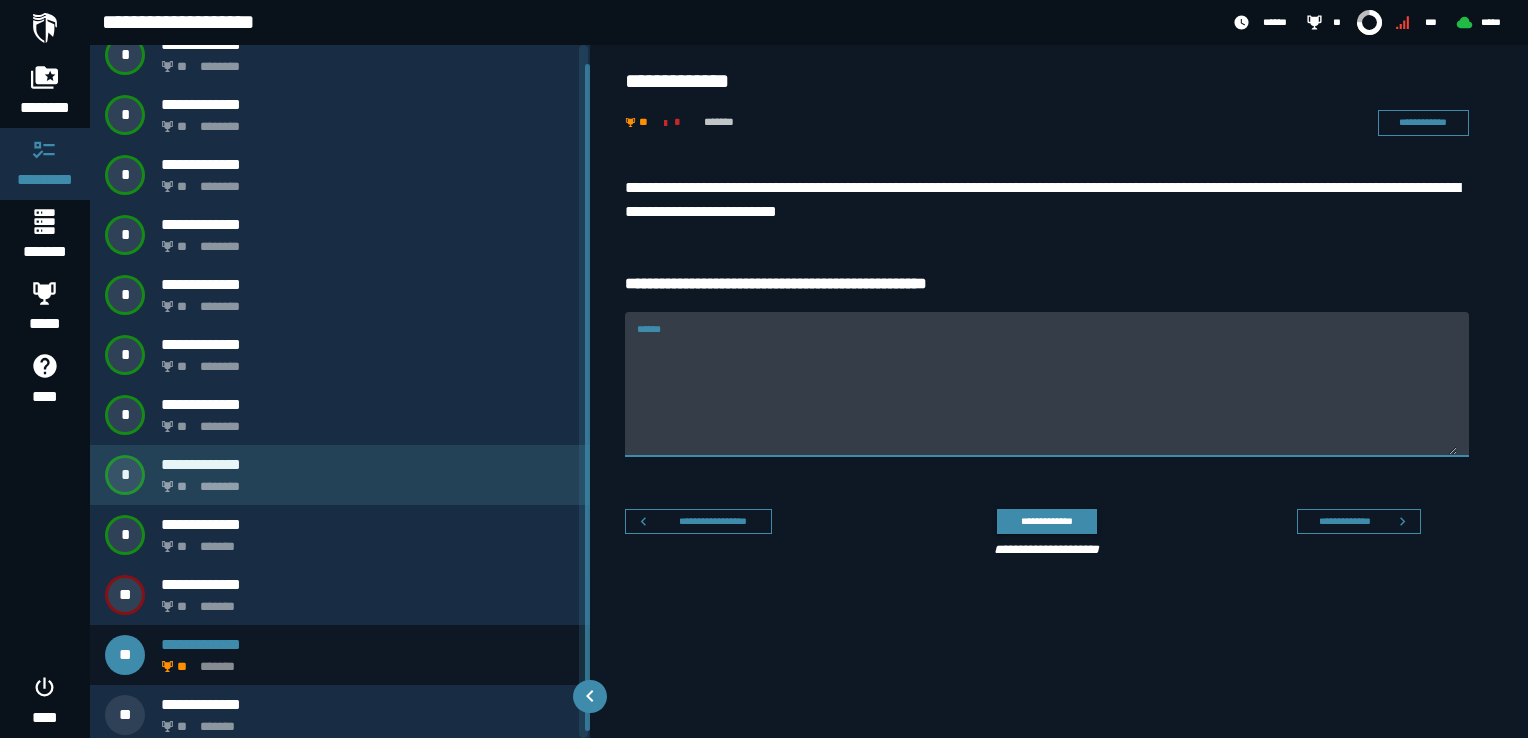 scroll, scrollTop: 26, scrollLeft: 0, axis: vertical 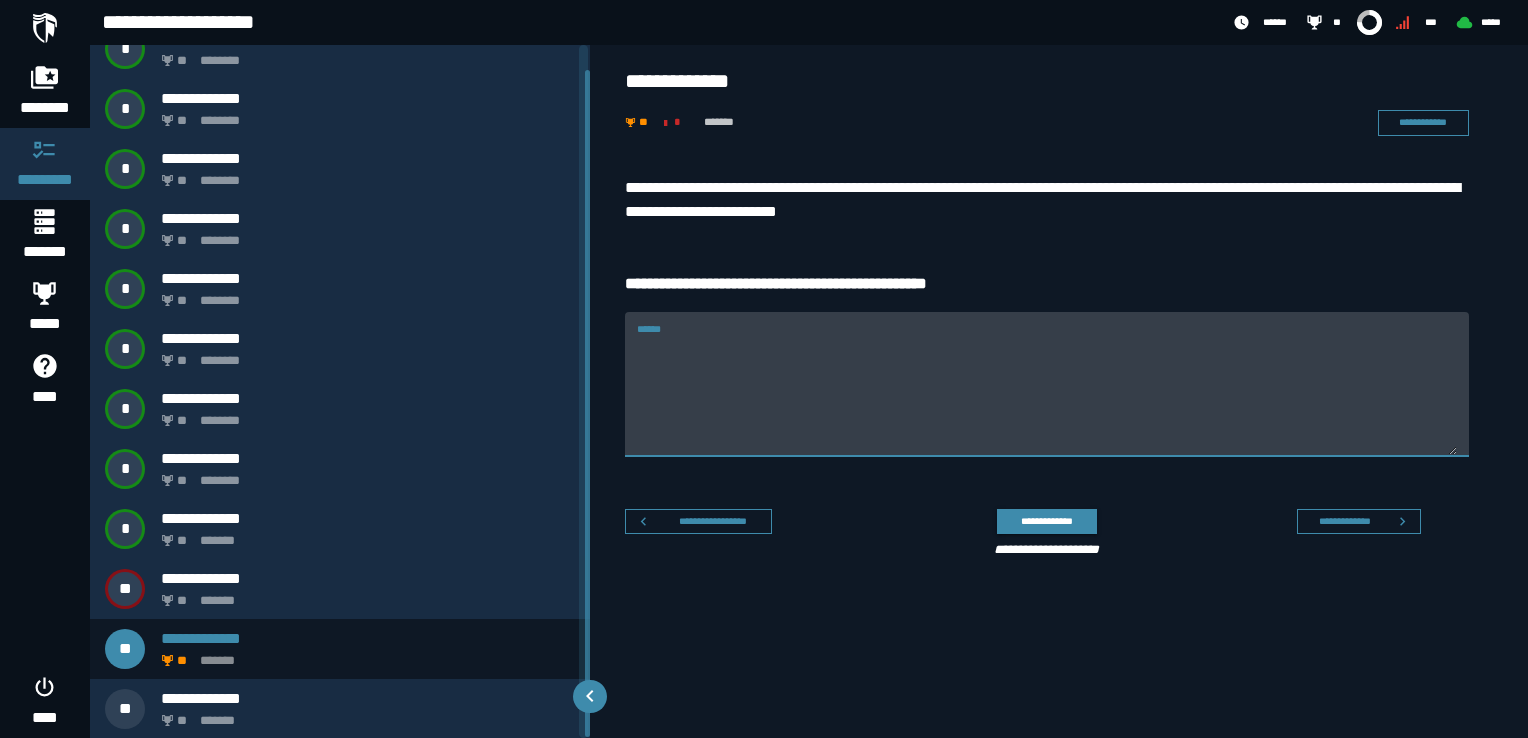 click on "******" at bounding box center (1047, 396) 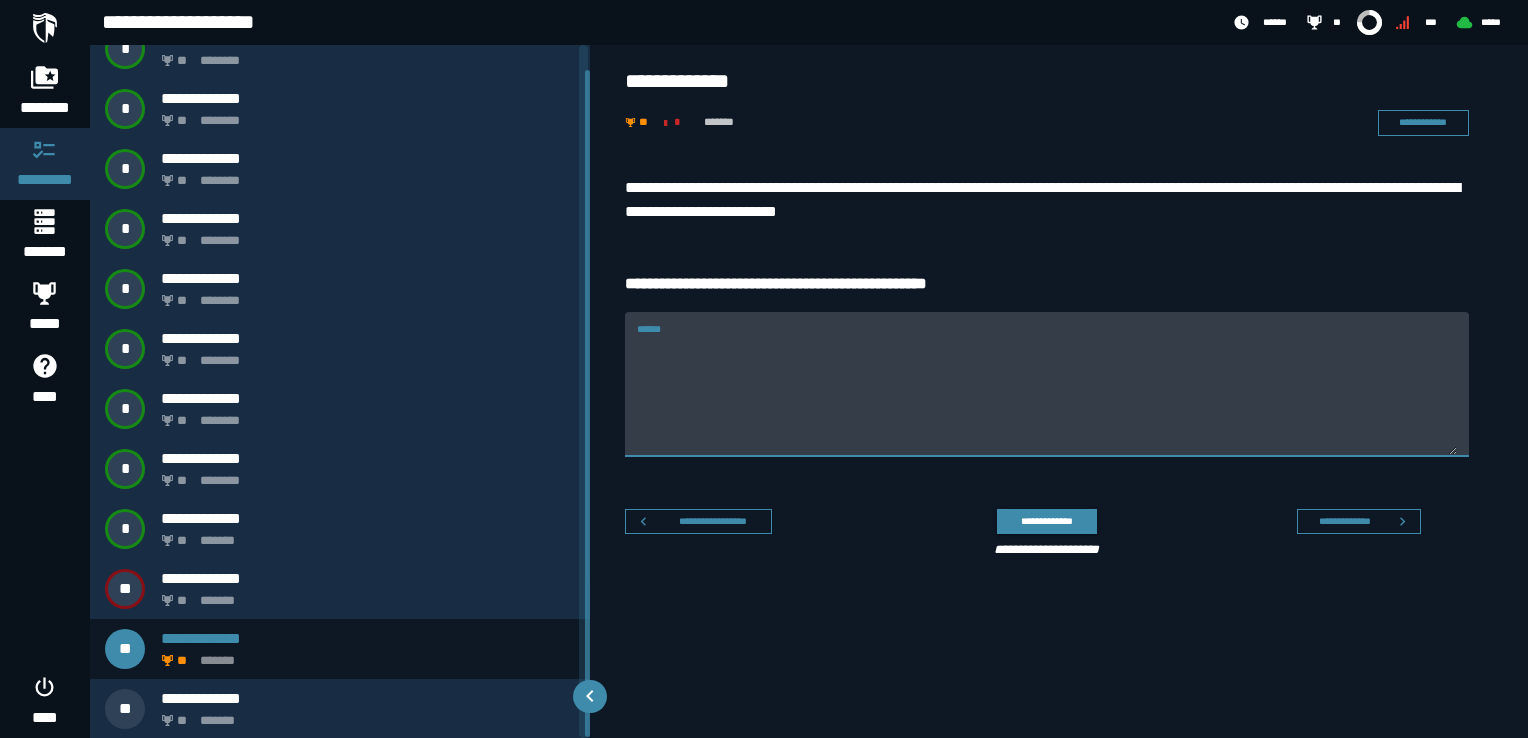 click on "**********" at bounding box center [1059, 371] 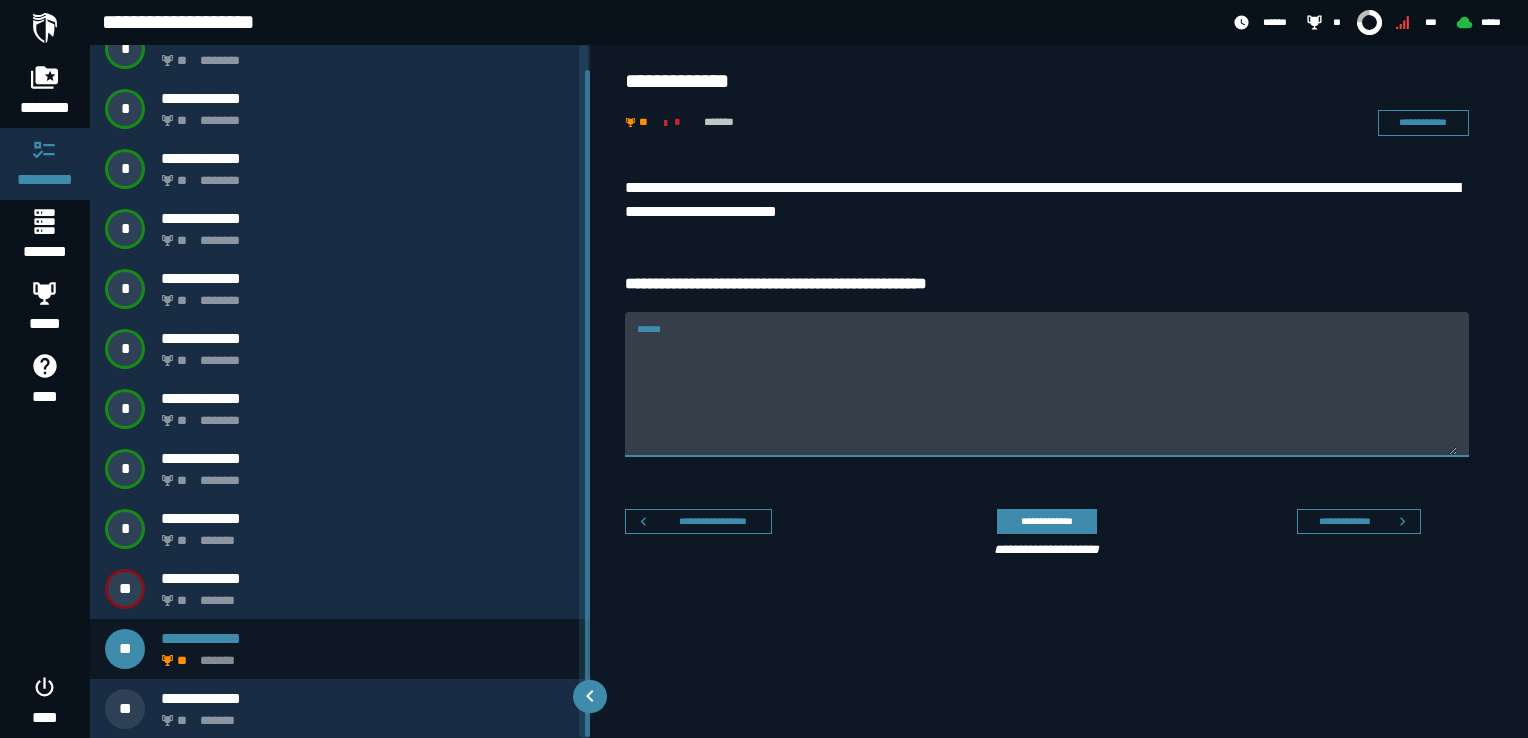 click on "******" at bounding box center (1047, 396) 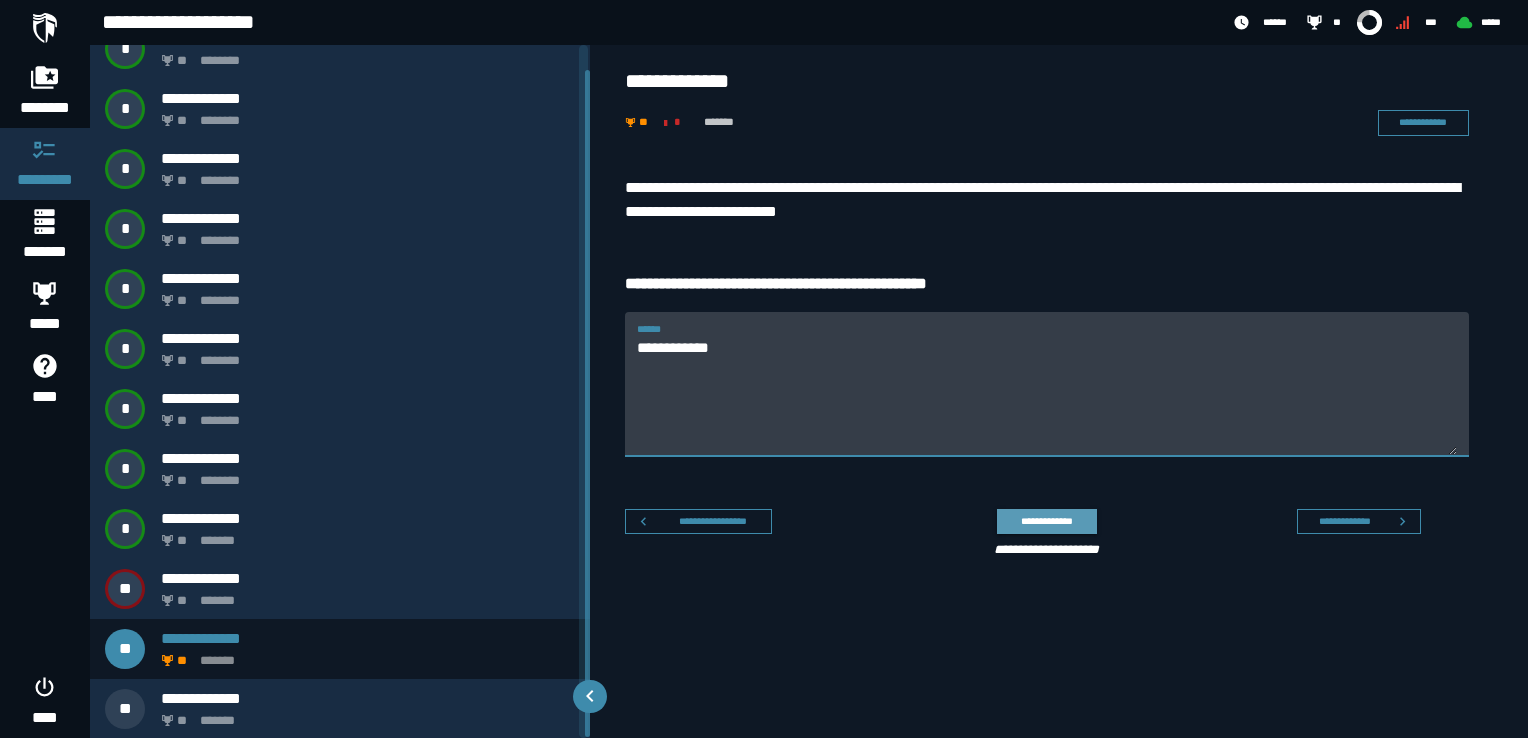 type on "**********" 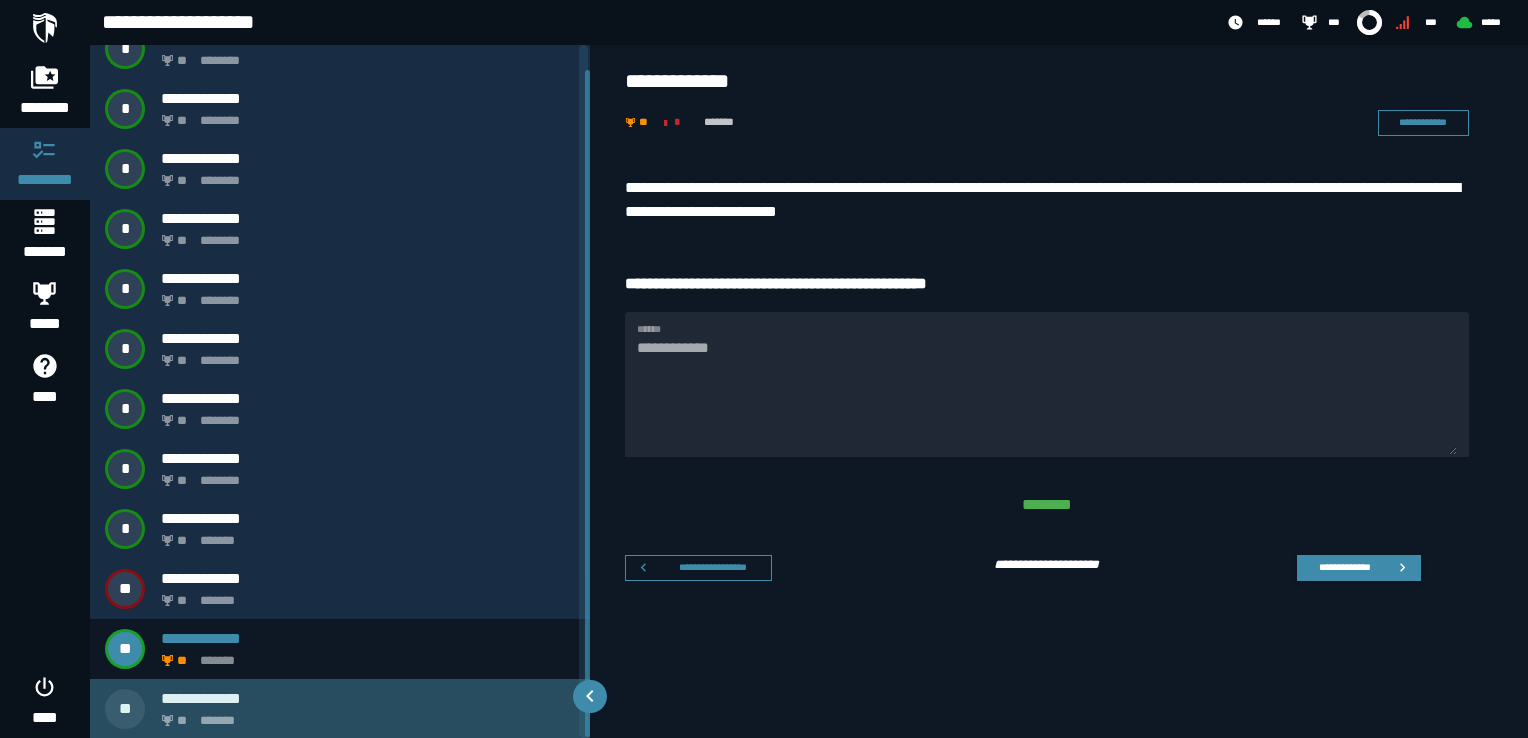 click on "** *******" at bounding box center (364, 715) 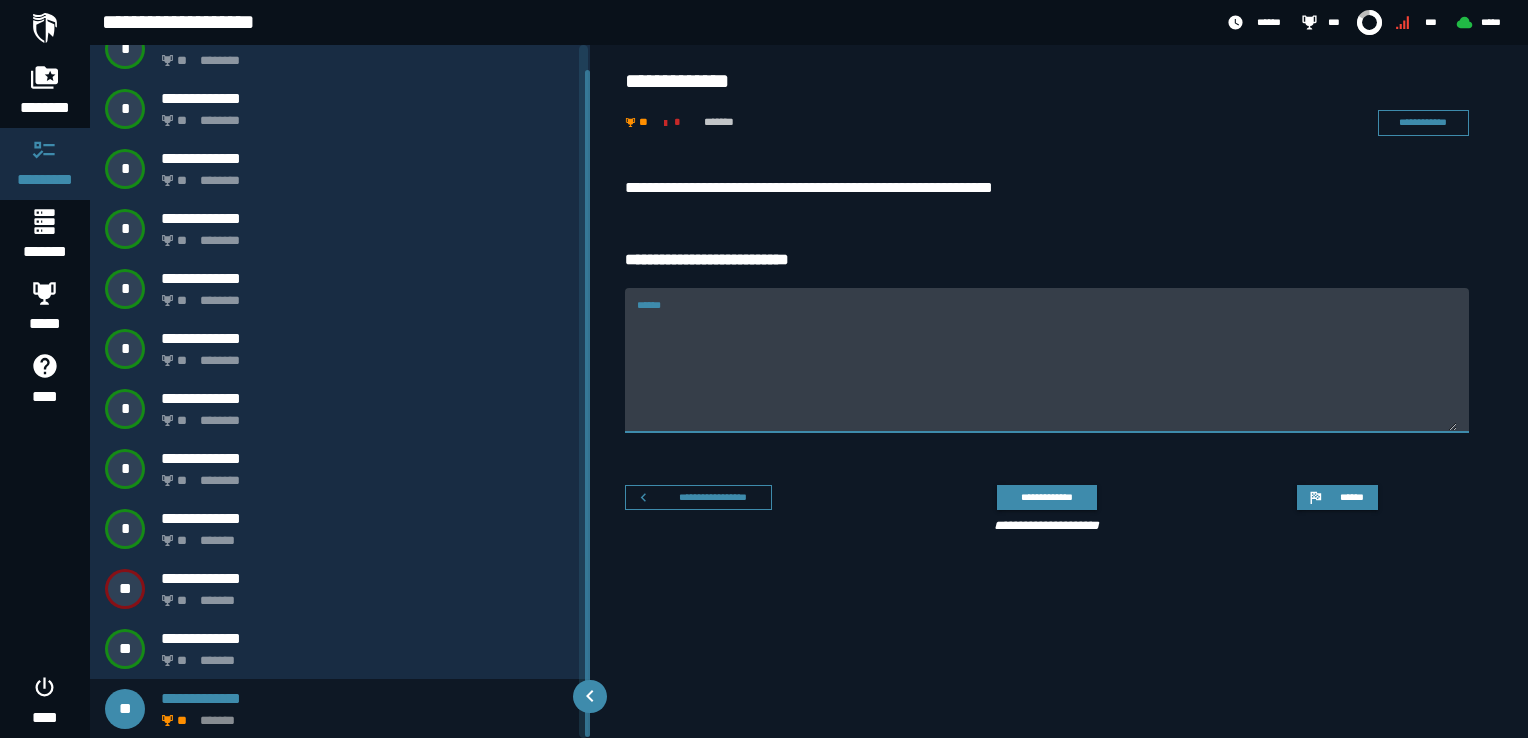 click on "******" at bounding box center [1047, 372] 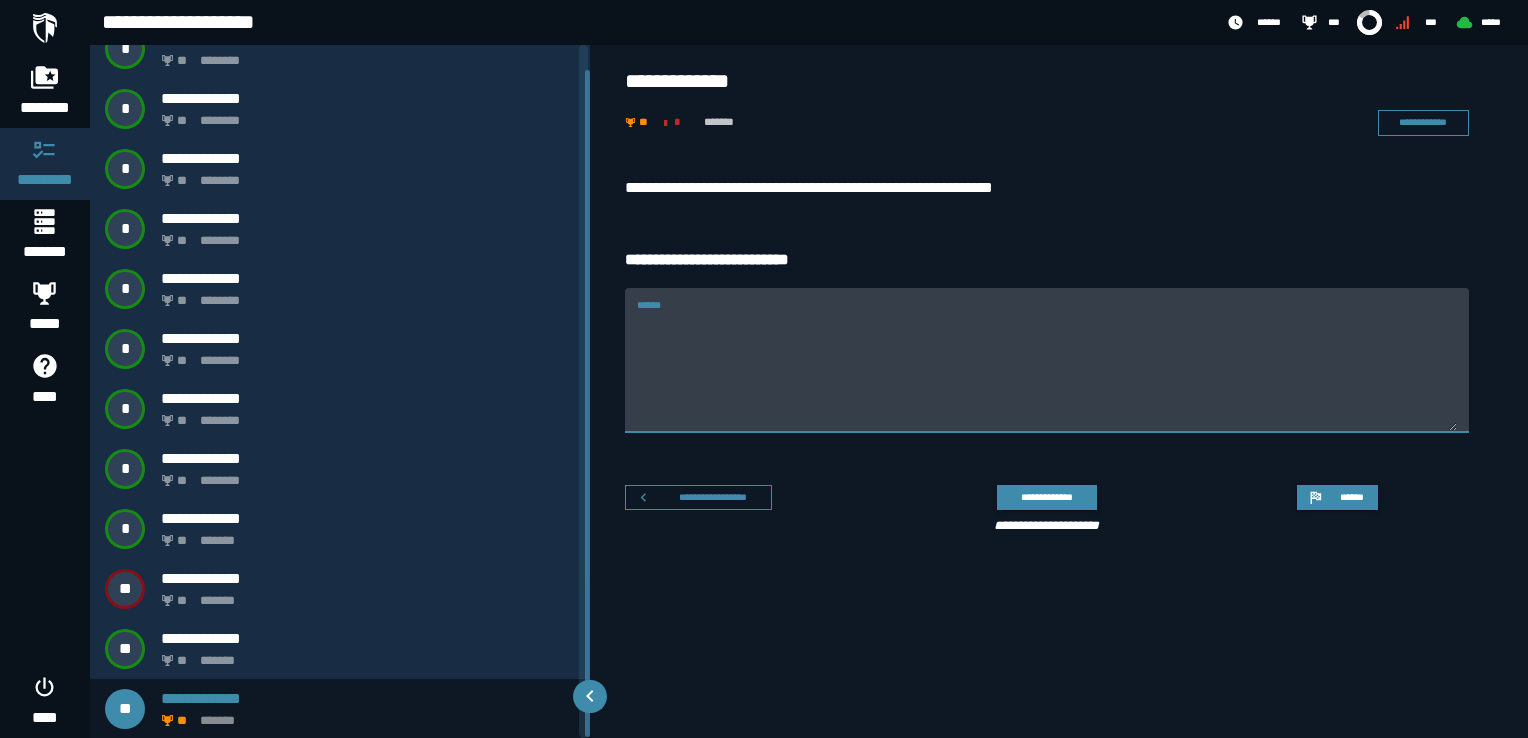 paste on "**********" 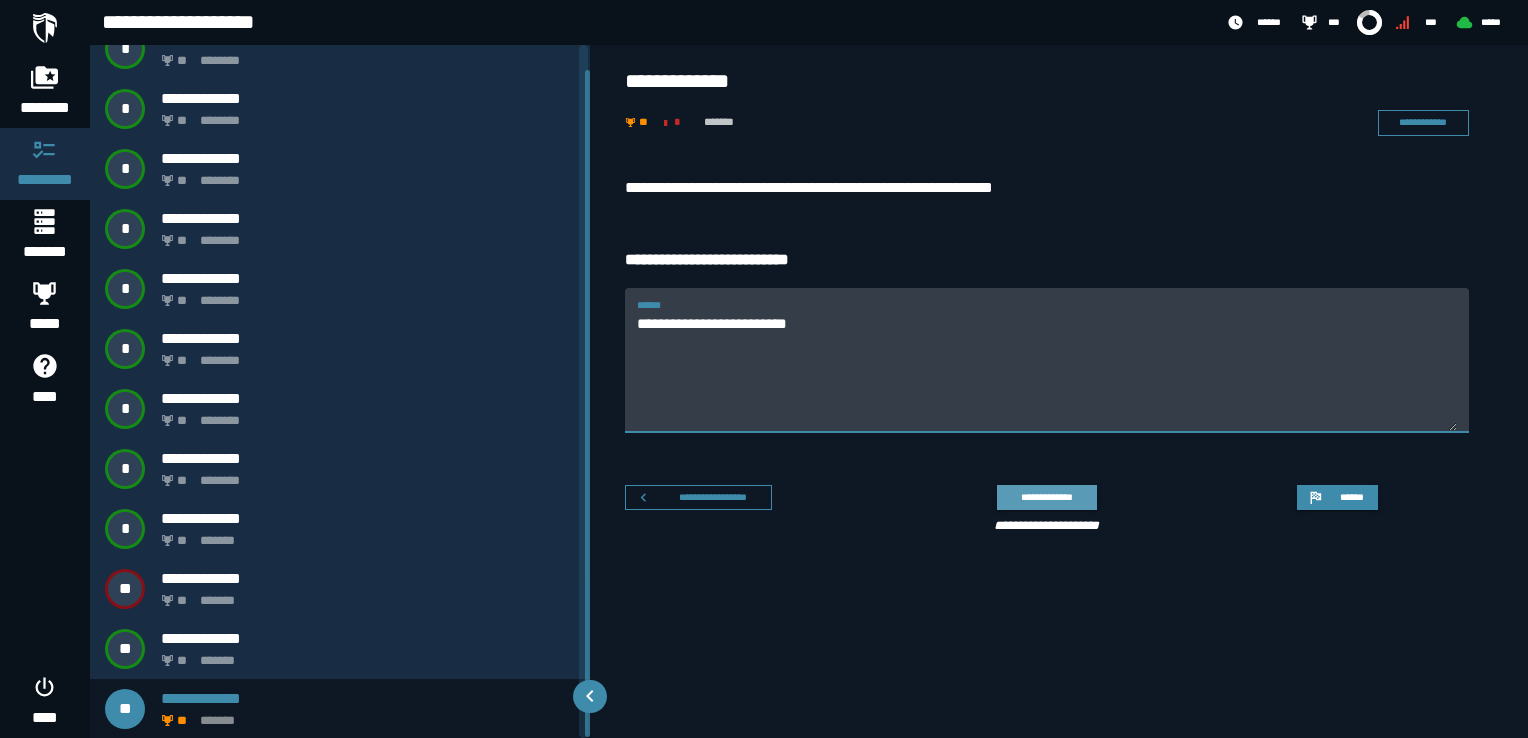 type on "**********" 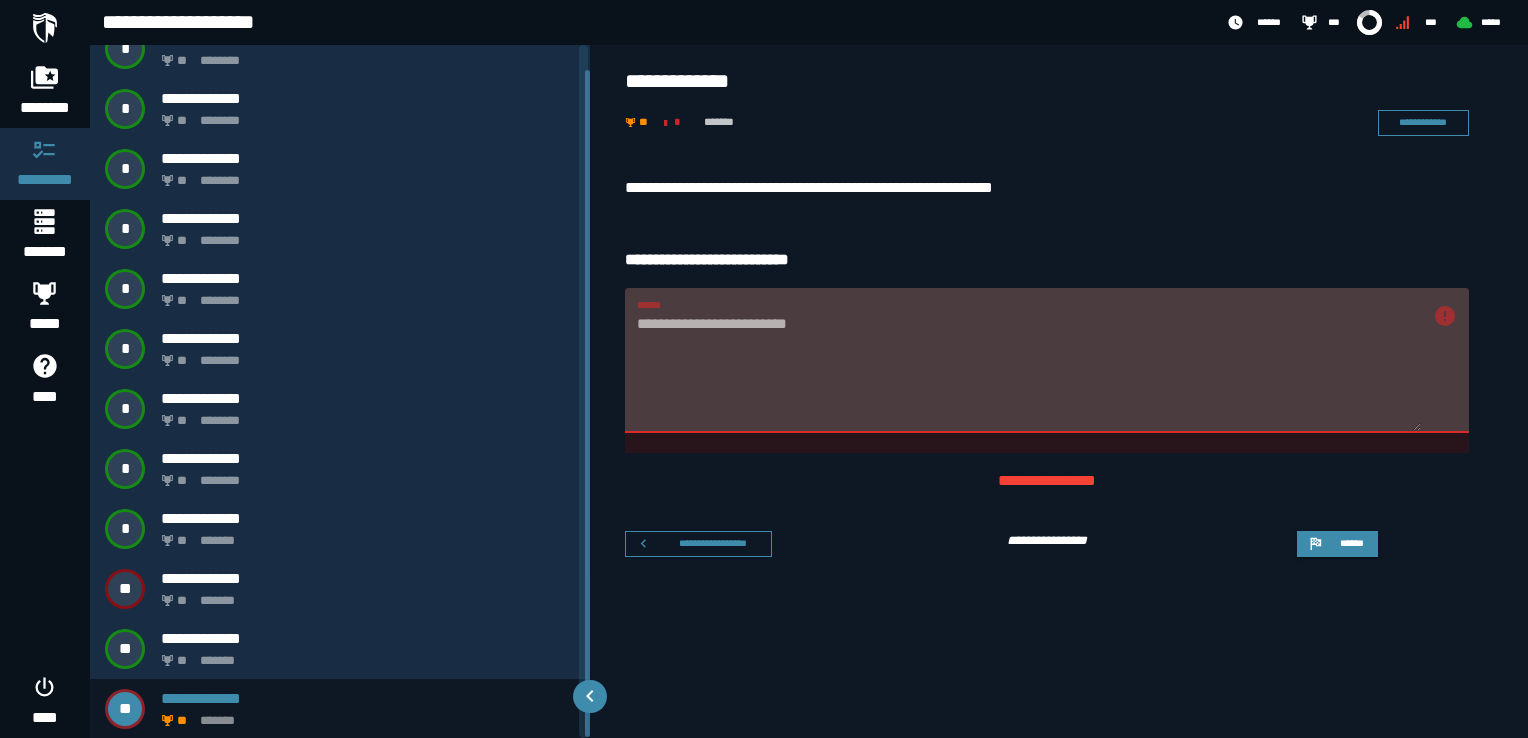 click on "**********" at bounding box center [1047, 360] 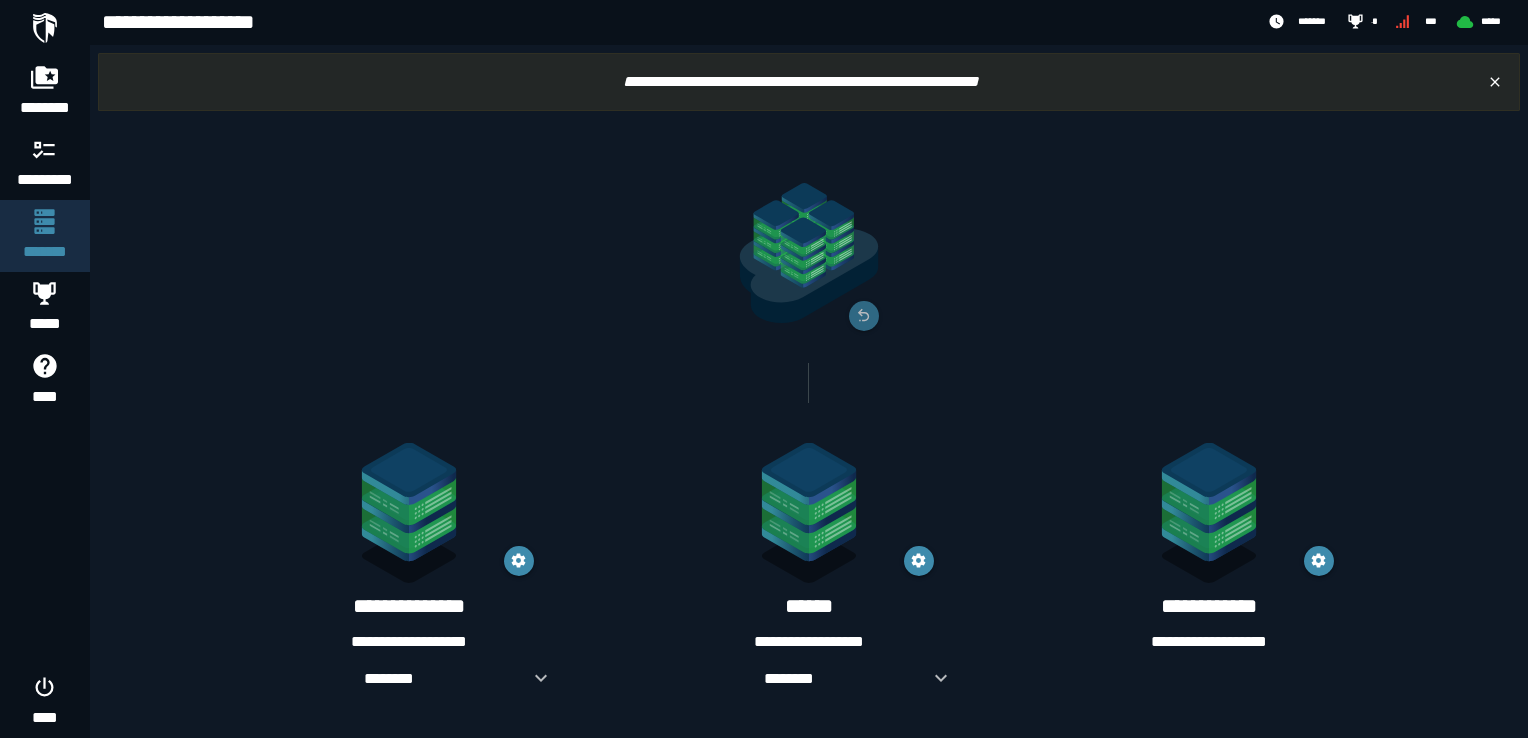 scroll, scrollTop: 0, scrollLeft: 0, axis: both 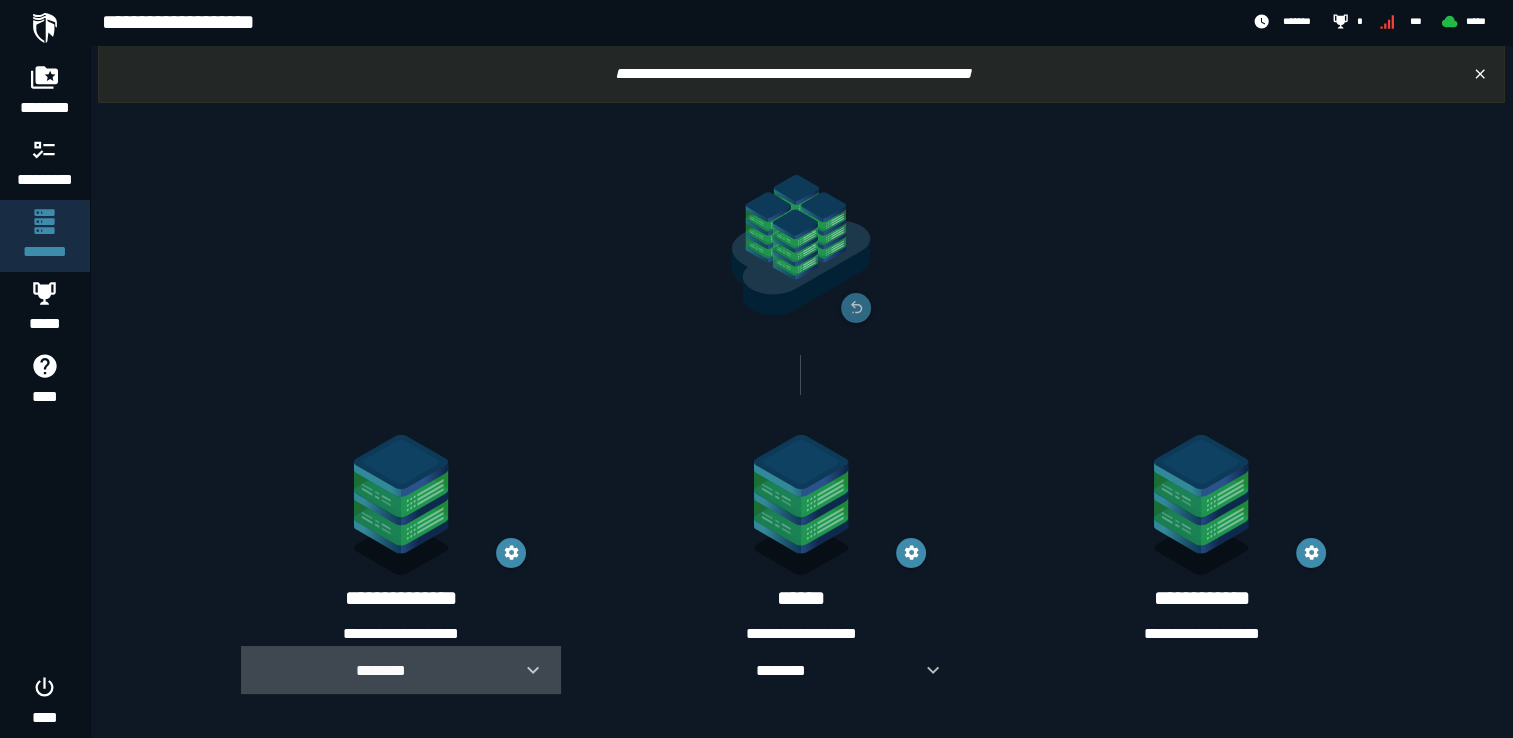 click 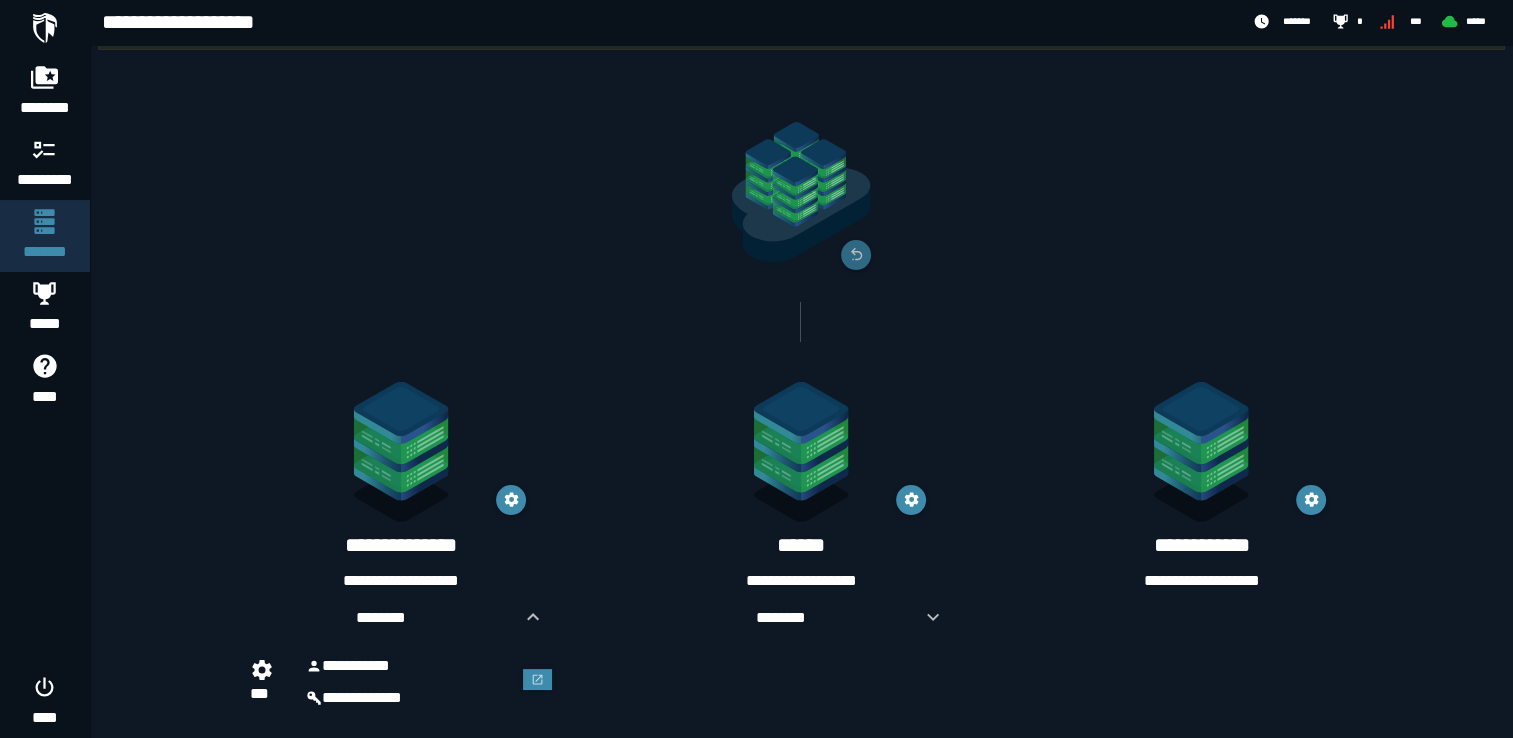 scroll, scrollTop: 90, scrollLeft: 0, axis: vertical 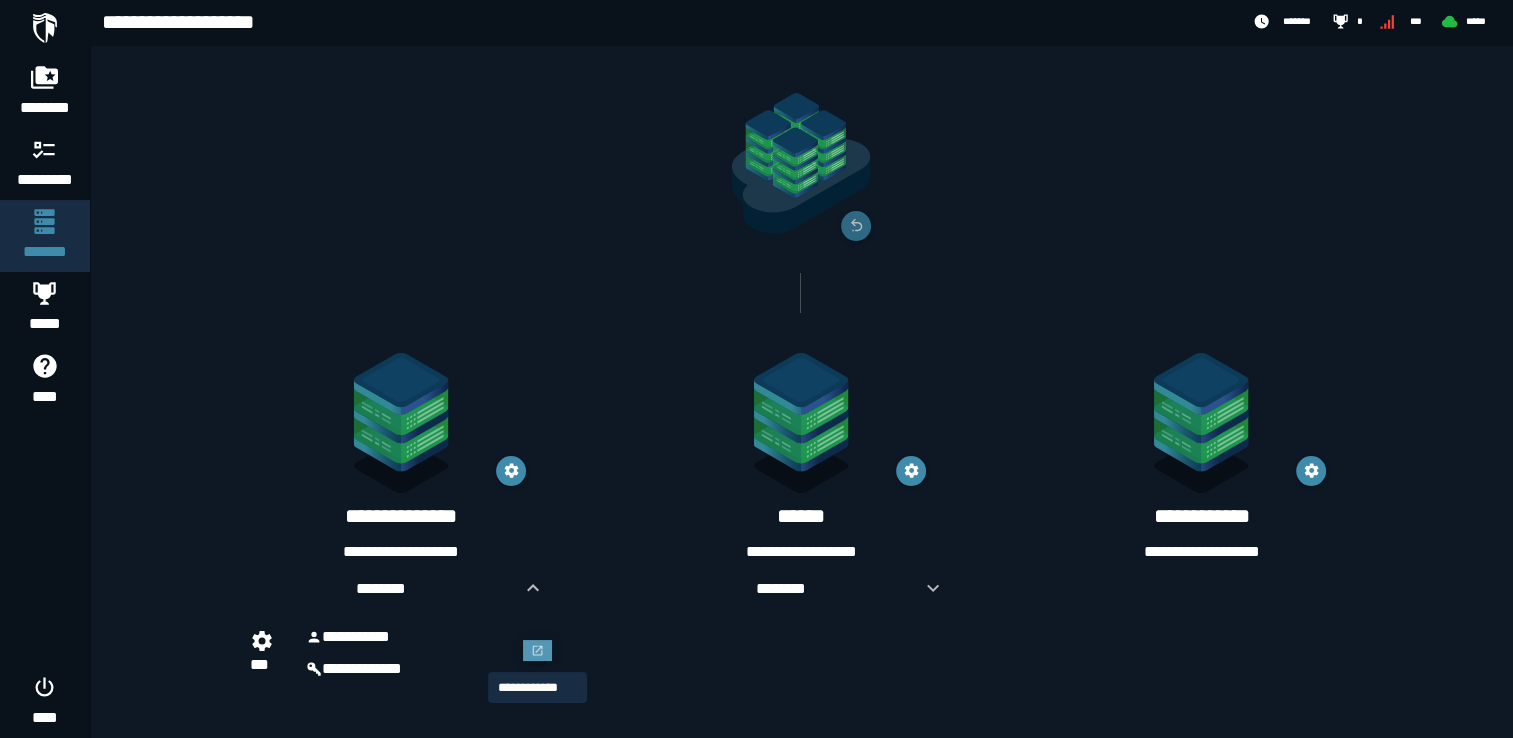 click at bounding box center [538, 651] 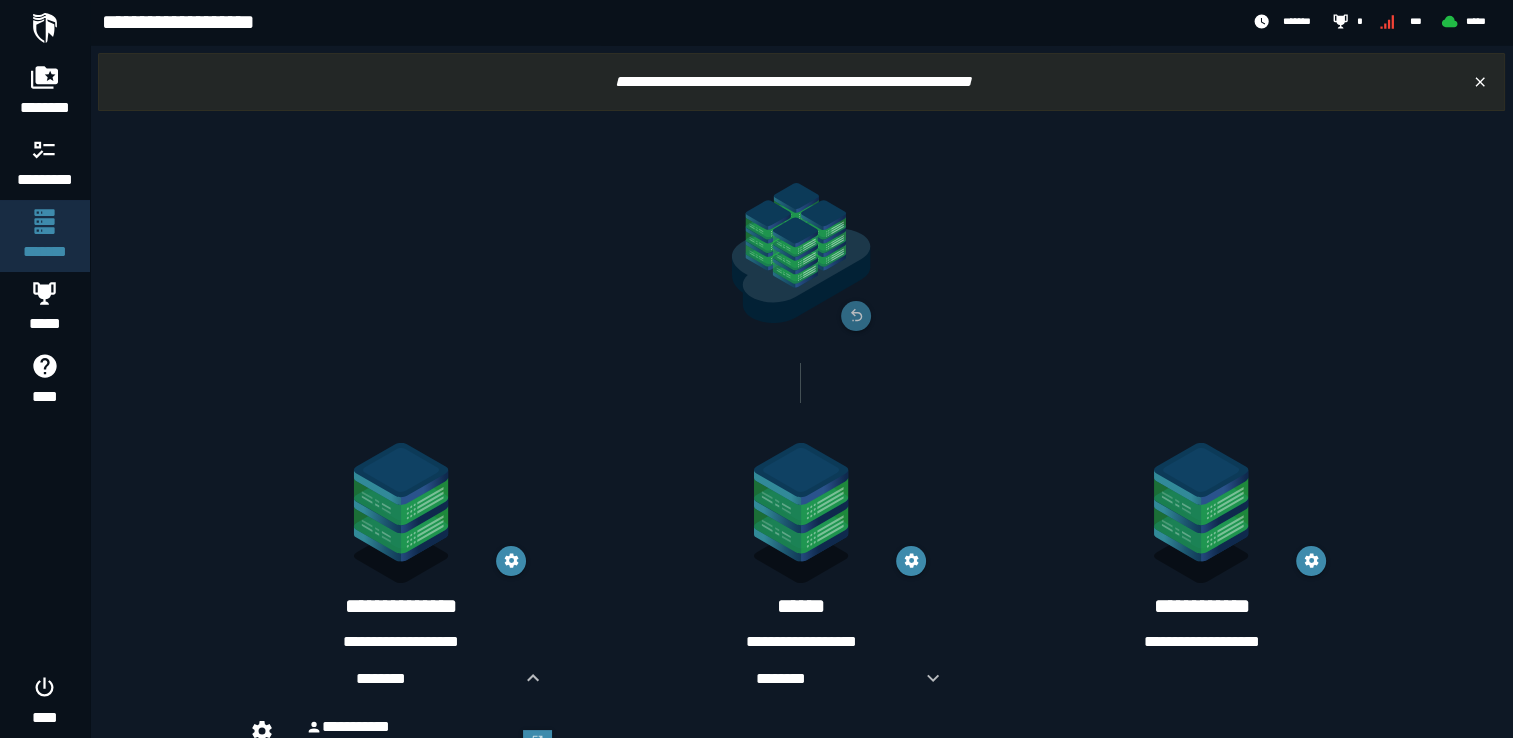 scroll, scrollTop: 90, scrollLeft: 0, axis: vertical 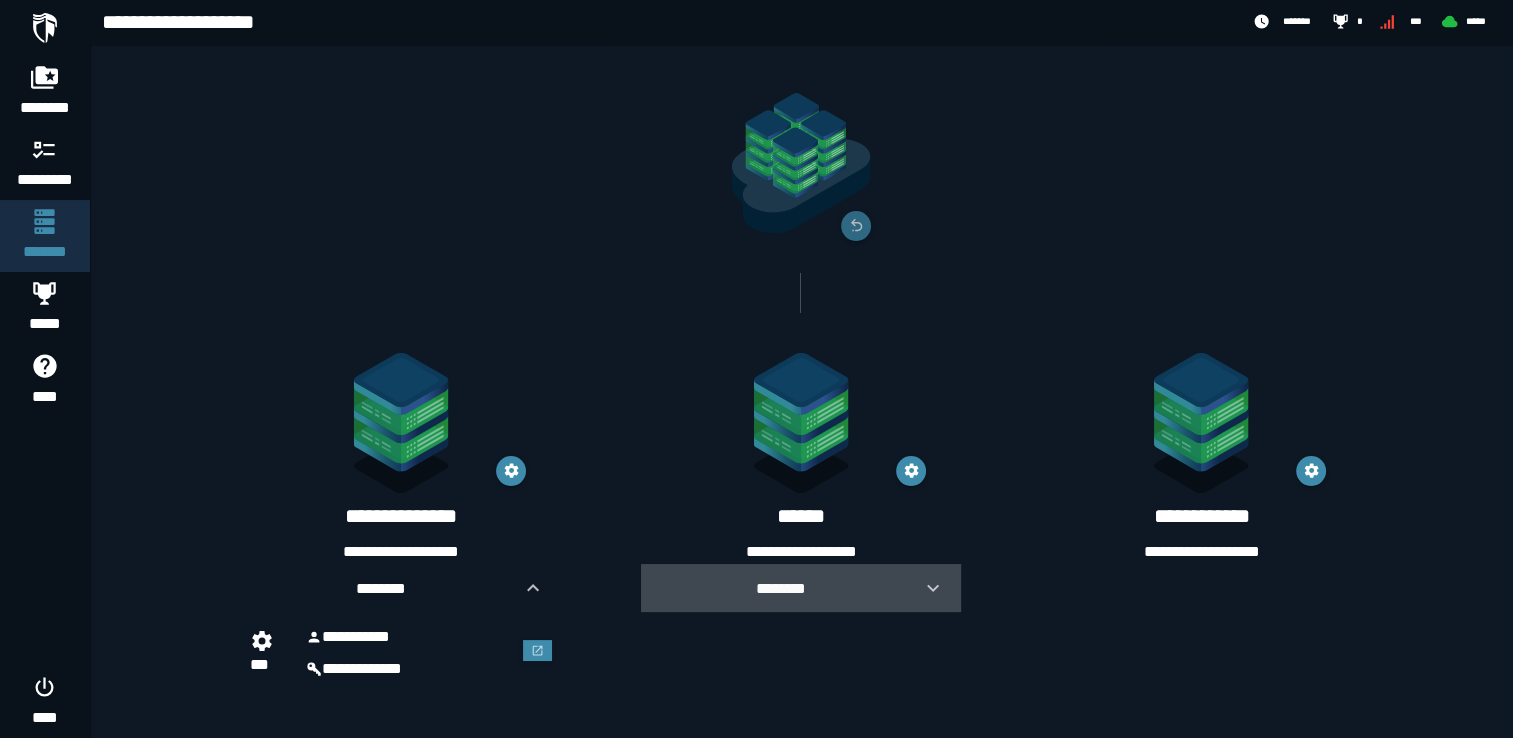 click on "********" at bounding box center [781, 588] 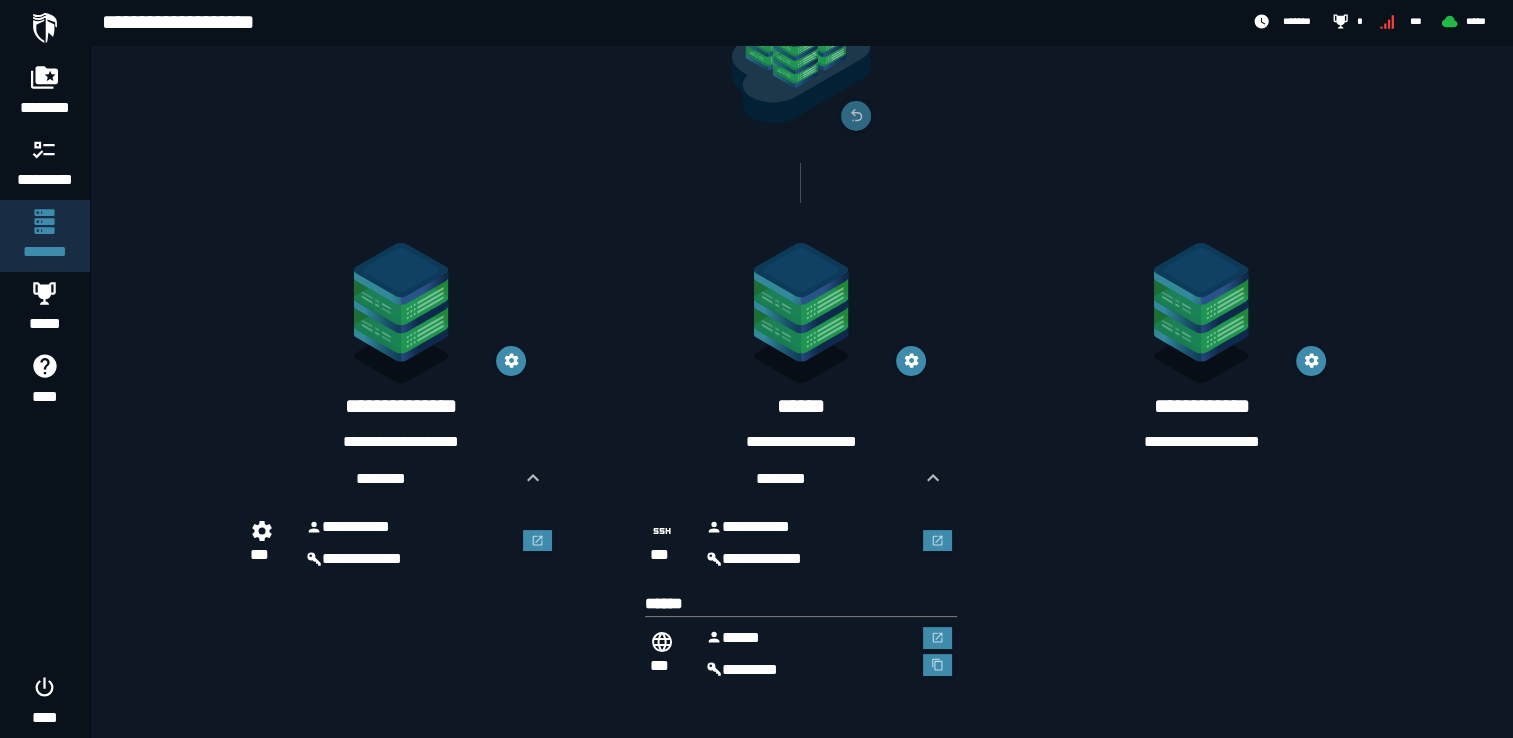 scroll, scrollTop: 201, scrollLeft: 0, axis: vertical 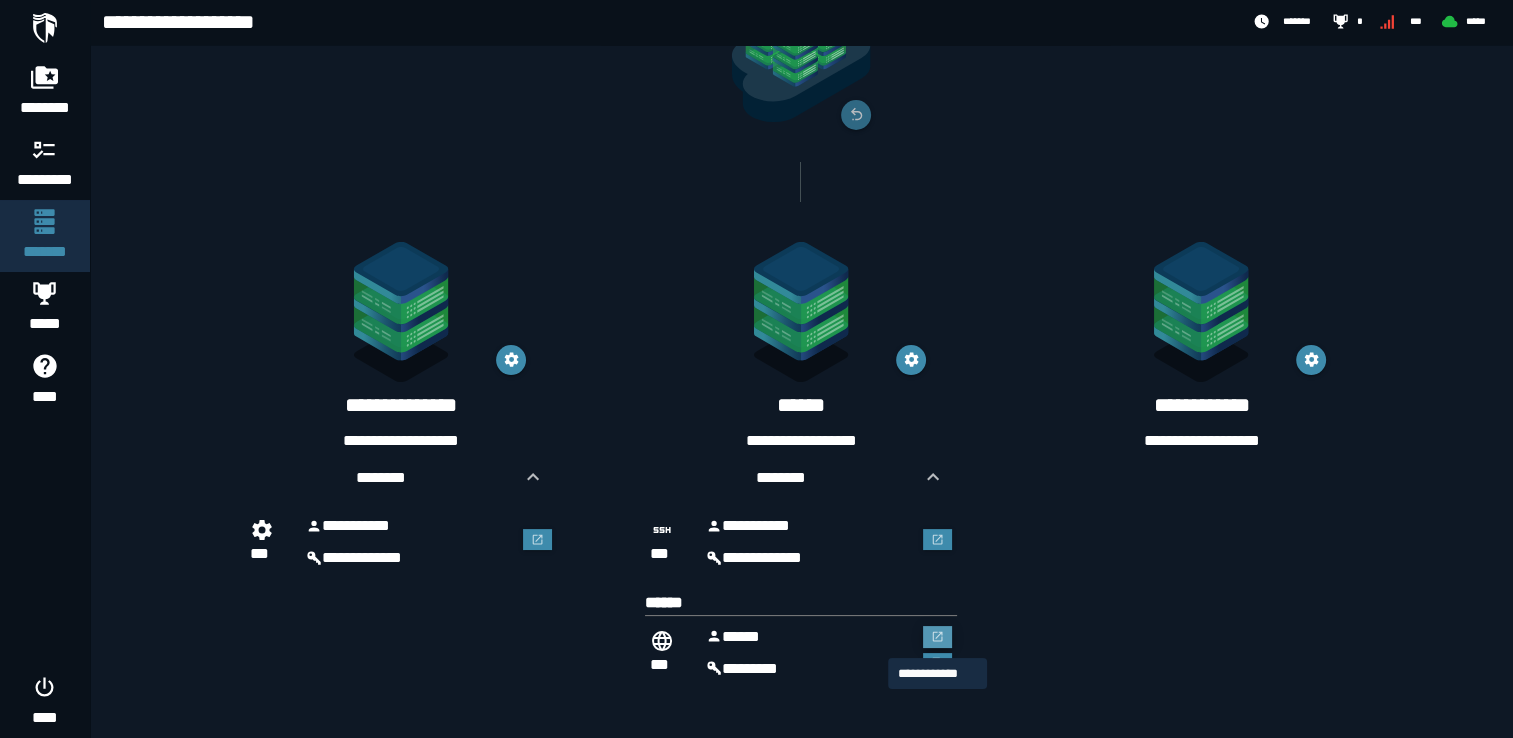 click 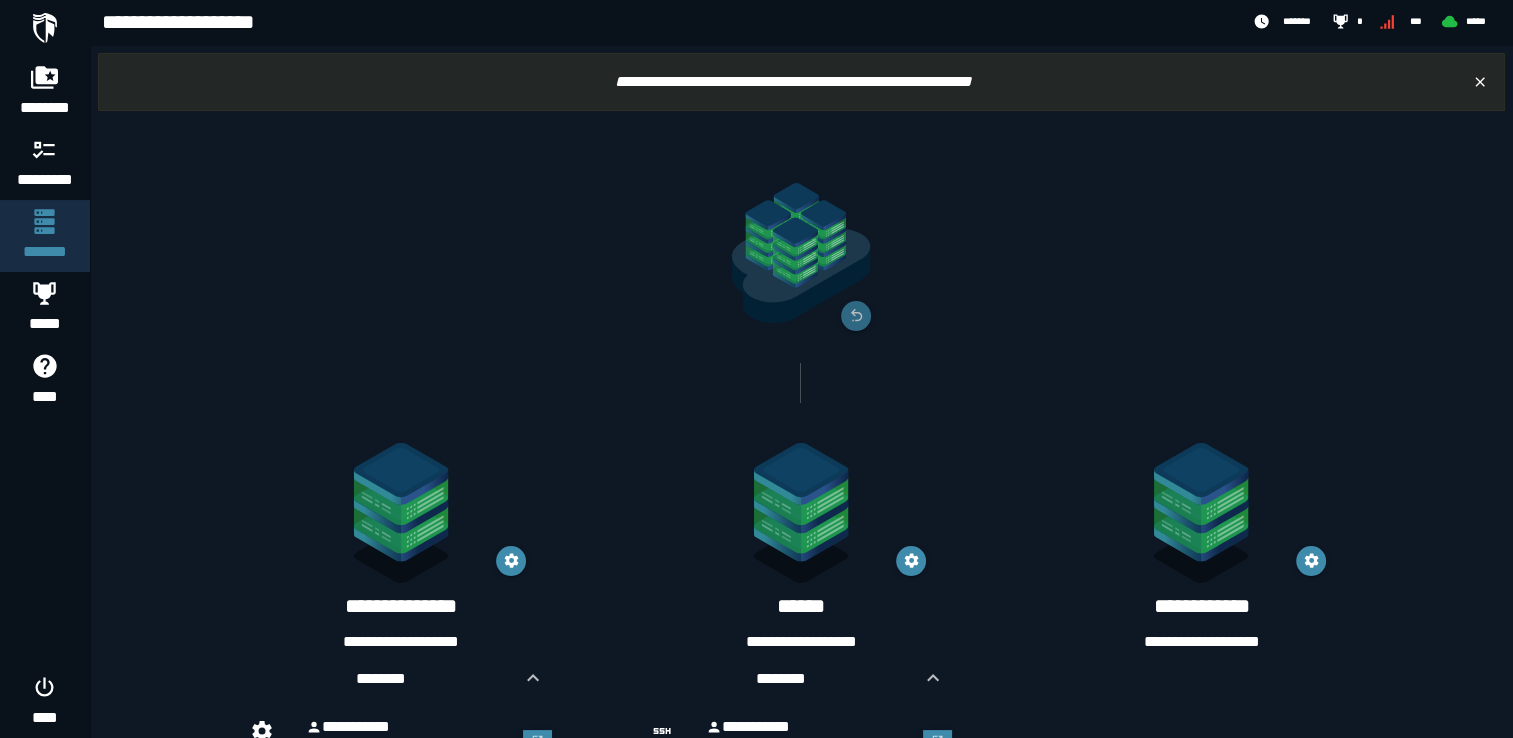 scroll, scrollTop: 201, scrollLeft: 0, axis: vertical 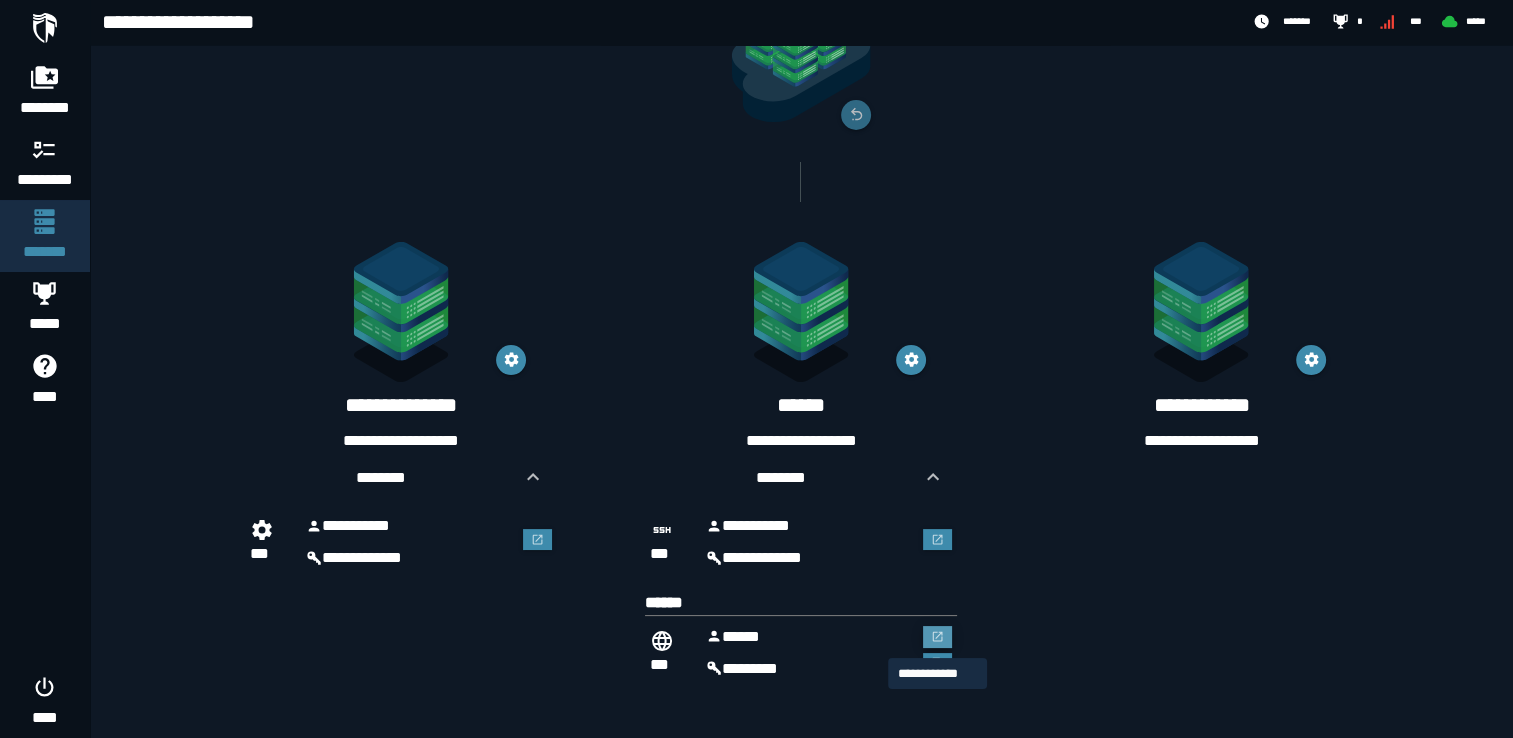 click 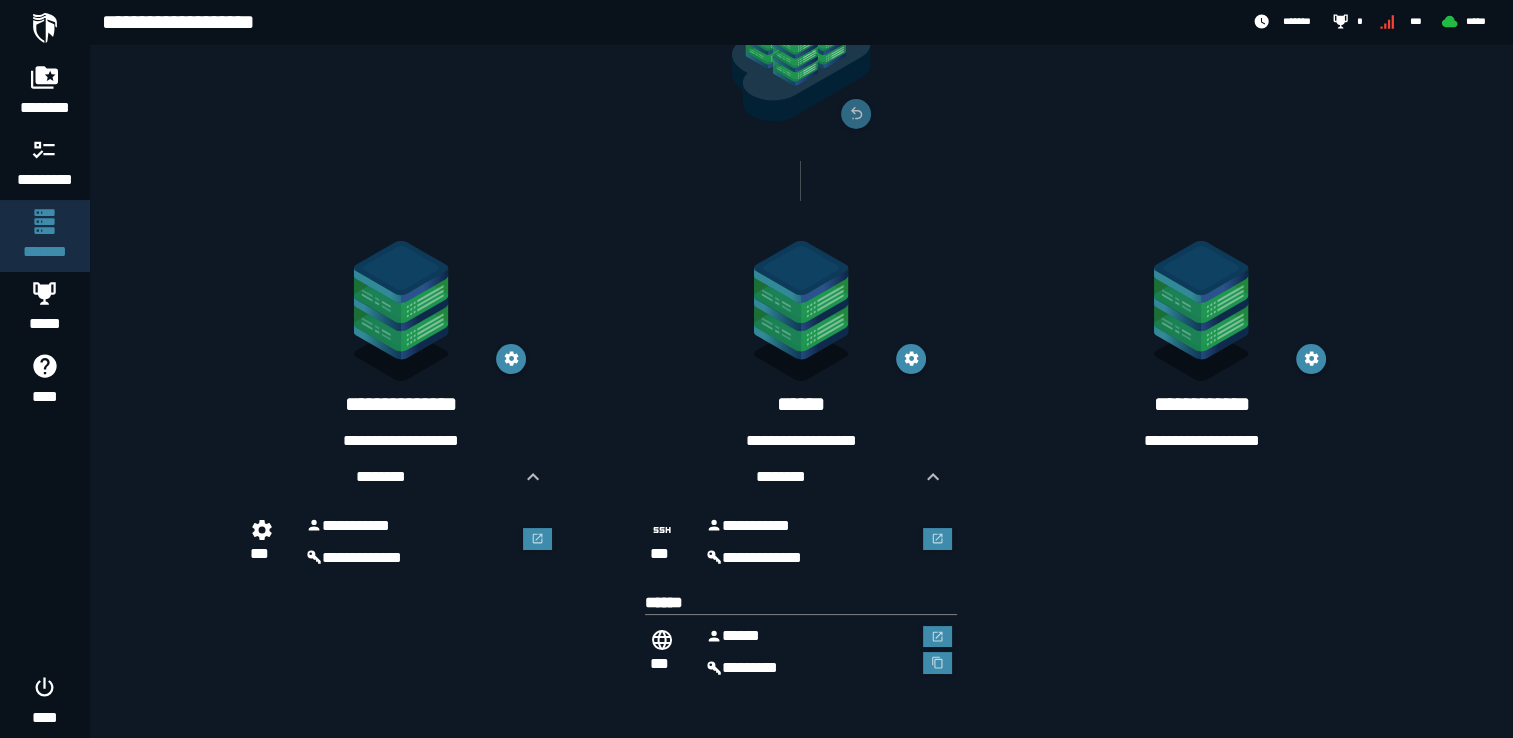 scroll, scrollTop: 201, scrollLeft: 0, axis: vertical 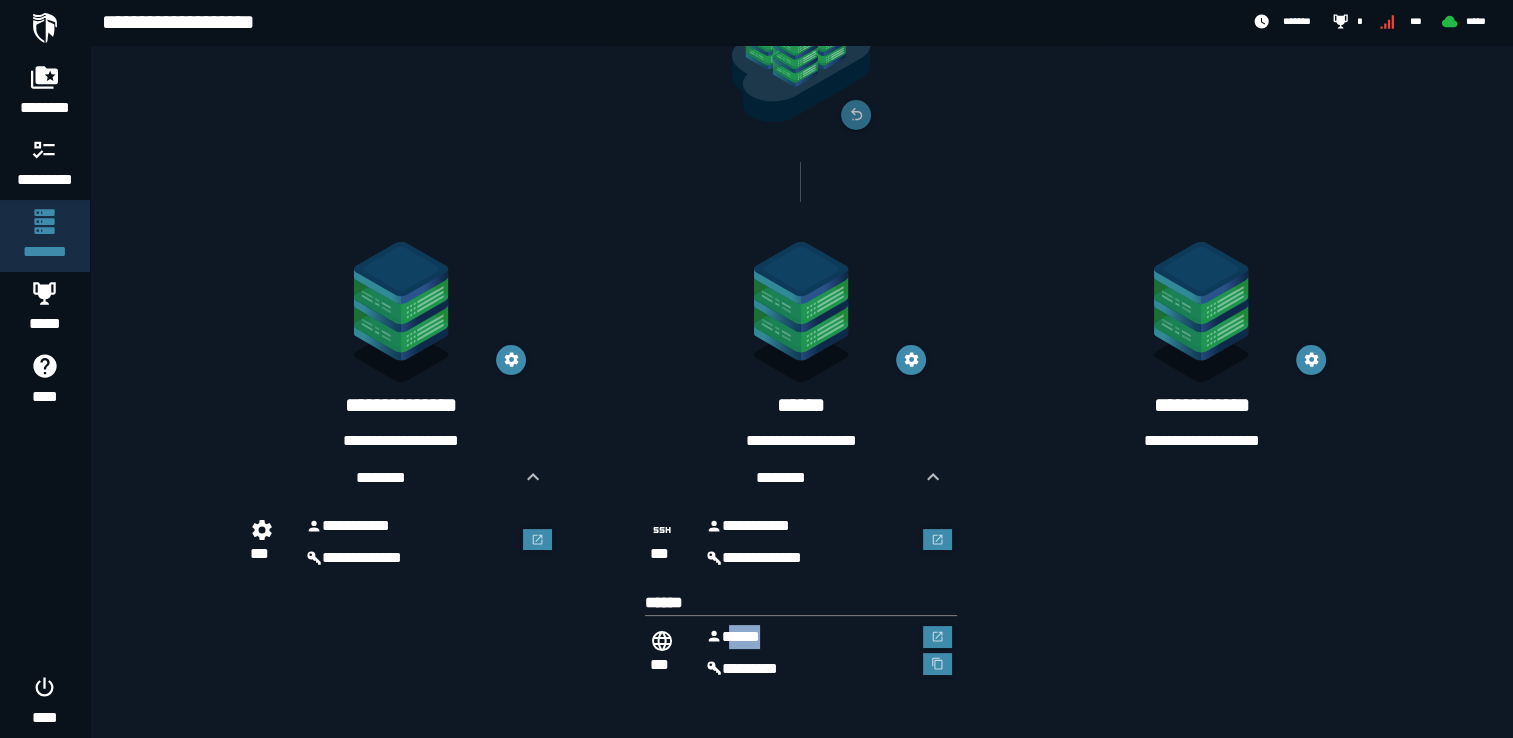 drag, startPoint x: 793, startPoint y: 642, endPoint x: 725, endPoint y: 633, distance: 68.593 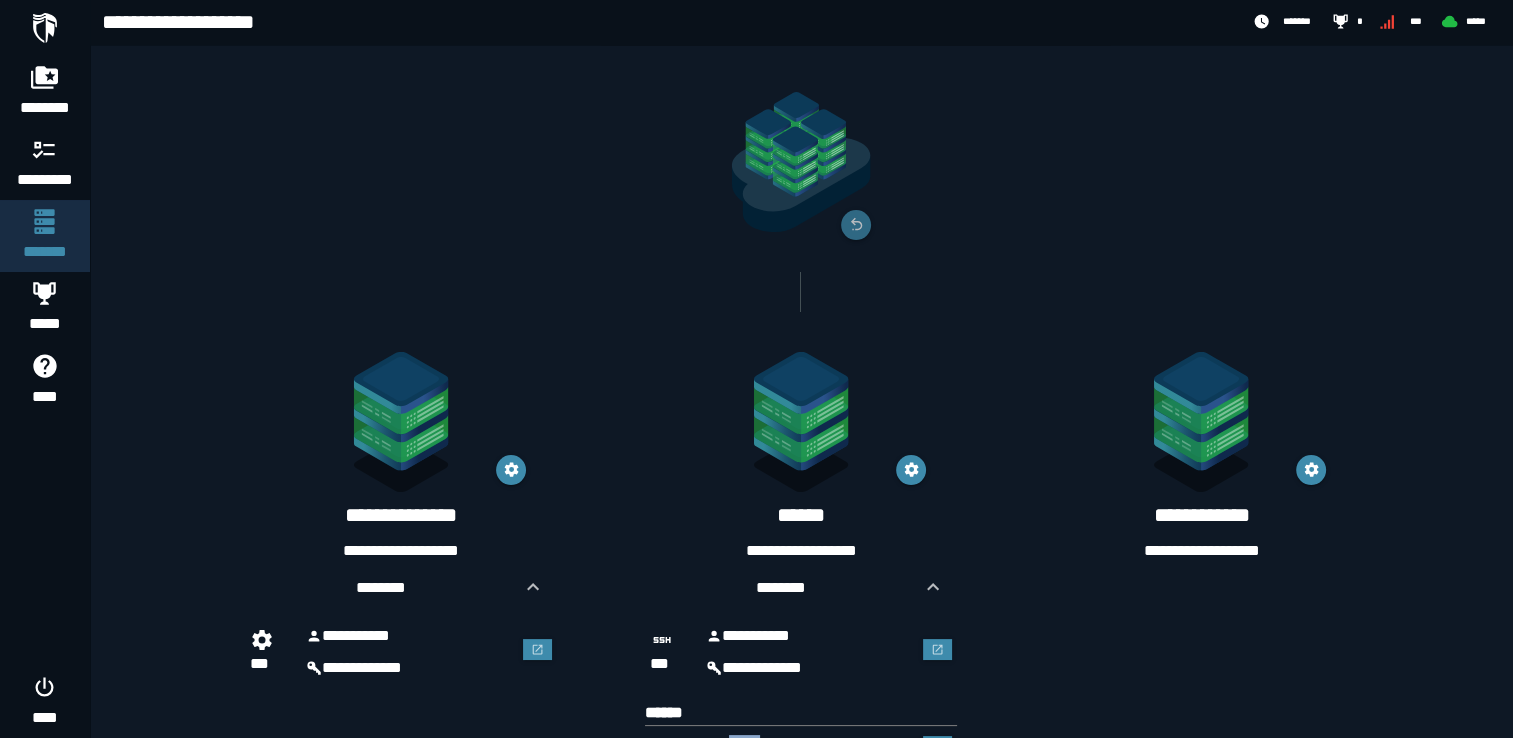 scroll, scrollTop: 200, scrollLeft: 0, axis: vertical 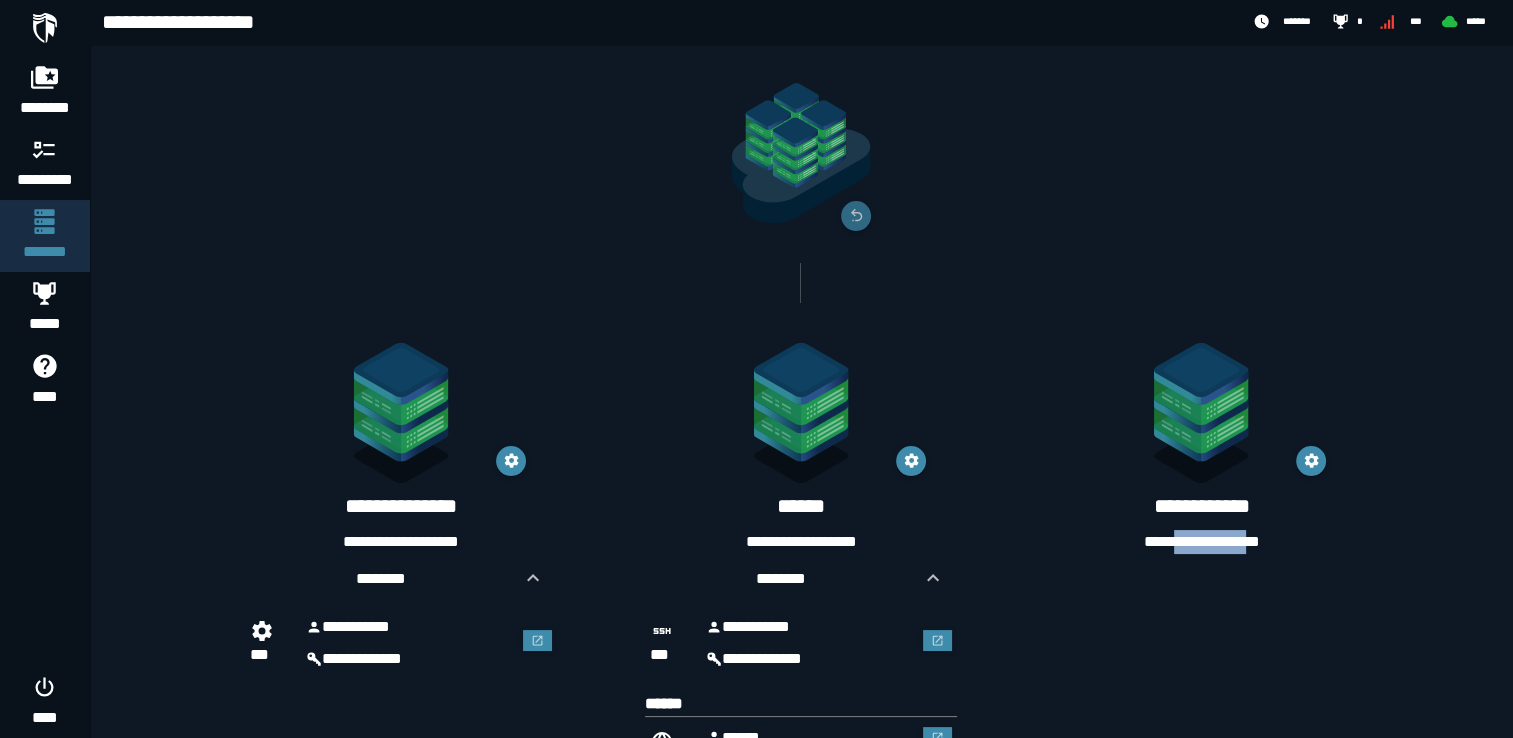 drag, startPoint x: 1159, startPoint y: 542, endPoint x: 1259, endPoint y: 544, distance: 100.02 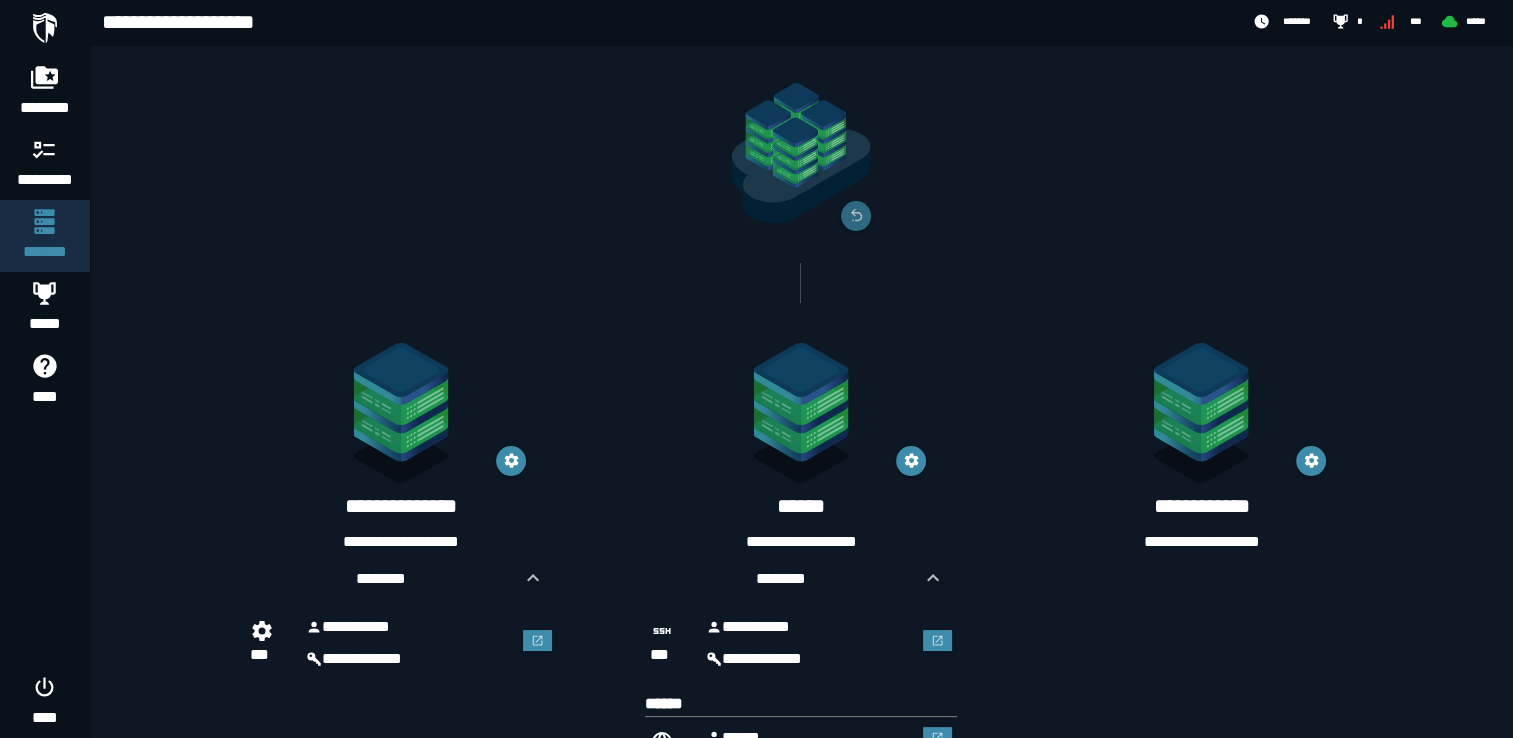drag, startPoint x: 1259, startPoint y: 544, endPoint x: 1284, endPoint y: 543, distance: 25.019993 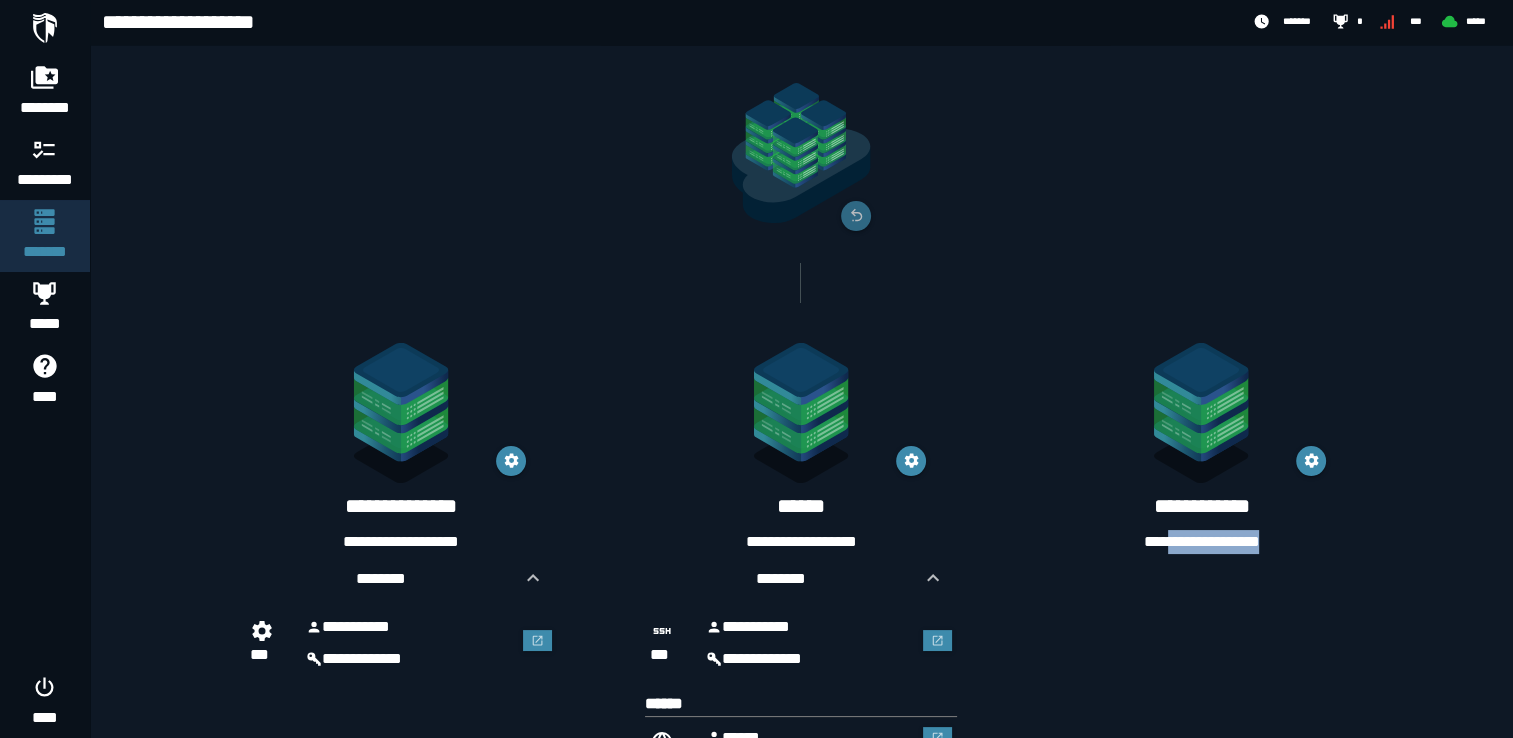 drag, startPoint x: 1276, startPoint y: 540, endPoint x: 1155, endPoint y: 540, distance: 121 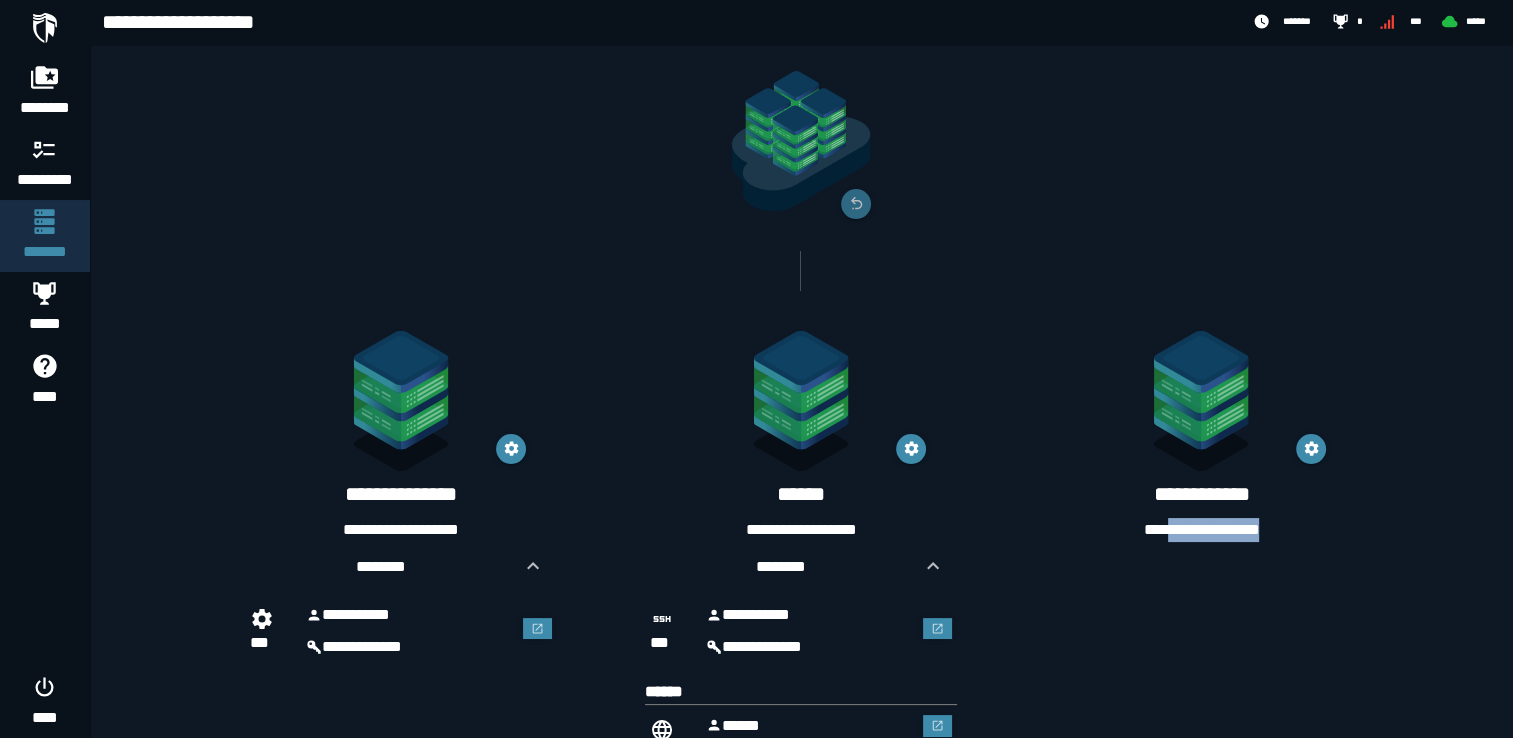 scroll, scrollTop: 201, scrollLeft: 0, axis: vertical 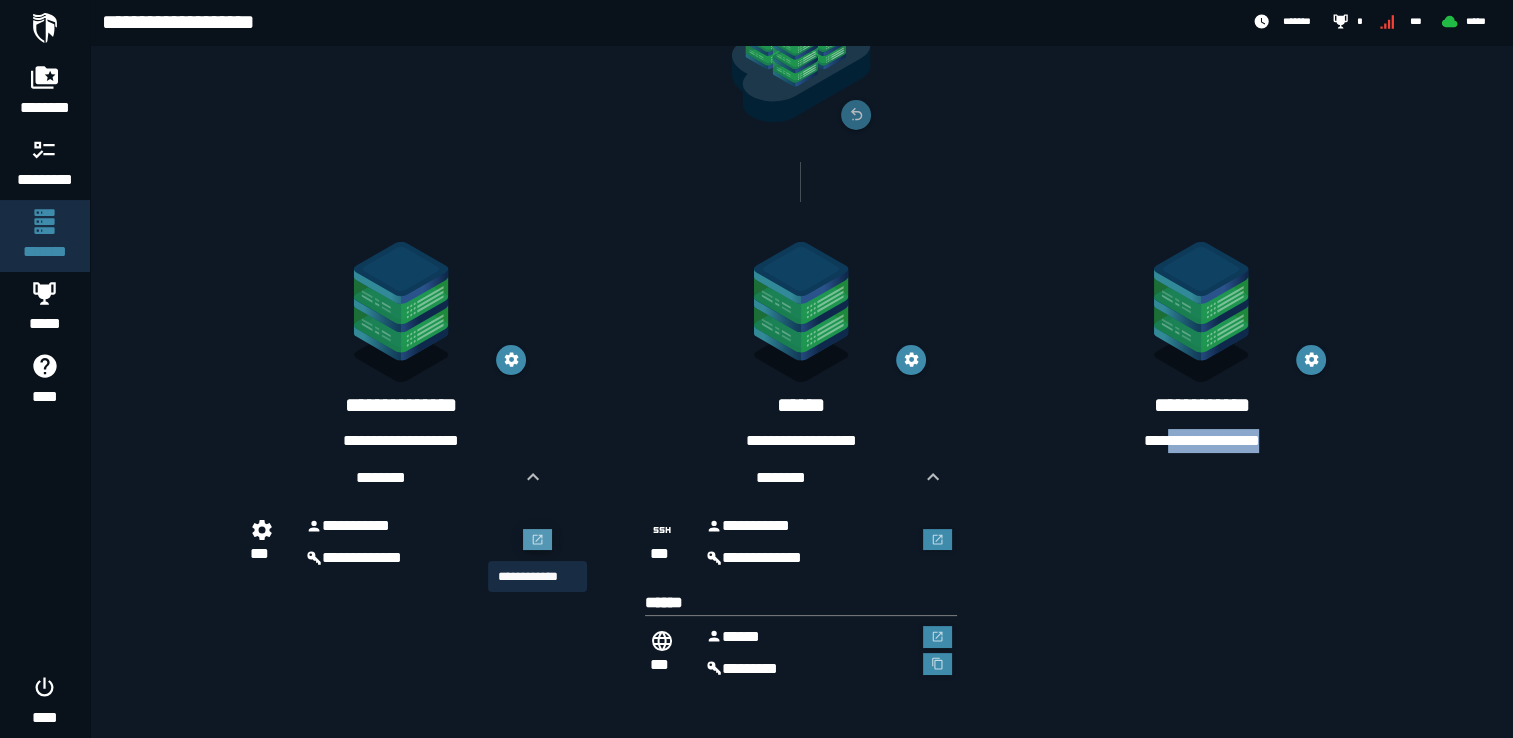 click 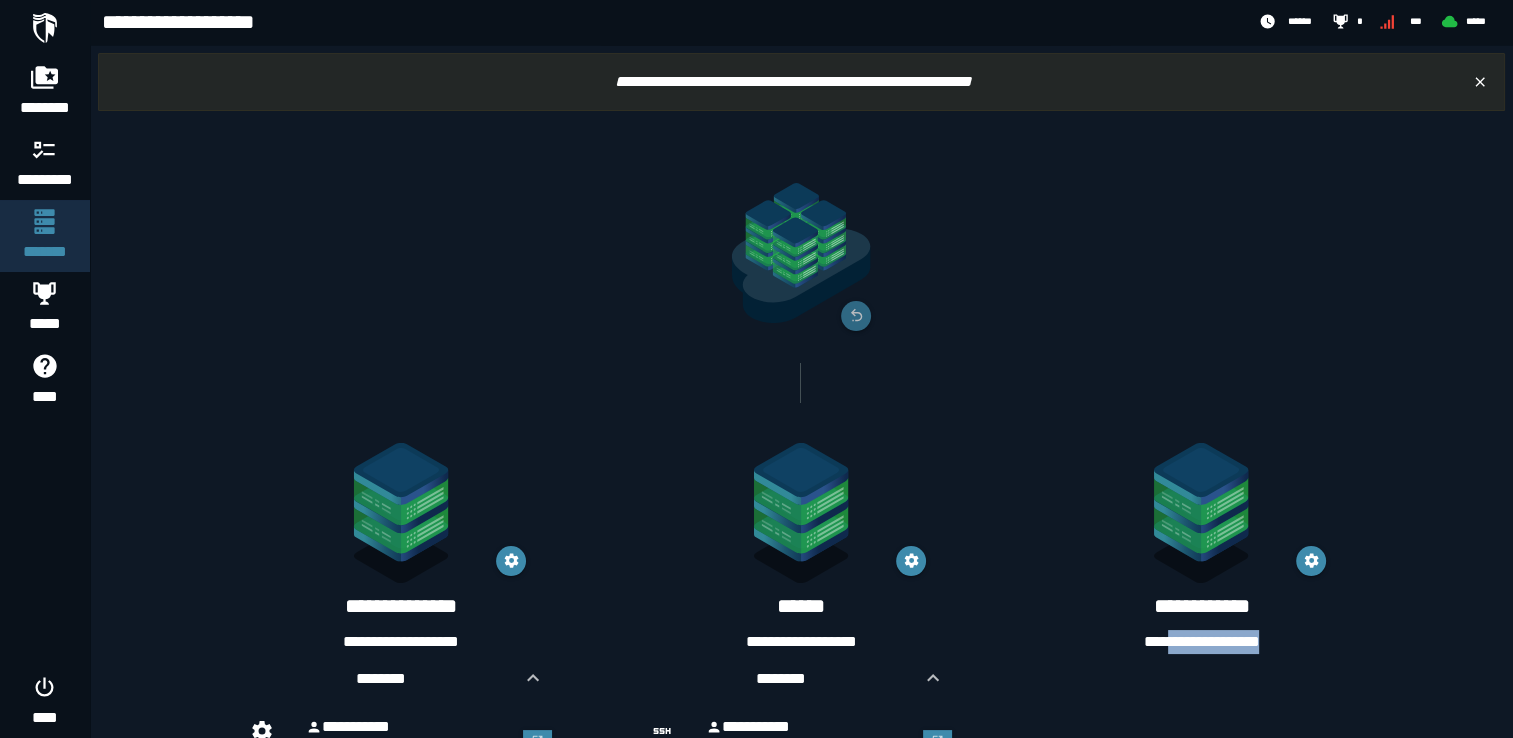 scroll, scrollTop: 201, scrollLeft: 0, axis: vertical 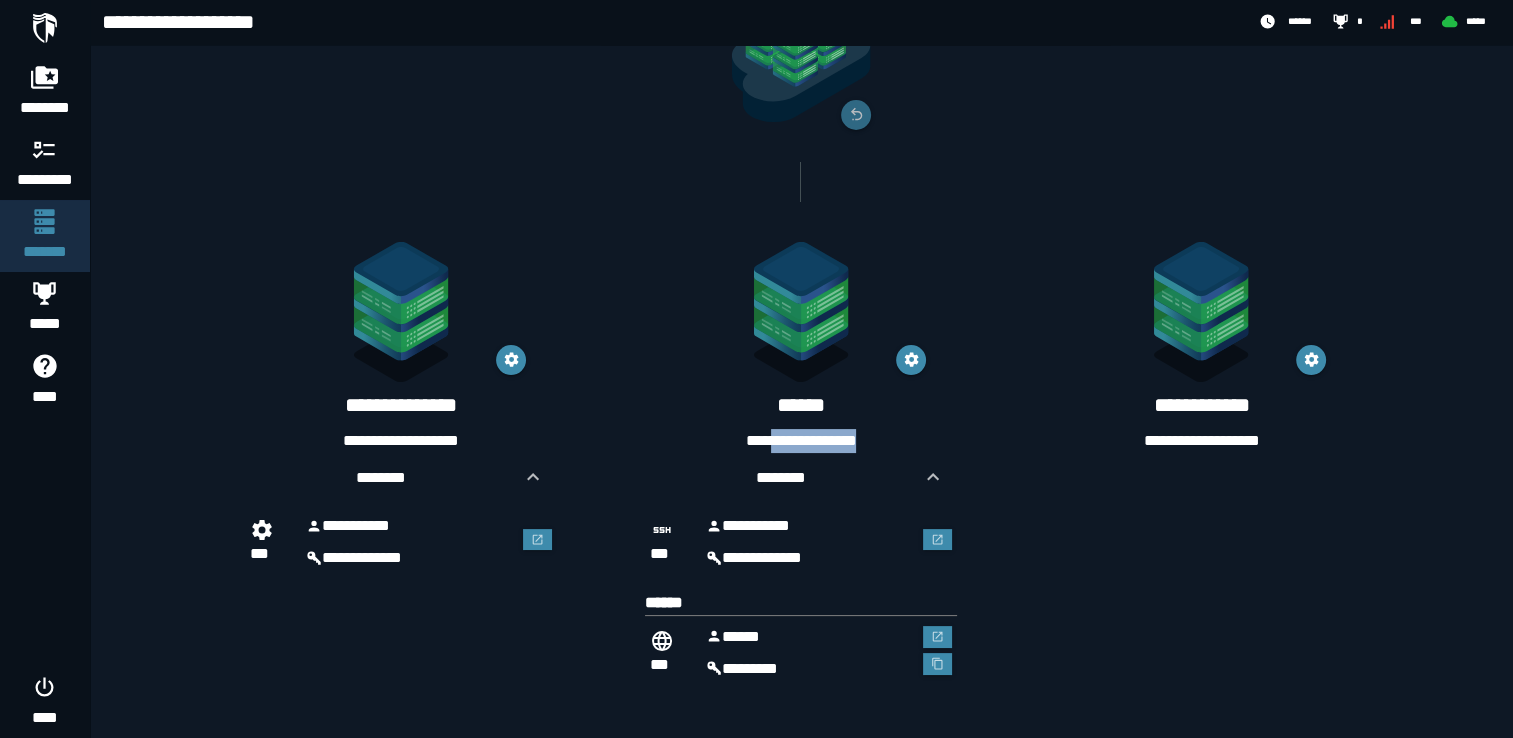 drag, startPoint x: 892, startPoint y: 432, endPoint x: 760, endPoint y: 434, distance: 132.01515 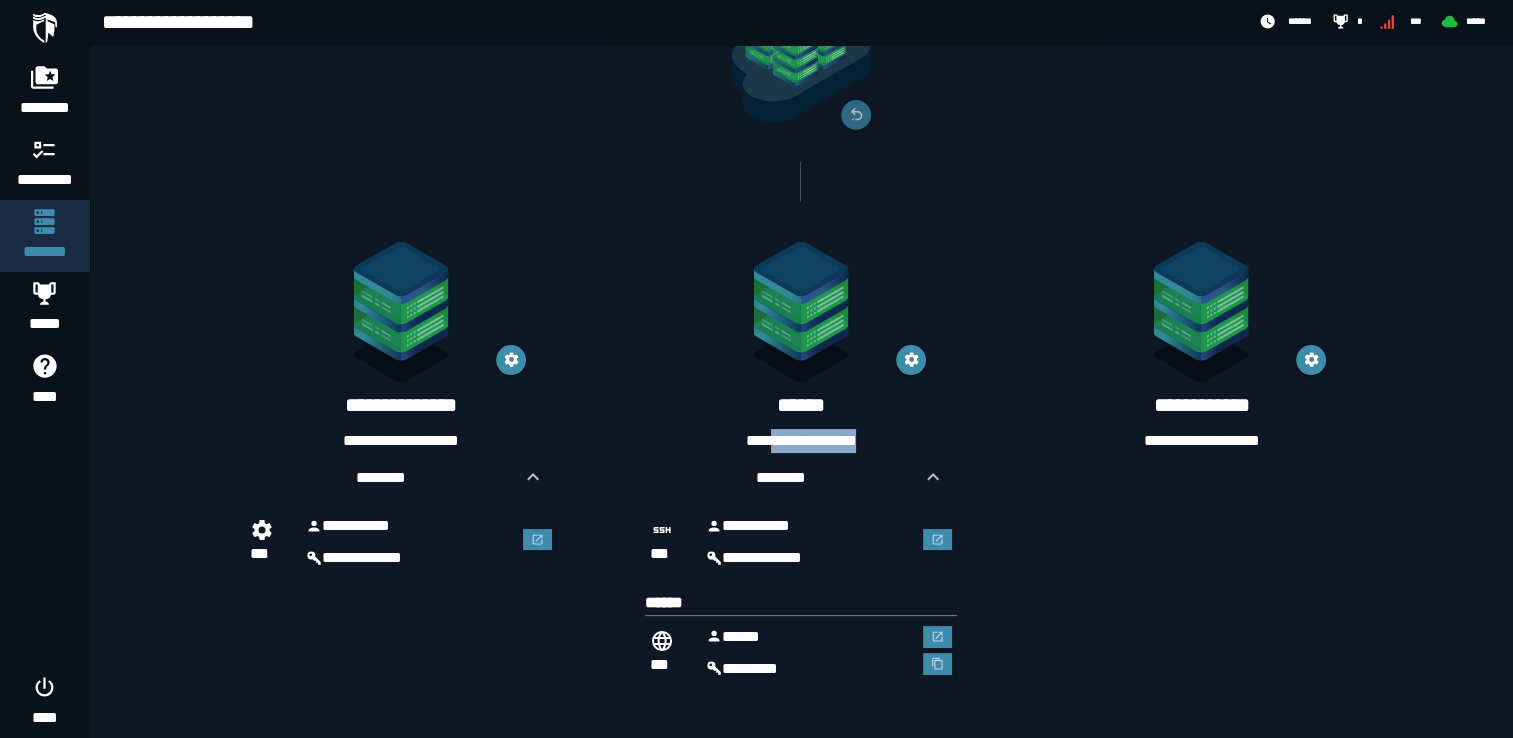 copy on "**********" 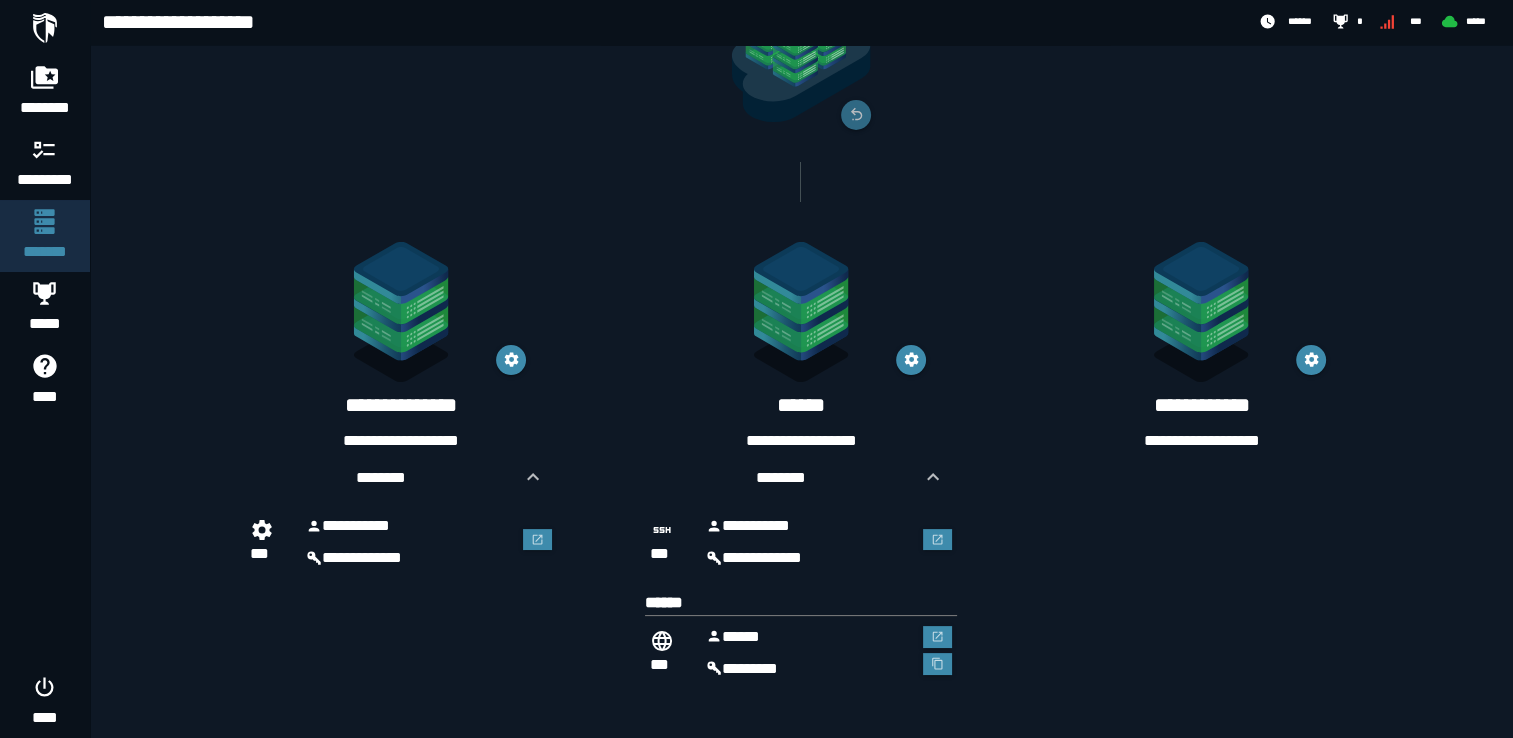 click on "**********" at bounding box center (801, 468) 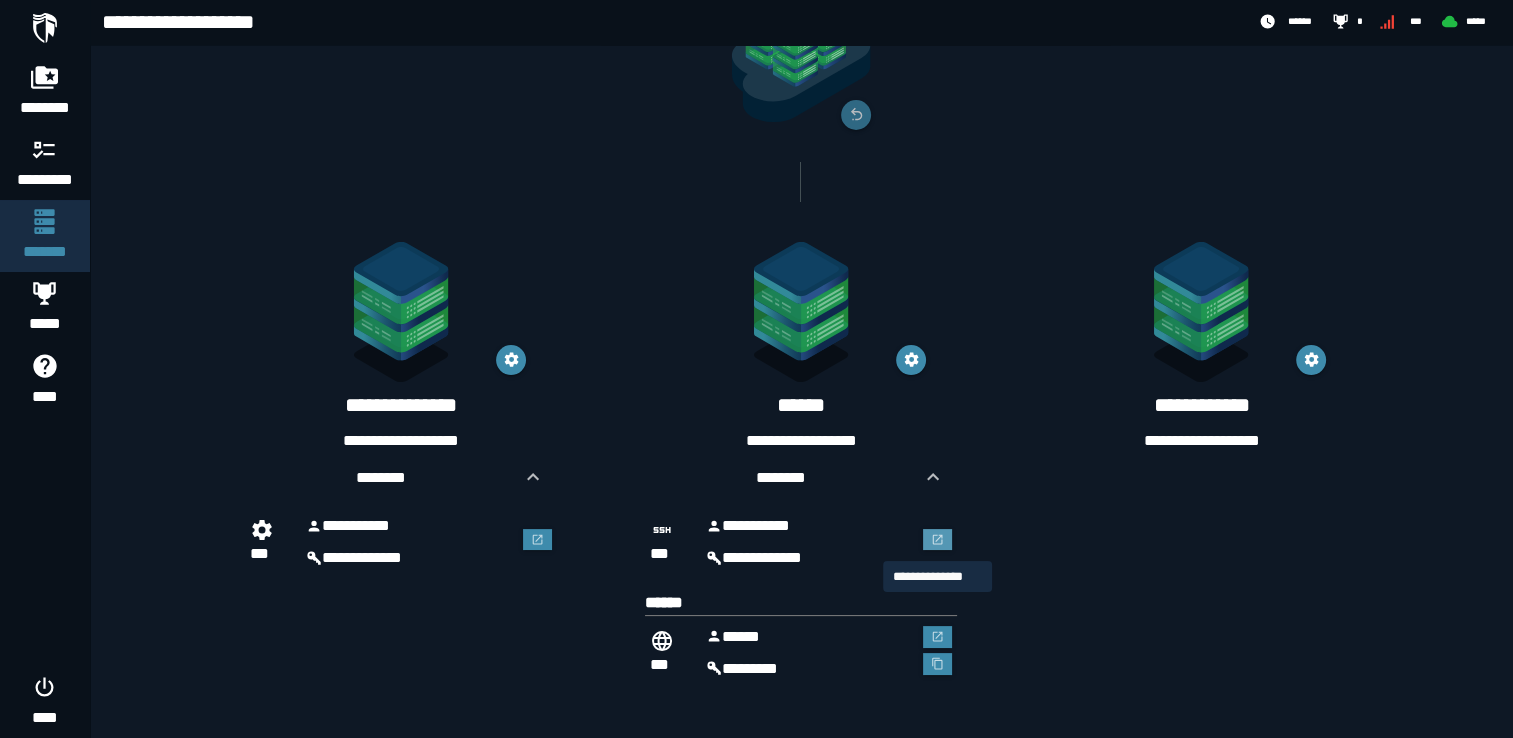 click 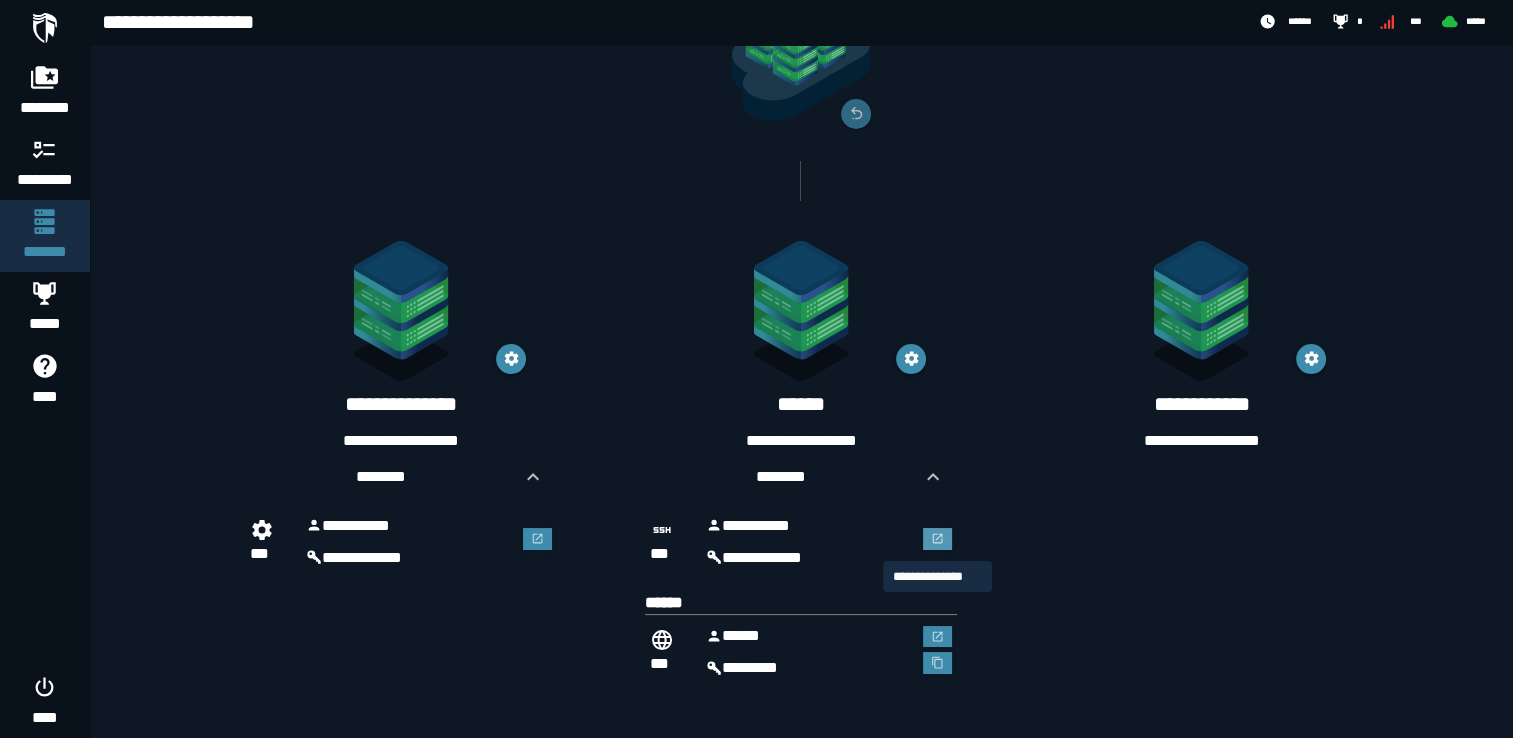 scroll, scrollTop: 0, scrollLeft: 0, axis: both 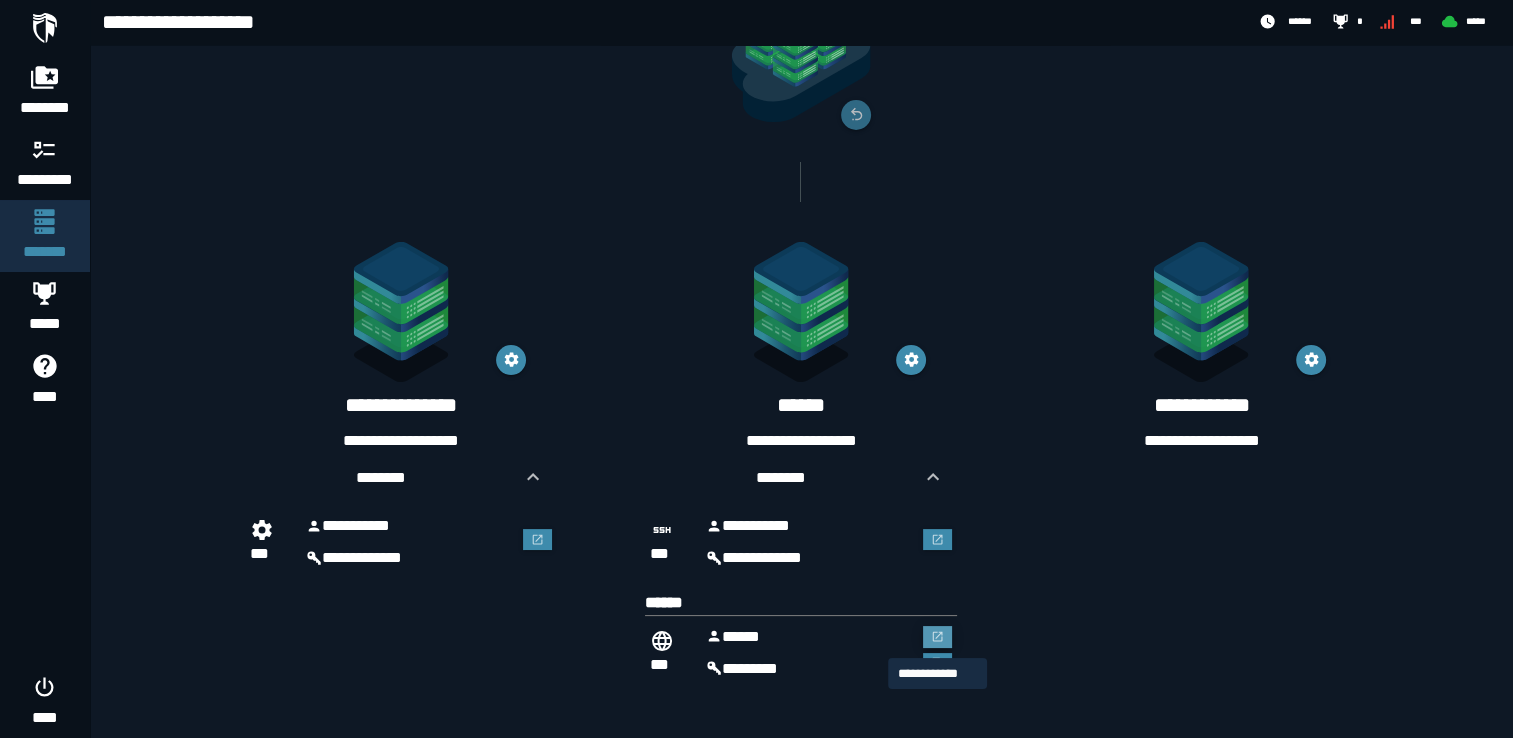 click 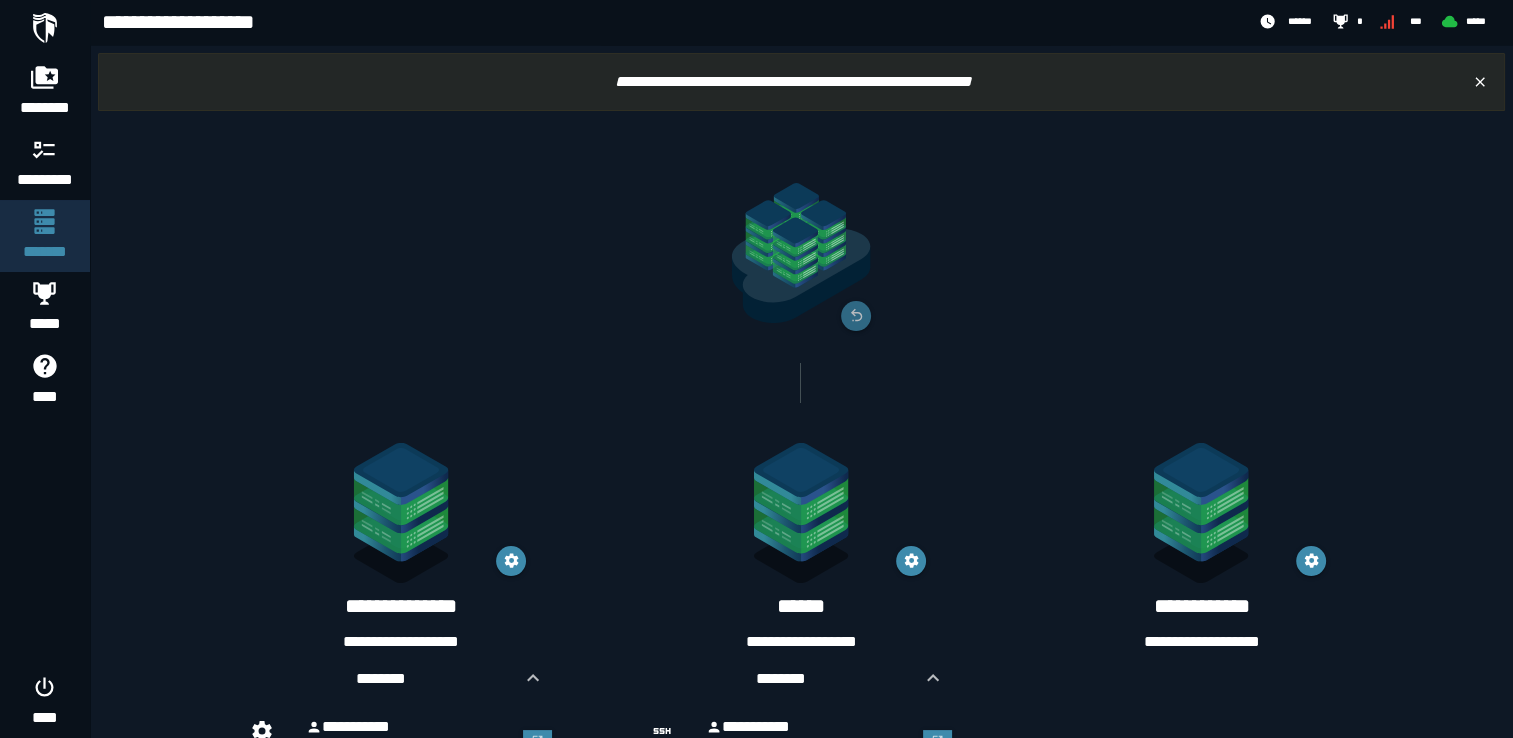 scroll, scrollTop: 201, scrollLeft: 0, axis: vertical 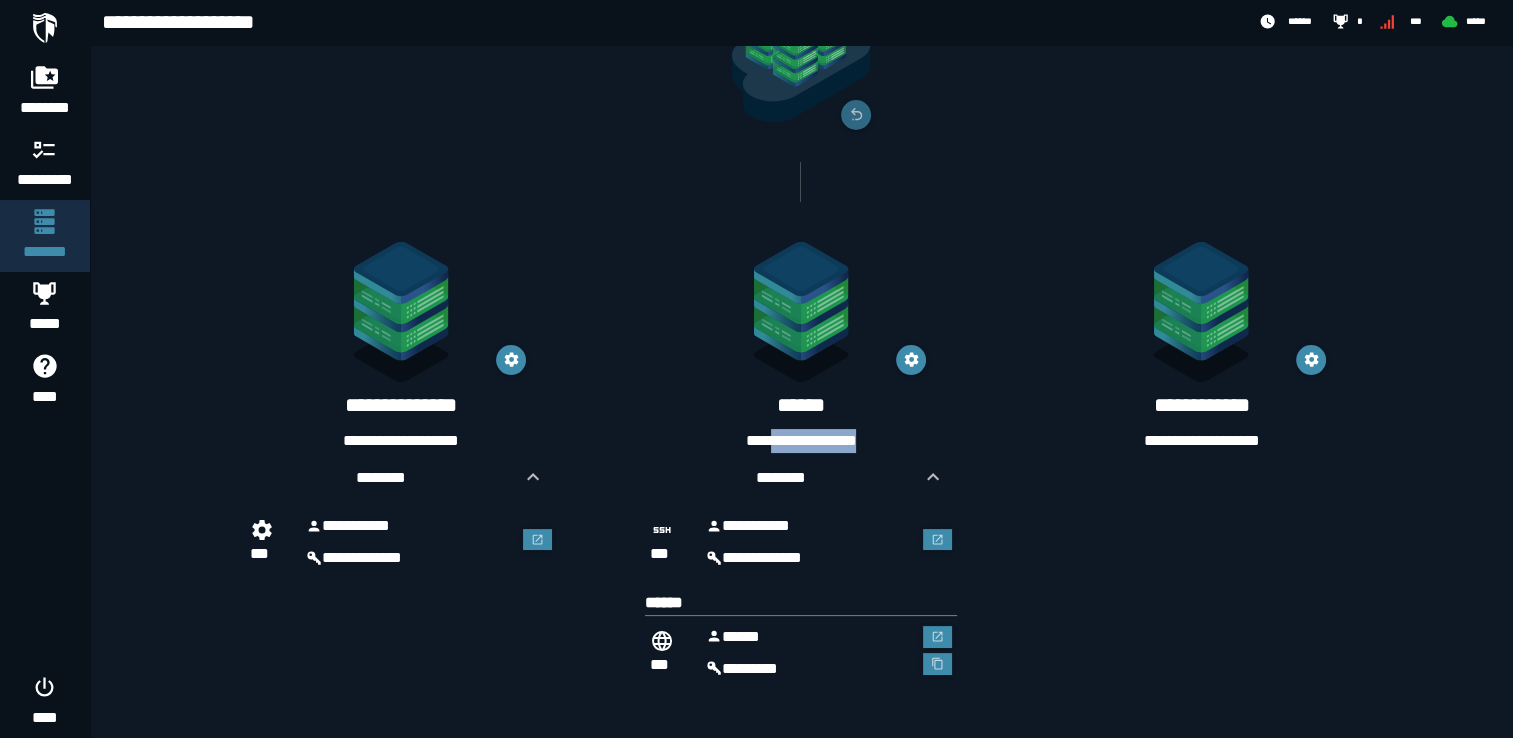 drag, startPoint x: 874, startPoint y: 437, endPoint x: 760, endPoint y: 438, distance: 114.00439 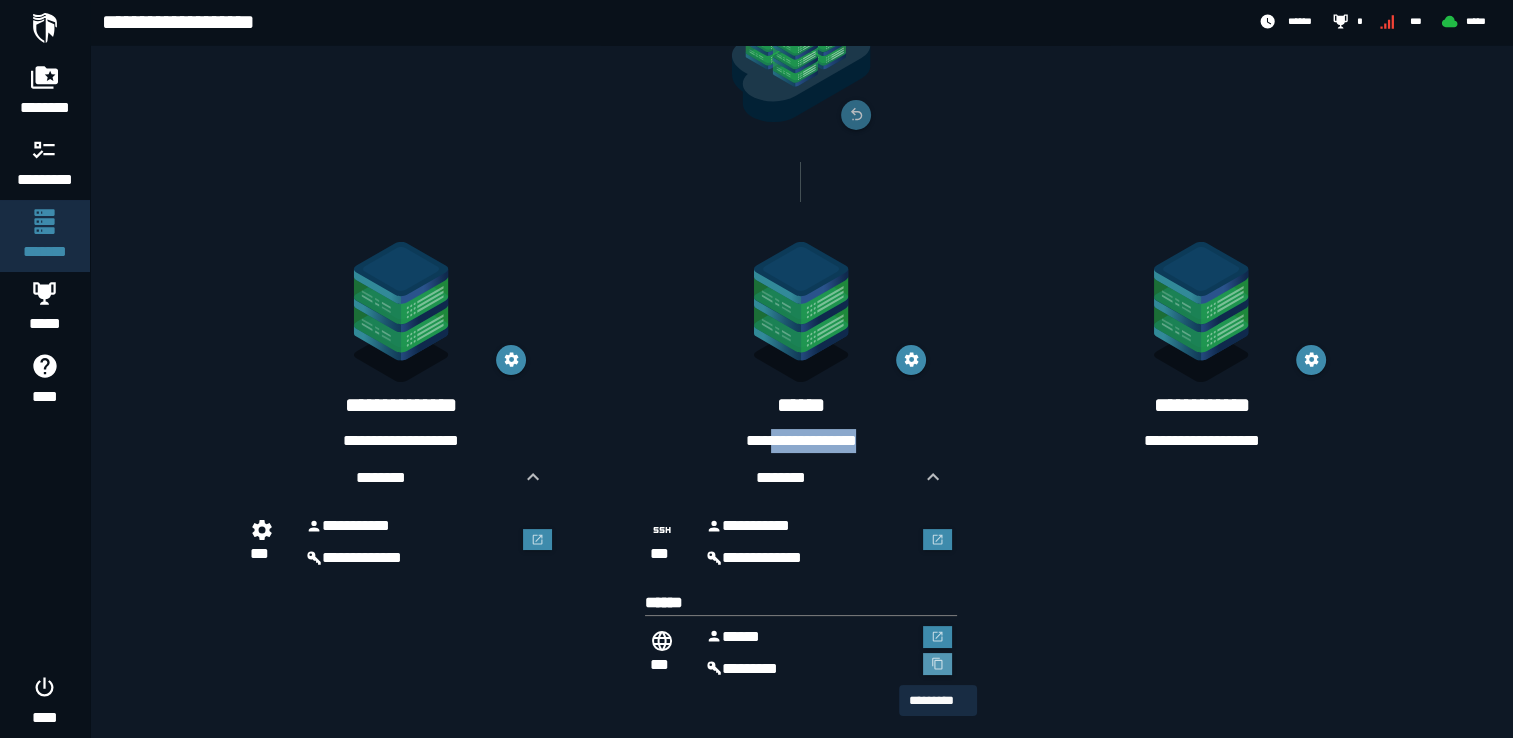 click 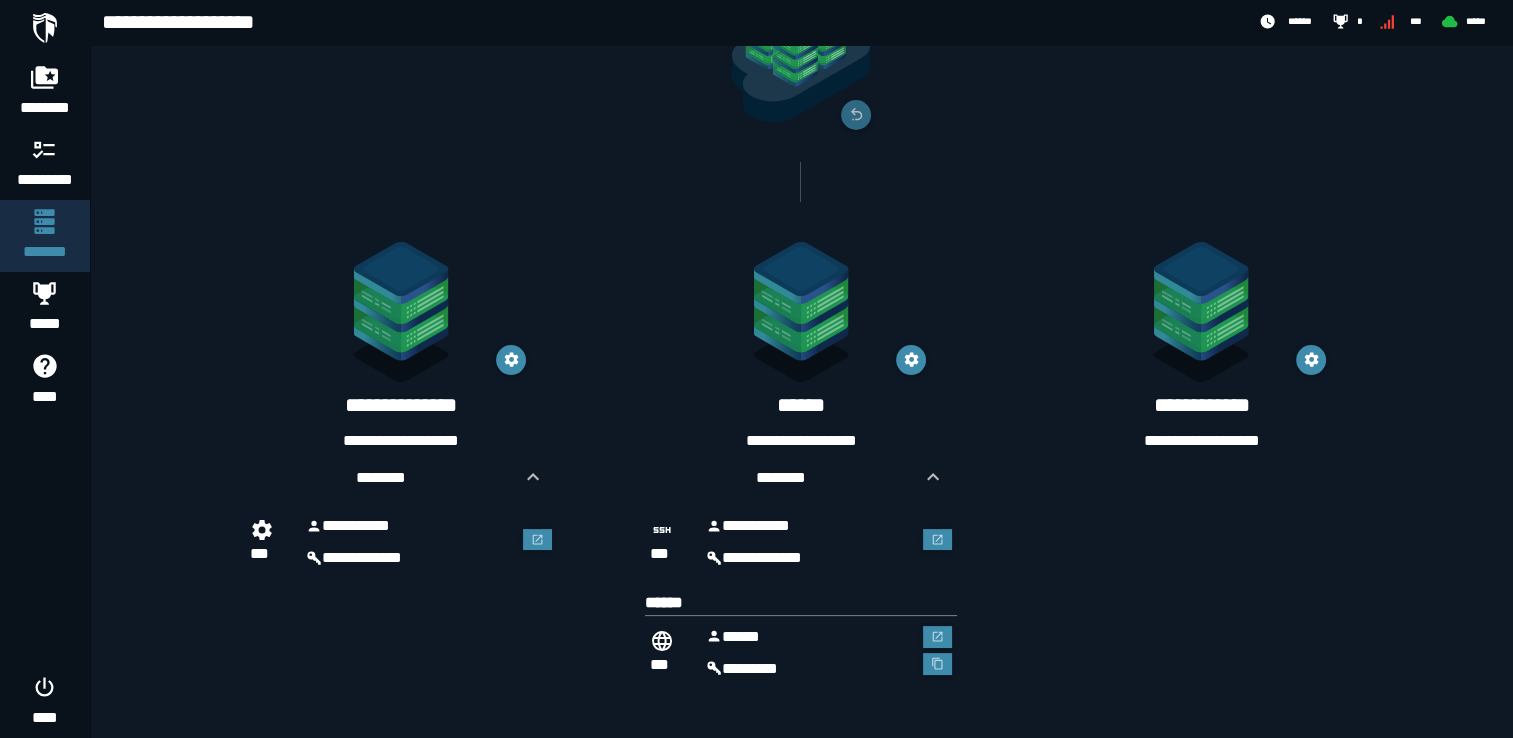 click on "**********" at bounding box center [1201, 348] 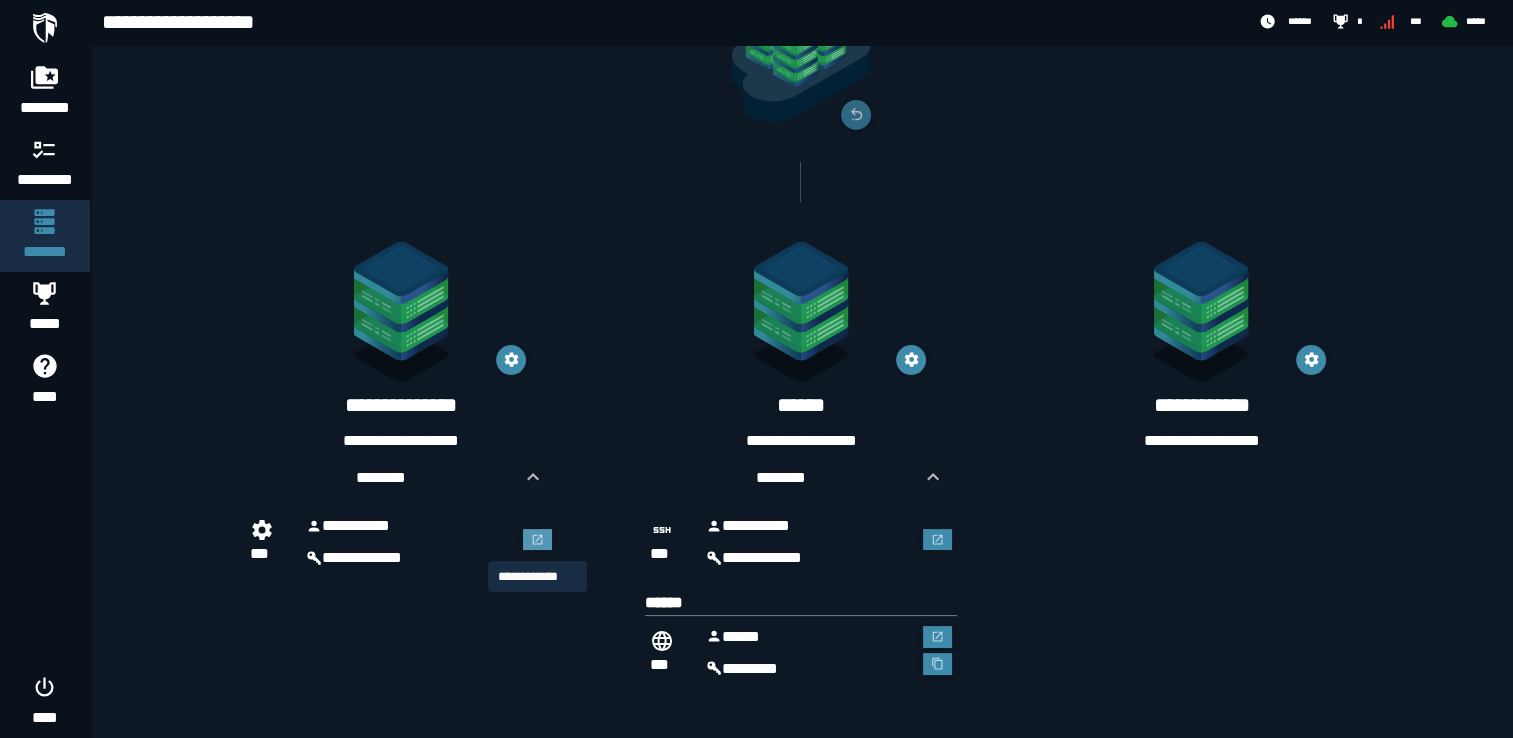 click 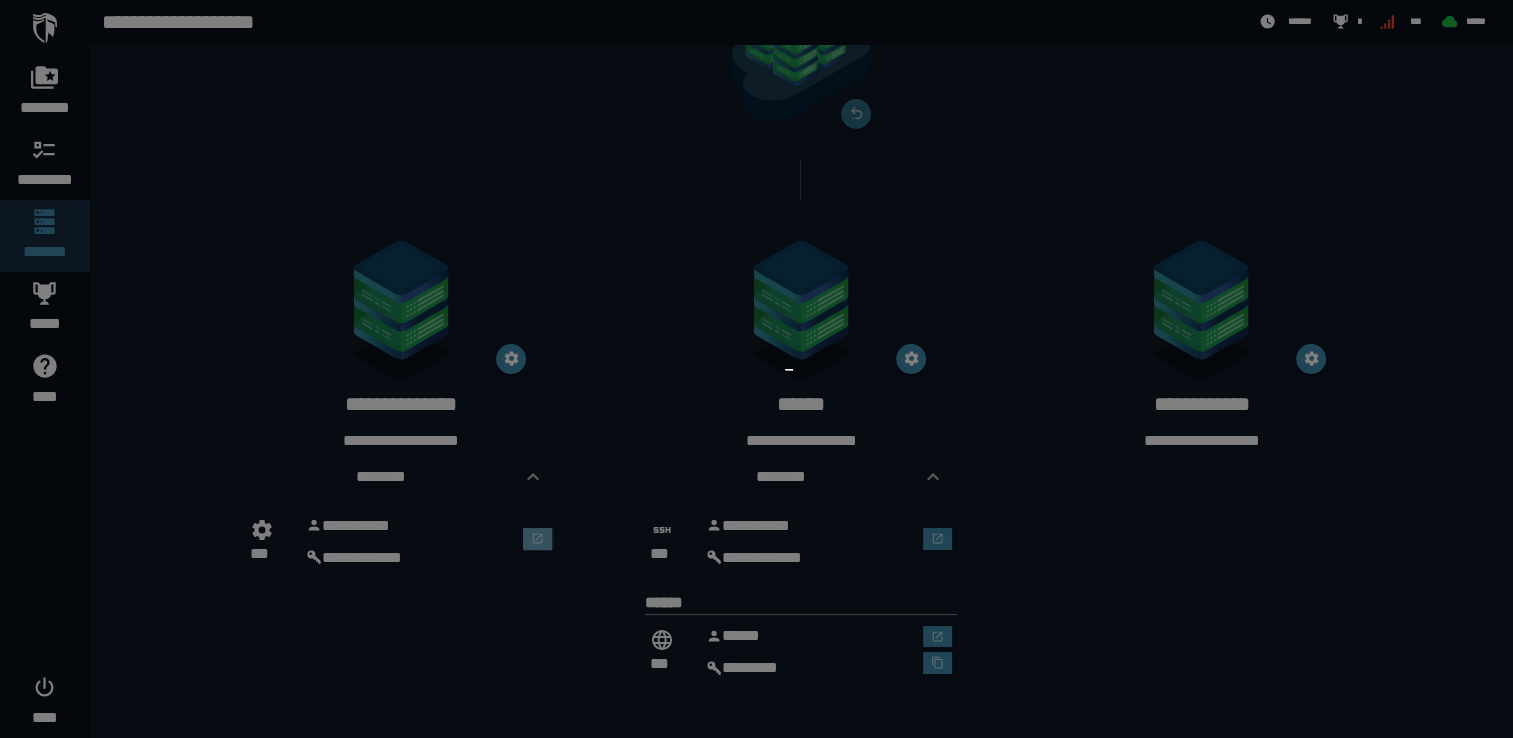 scroll, scrollTop: 0, scrollLeft: 0, axis: both 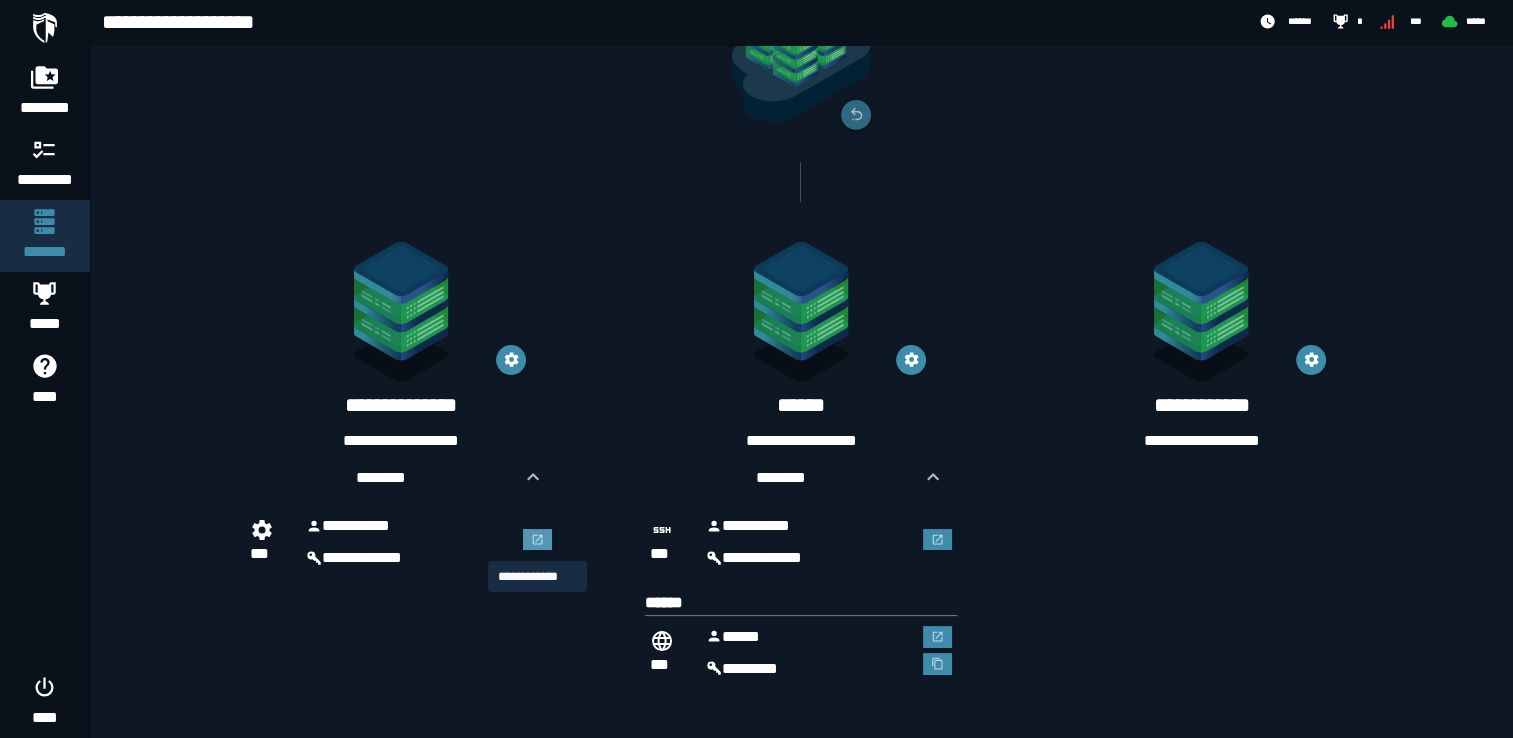 click 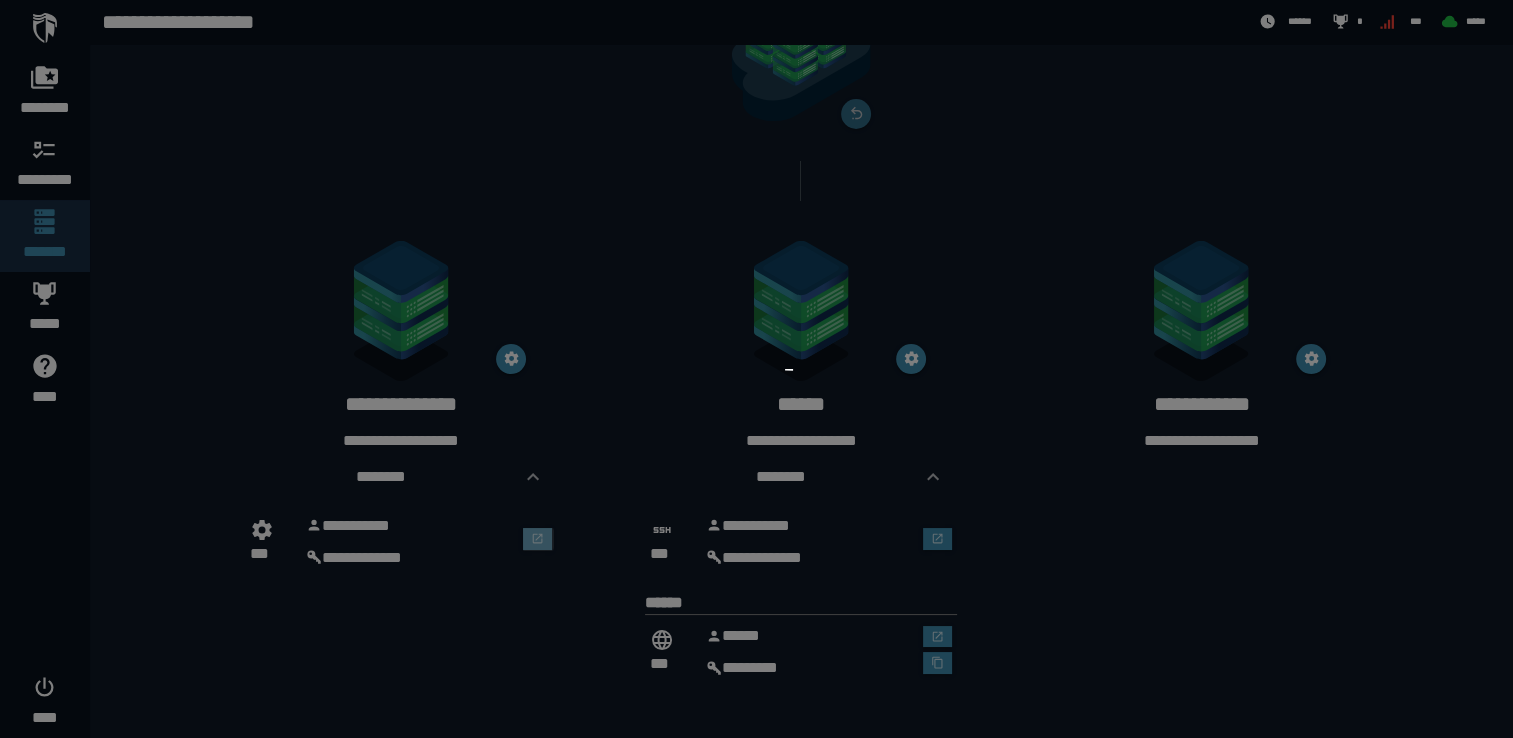 scroll, scrollTop: 0, scrollLeft: 0, axis: both 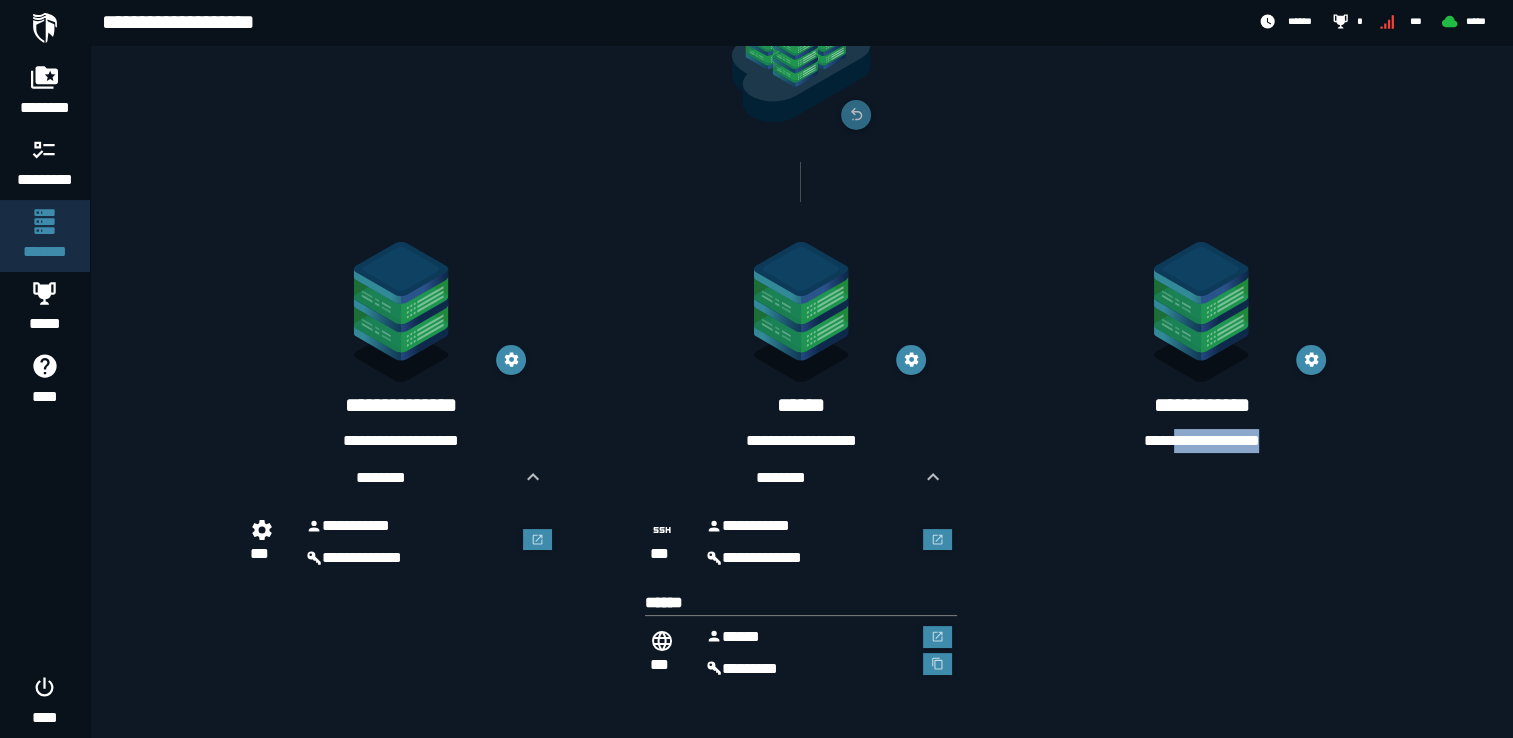drag, startPoint x: 1279, startPoint y: 437, endPoint x: 1156, endPoint y: 439, distance: 123.01626 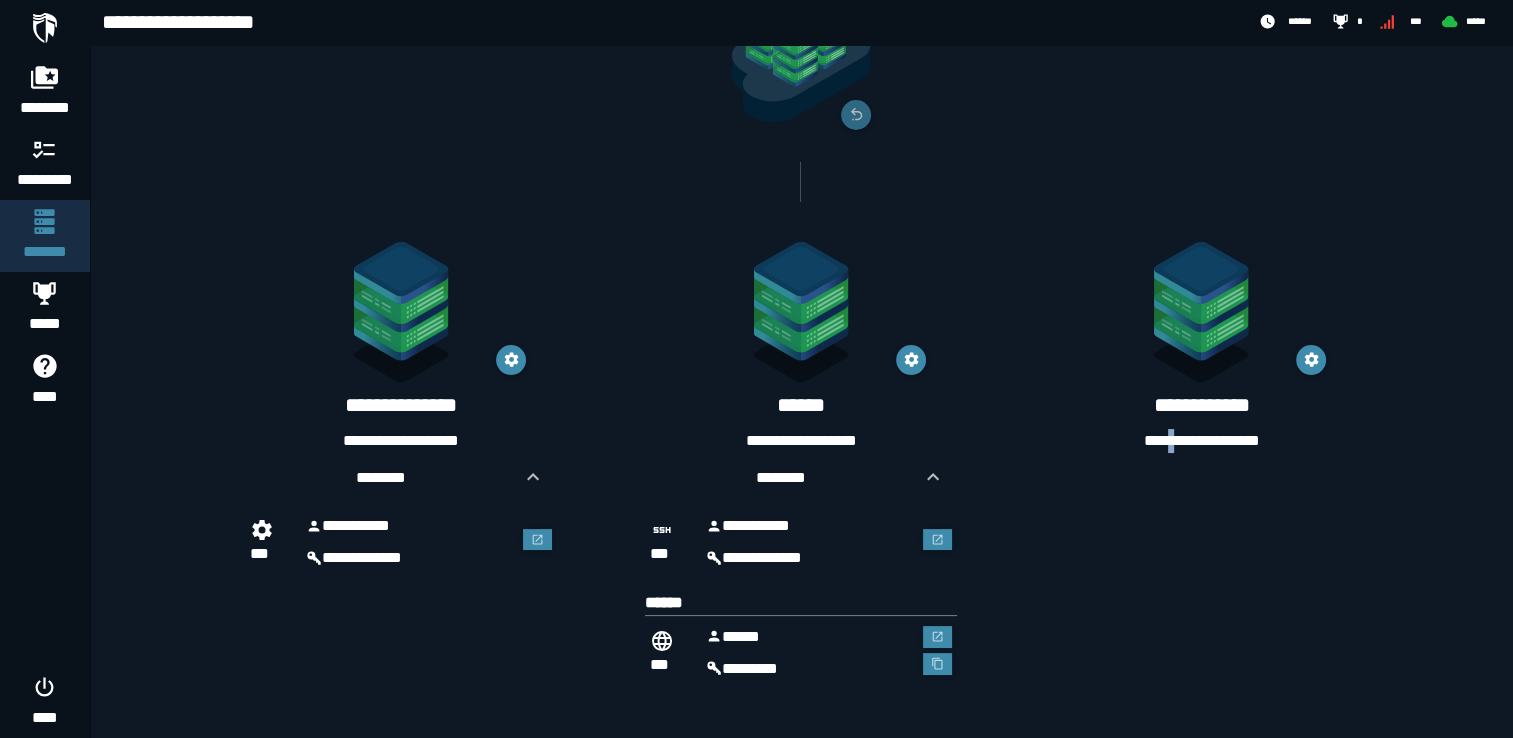 click on "**********" at bounding box center [1201, 441] 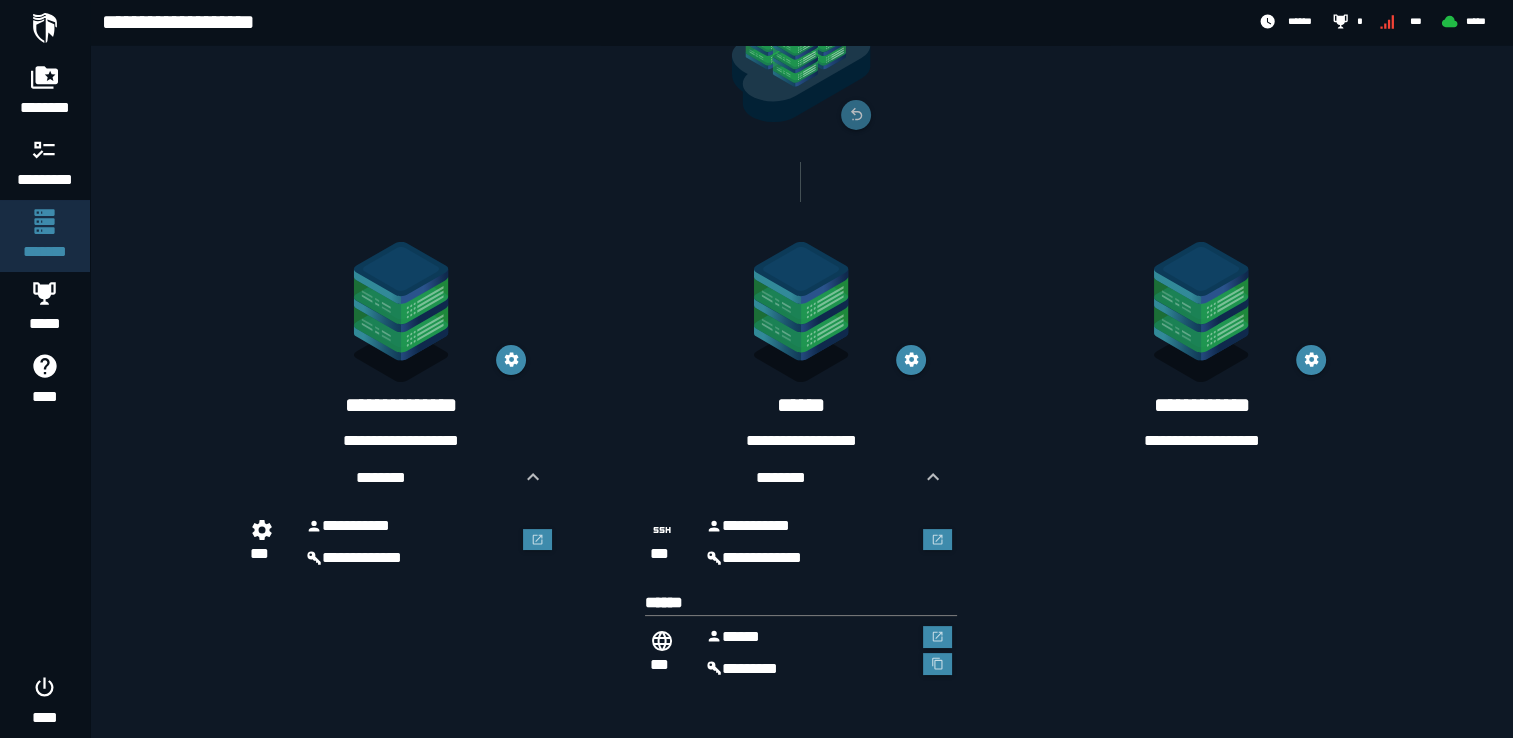 drag, startPoint x: 1156, startPoint y: 439, endPoint x: 1279, endPoint y: 440, distance: 123.00407 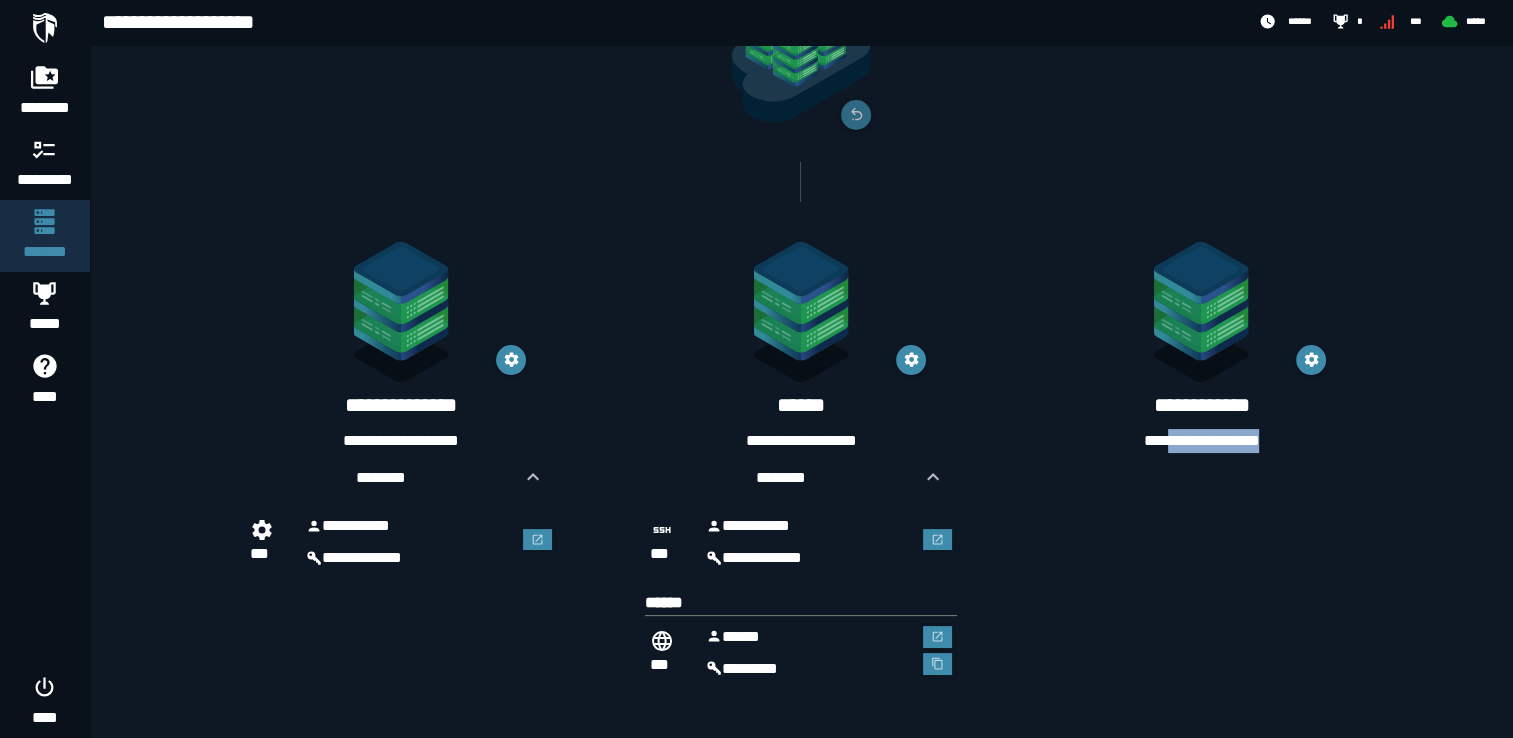 drag, startPoint x: 1277, startPoint y: 436, endPoint x: 1154, endPoint y: 439, distance: 123.03658 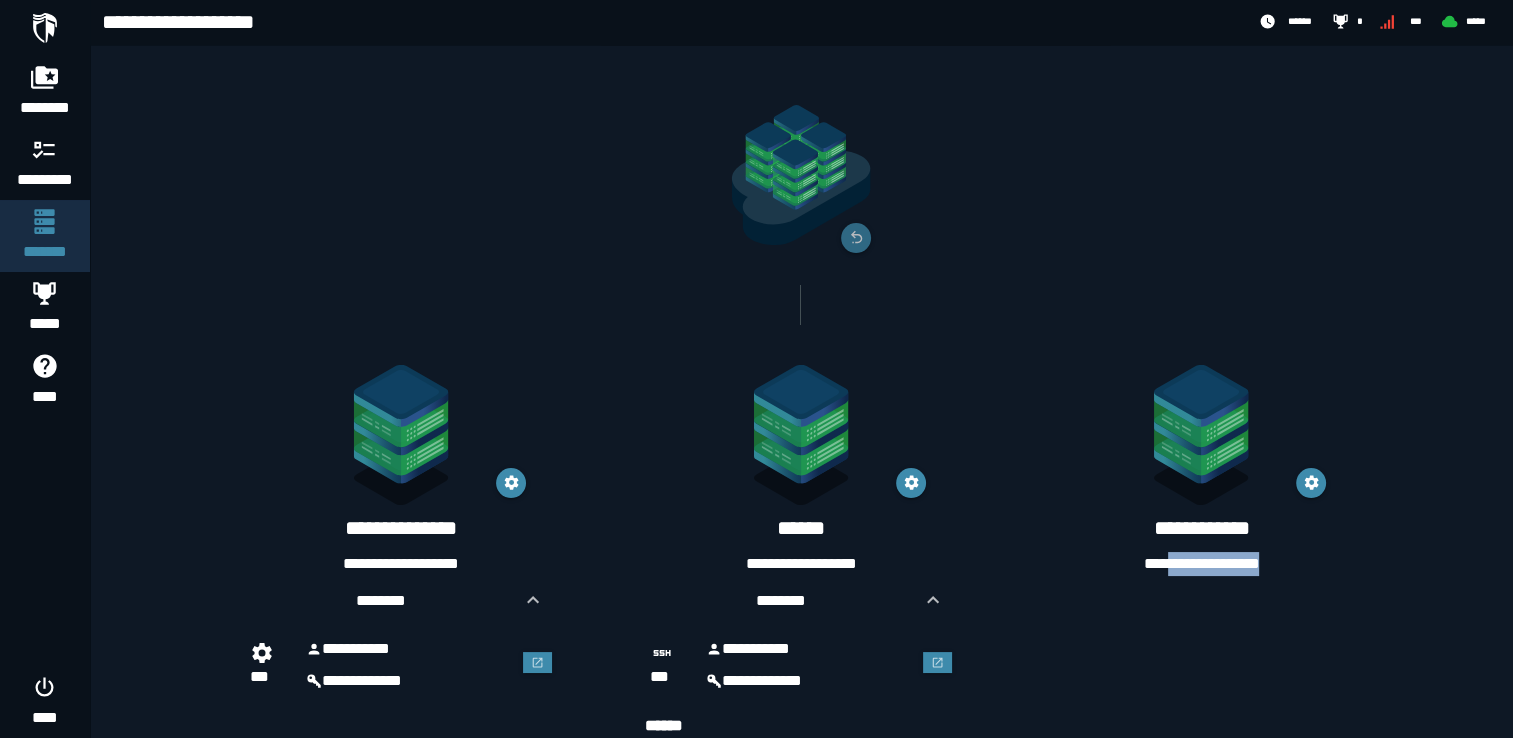 scroll, scrollTop: 0, scrollLeft: 0, axis: both 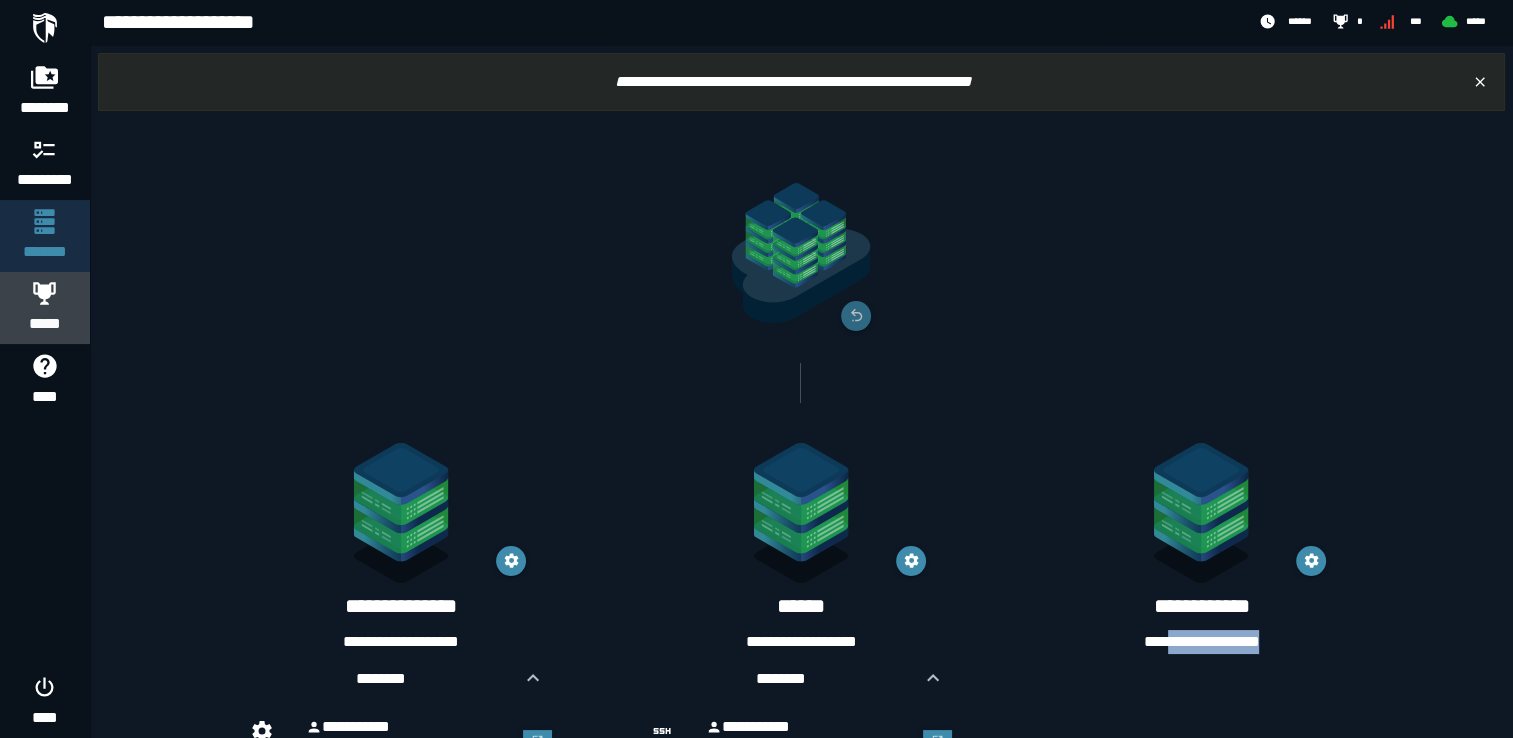 click at bounding box center (45, 293) 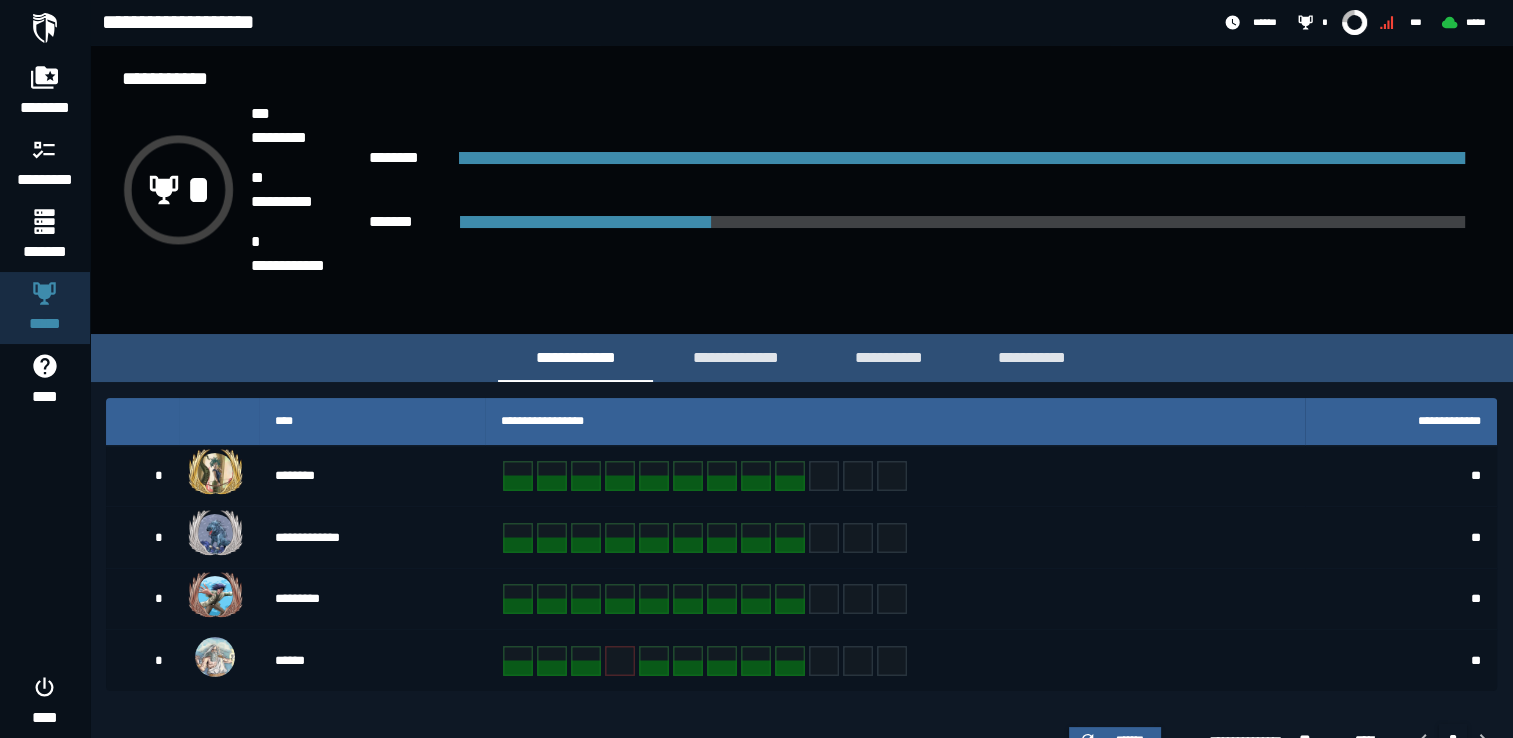 scroll, scrollTop: 57, scrollLeft: 0, axis: vertical 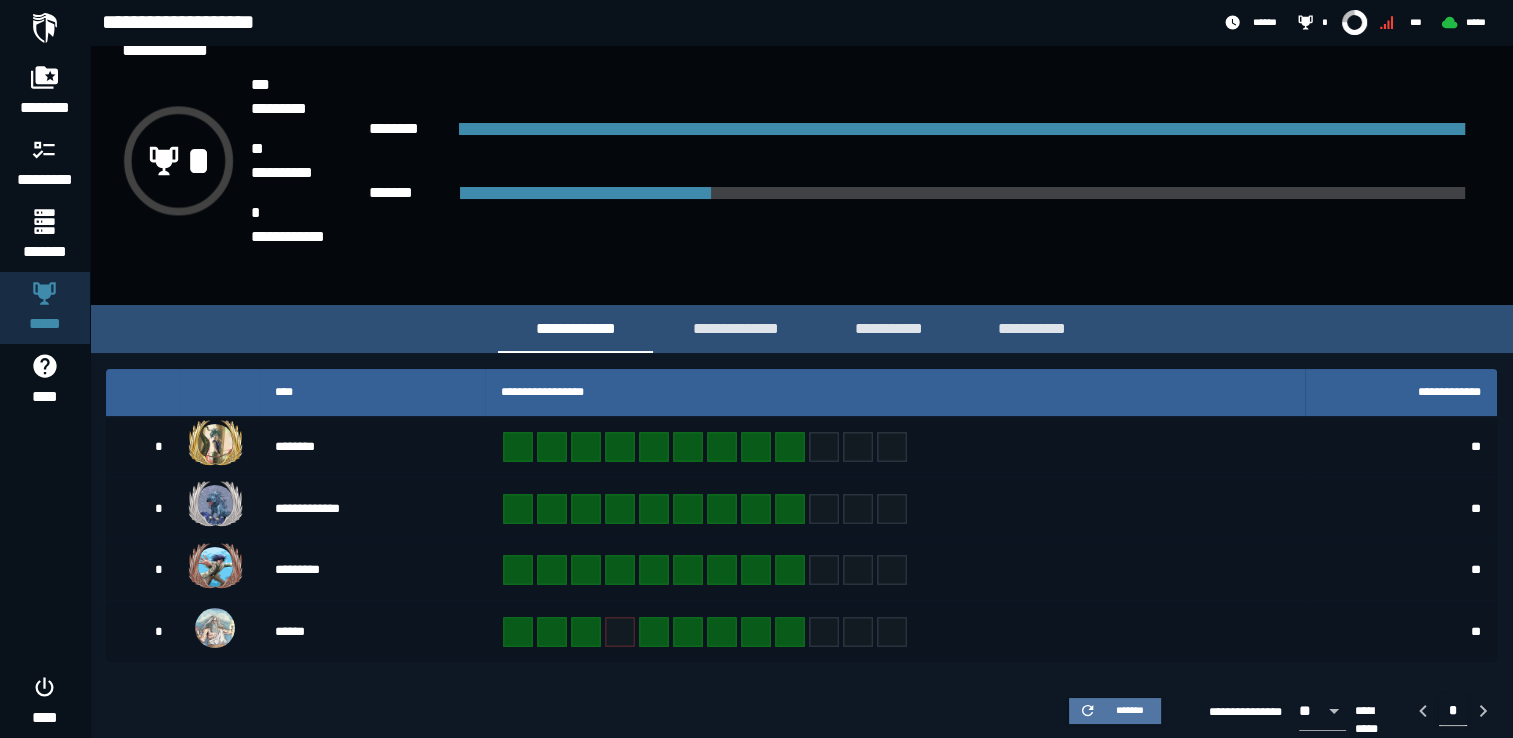 click on "*******" at bounding box center (1115, 711) 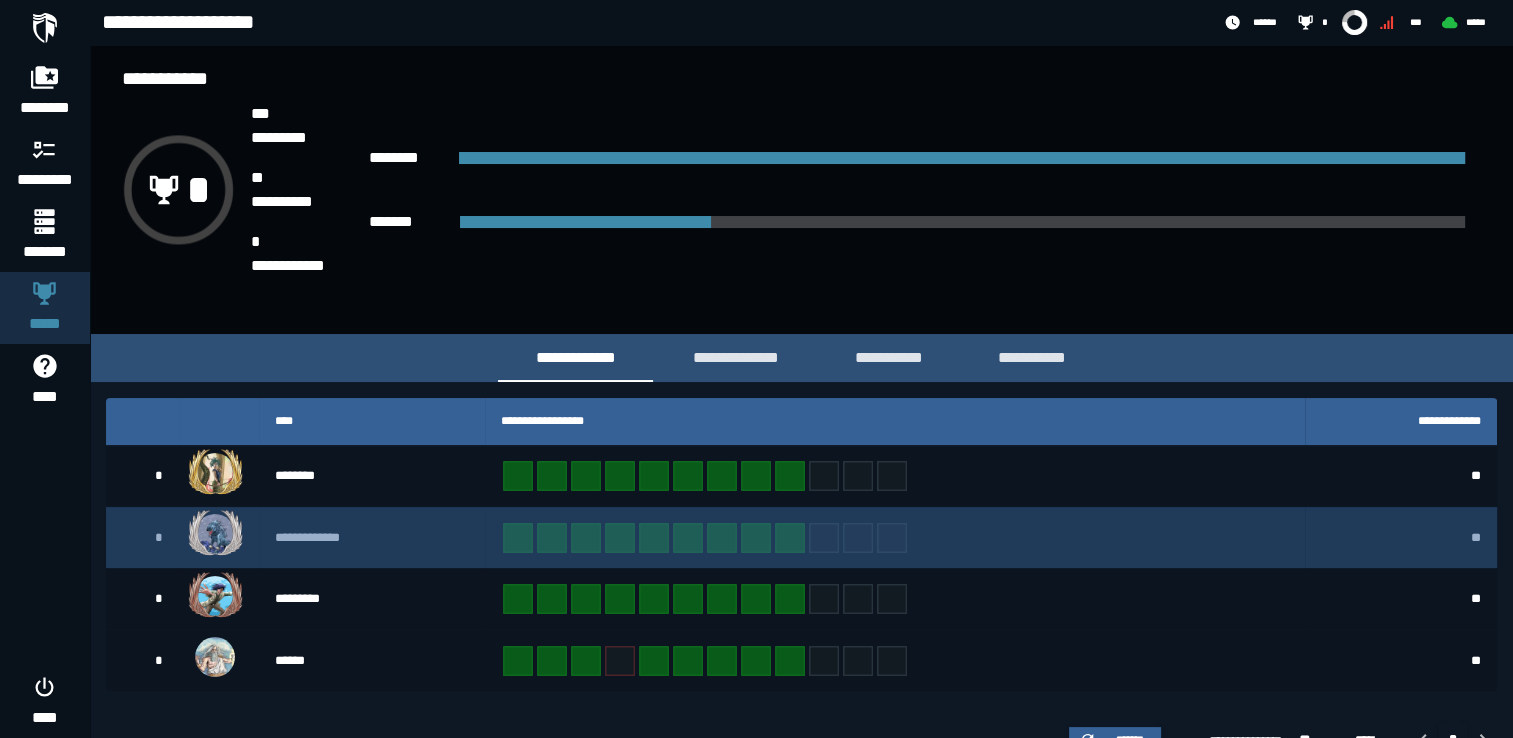 scroll, scrollTop: 57, scrollLeft: 0, axis: vertical 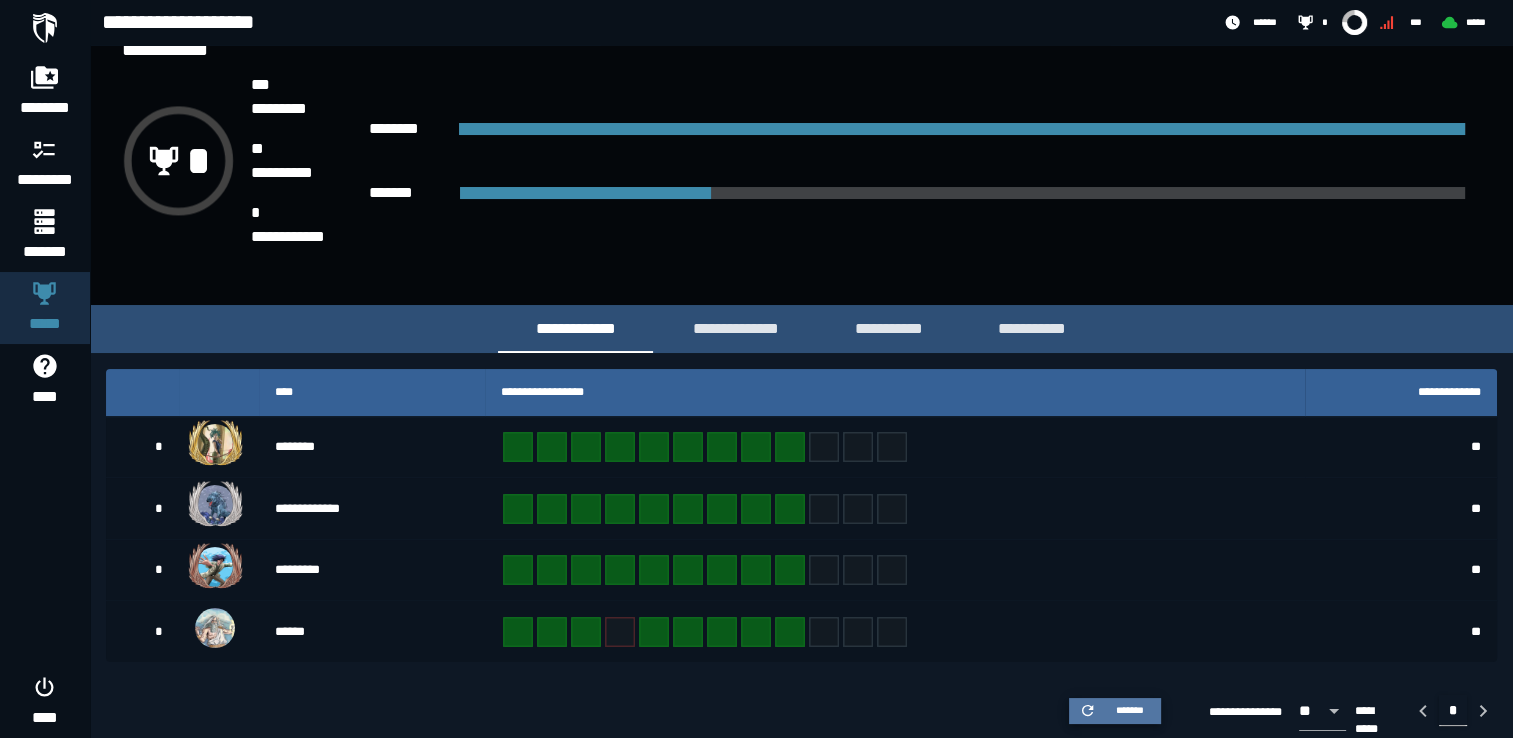 click on "*******" at bounding box center [1129, 710] 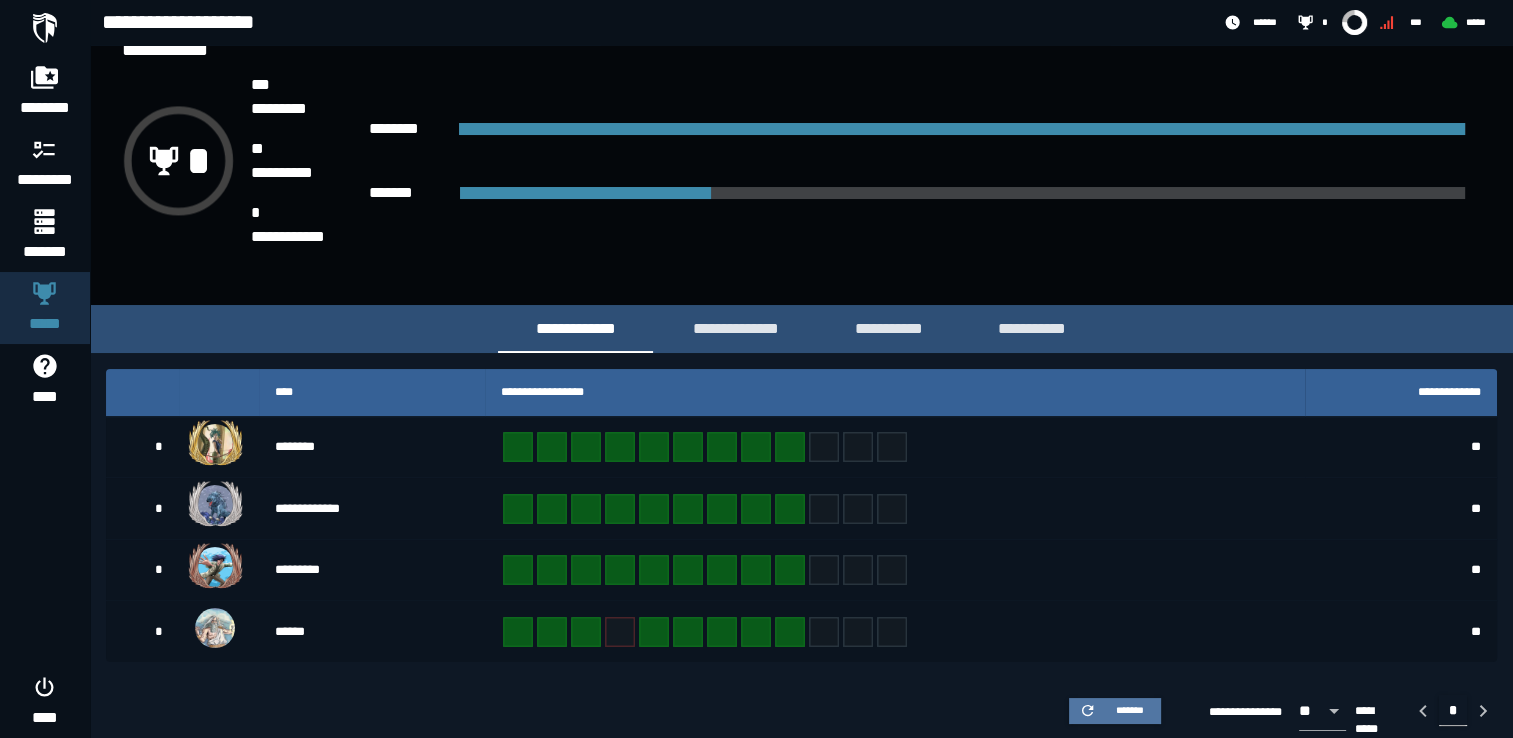 click 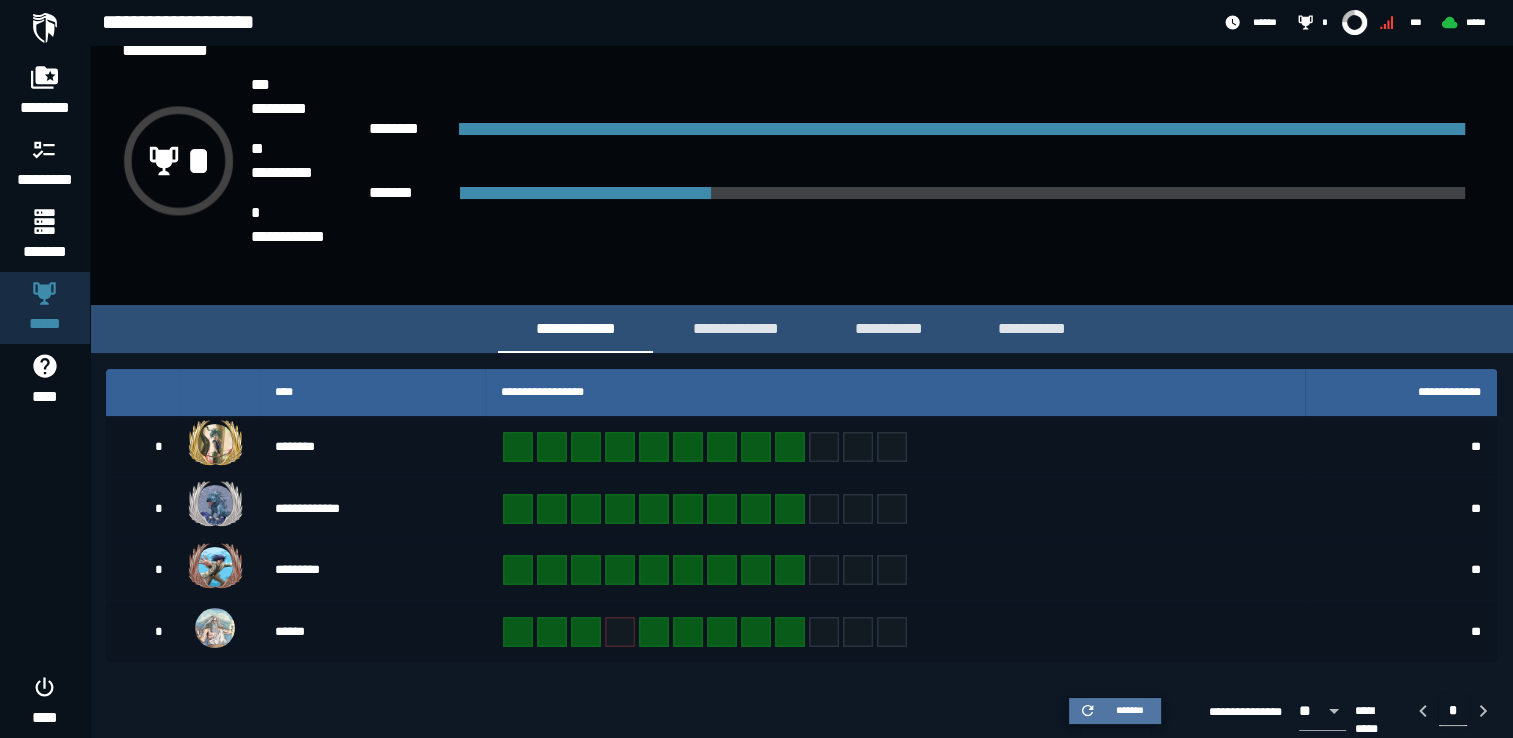 click on "*******" at bounding box center [1115, 711] 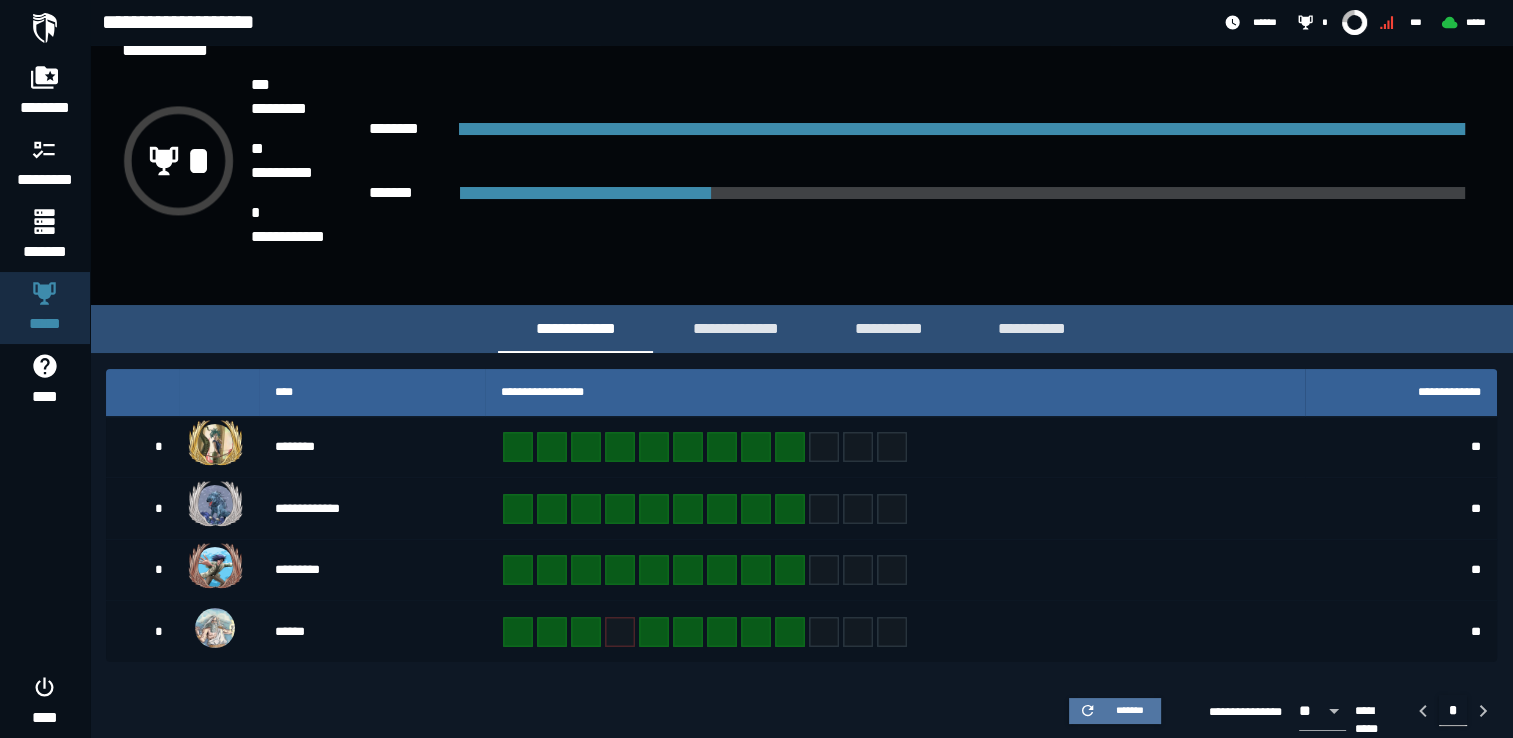 click on "*******" at bounding box center (1115, 711) 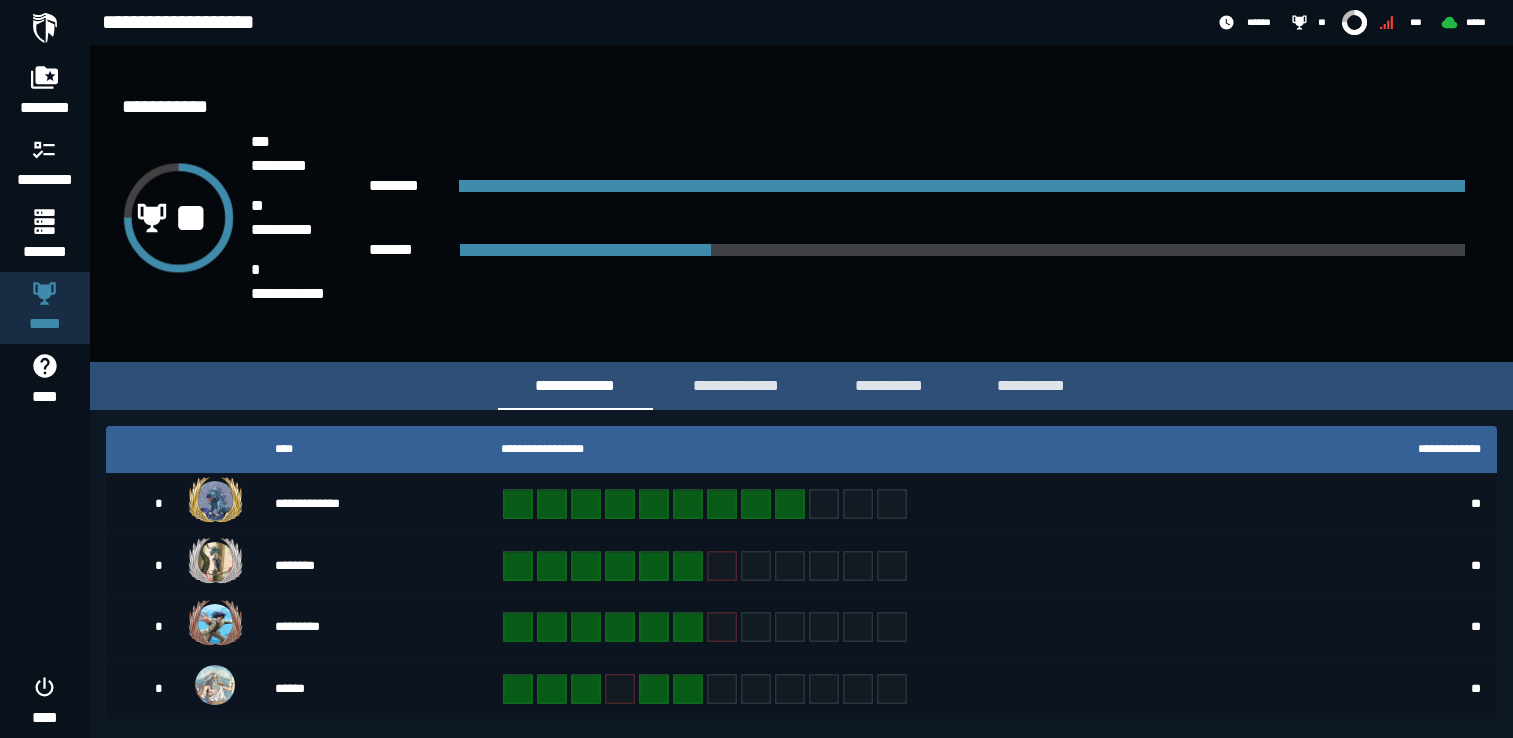 scroll, scrollTop: 0, scrollLeft: 0, axis: both 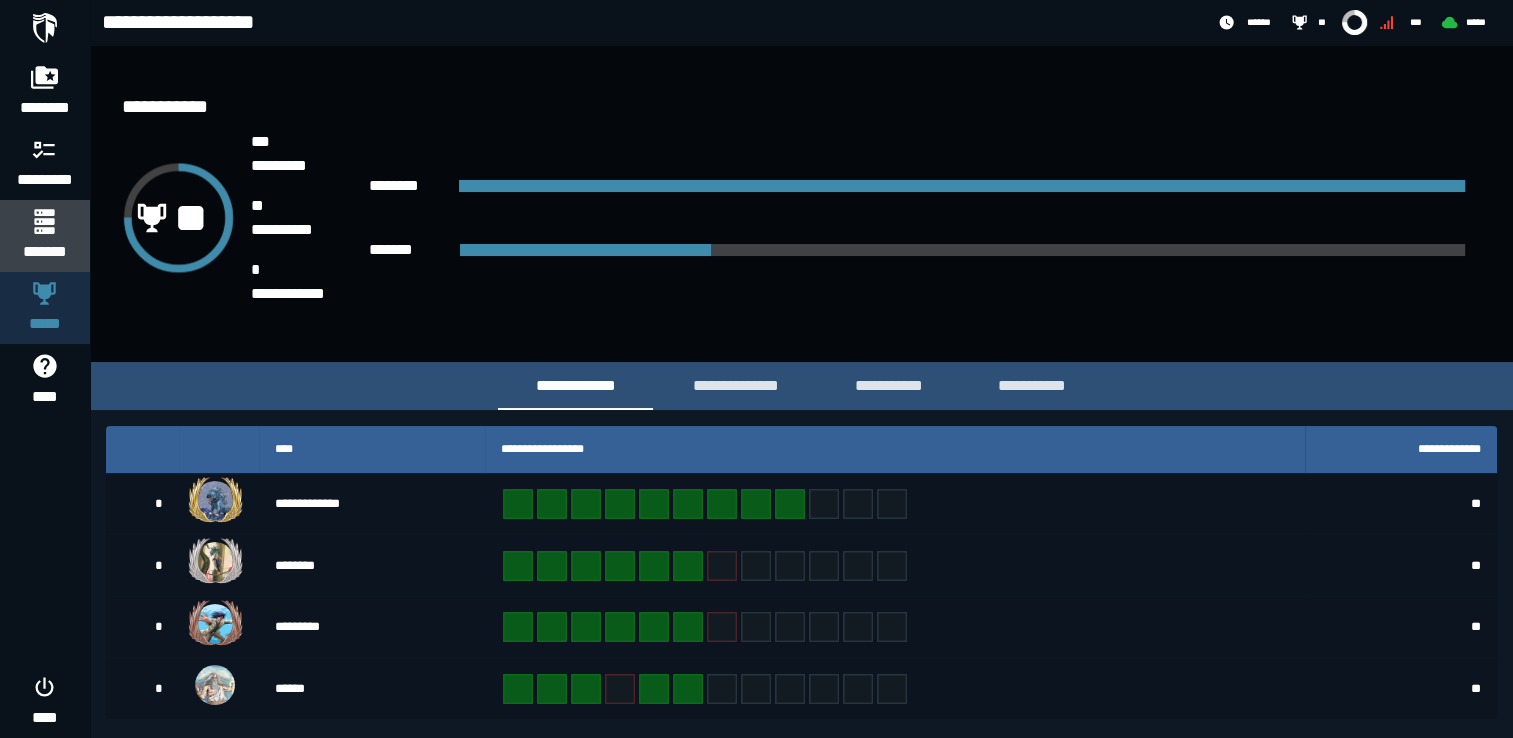 click 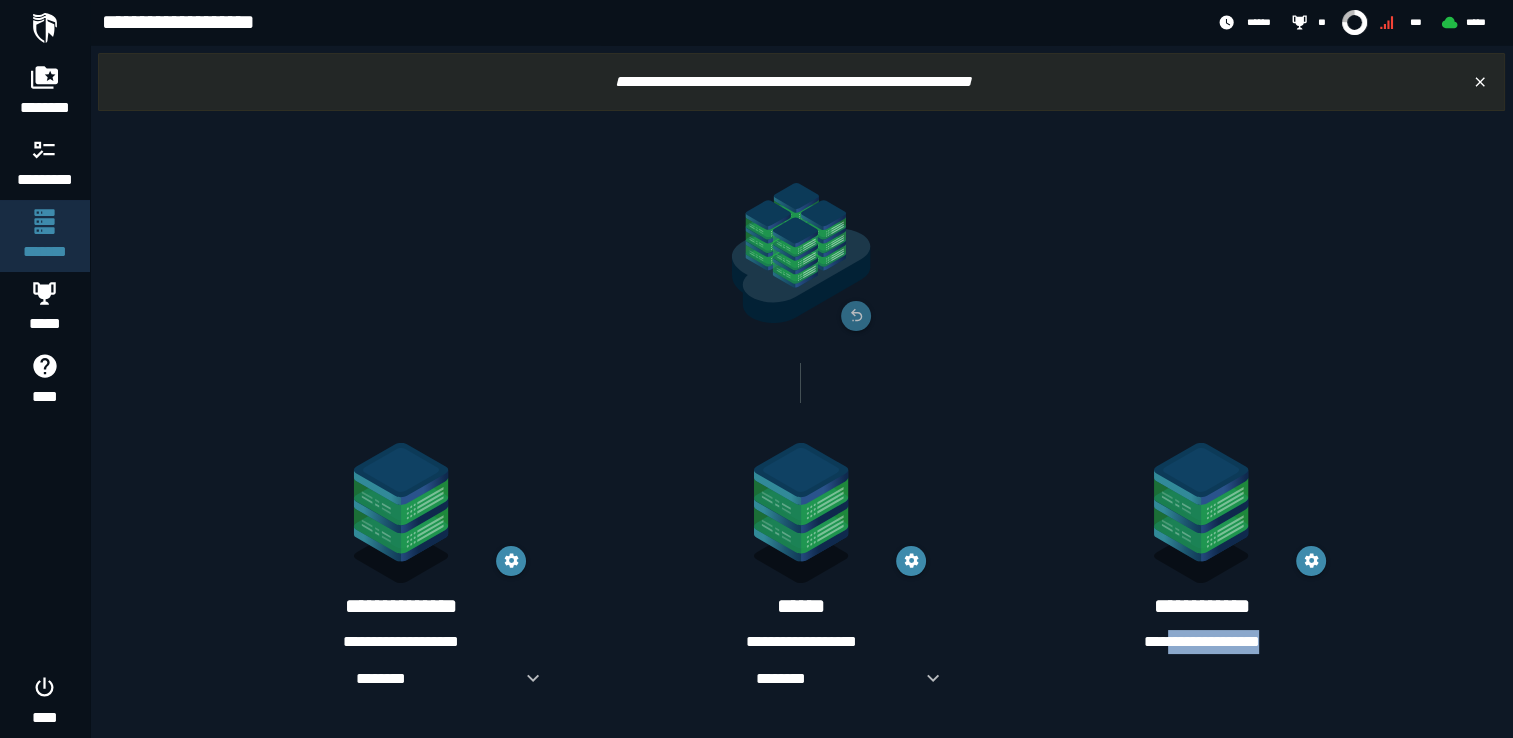 drag, startPoint x: 1282, startPoint y: 634, endPoint x: 1154, endPoint y: 638, distance: 128.06248 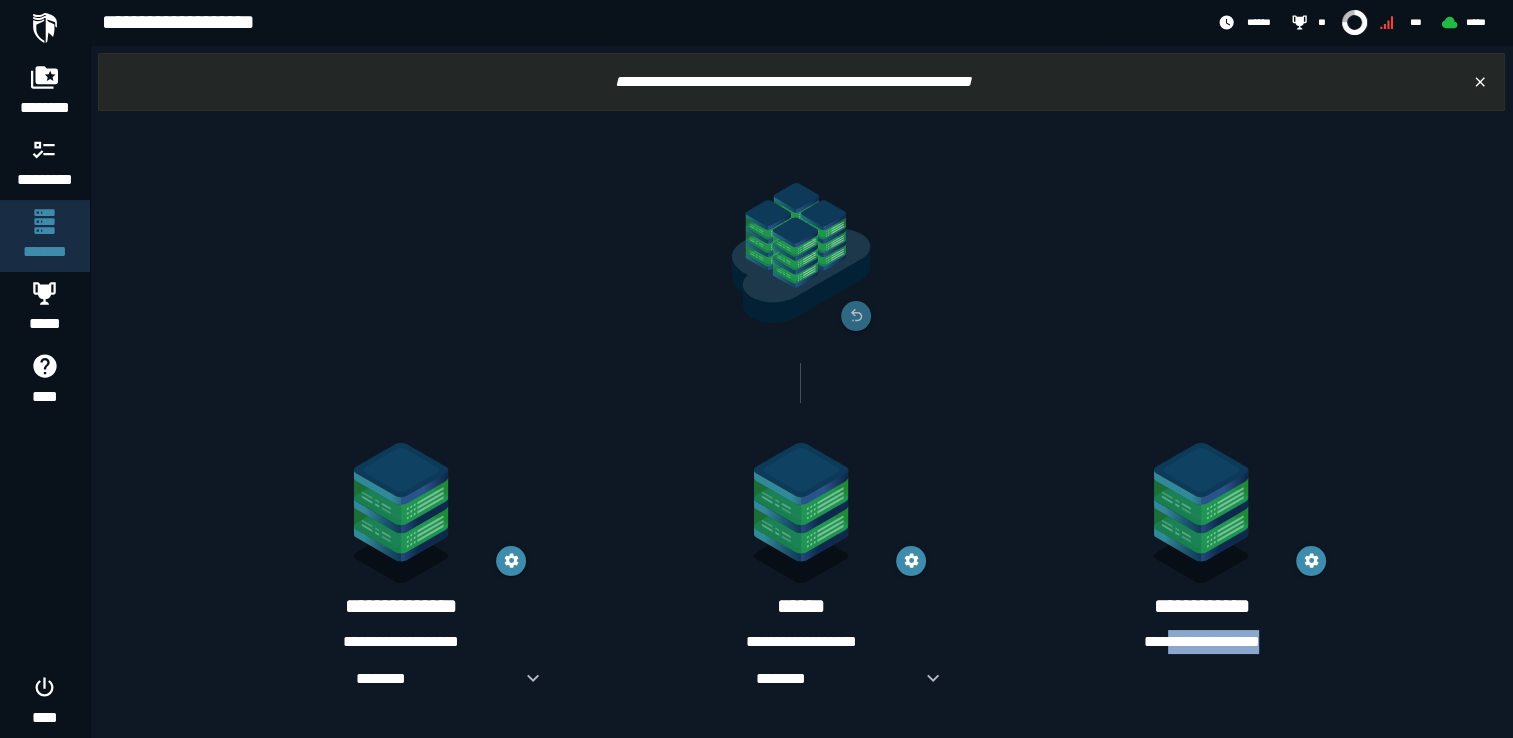 copy on "**********" 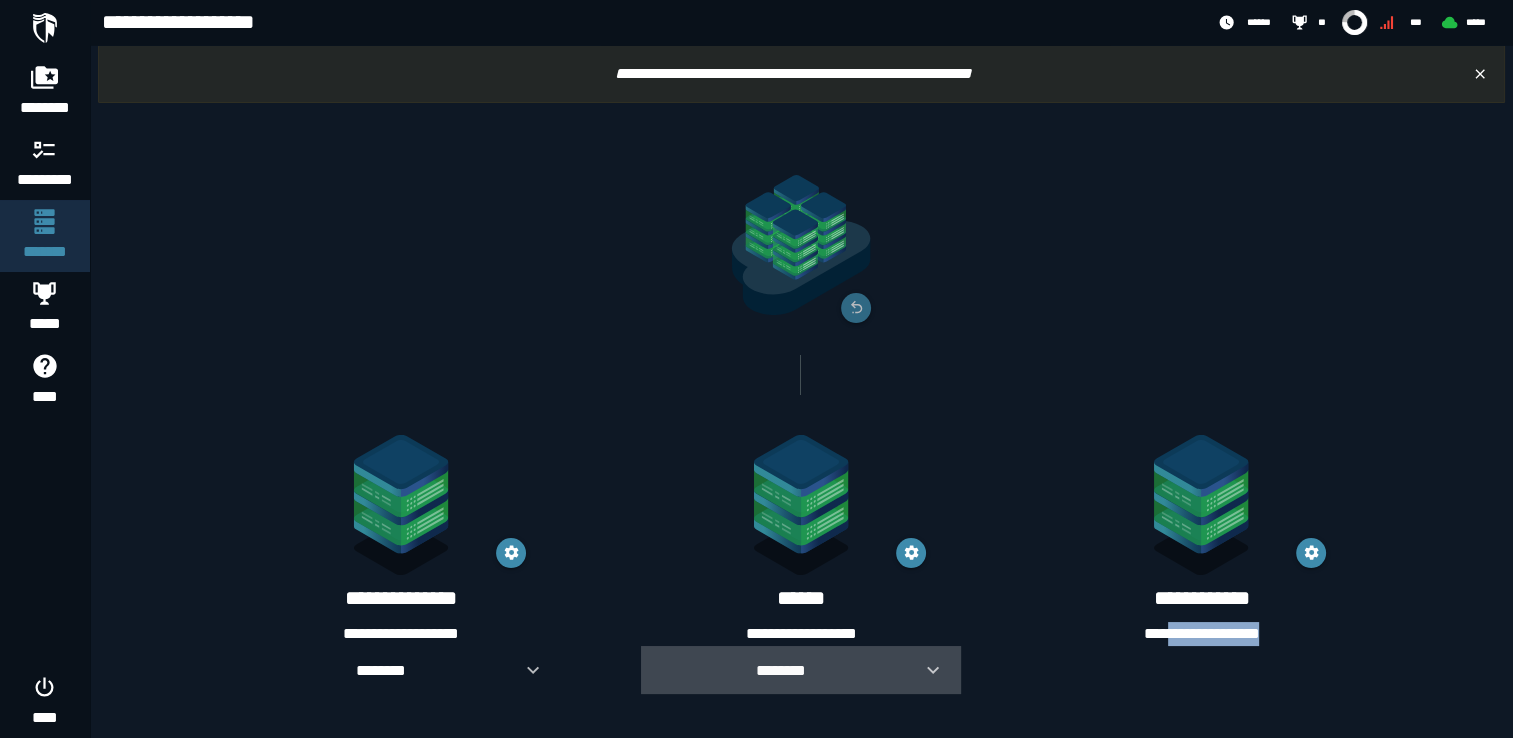 click 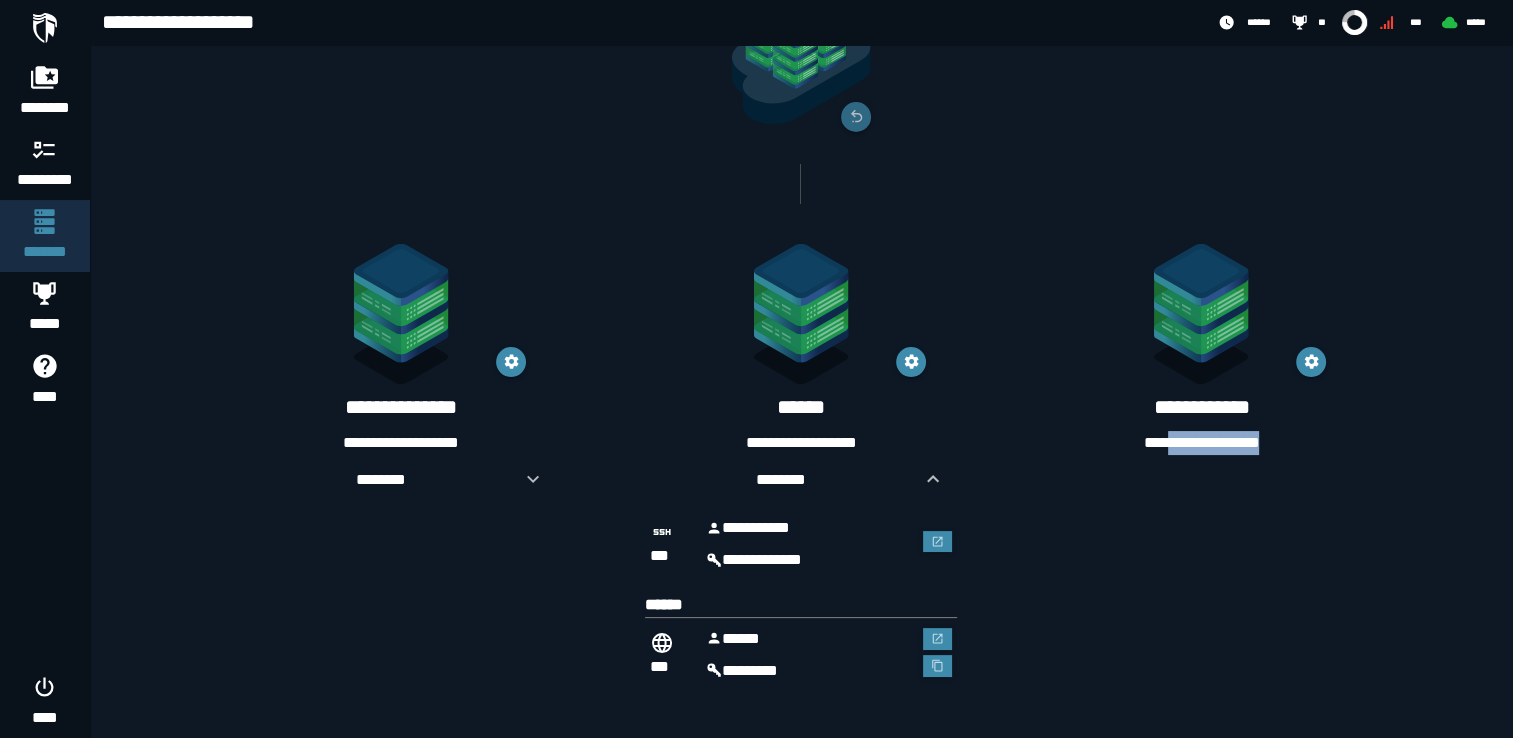 scroll, scrollTop: 201, scrollLeft: 0, axis: vertical 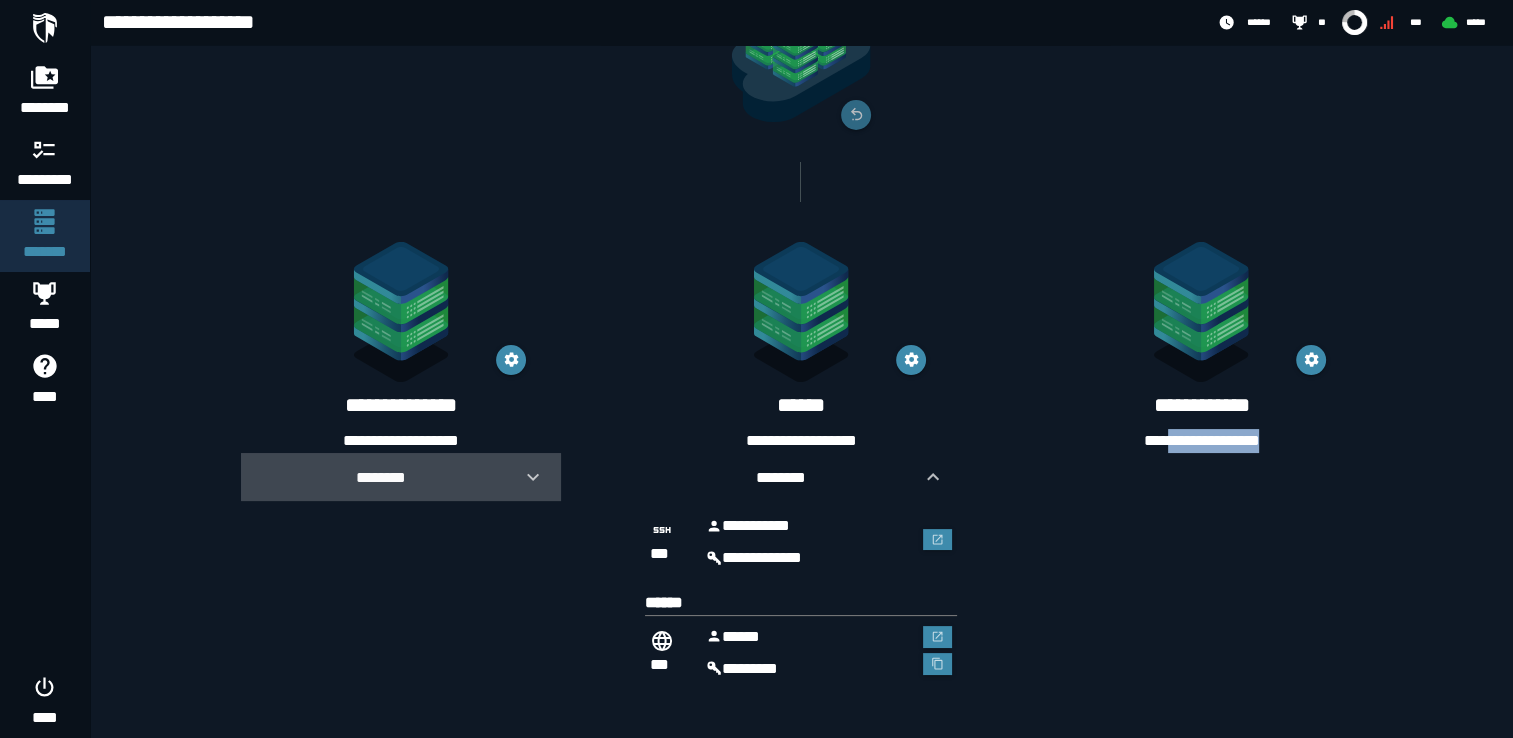 click 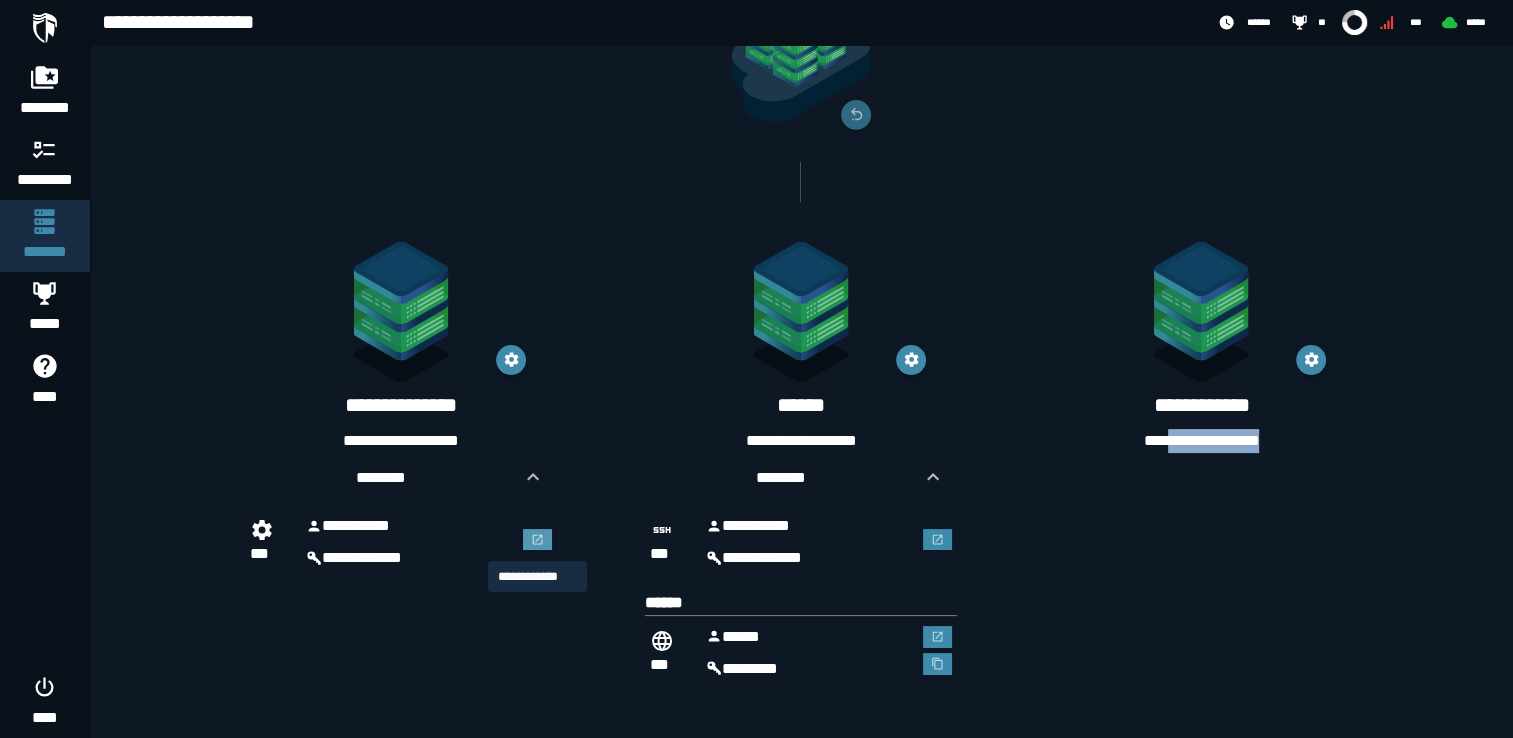 click 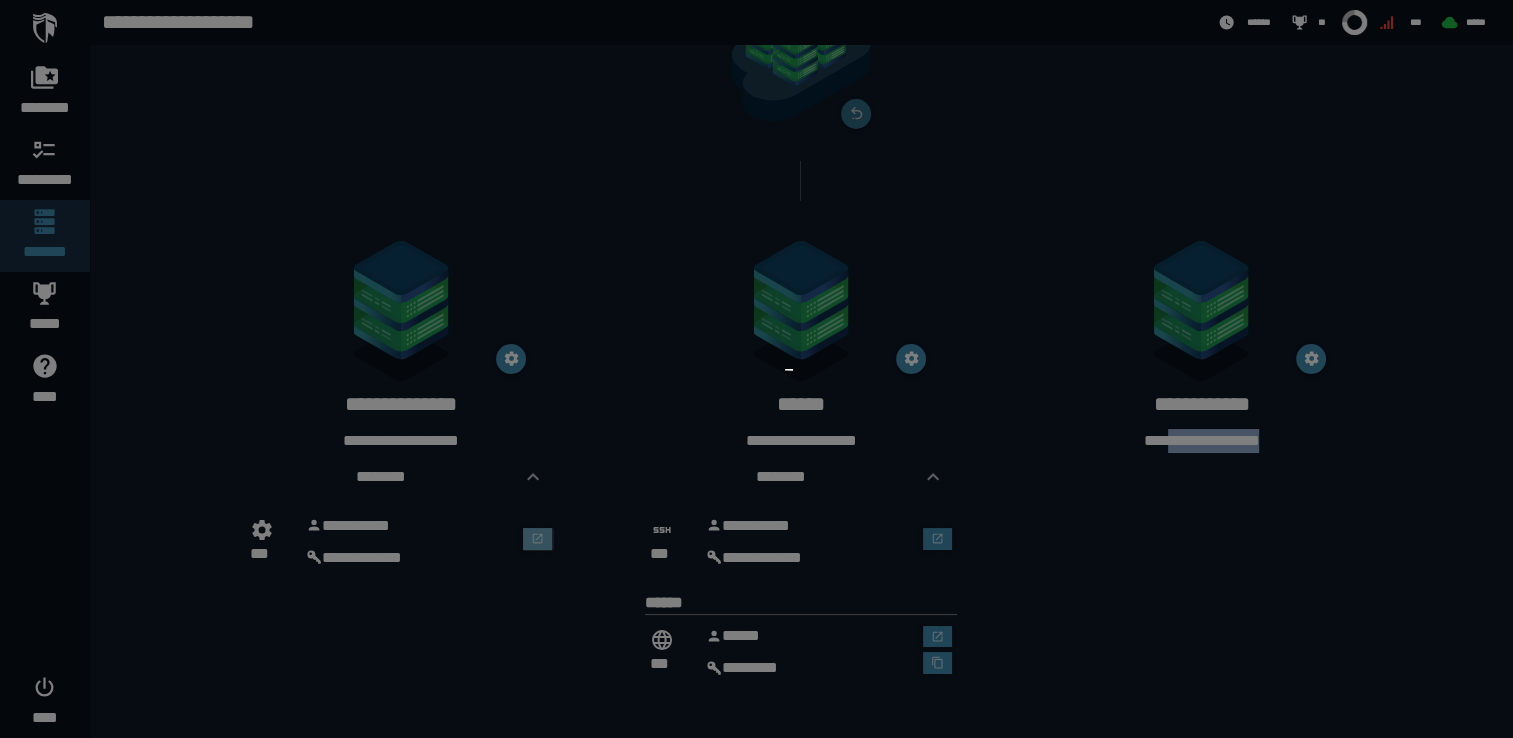 scroll, scrollTop: 0, scrollLeft: 0, axis: both 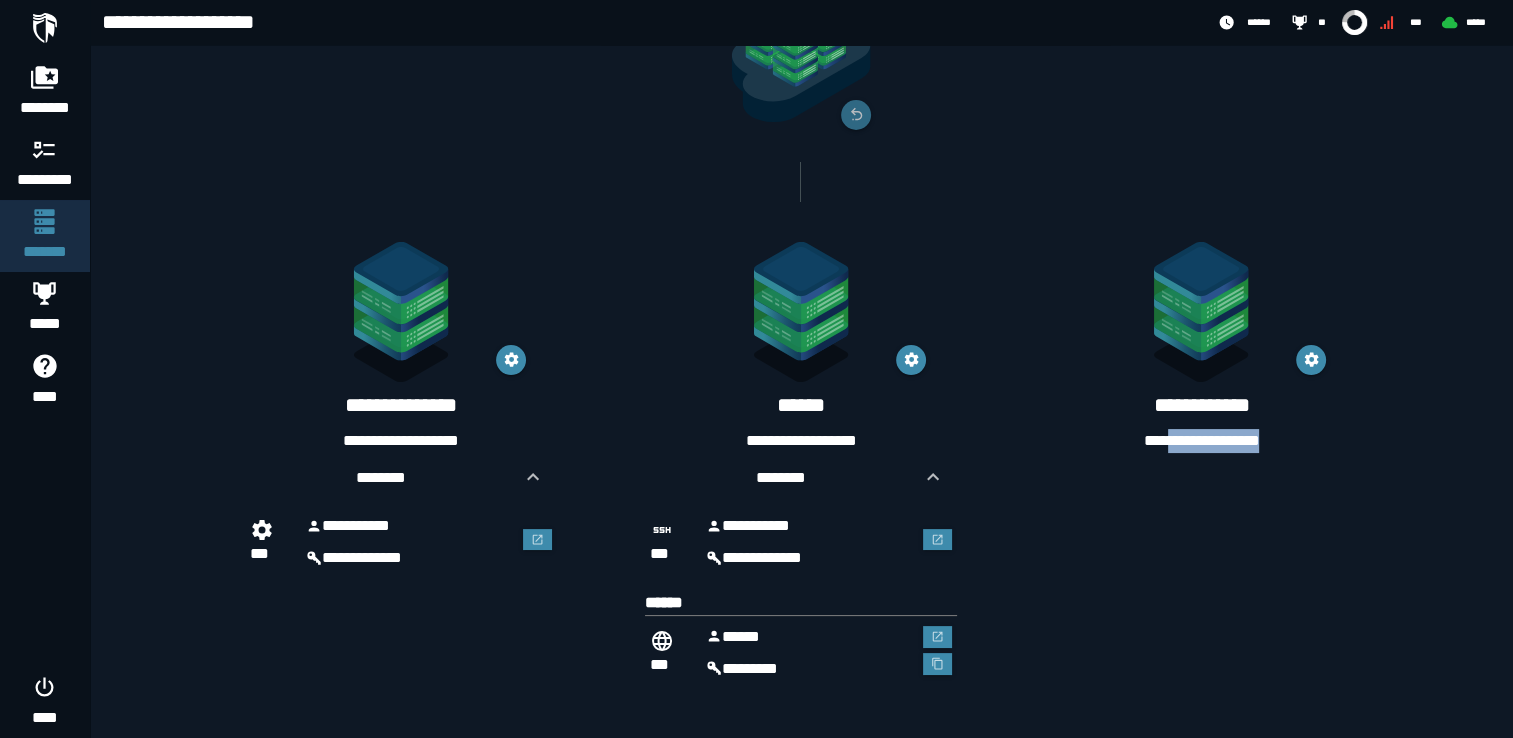 copy on "**********" 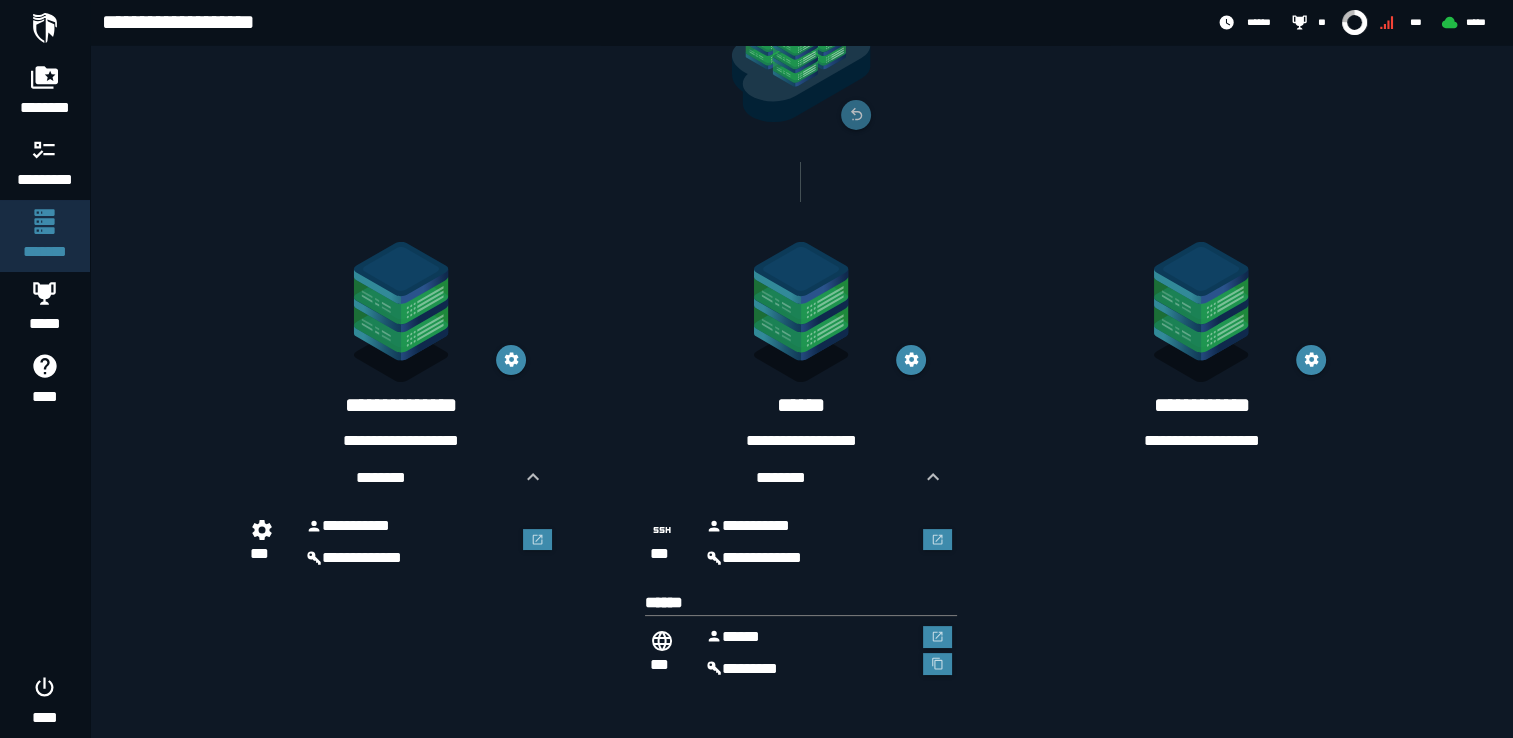 click on "**********" 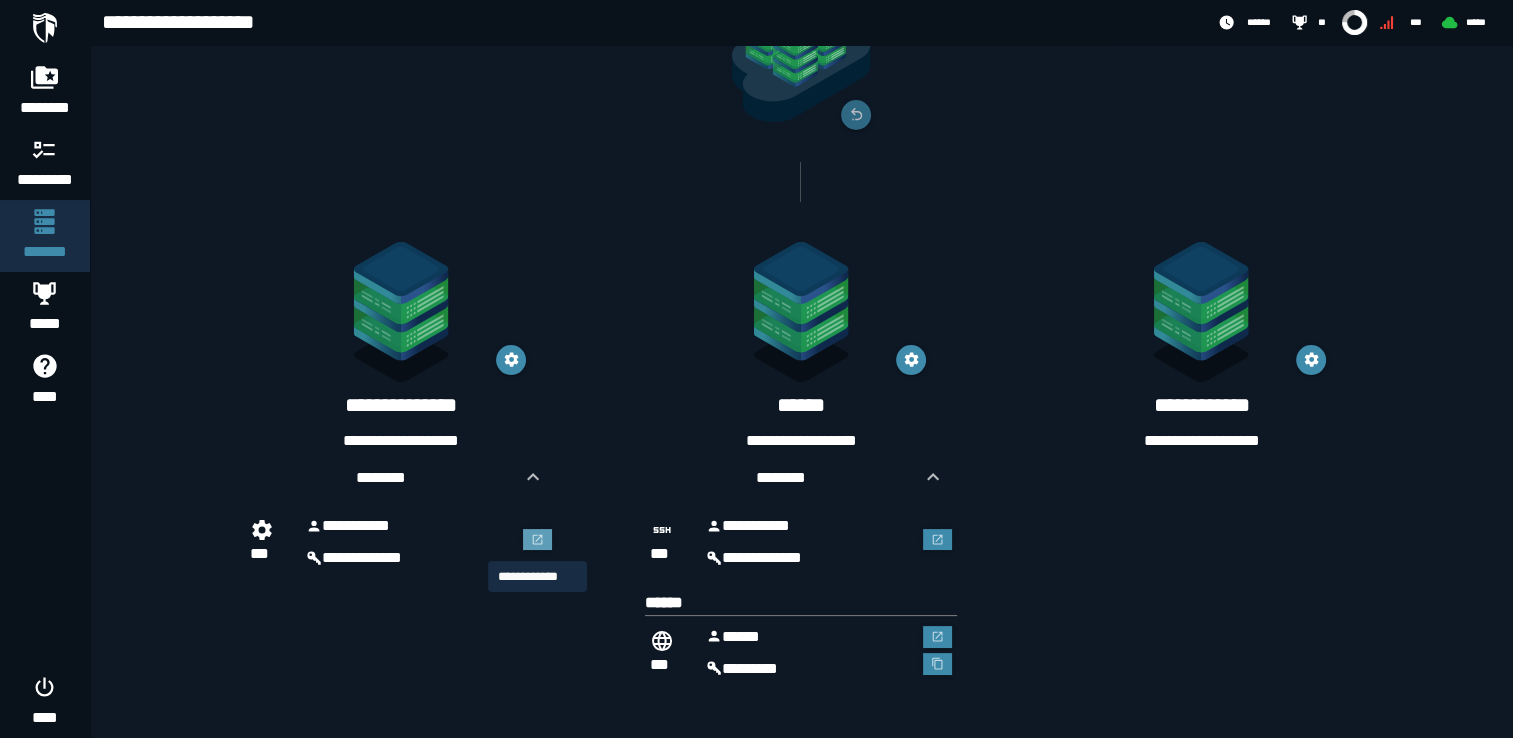 click 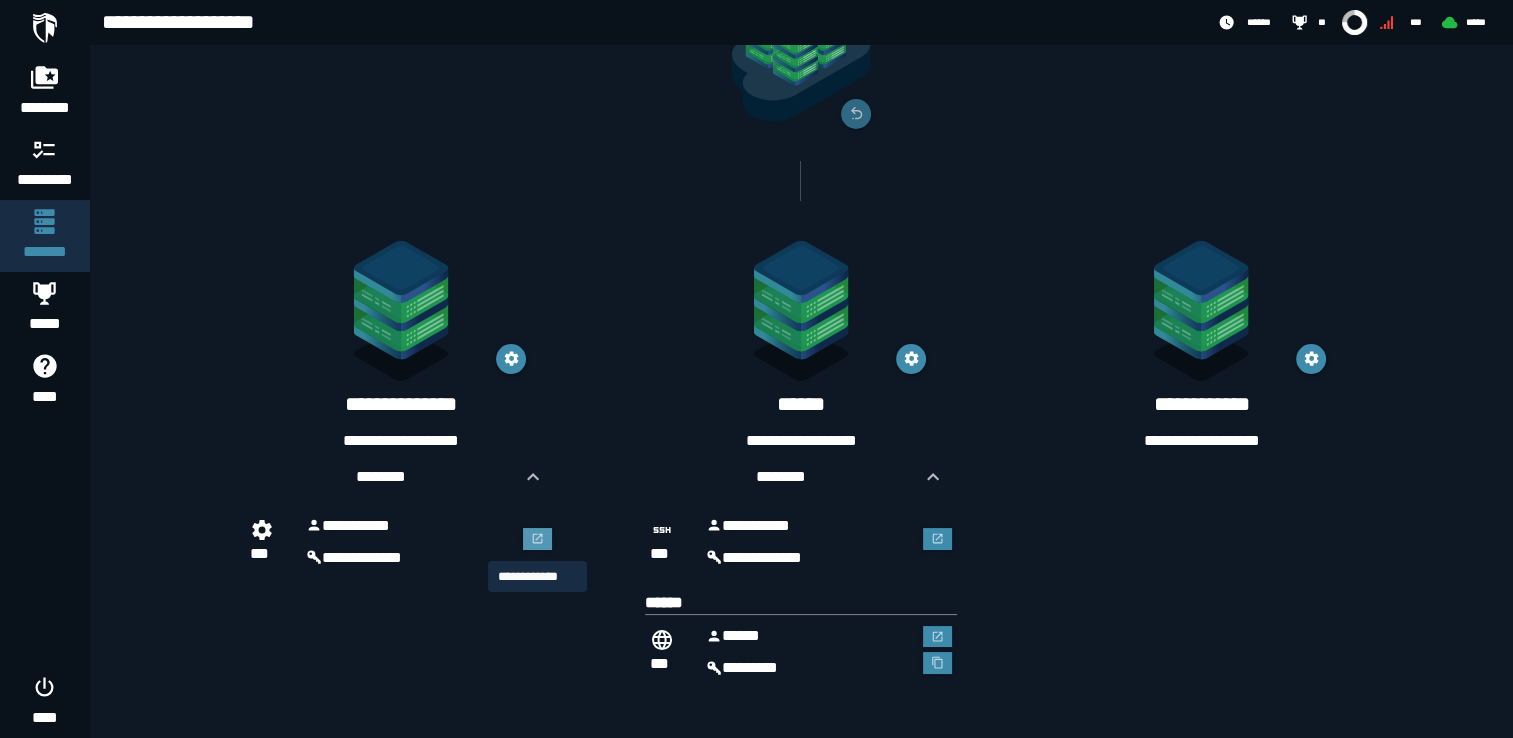 scroll, scrollTop: 0, scrollLeft: 0, axis: both 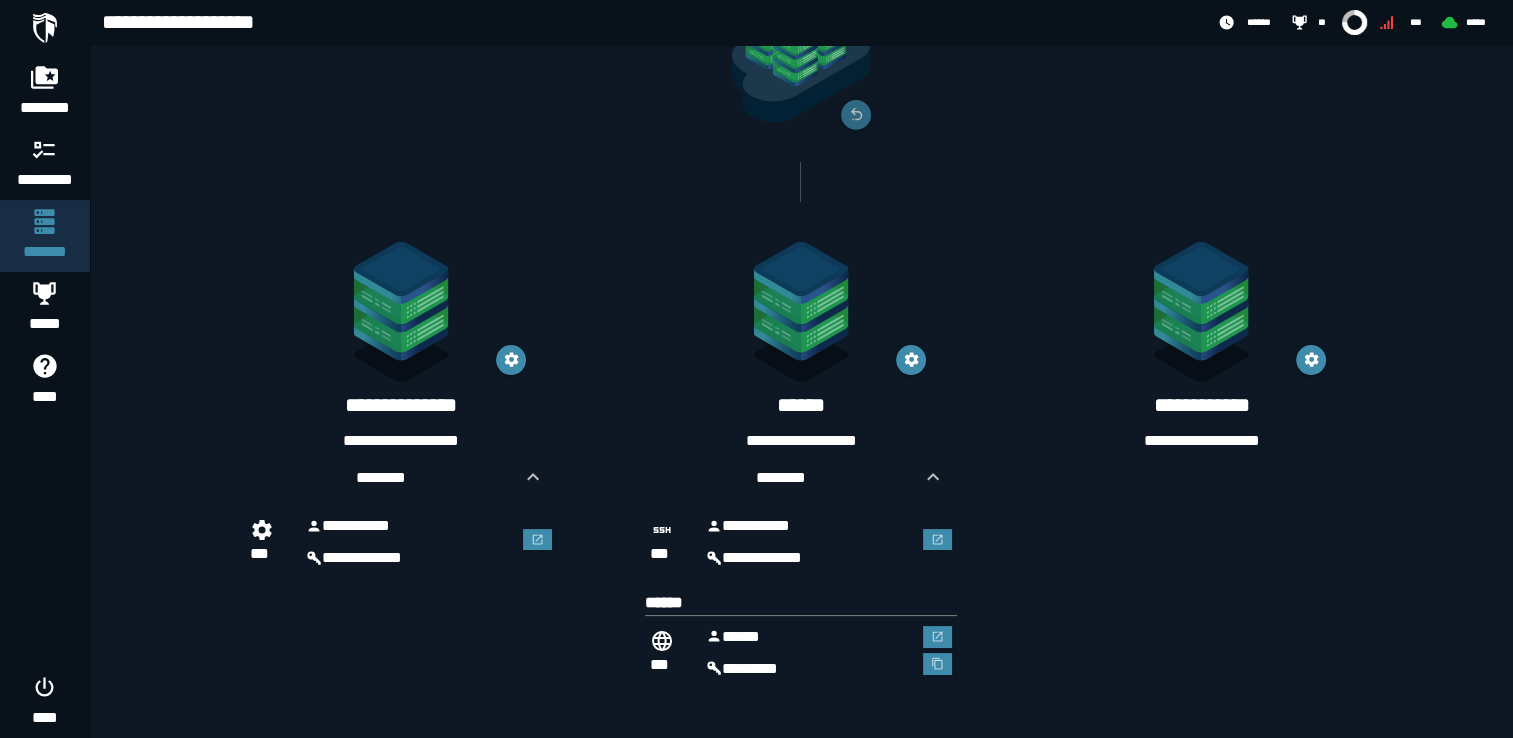click on "**********" at bounding box center [1201, 422] 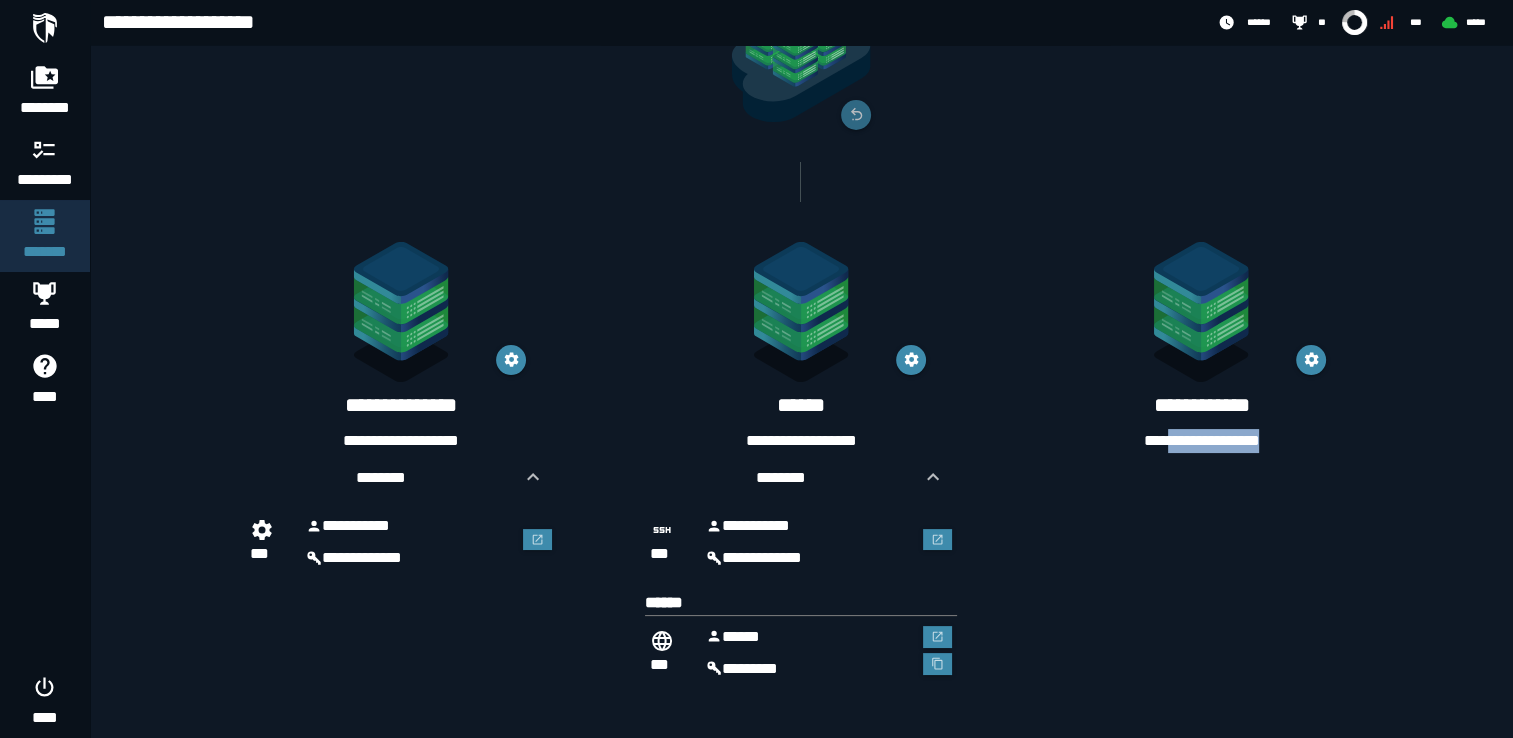 drag, startPoint x: 1272, startPoint y: 436, endPoint x: 1154, endPoint y: 439, distance: 118.03813 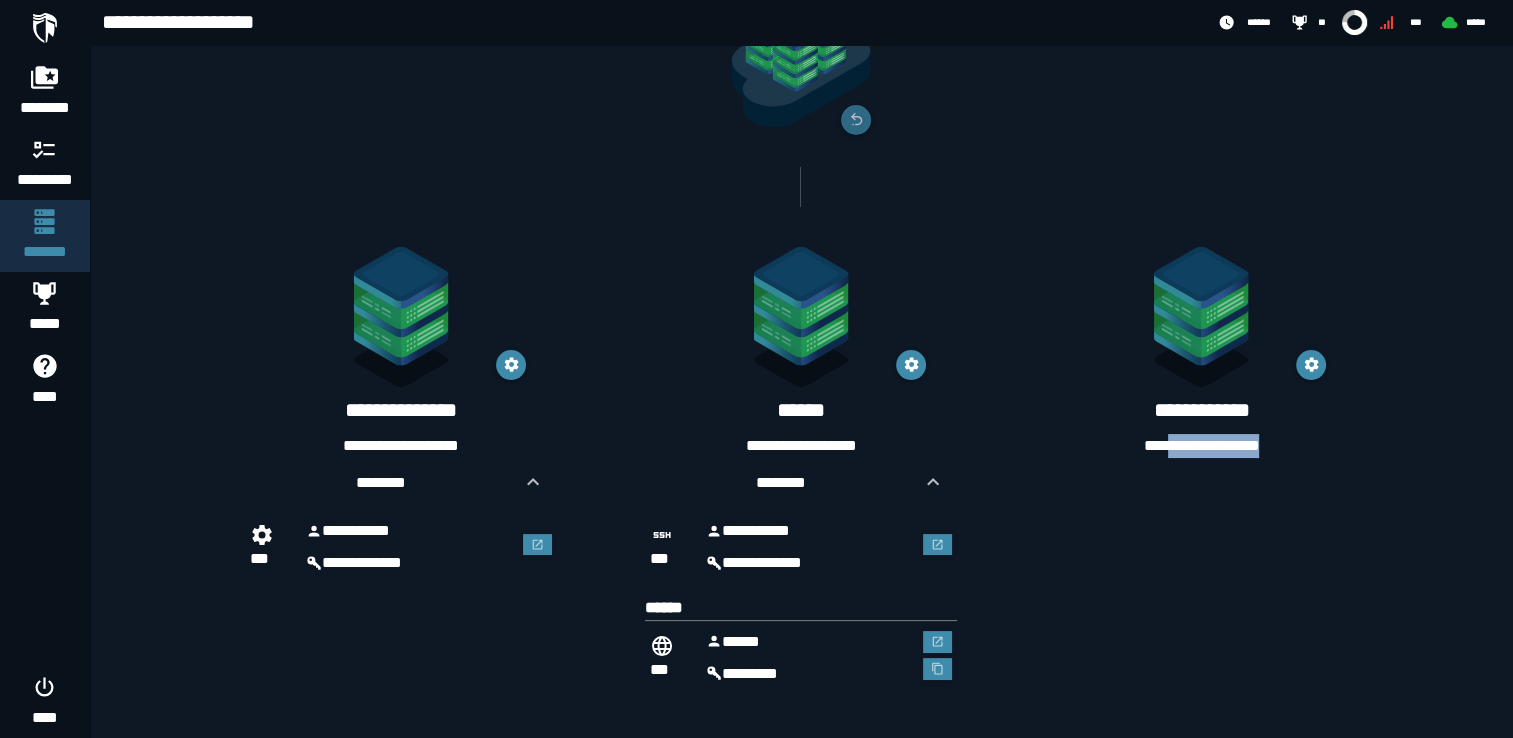 scroll, scrollTop: 200, scrollLeft: 0, axis: vertical 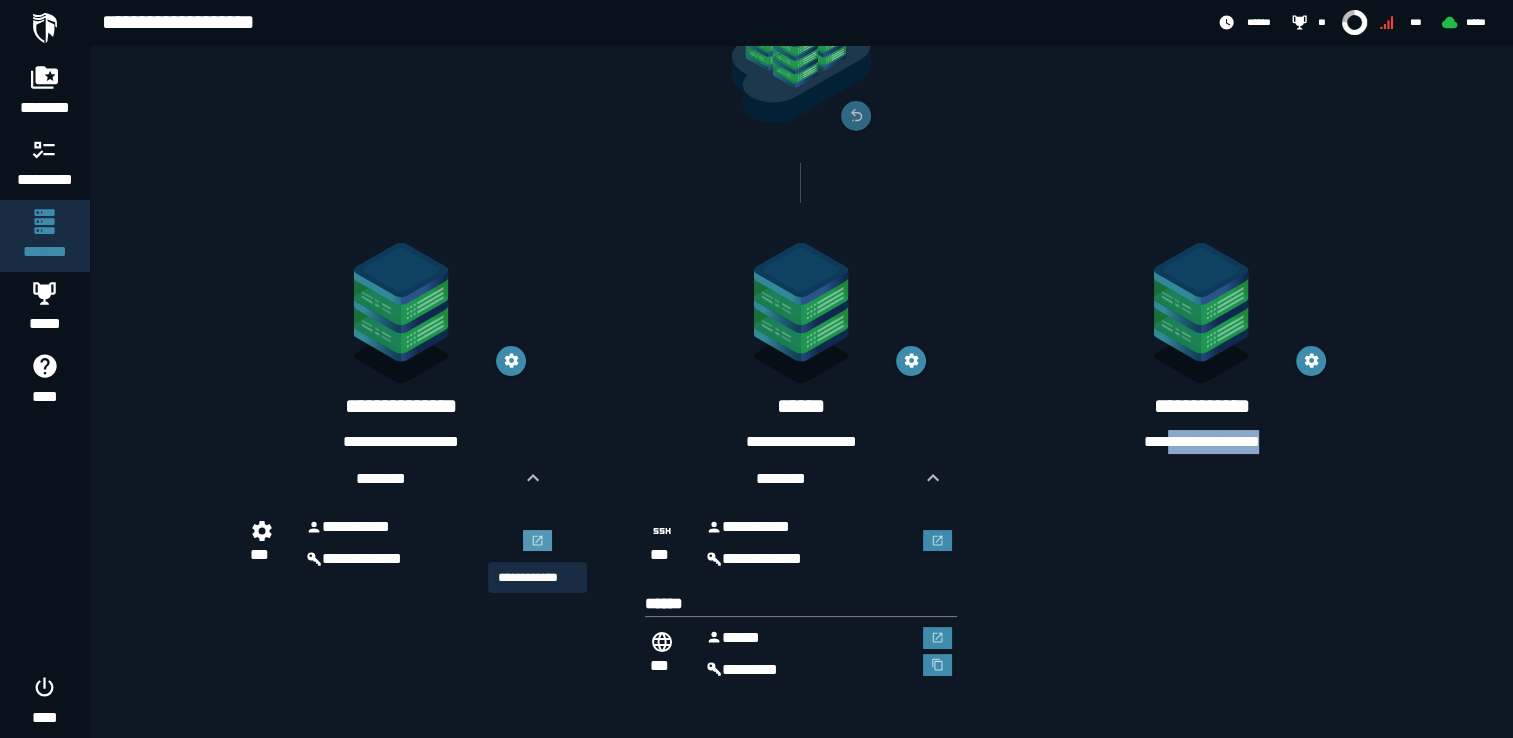 click 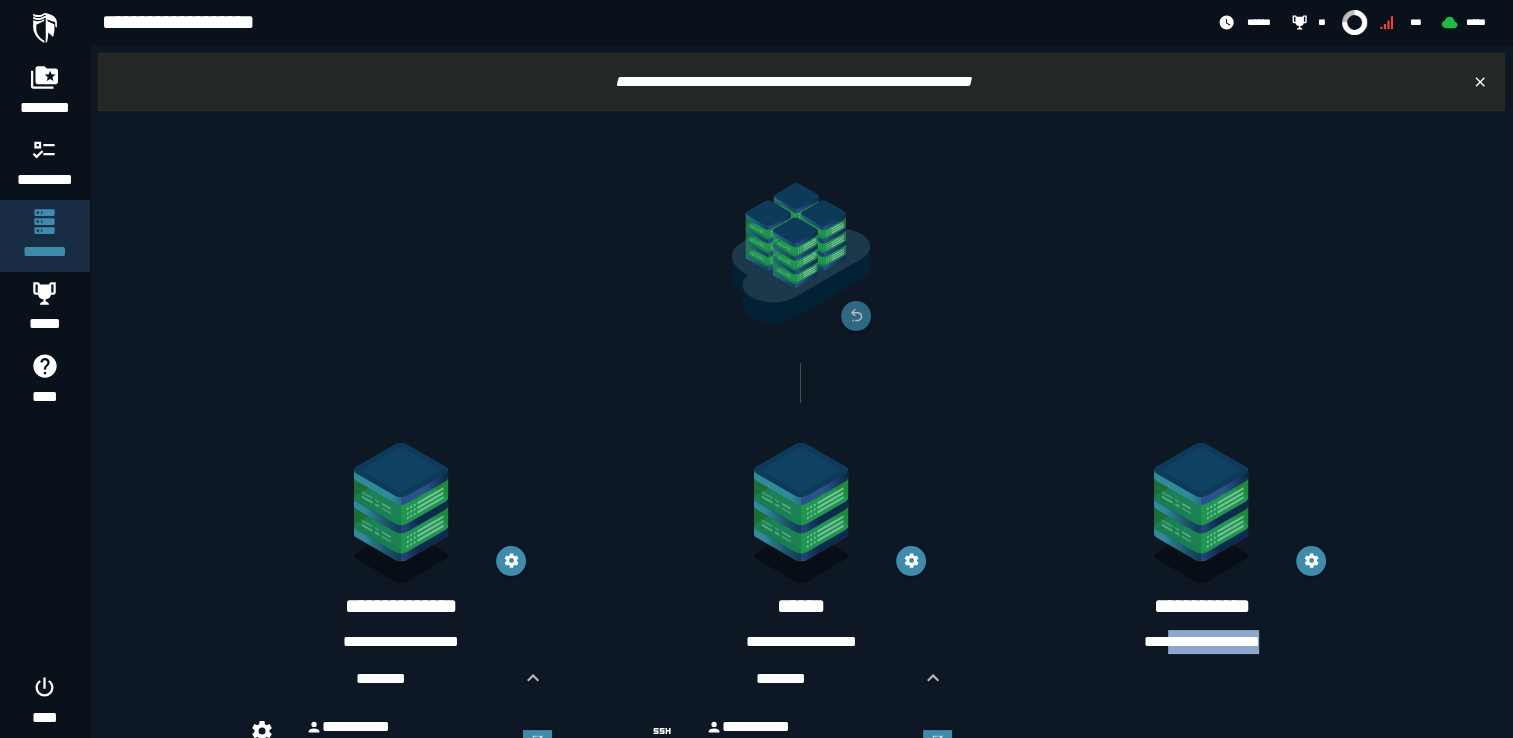 scroll, scrollTop: 200, scrollLeft: 0, axis: vertical 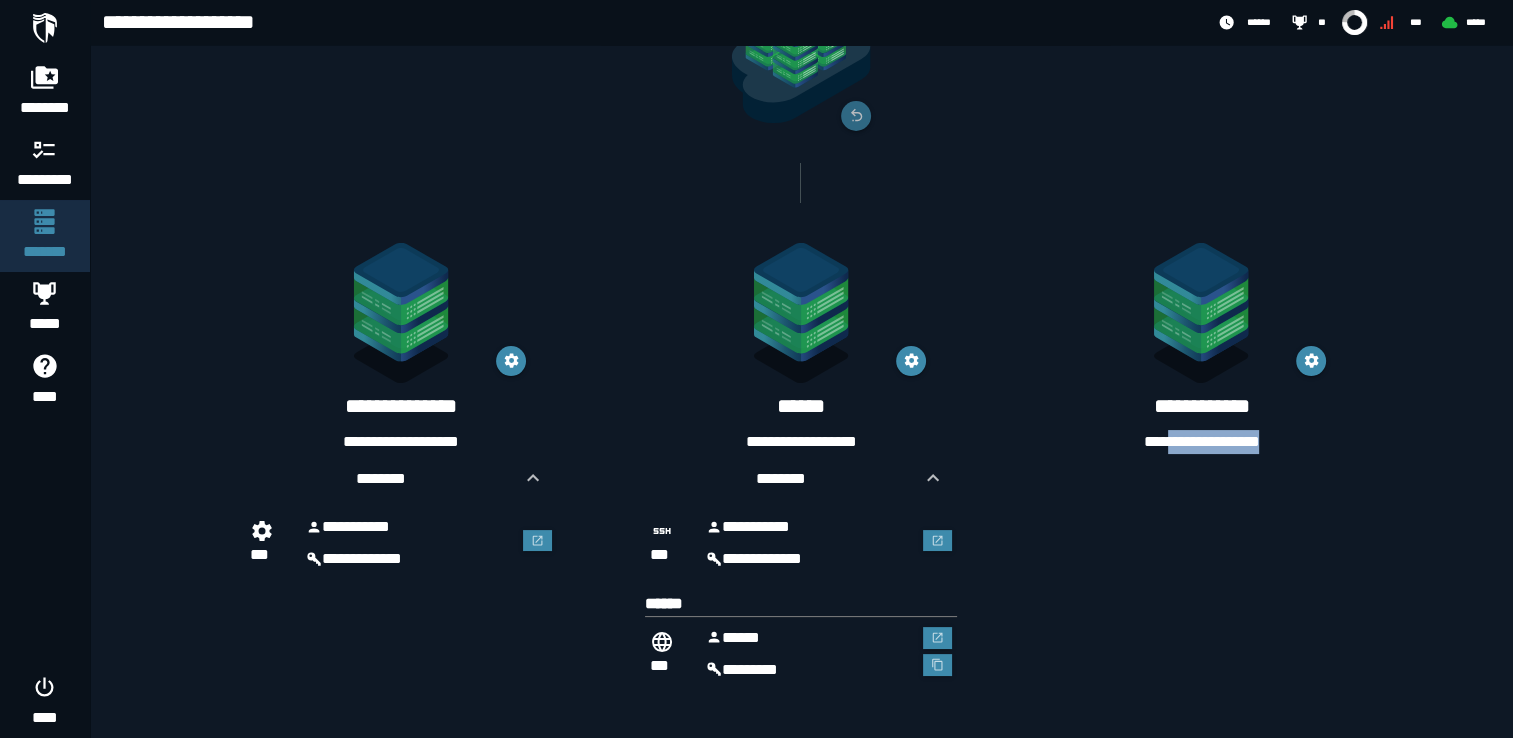 copy on "**********" 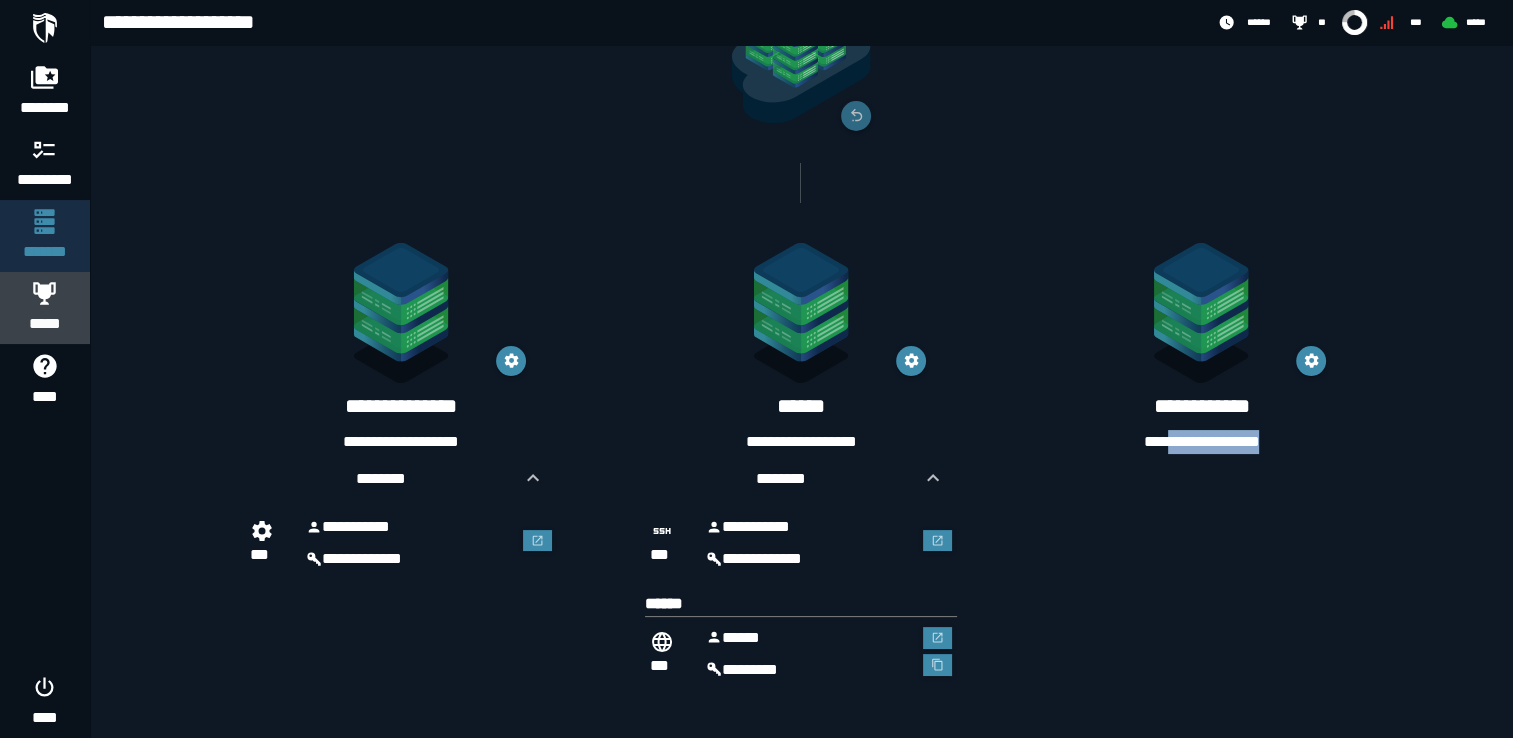 click on "*****" at bounding box center [45, 324] 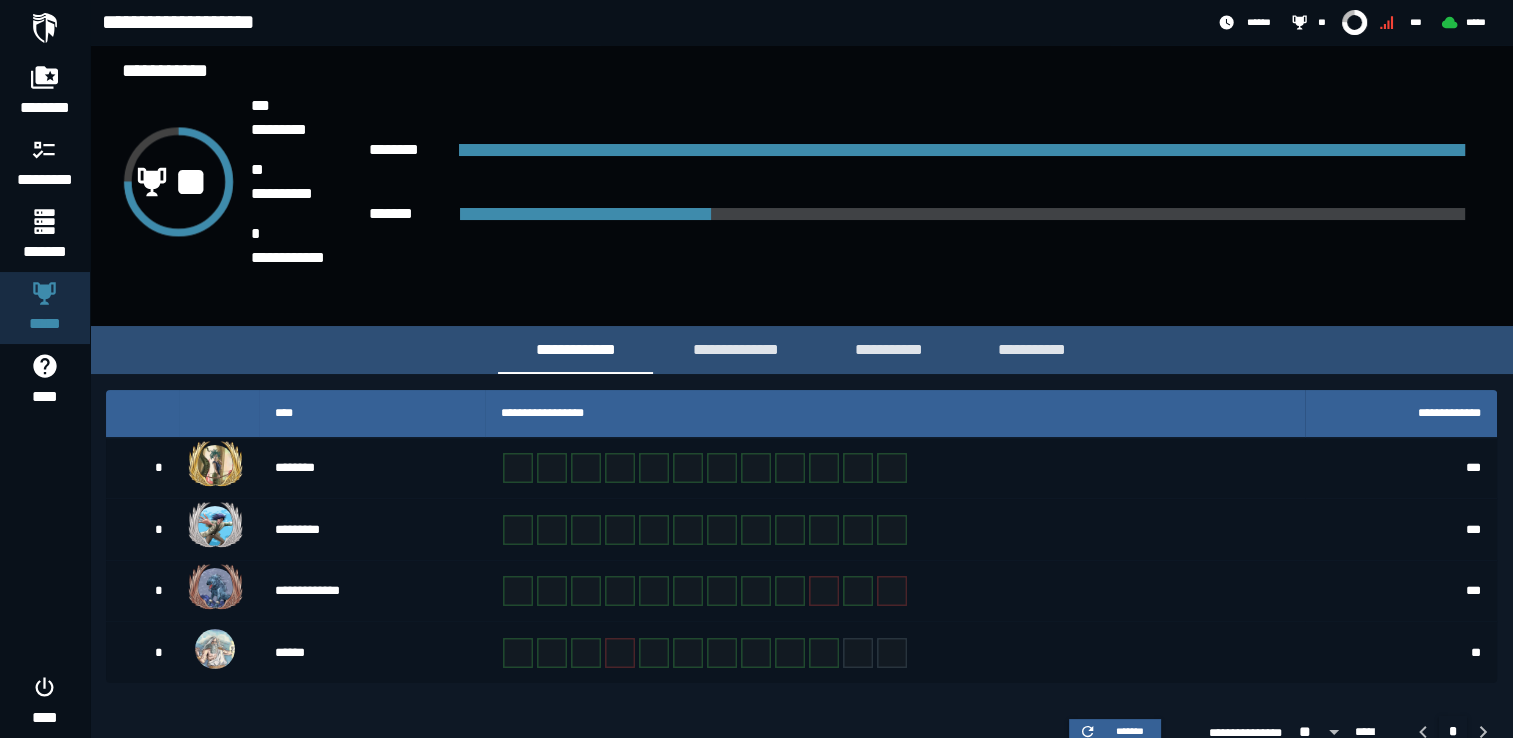 scroll, scrollTop: 57, scrollLeft: 0, axis: vertical 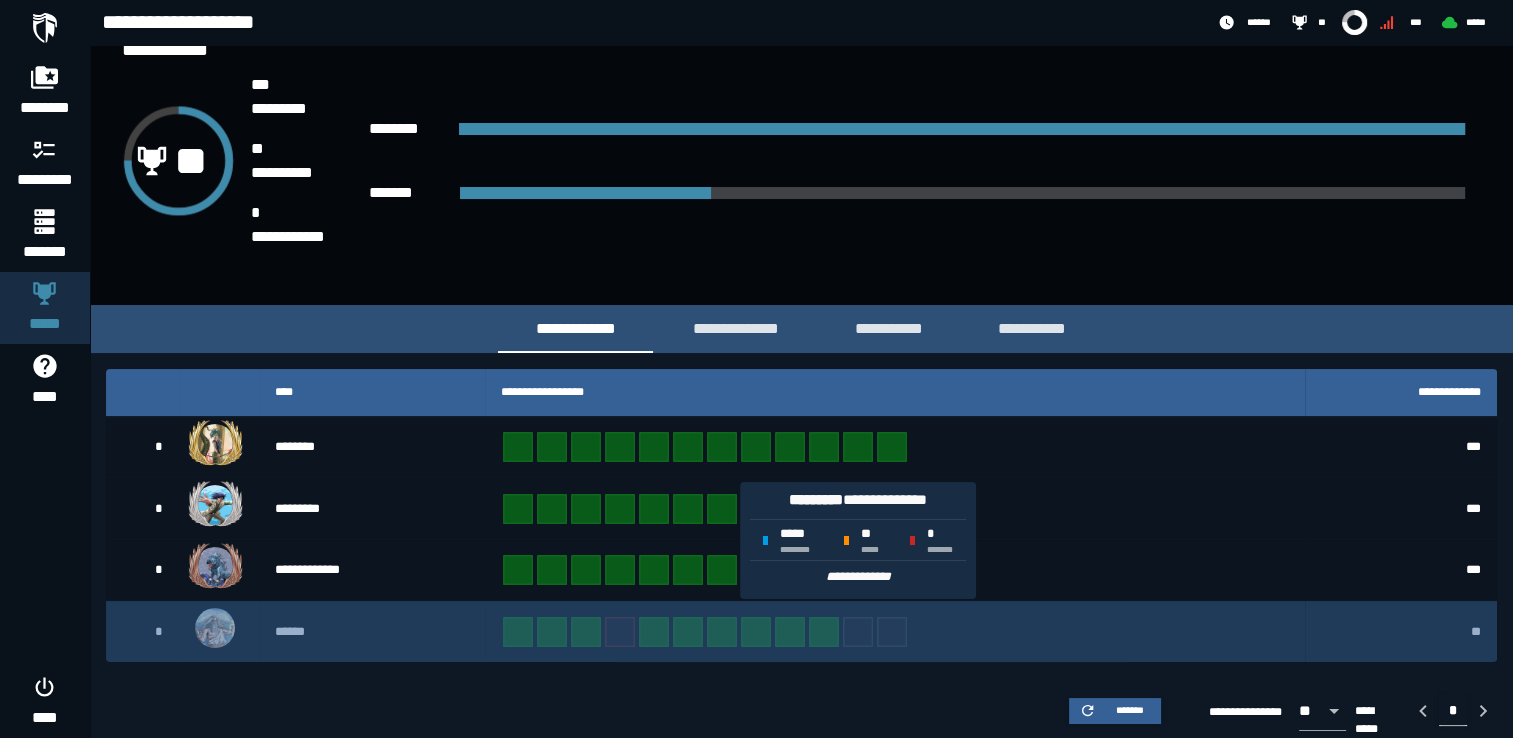 click 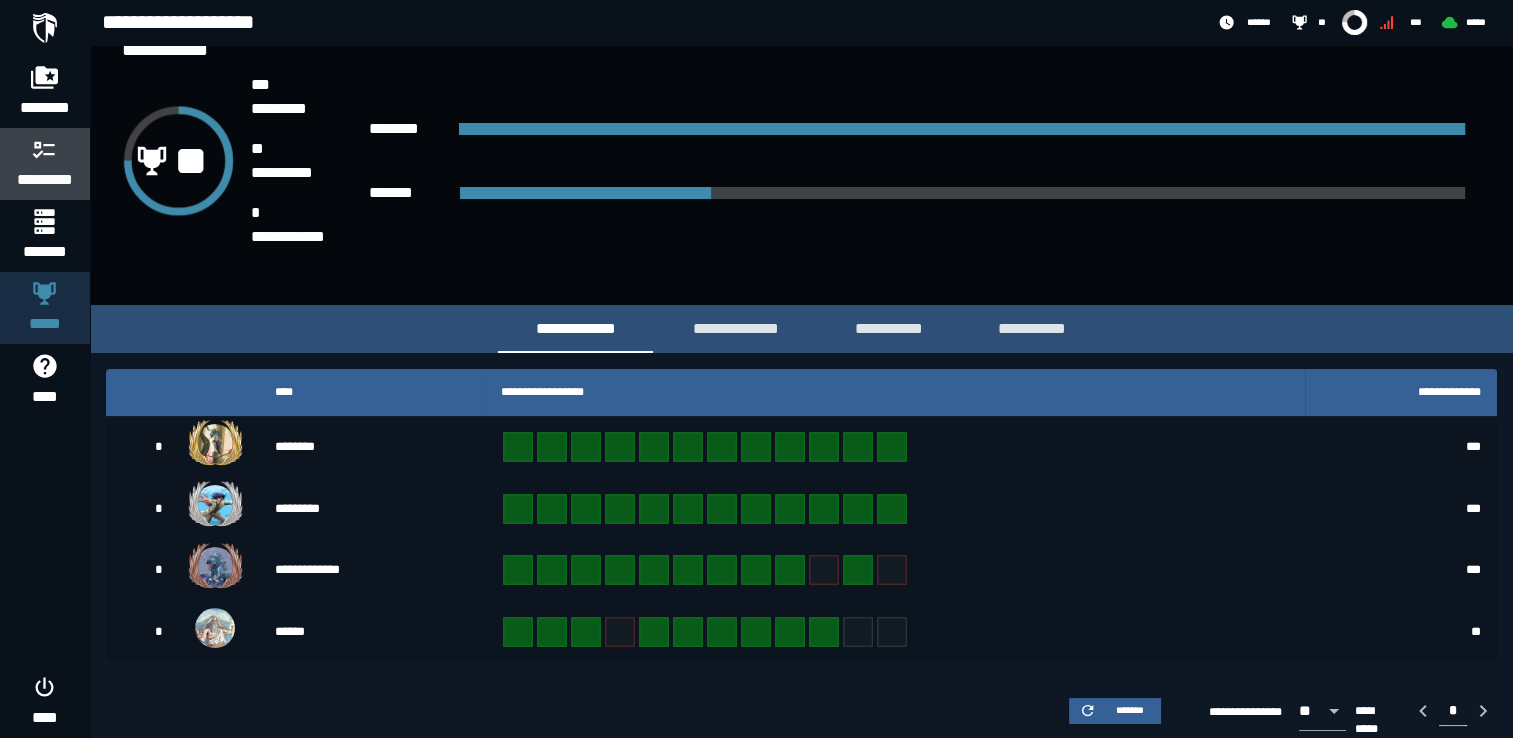 click 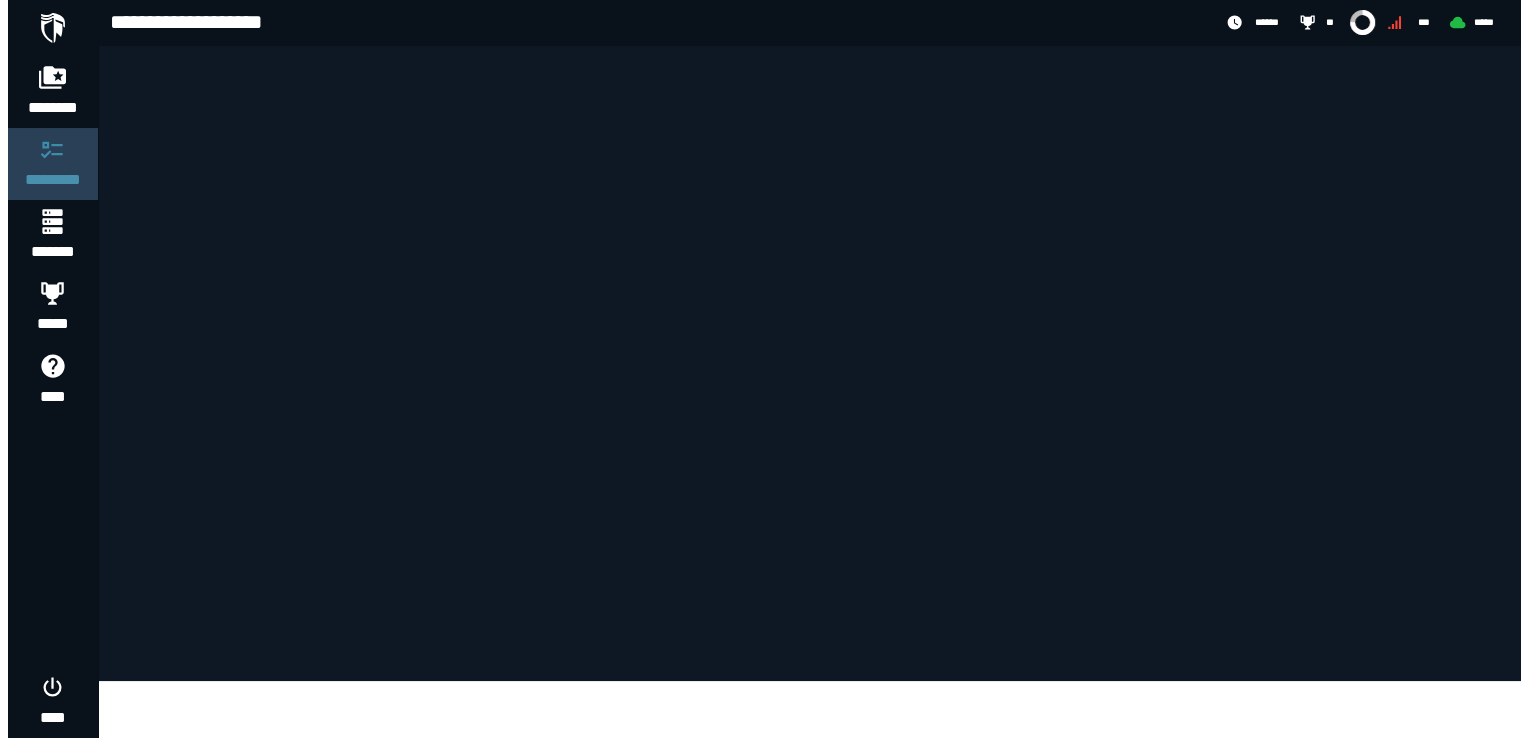scroll, scrollTop: 0, scrollLeft: 0, axis: both 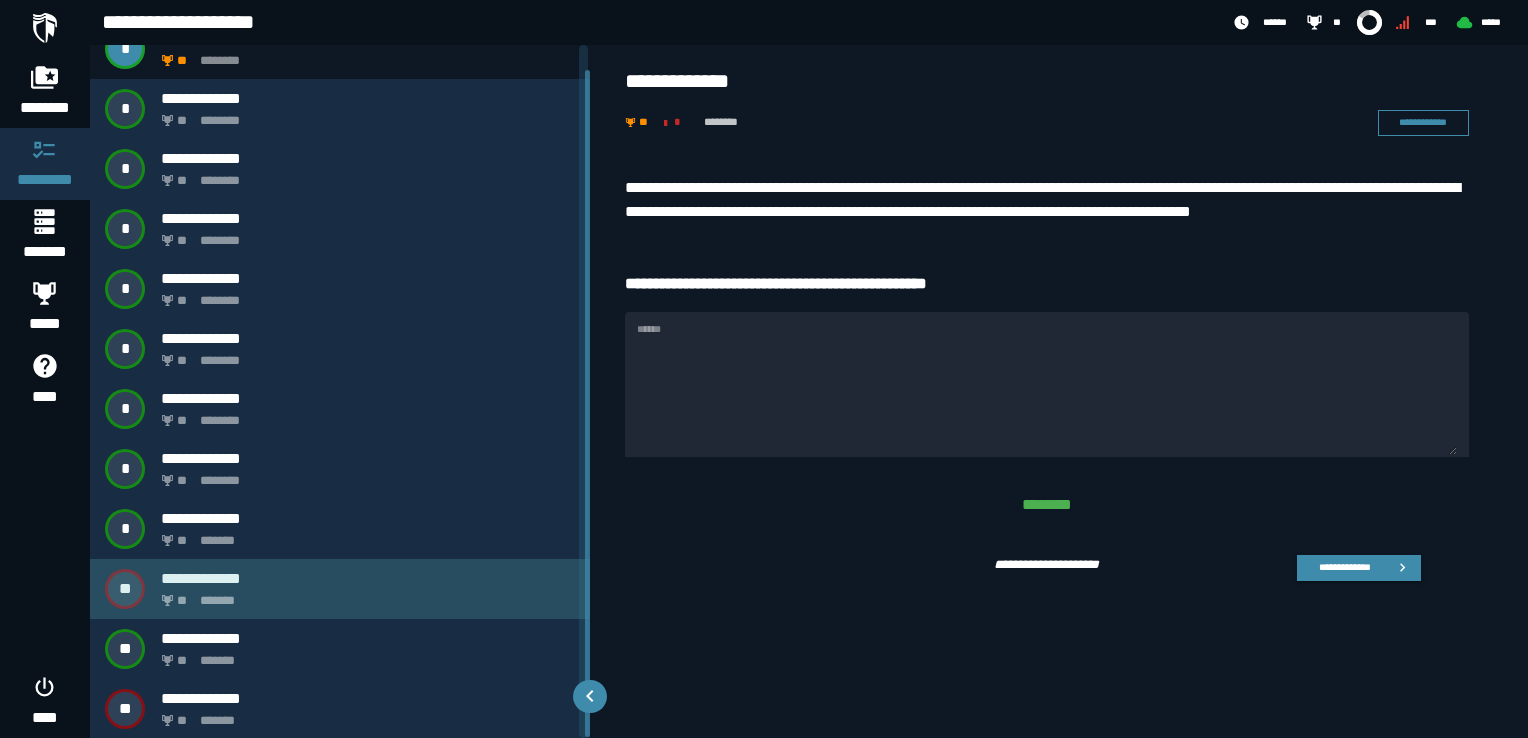 click on "*******" 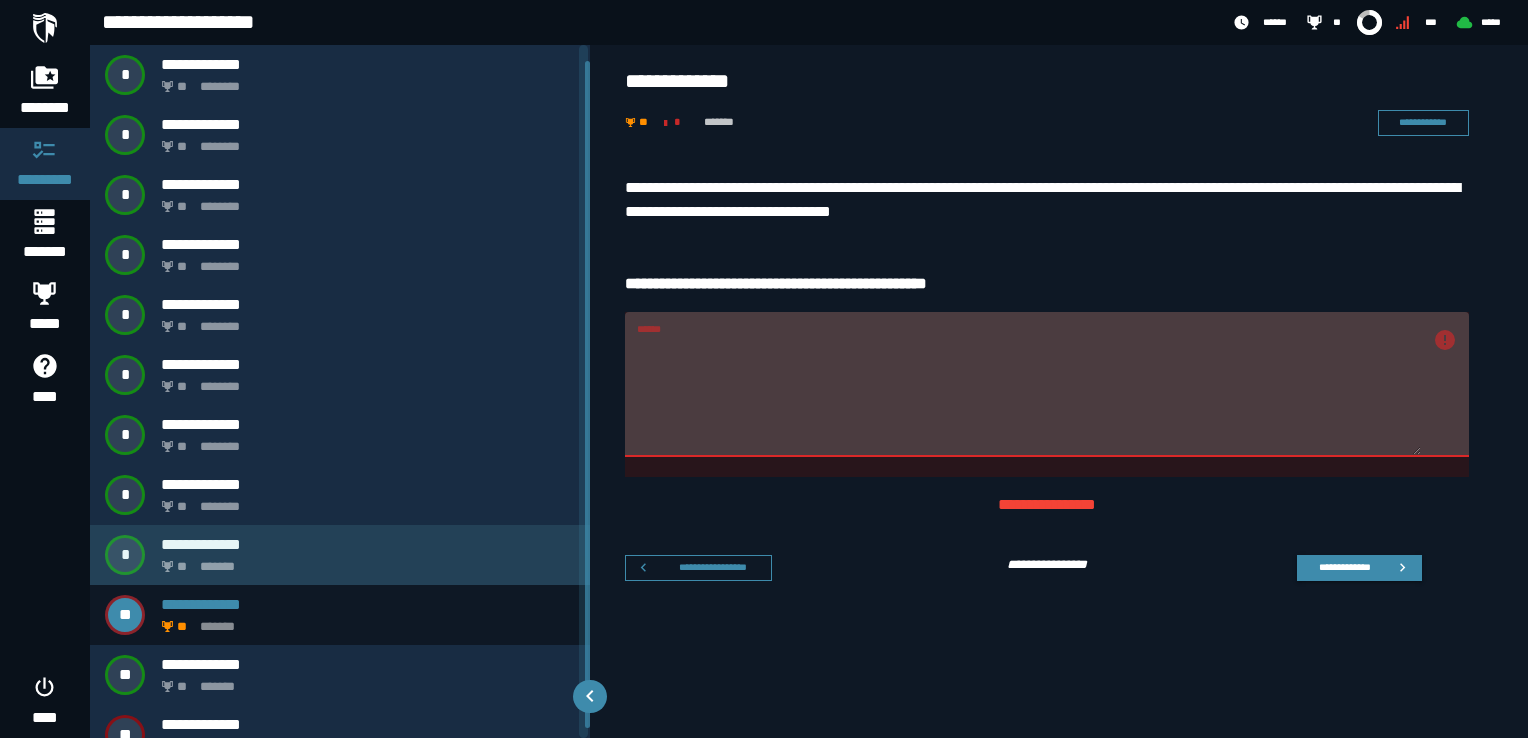 scroll, scrollTop: 26, scrollLeft: 0, axis: vertical 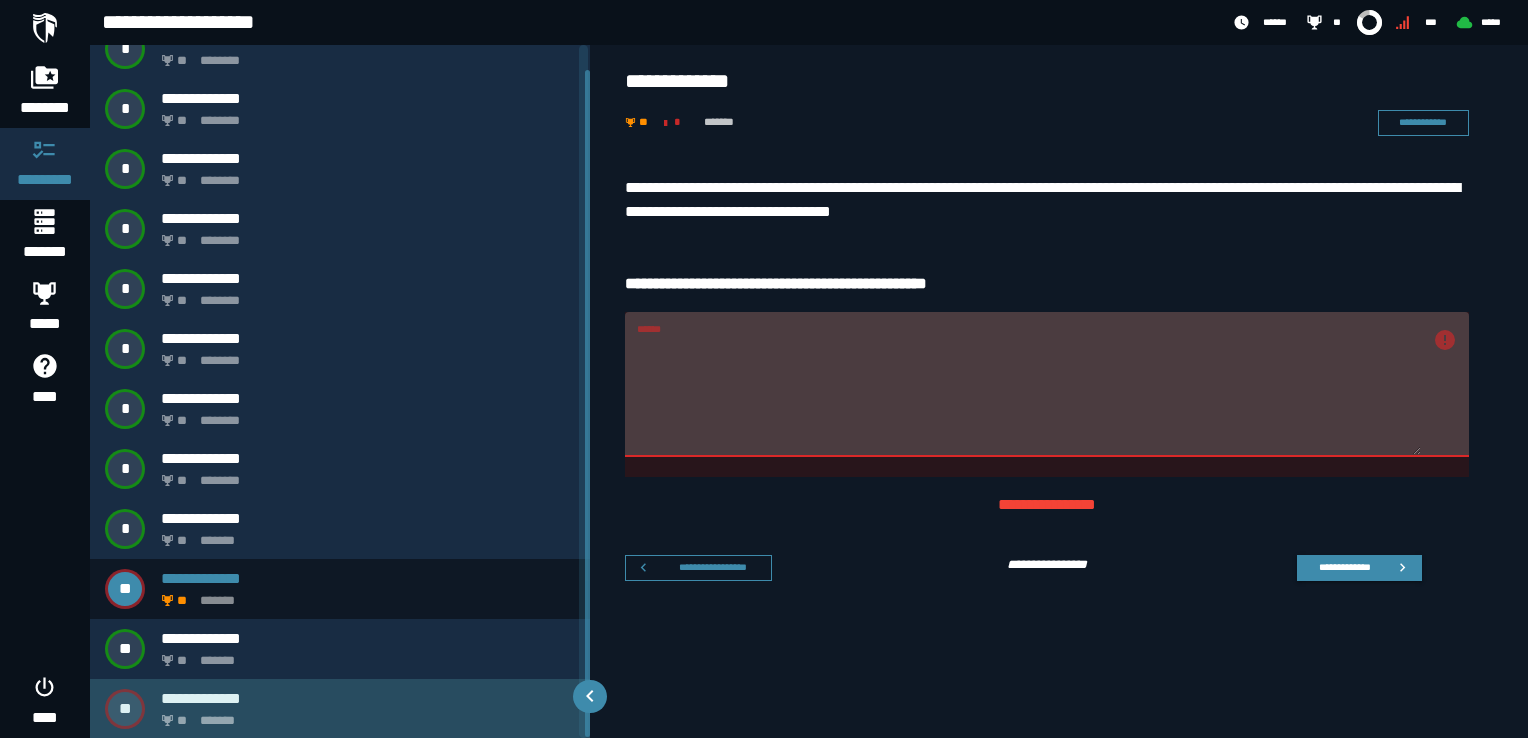 click on "**********" at bounding box center (368, 698) 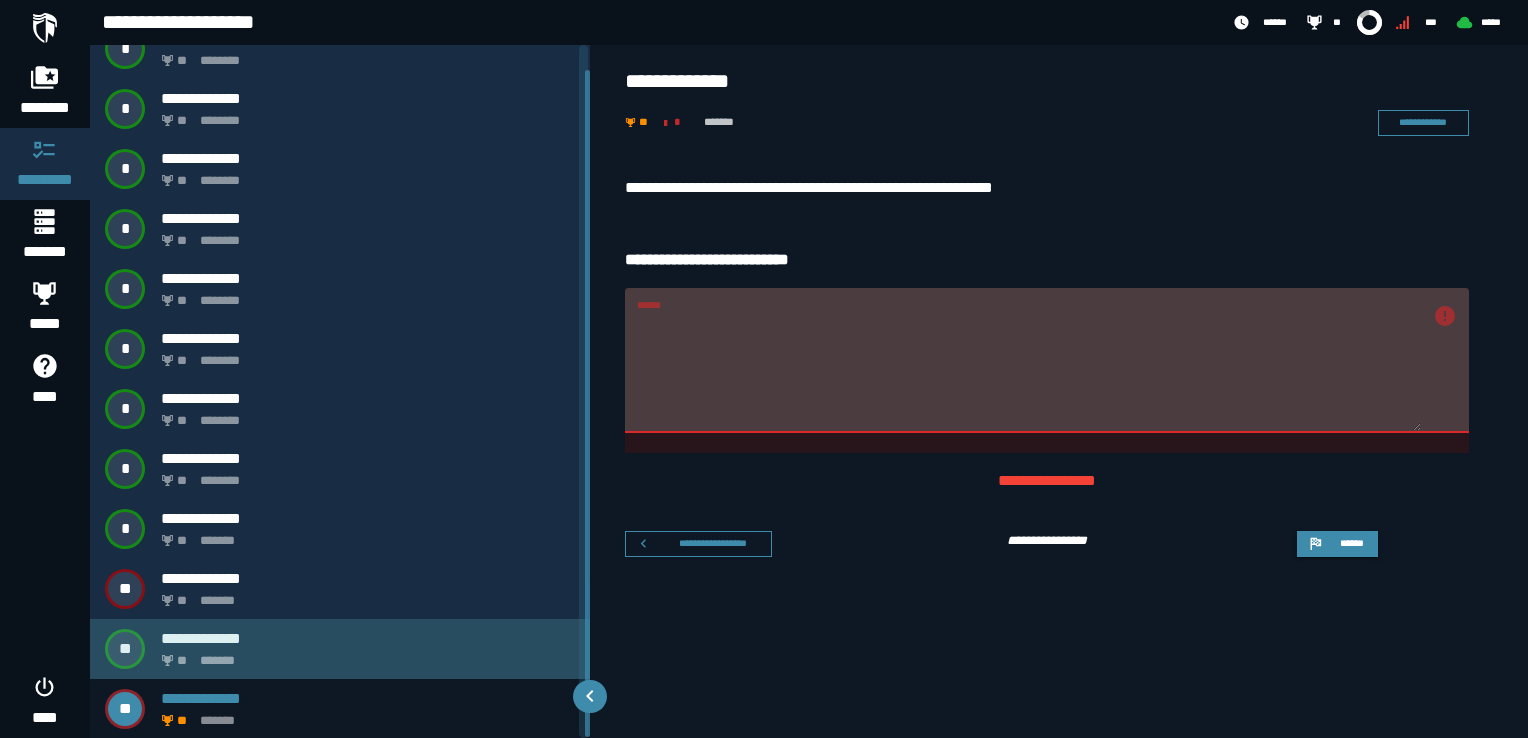 click on "** *******" at bounding box center [364, 655] 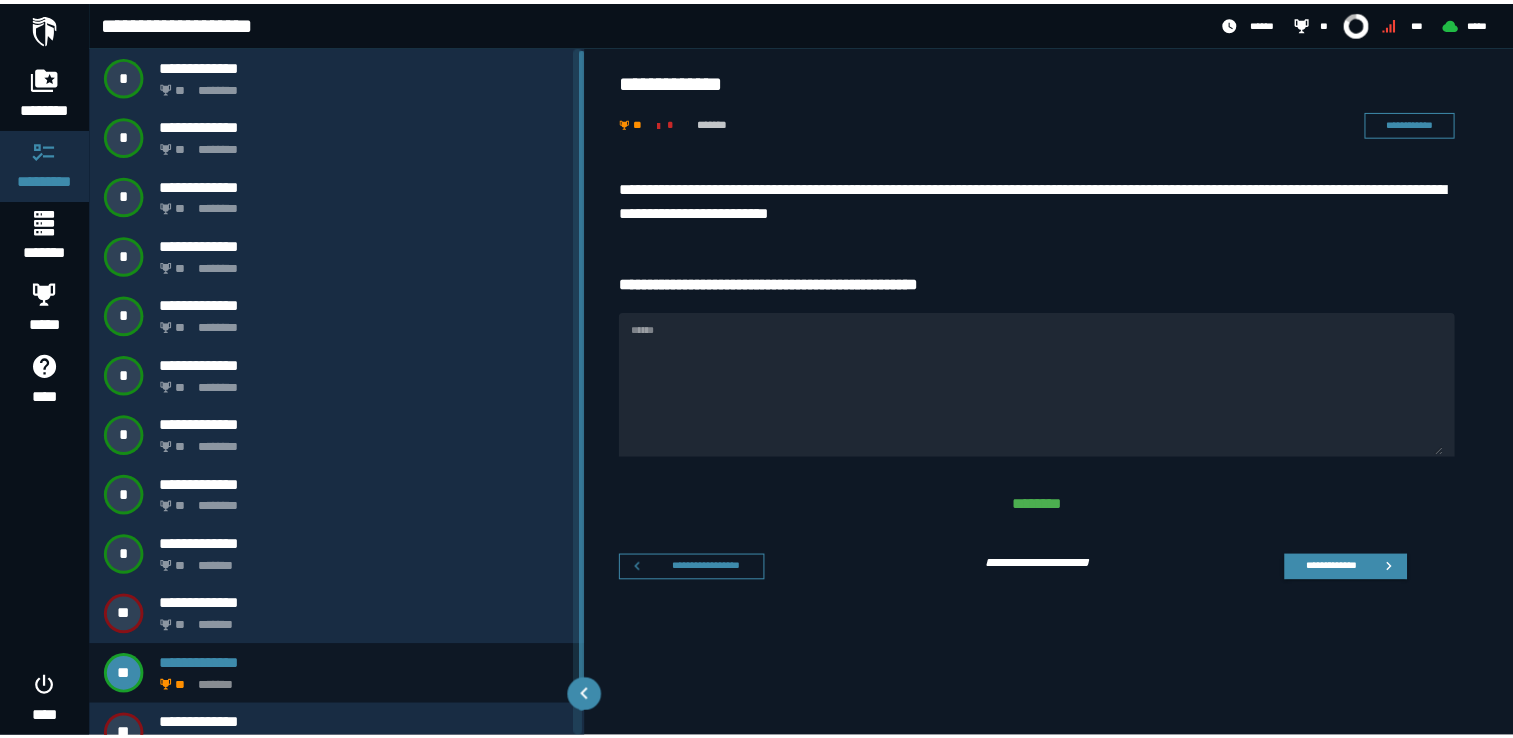 scroll, scrollTop: 26, scrollLeft: 0, axis: vertical 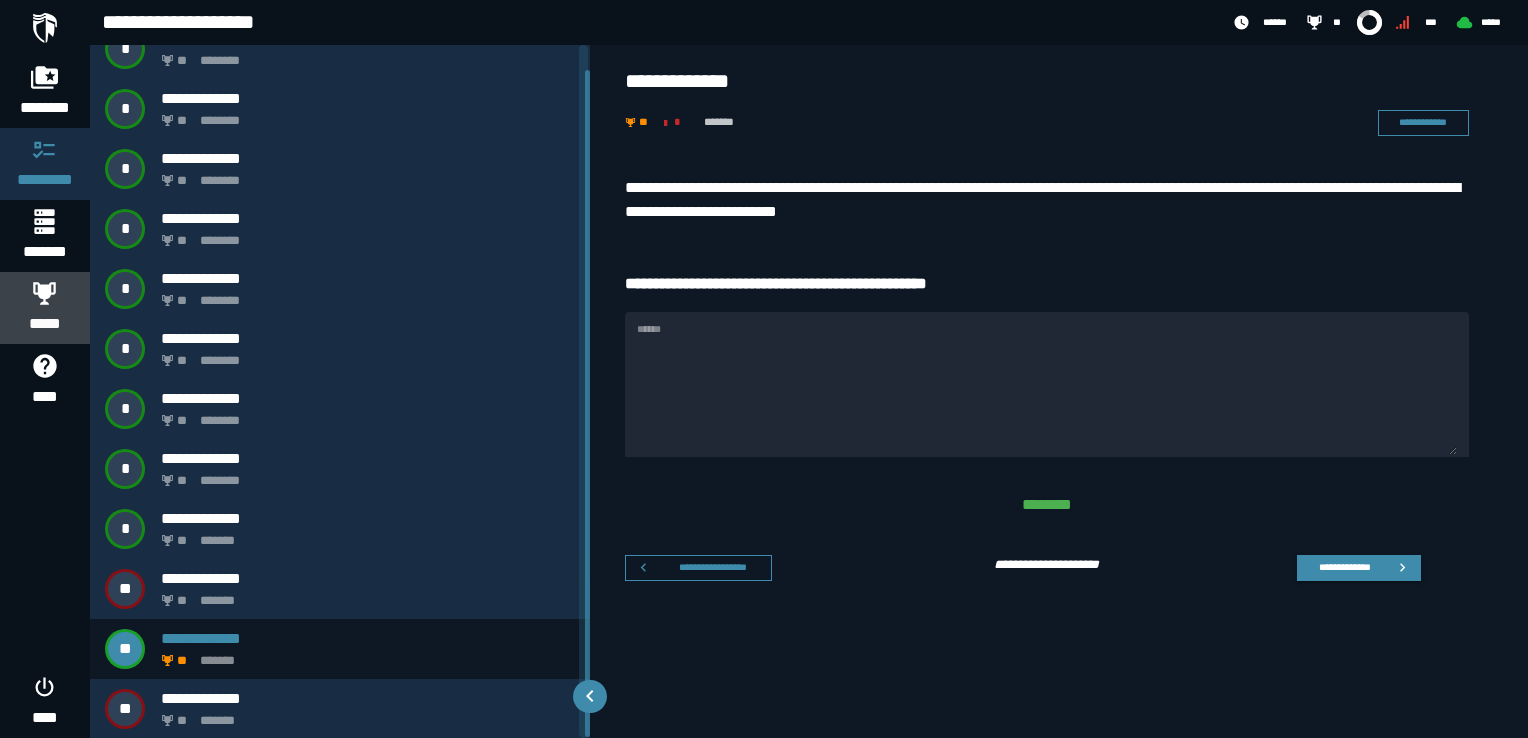 click 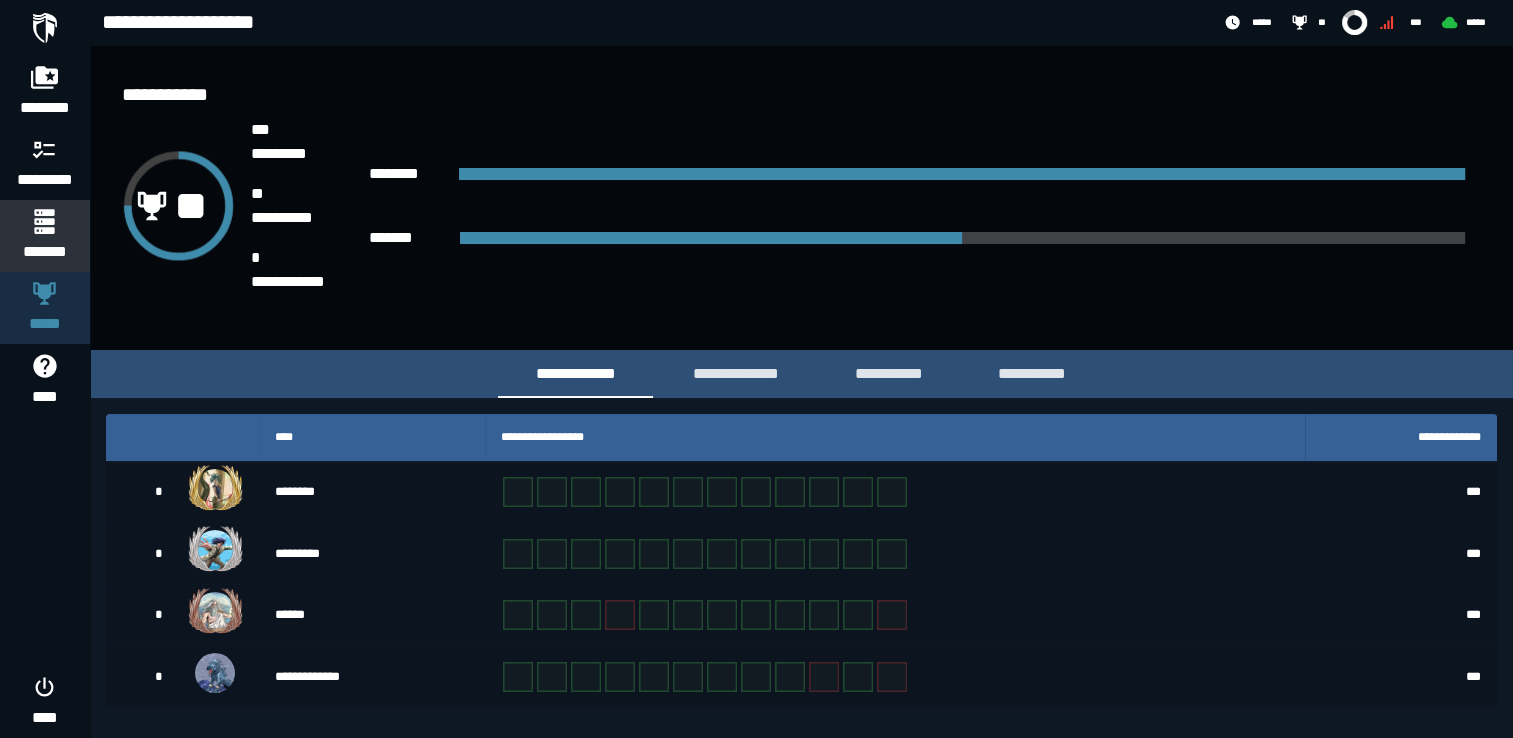scroll, scrollTop: 0, scrollLeft: 0, axis: both 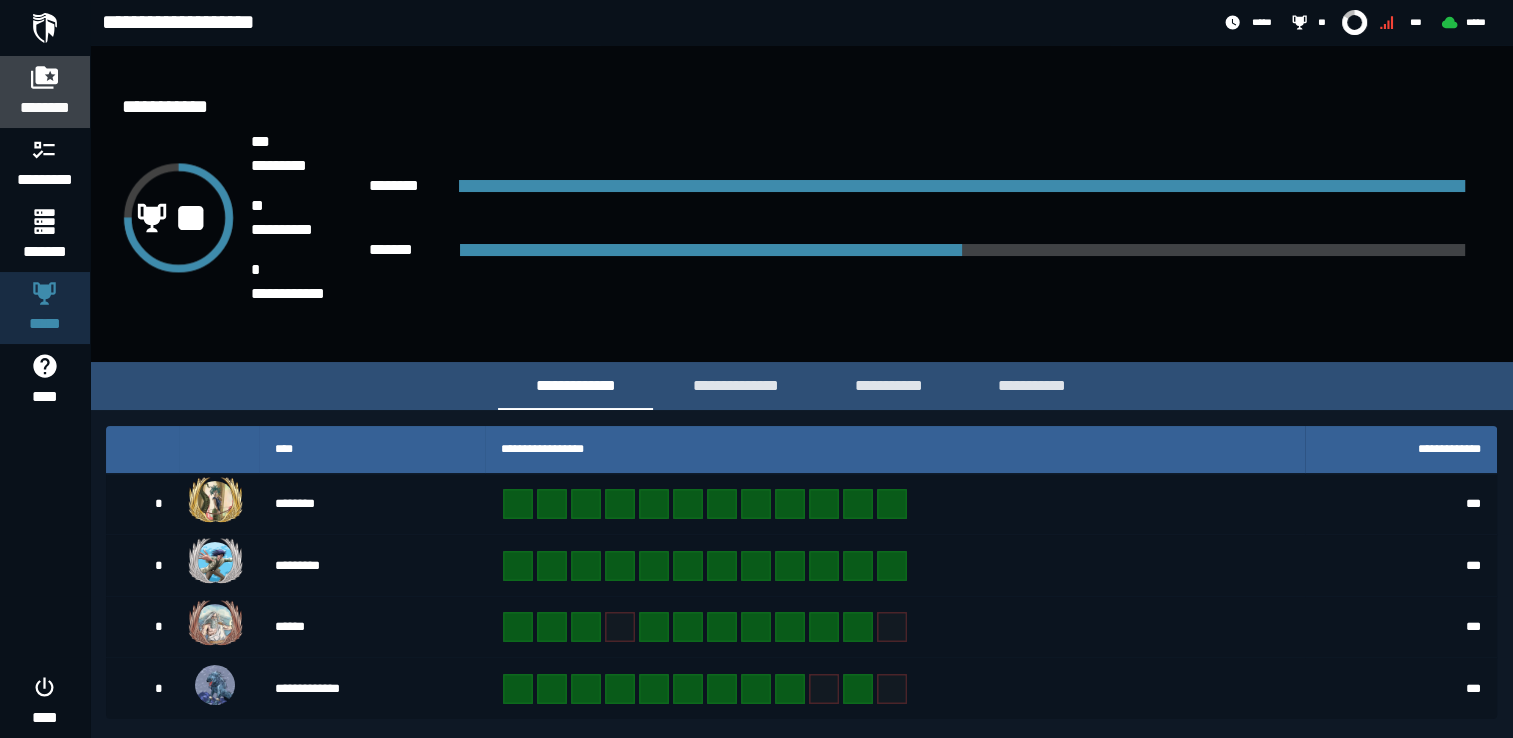 click at bounding box center (45, 77) 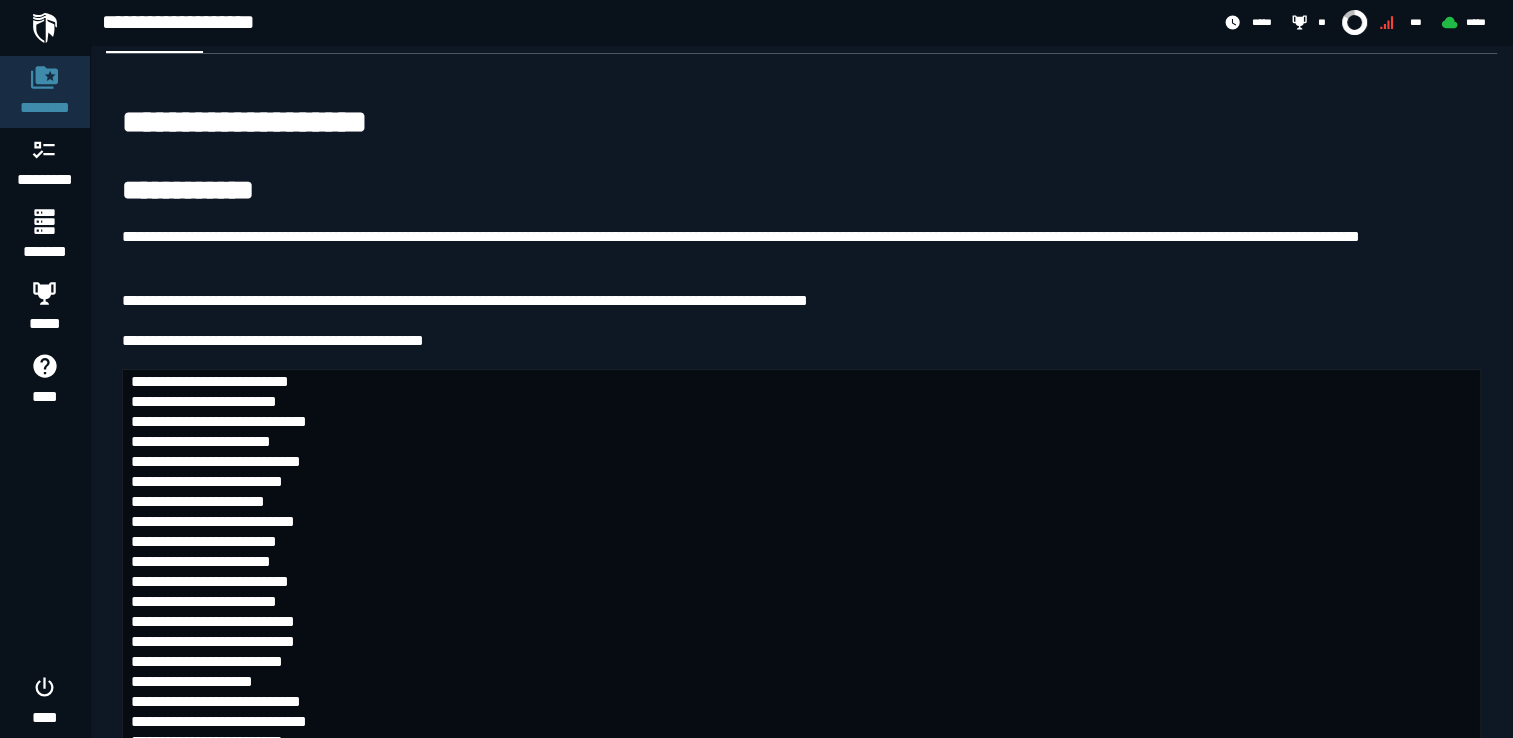 scroll, scrollTop: 0, scrollLeft: 0, axis: both 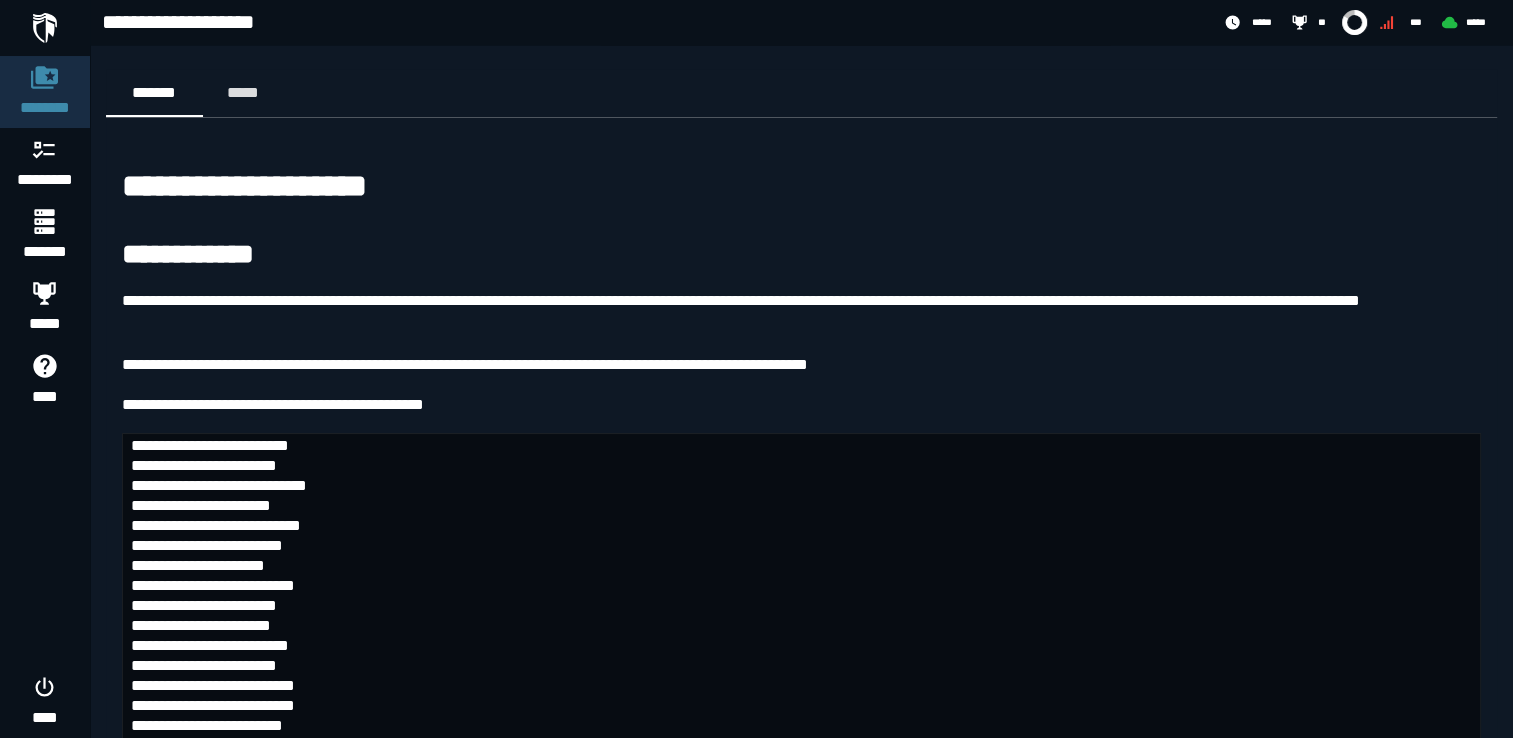 click on "**********" at bounding box center [801, 937] 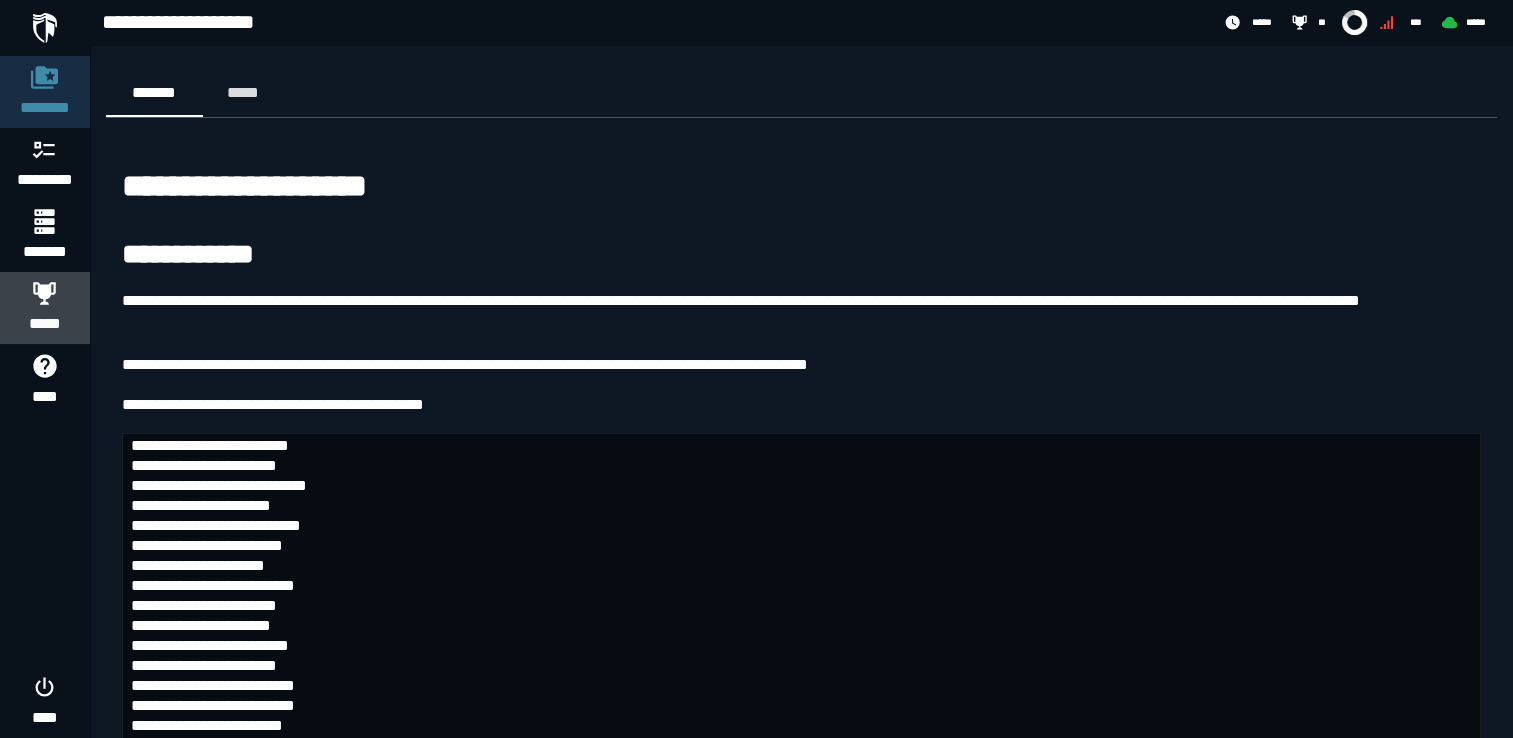 click on "*****" at bounding box center (45, 324) 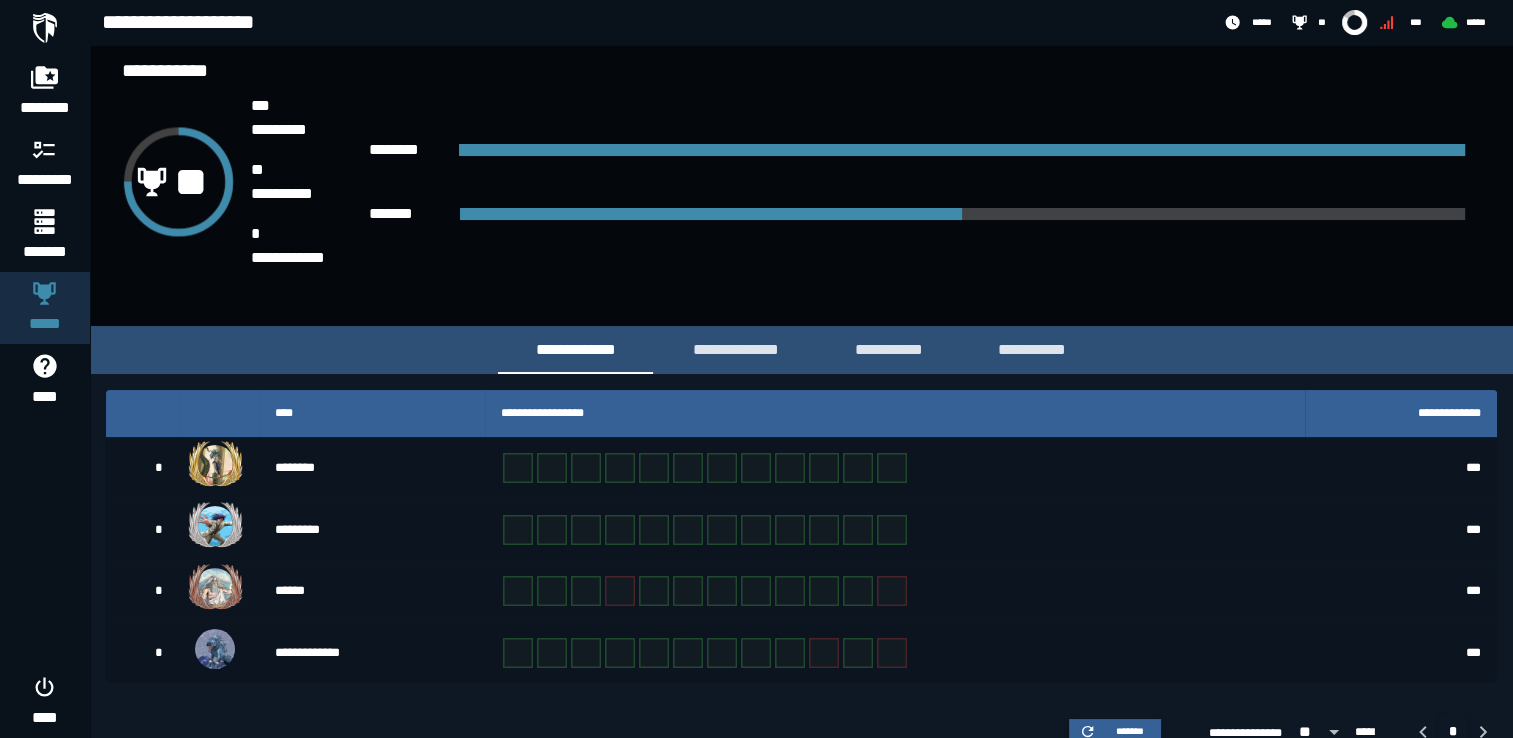 scroll, scrollTop: 57, scrollLeft: 0, axis: vertical 